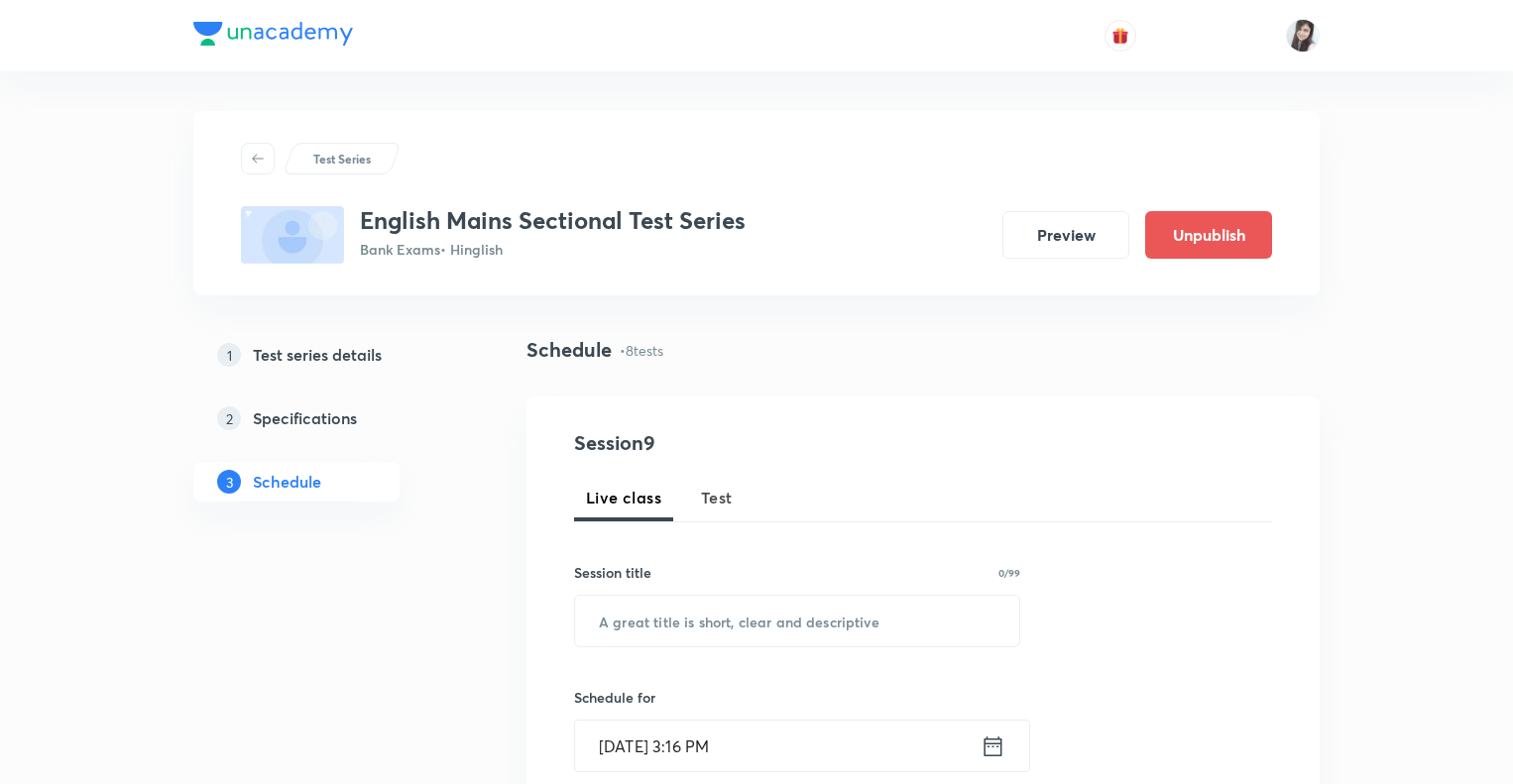 scroll, scrollTop: 1091, scrollLeft: 0, axis: vertical 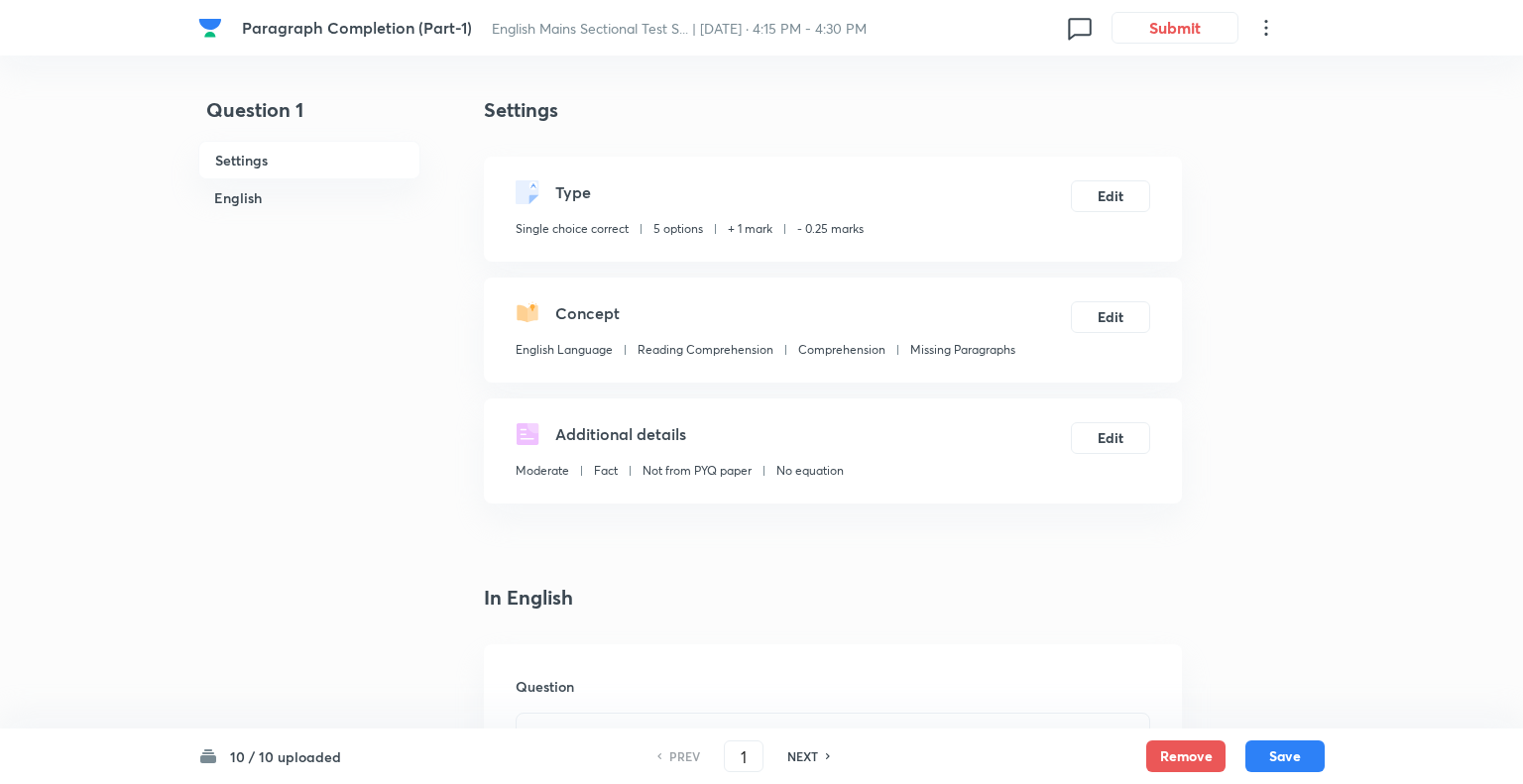 checkbox on "true" 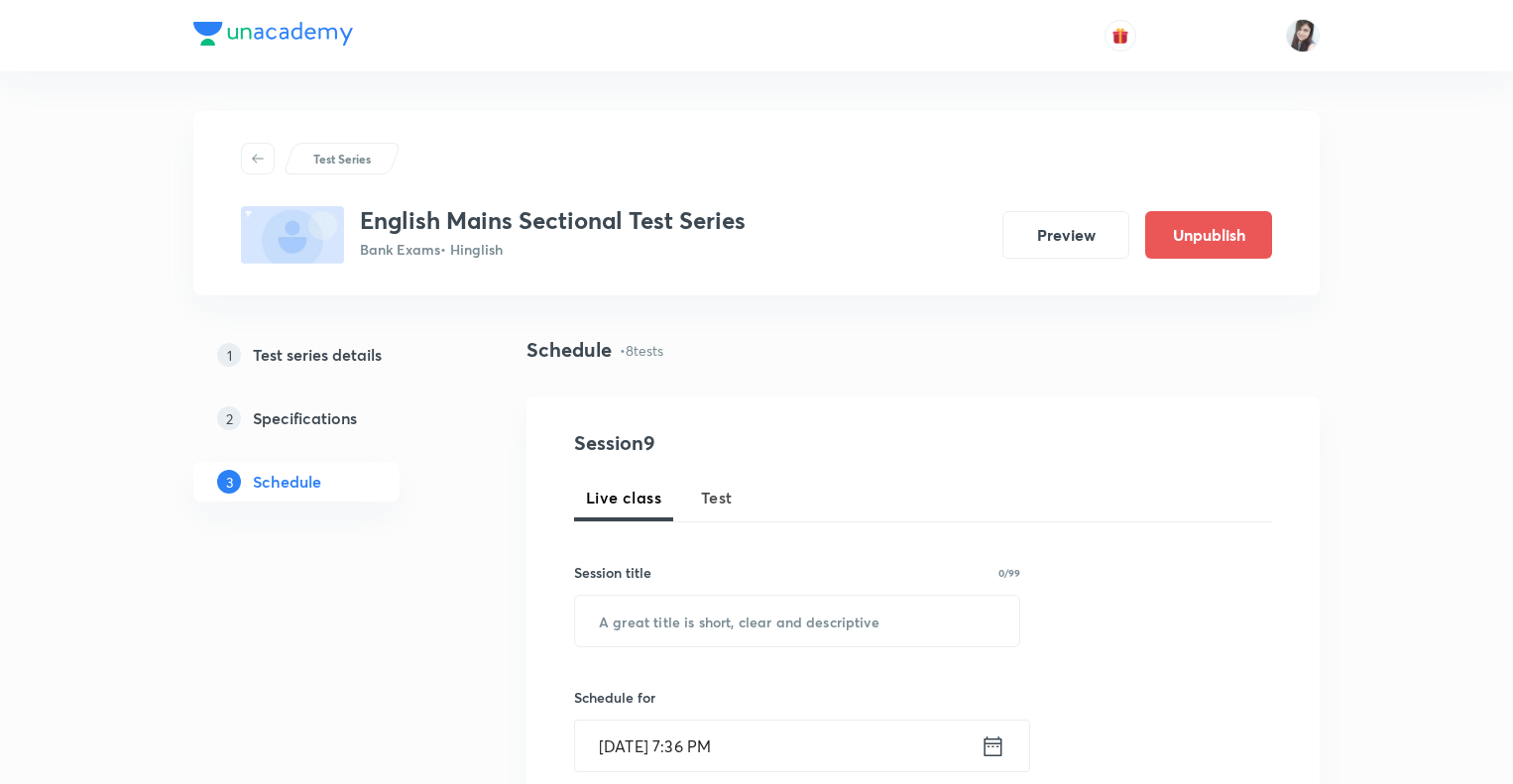 scroll, scrollTop: 1091, scrollLeft: 0, axis: vertical 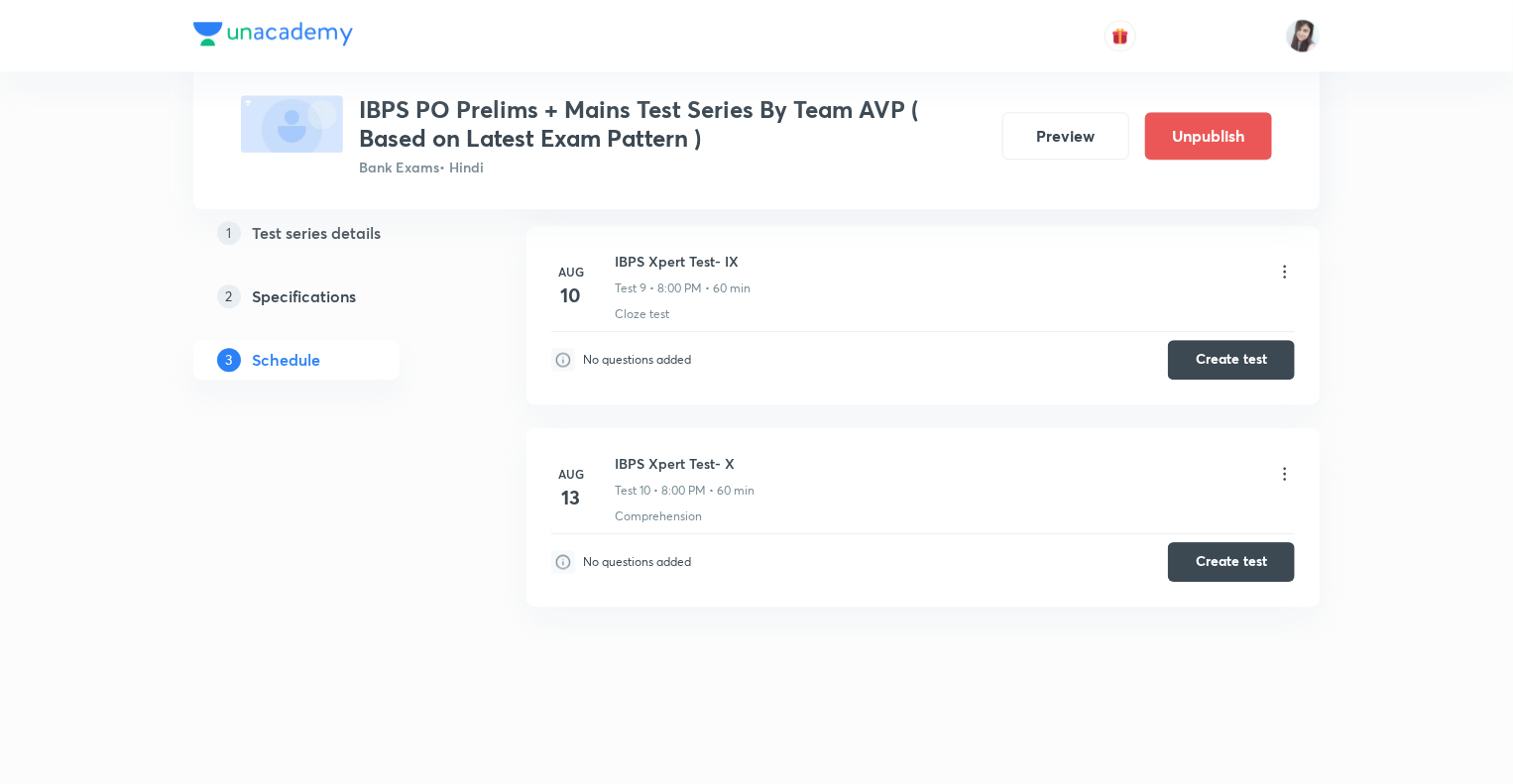 drag, startPoint x: 0, startPoint y: 0, endPoint x: 1503, endPoint y: 376, distance: 1549.318 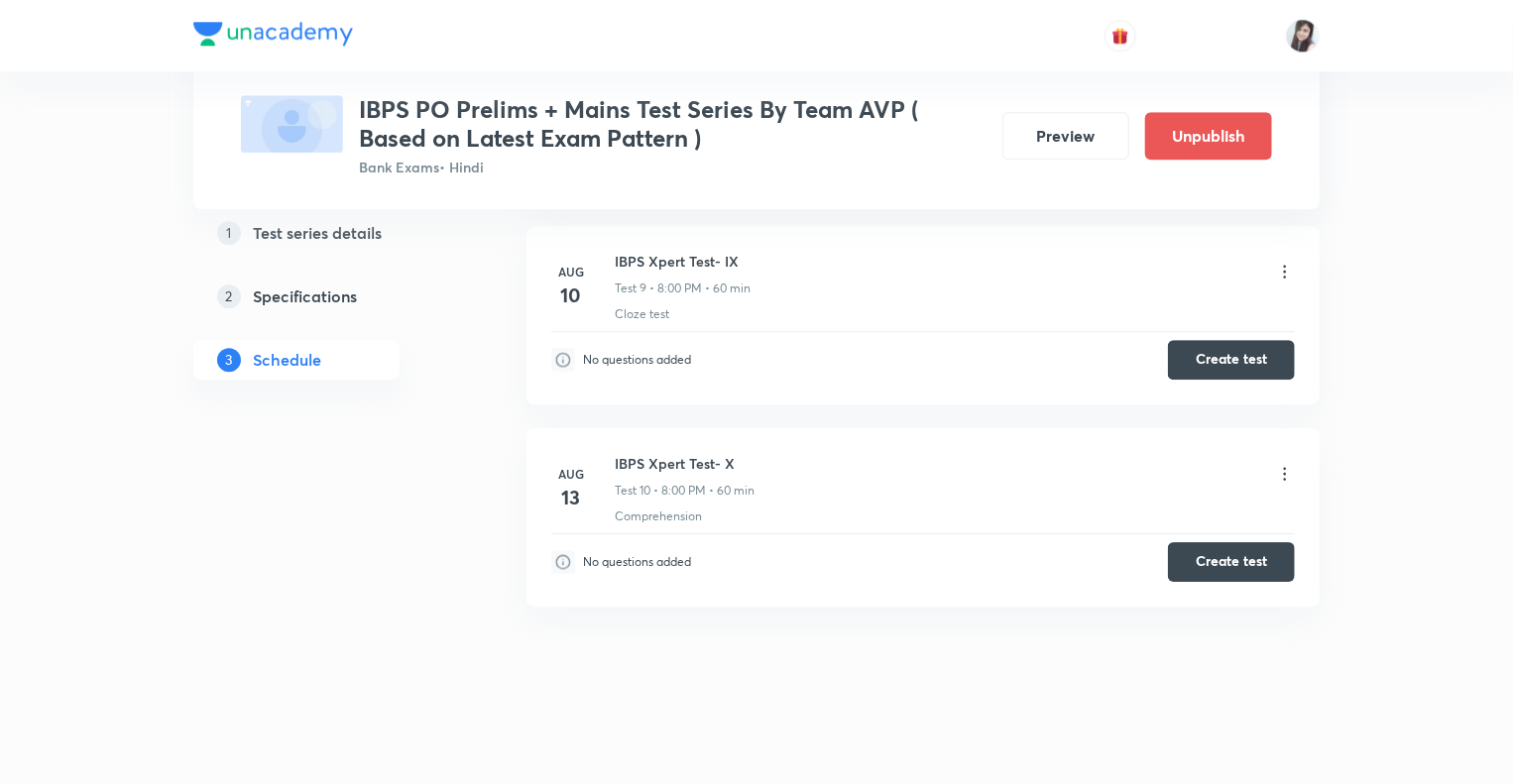 scroll, scrollTop: 0, scrollLeft: 0, axis: both 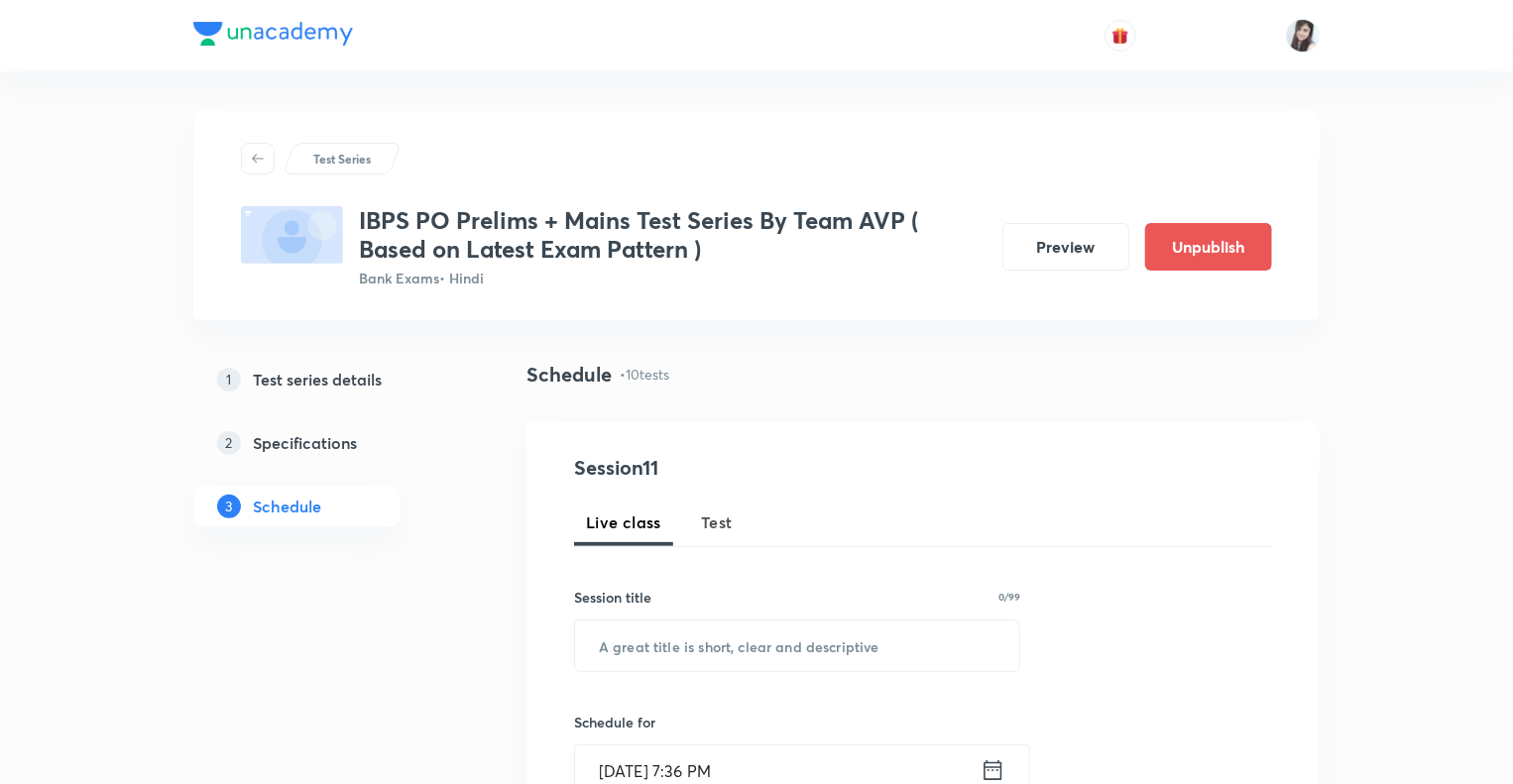 click on "1 Test series details 2 Specifications 3 Schedule" at bounding box center [328, 1966] 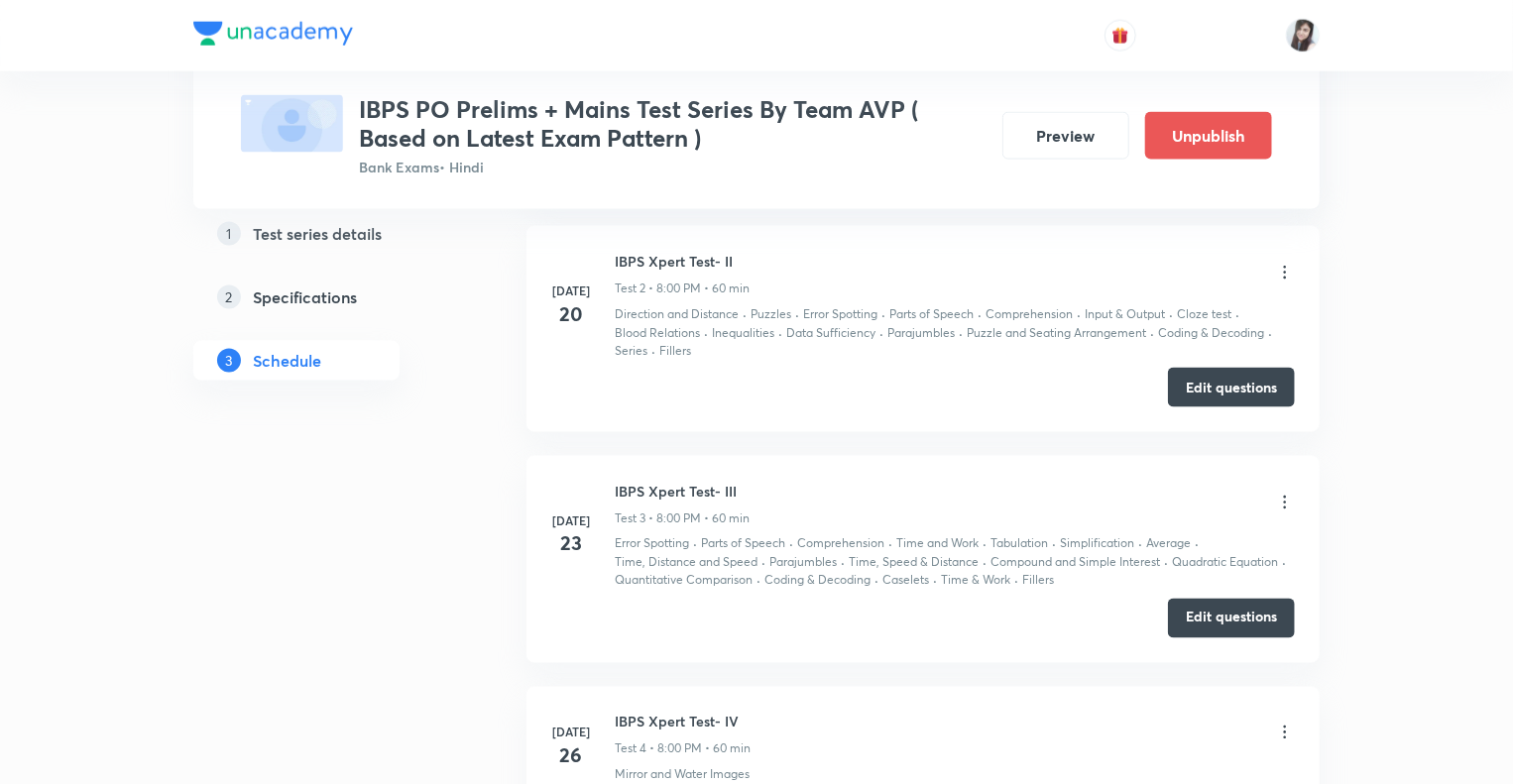 scroll, scrollTop: 1348, scrollLeft: 0, axis: vertical 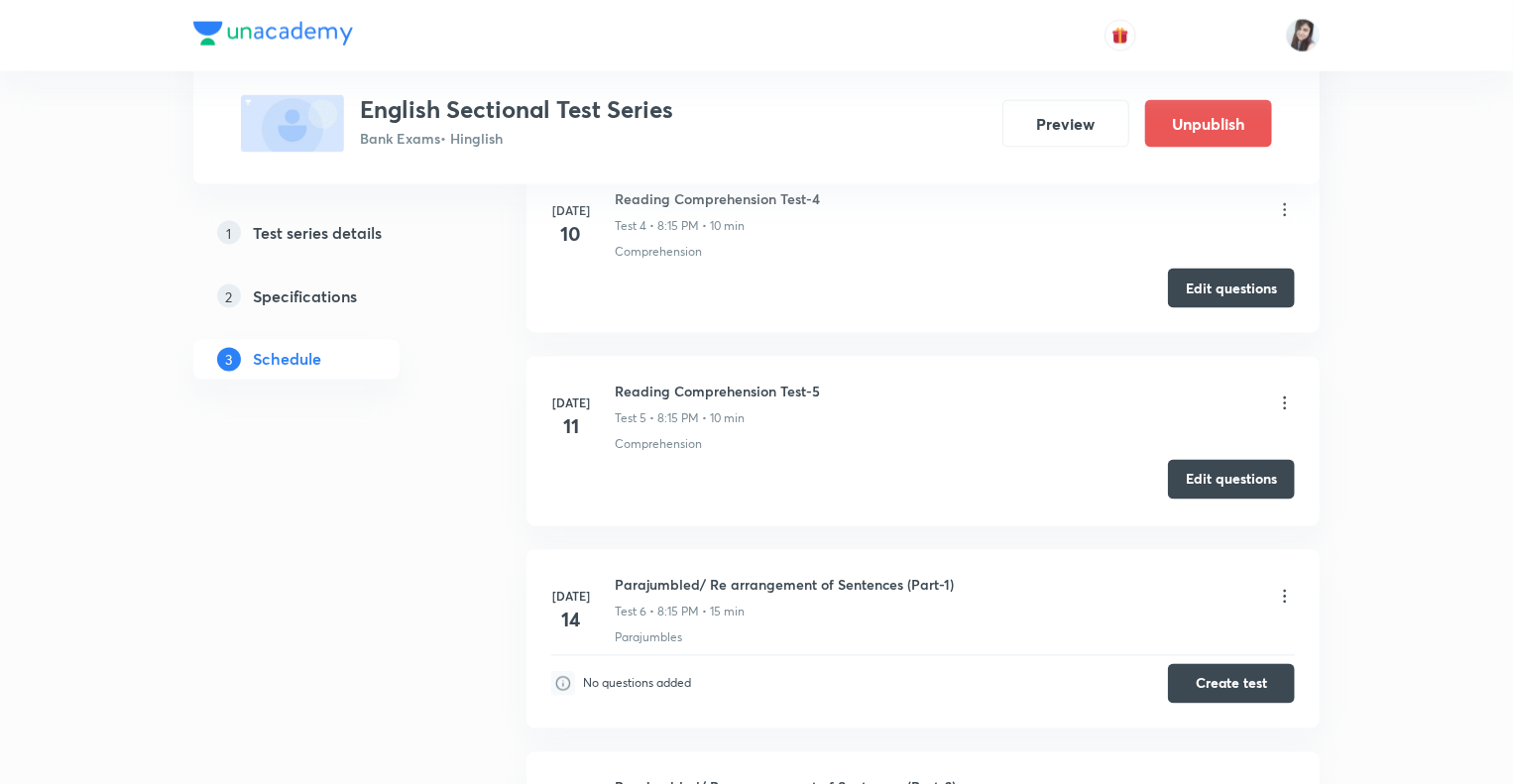 click on "Edit questions" at bounding box center (1231, 480) 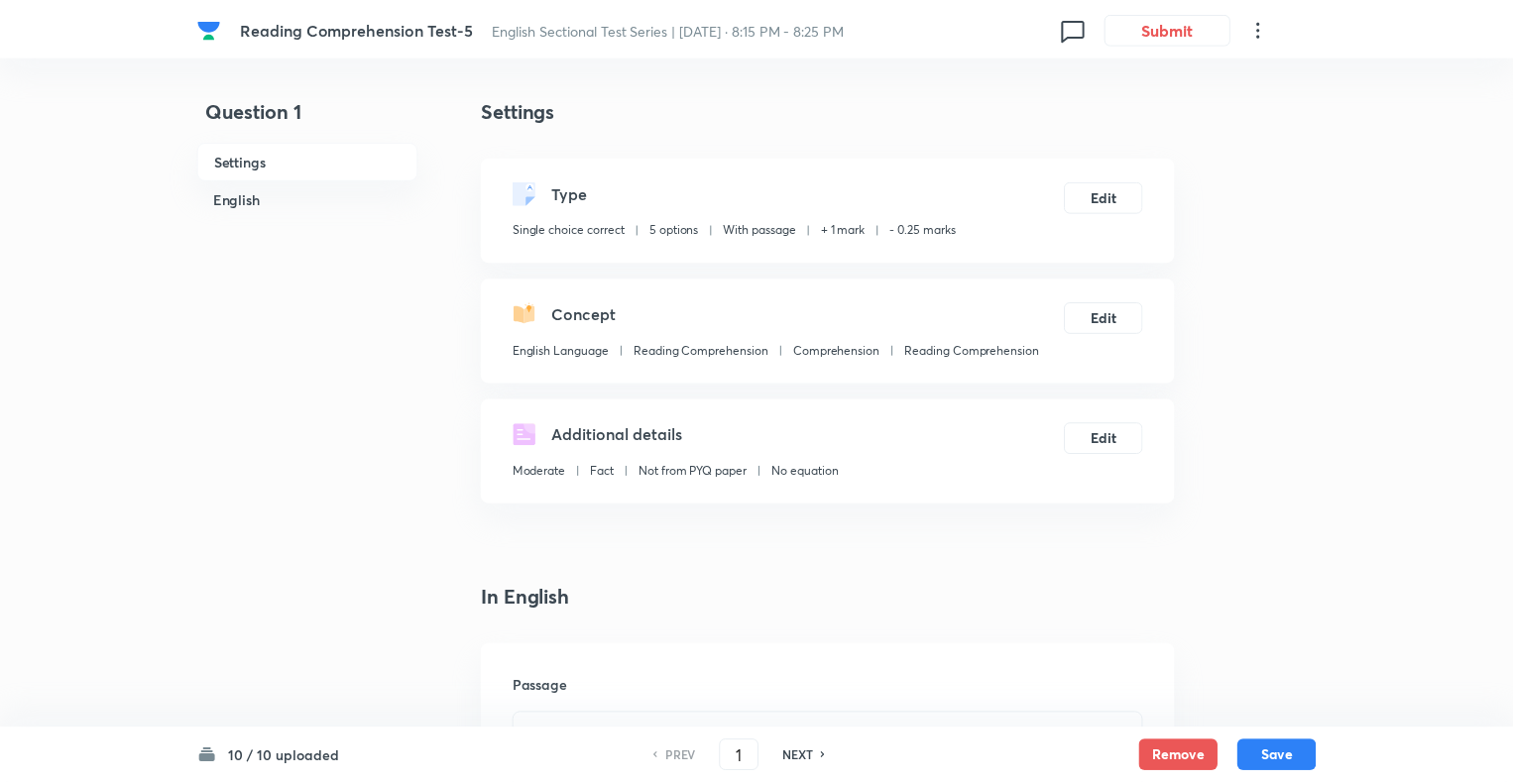 scroll, scrollTop: 0, scrollLeft: 0, axis: both 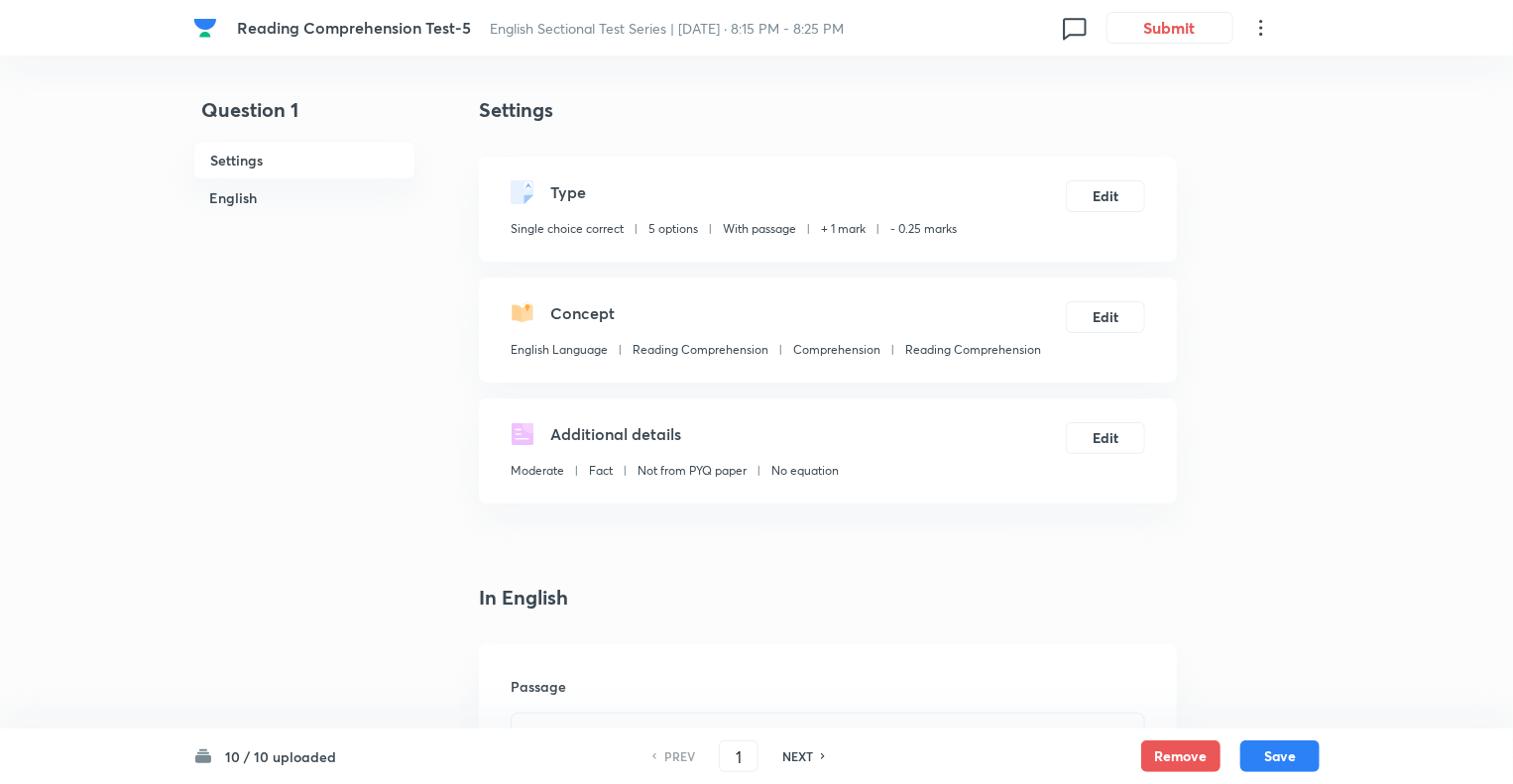 click on "Question 1 Settings English" at bounding box center (304, 2207) 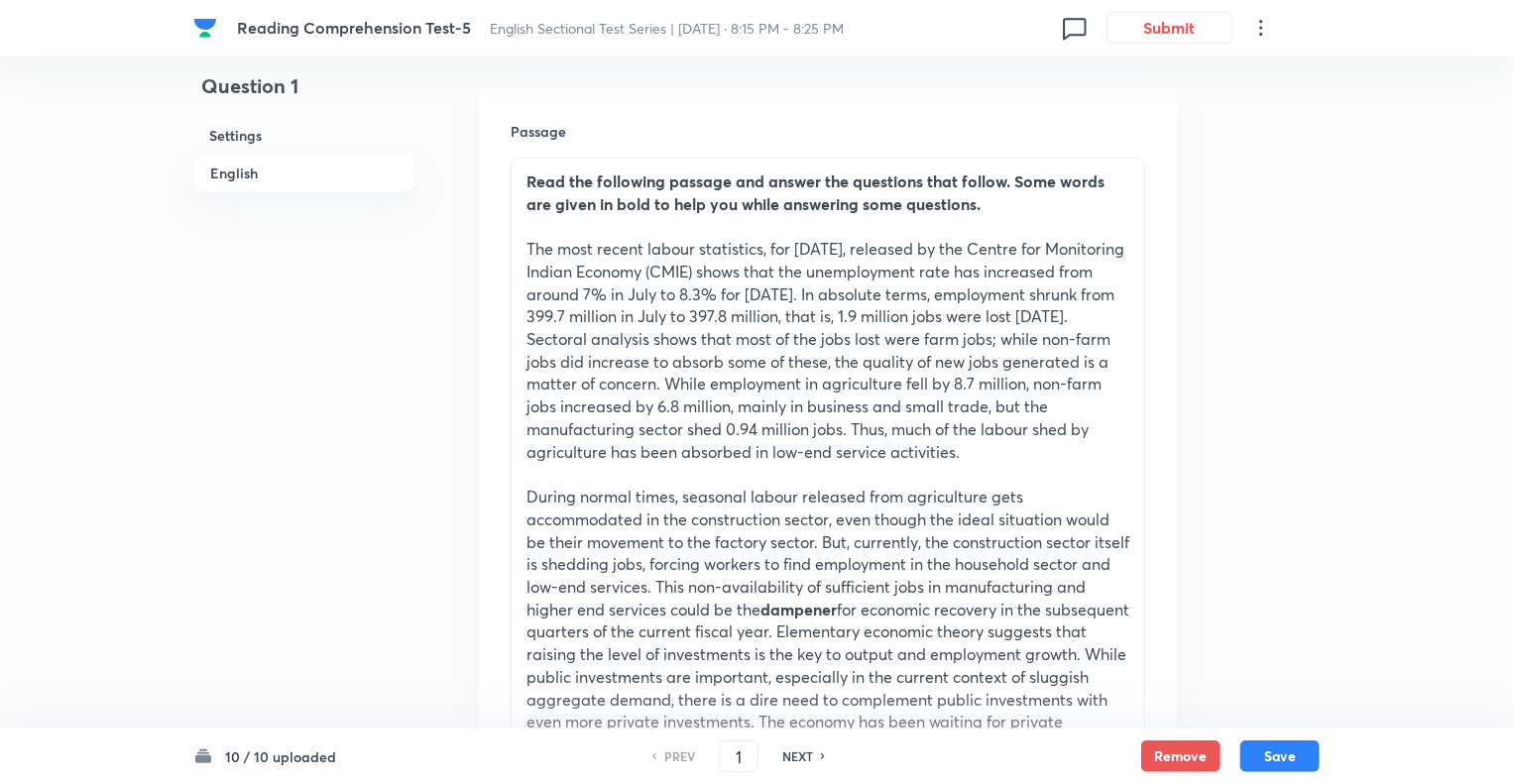 scroll, scrollTop: 595, scrollLeft: 0, axis: vertical 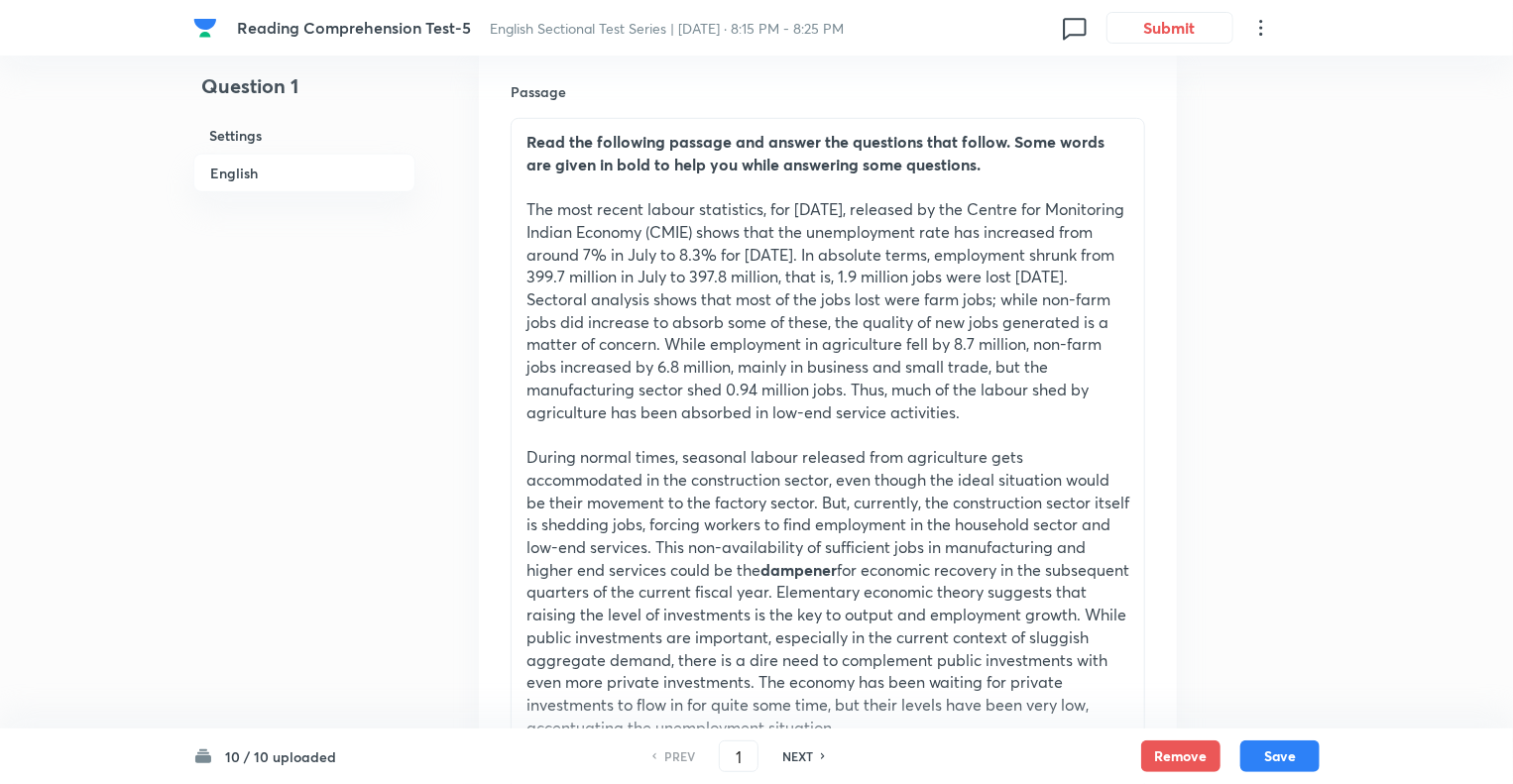 click on "Question 1 Settings English" at bounding box center [304, 1613] 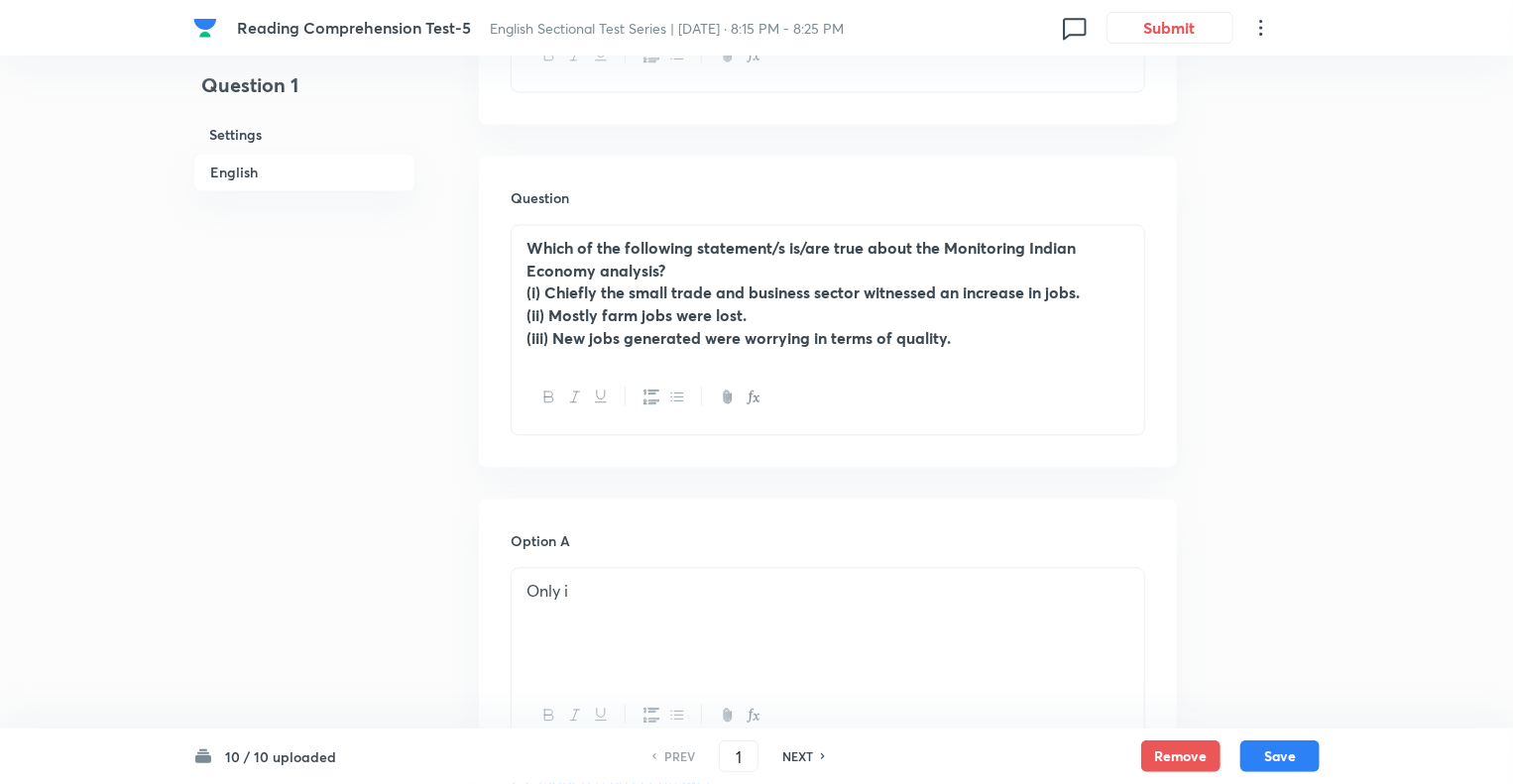 scroll, scrollTop: 1824, scrollLeft: 0, axis: vertical 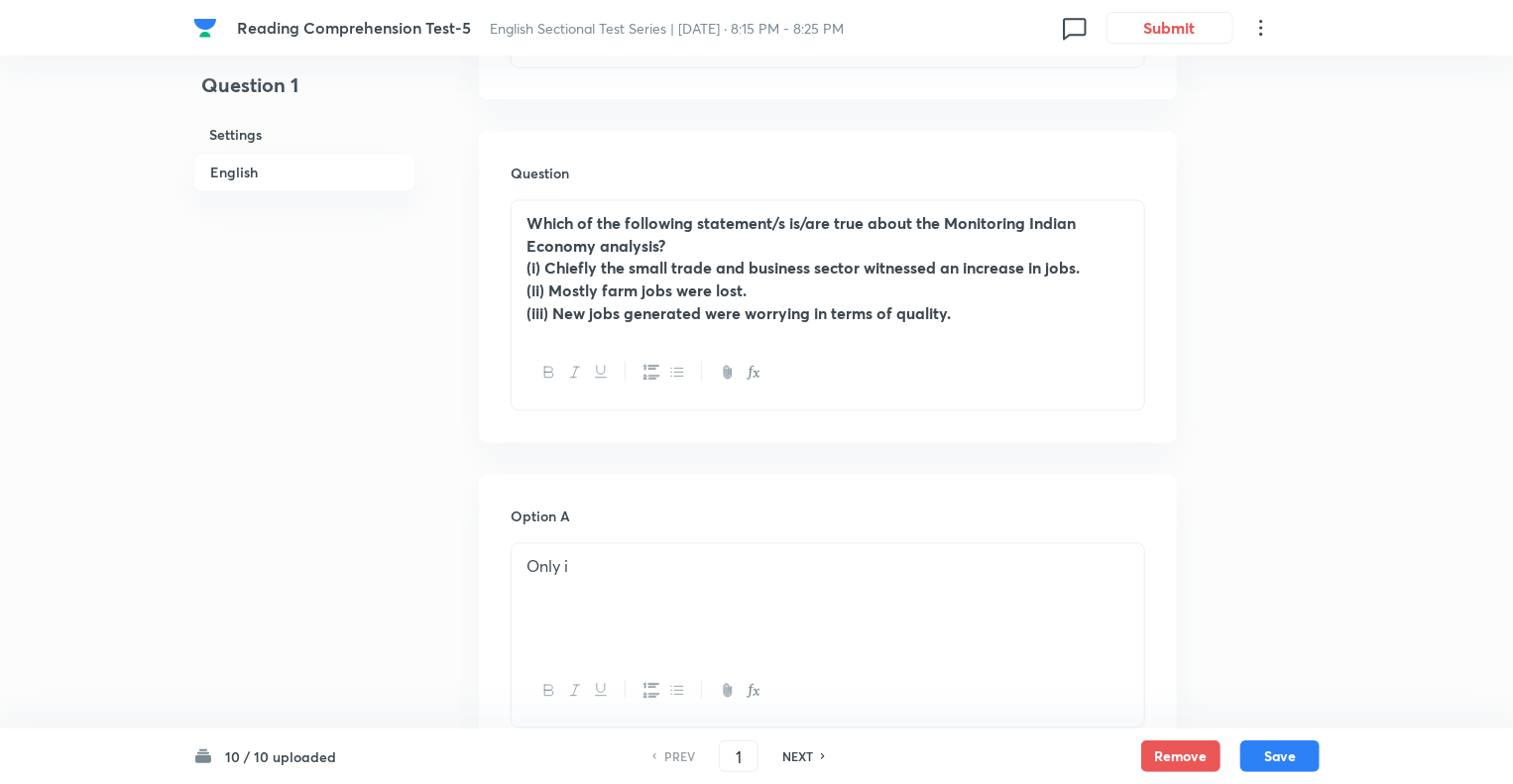 click on "Which of the following statement/s is/are true about the Monitoring Indian Economy analysis?" at bounding box center (801, 235) 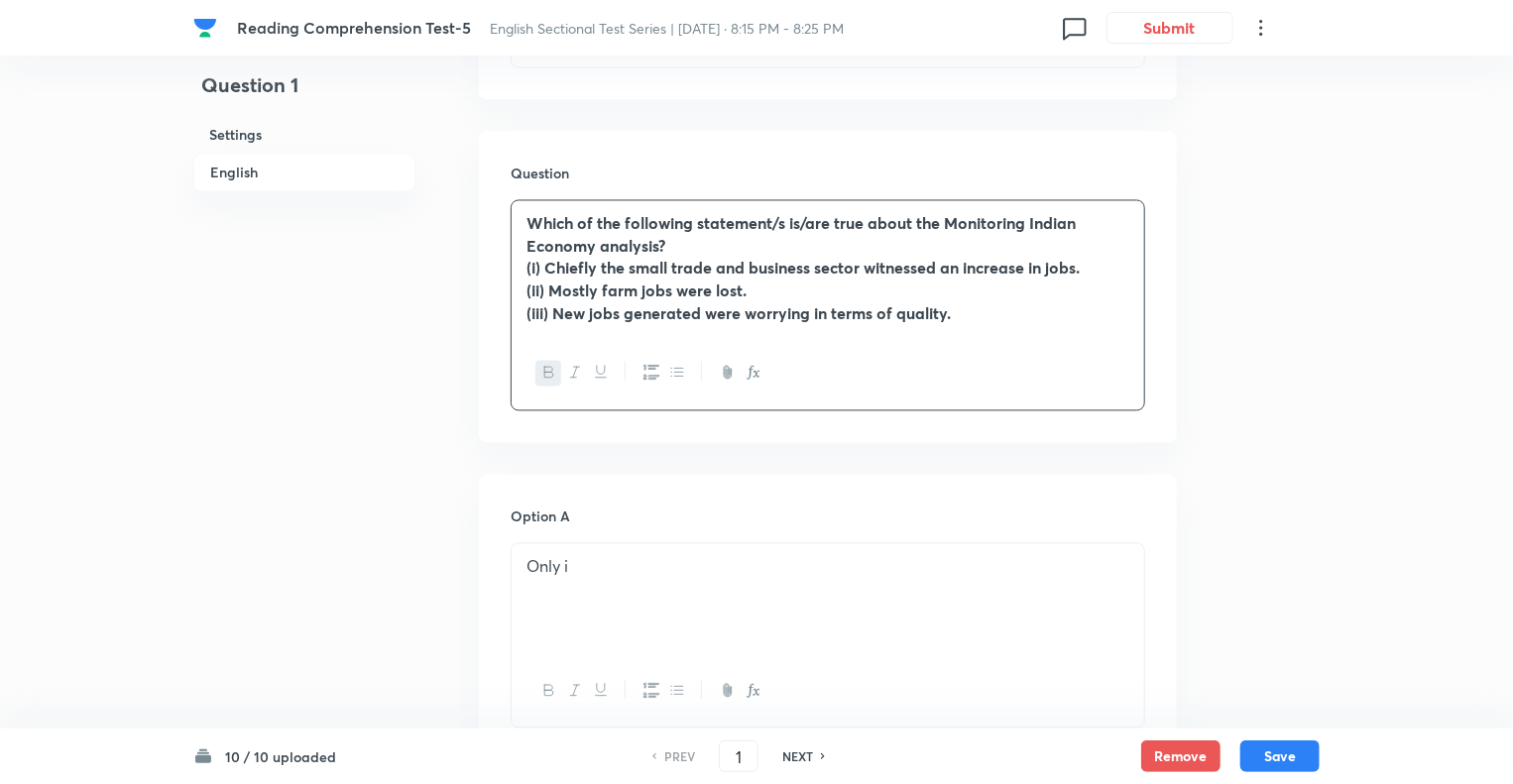 type 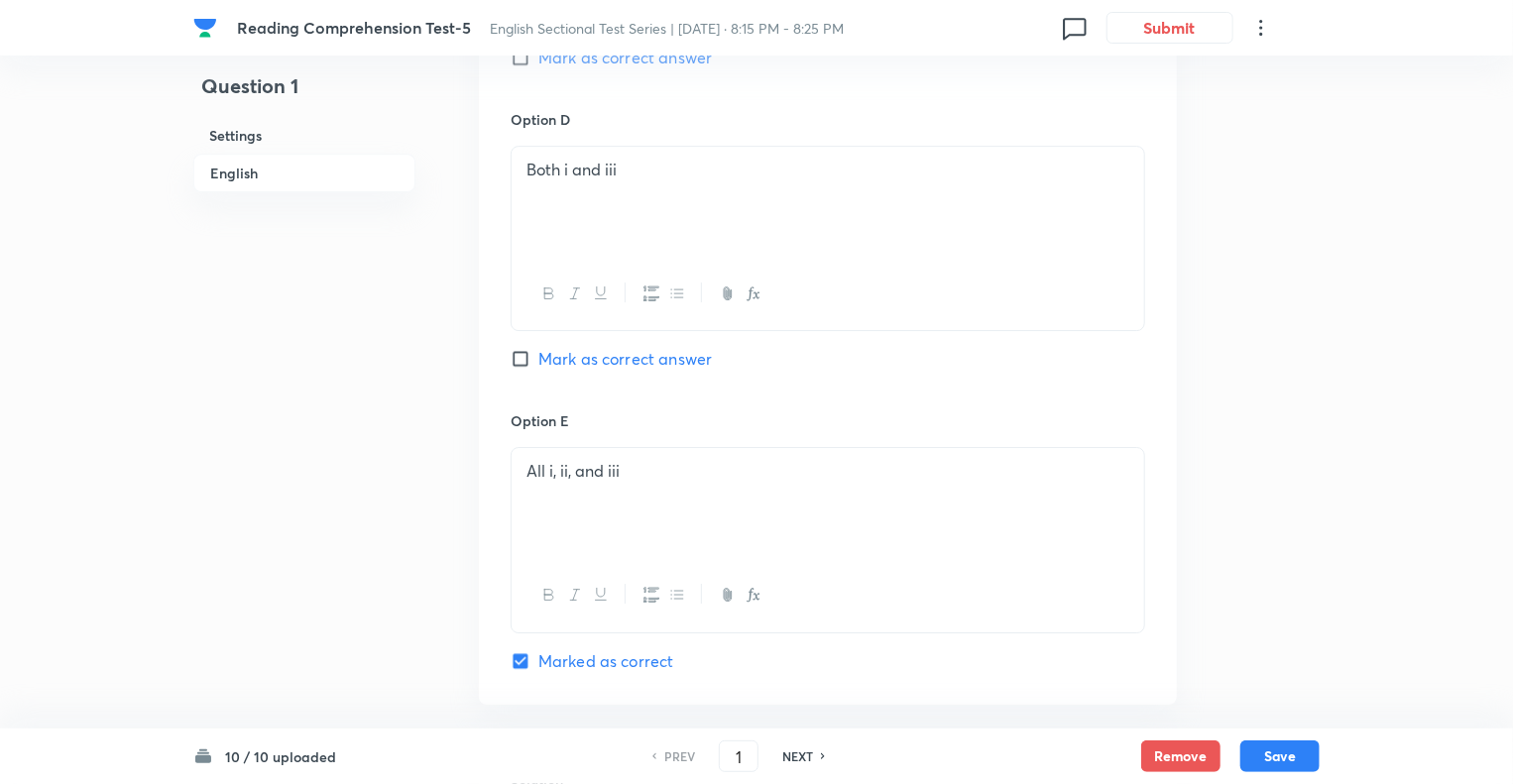 scroll, scrollTop: 3158, scrollLeft: 0, axis: vertical 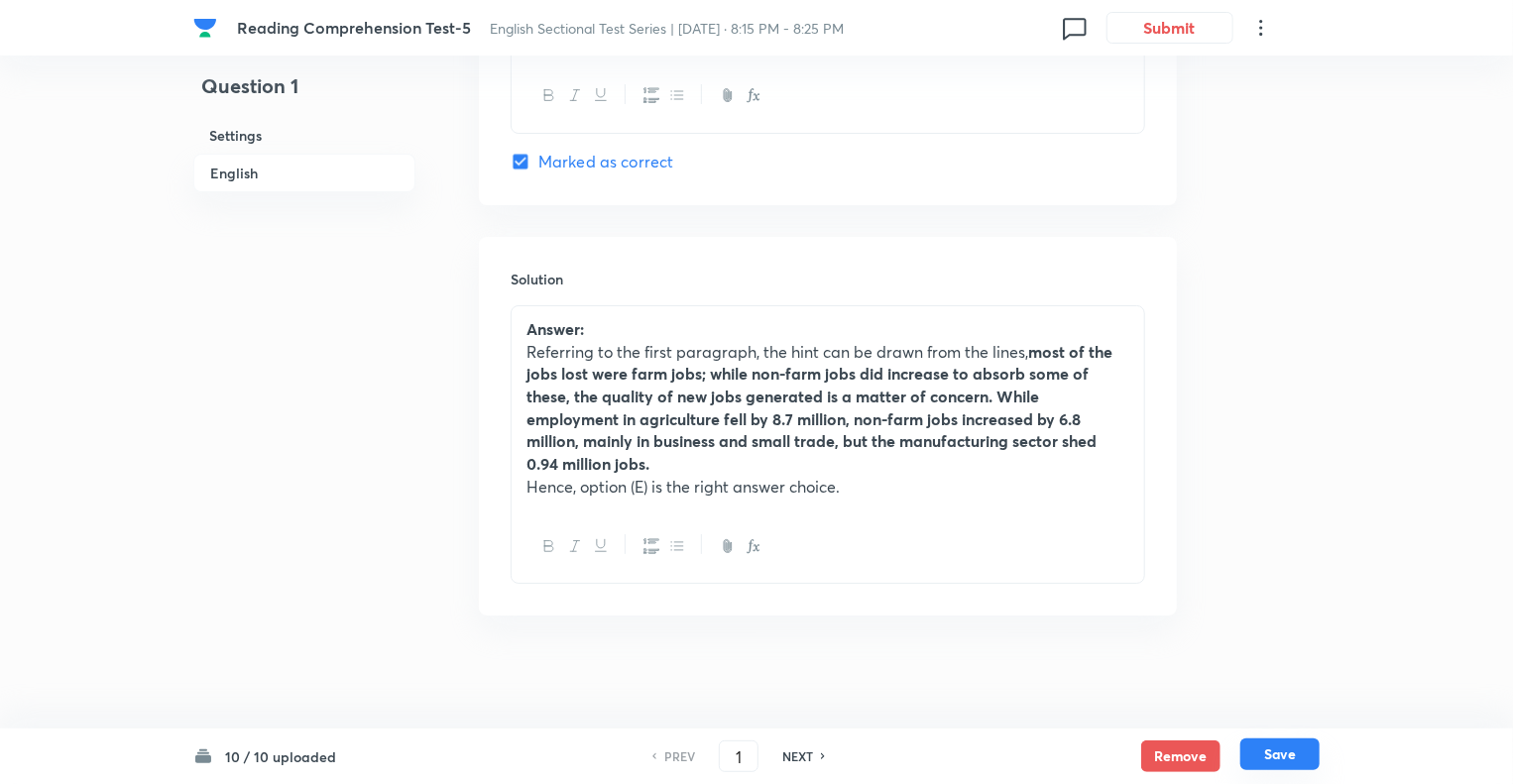 click on "Save" at bounding box center [1280, 754] 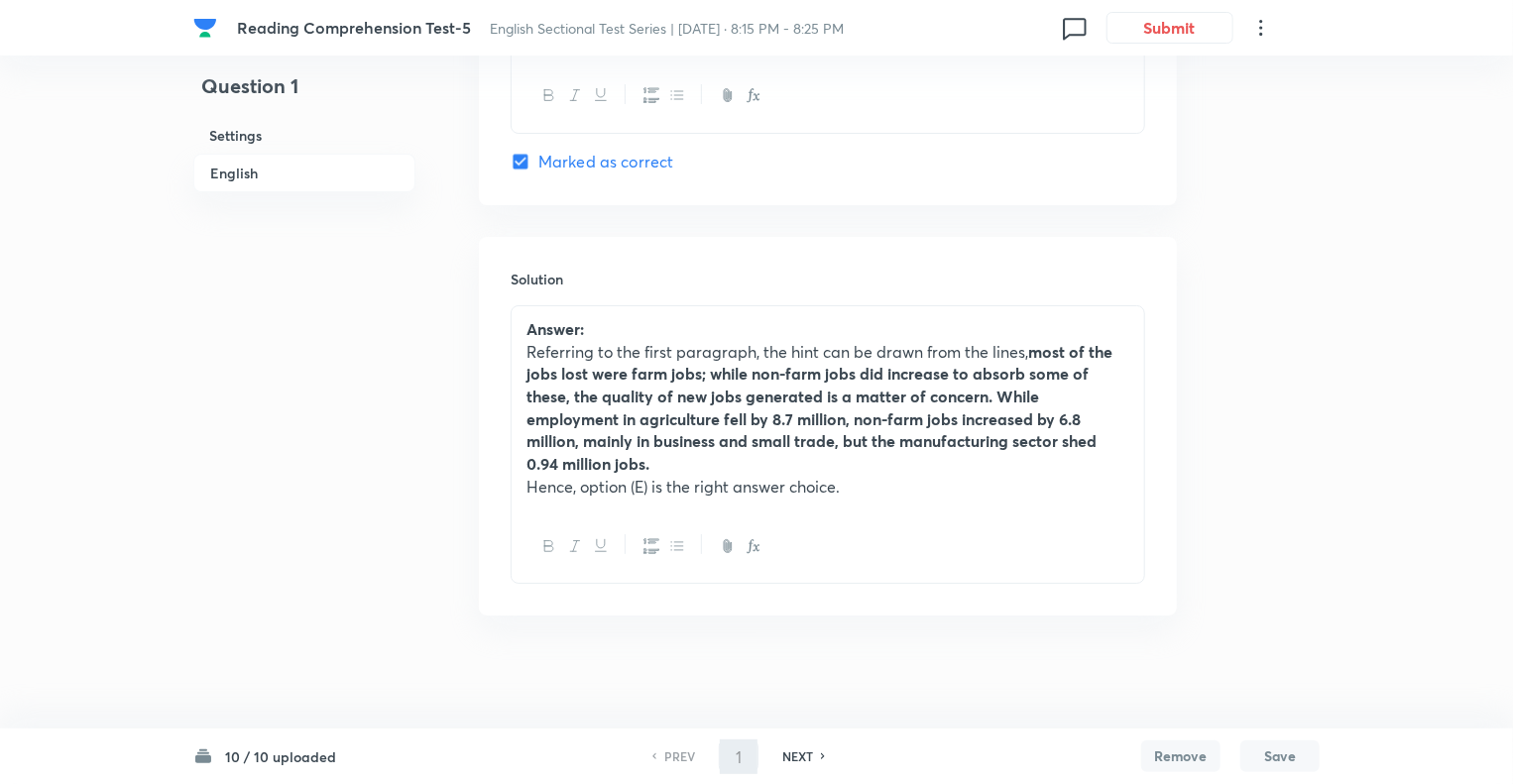 type on "2" 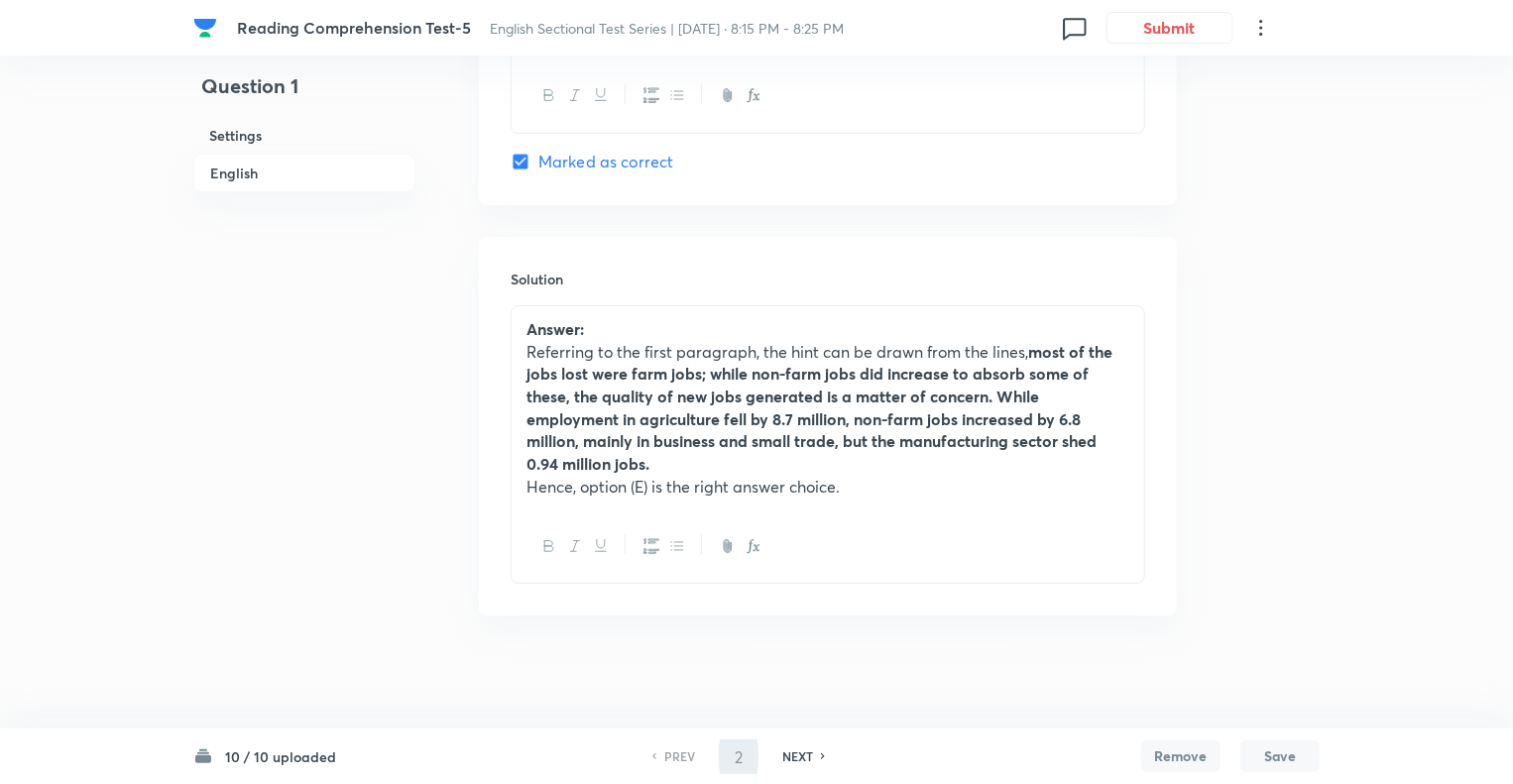 checkbox on "false" 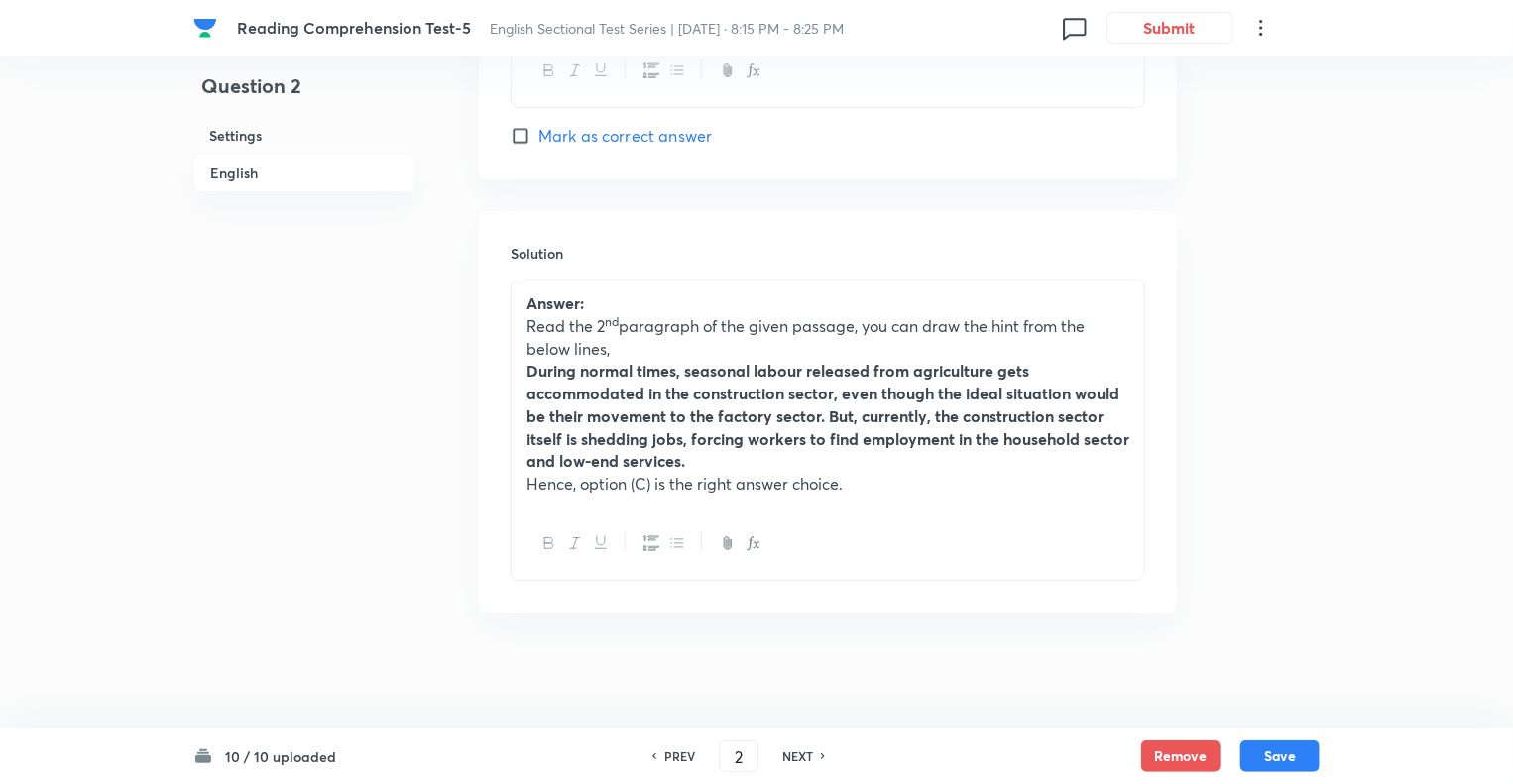 scroll, scrollTop: 1653, scrollLeft: 0, axis: vertical 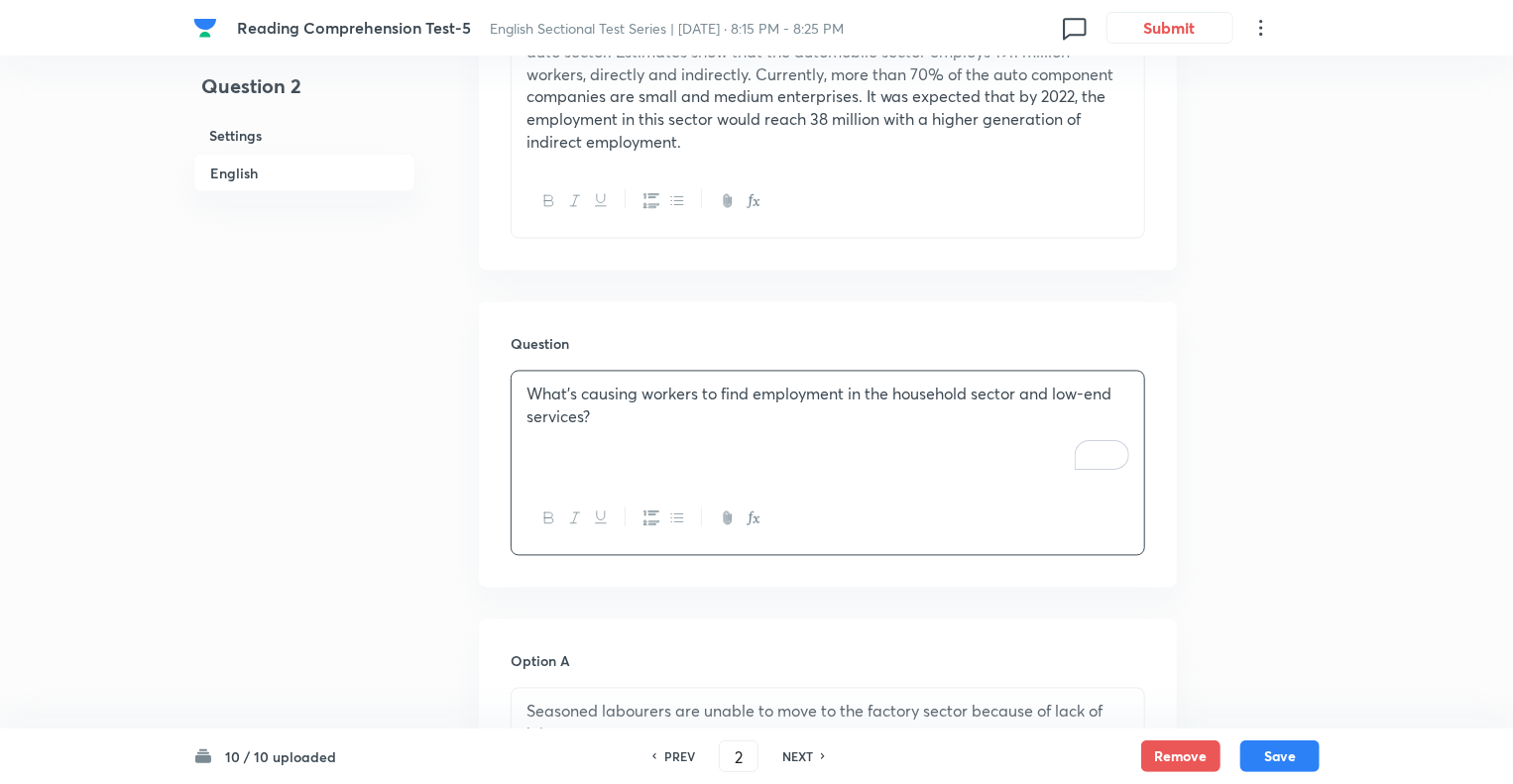 click on "What’s causing workers to find employment in the household sector and low-end services?" at bounding box center (828, 405) 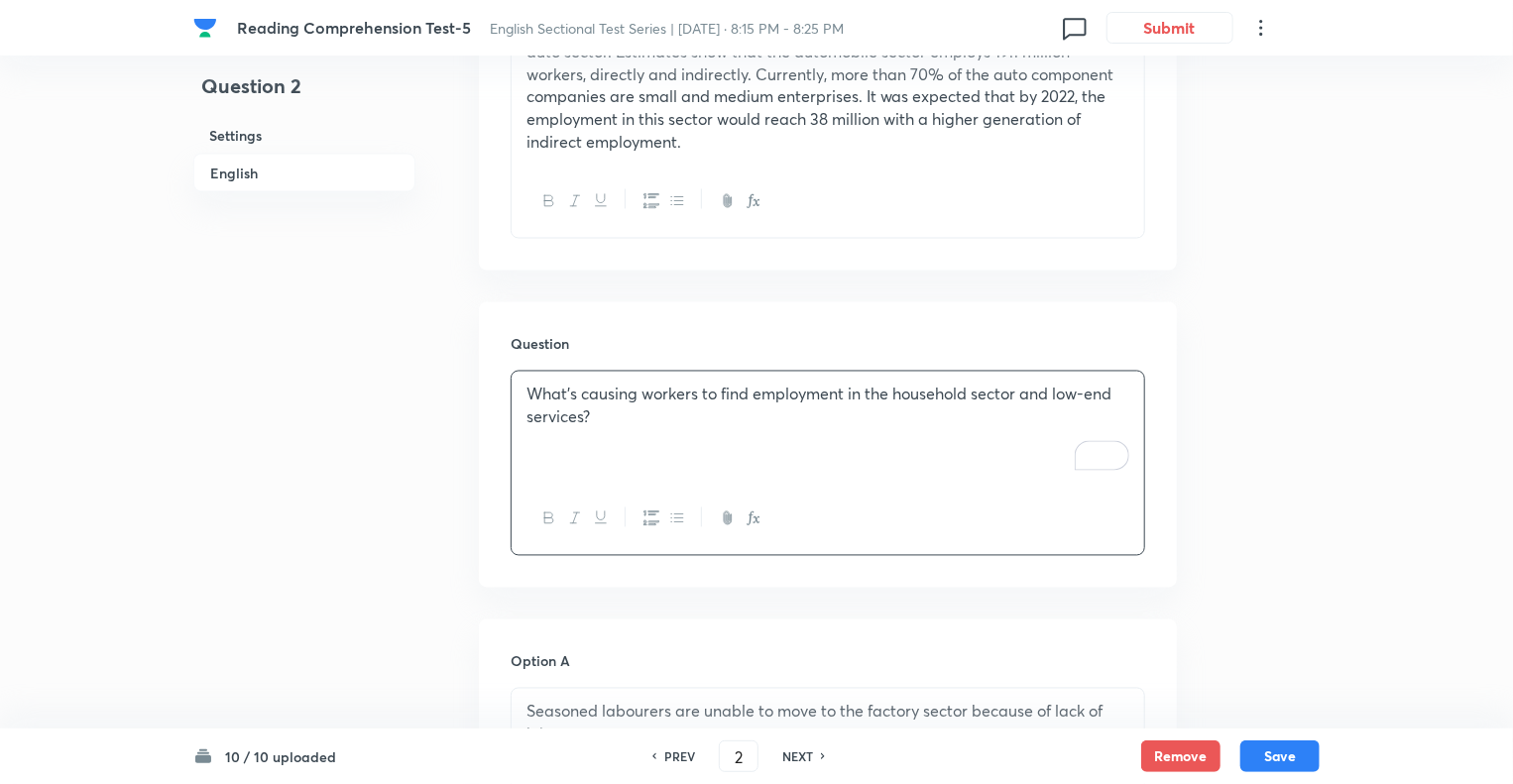 click on "Question 2 Settings English" at bounding box center [304, 553] 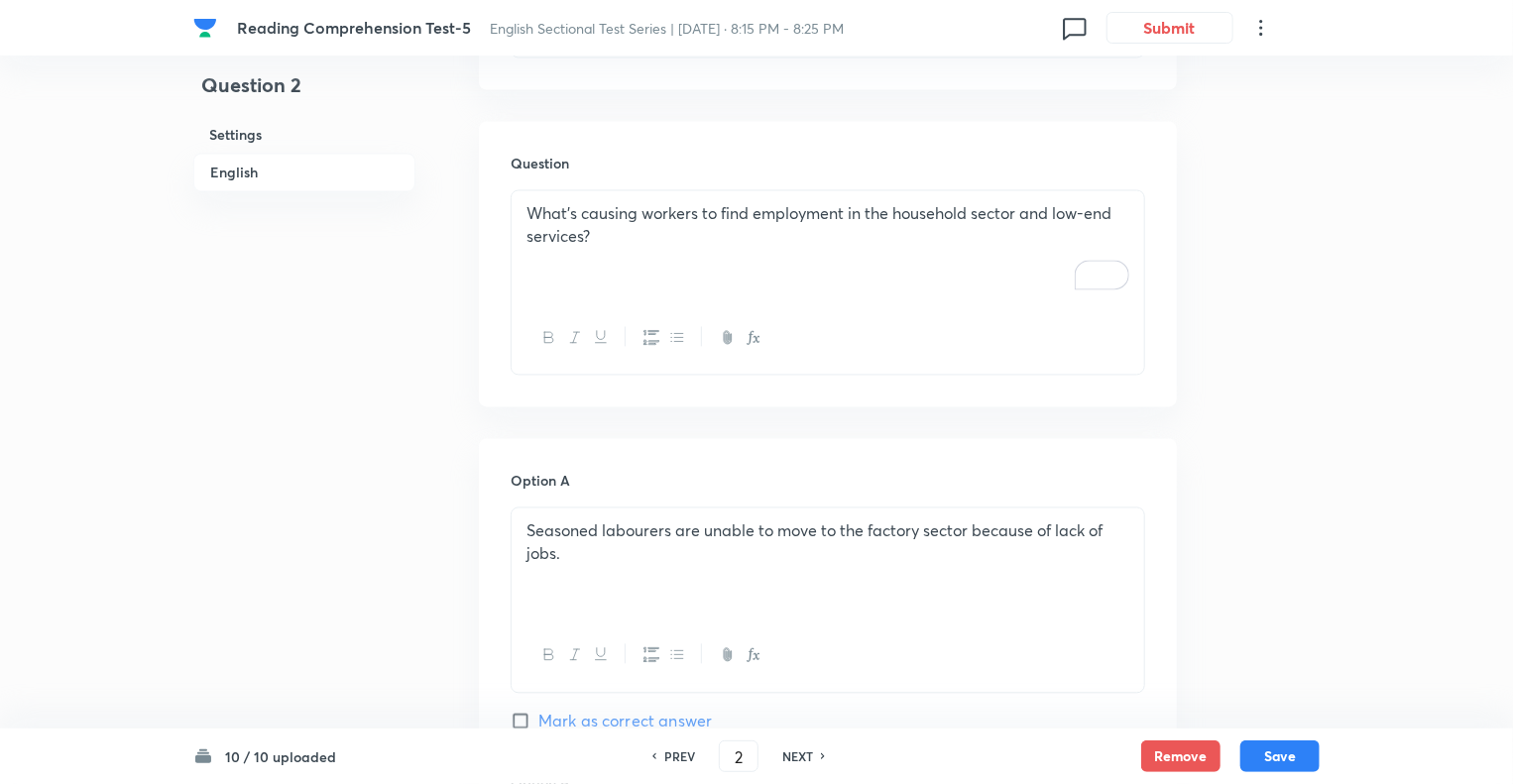 scroll, scrollTop: 1851, scrollLeft: 0, axis: vertical 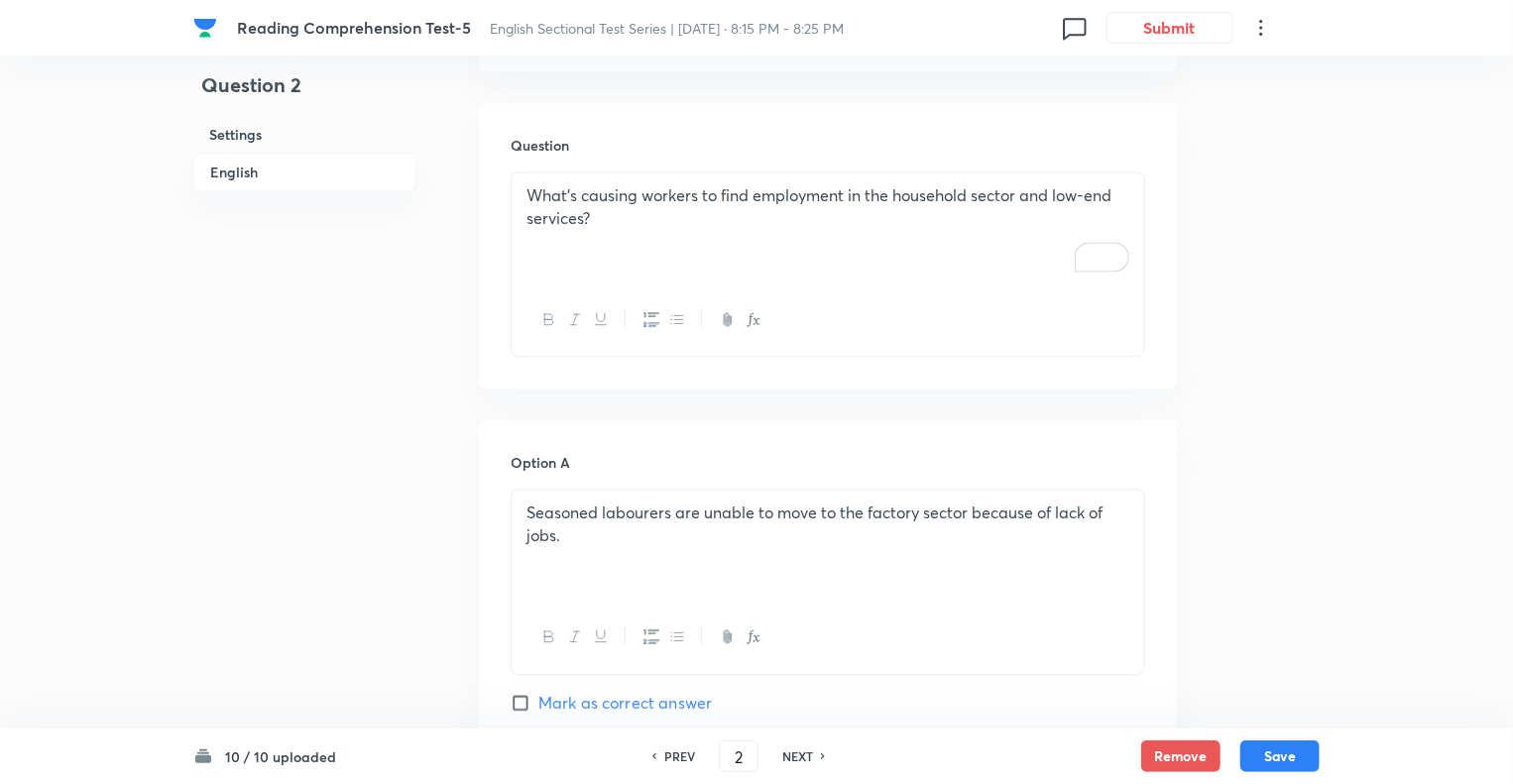 click on "Option A Seasoned labourers are unable to move to the factory sector because of lack of jobs. Mark as correct answer Option B Workers employed in agriculture are not skilled enough to work in any other sector. Mark as correct answer Option C There are no jobs in the construction sector for the seasoned labour relieved from agriculture. Marked as correct Option D There are insufficient jobs in both the factory and manufacturing sectors. Mark as correct answer Option E All of the above Mark as correct answer" at bounding box center [828, 1187] 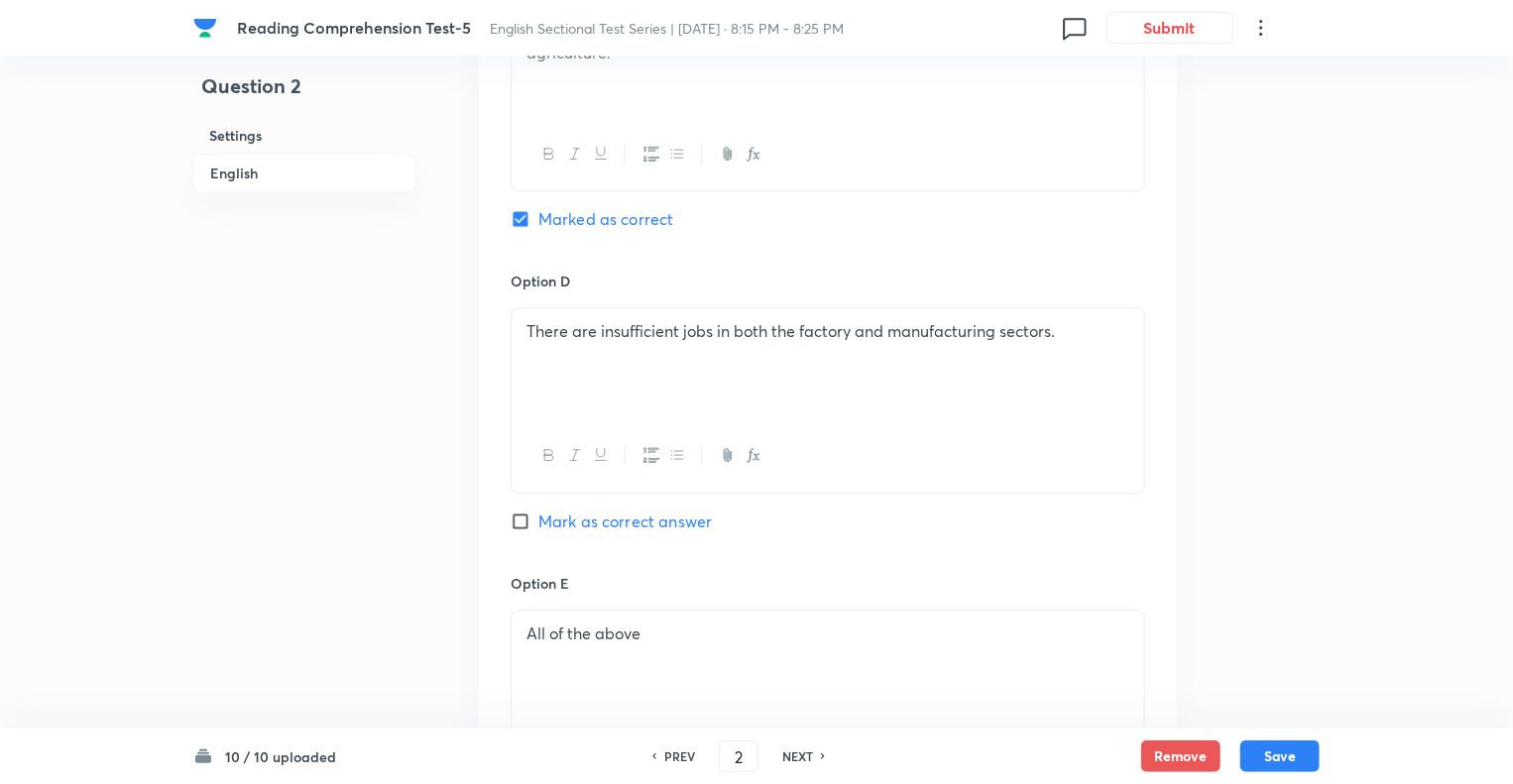 scroll, scrollTop: 2962, scrollLeft: 0, axis: vertical 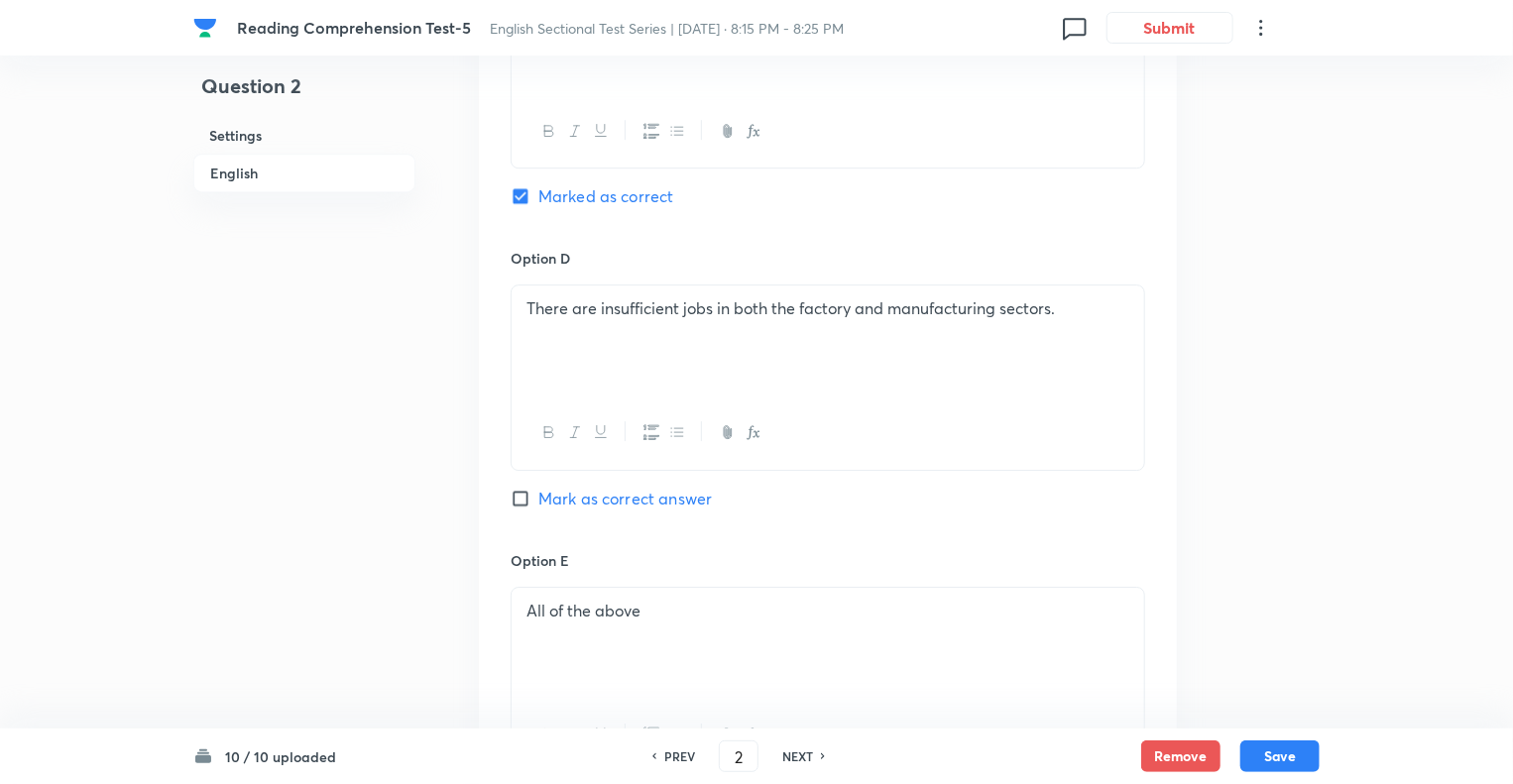 click on "There are insufficient jobs in both the factory and manufacturing sectors." at bounding box center (828, 308) 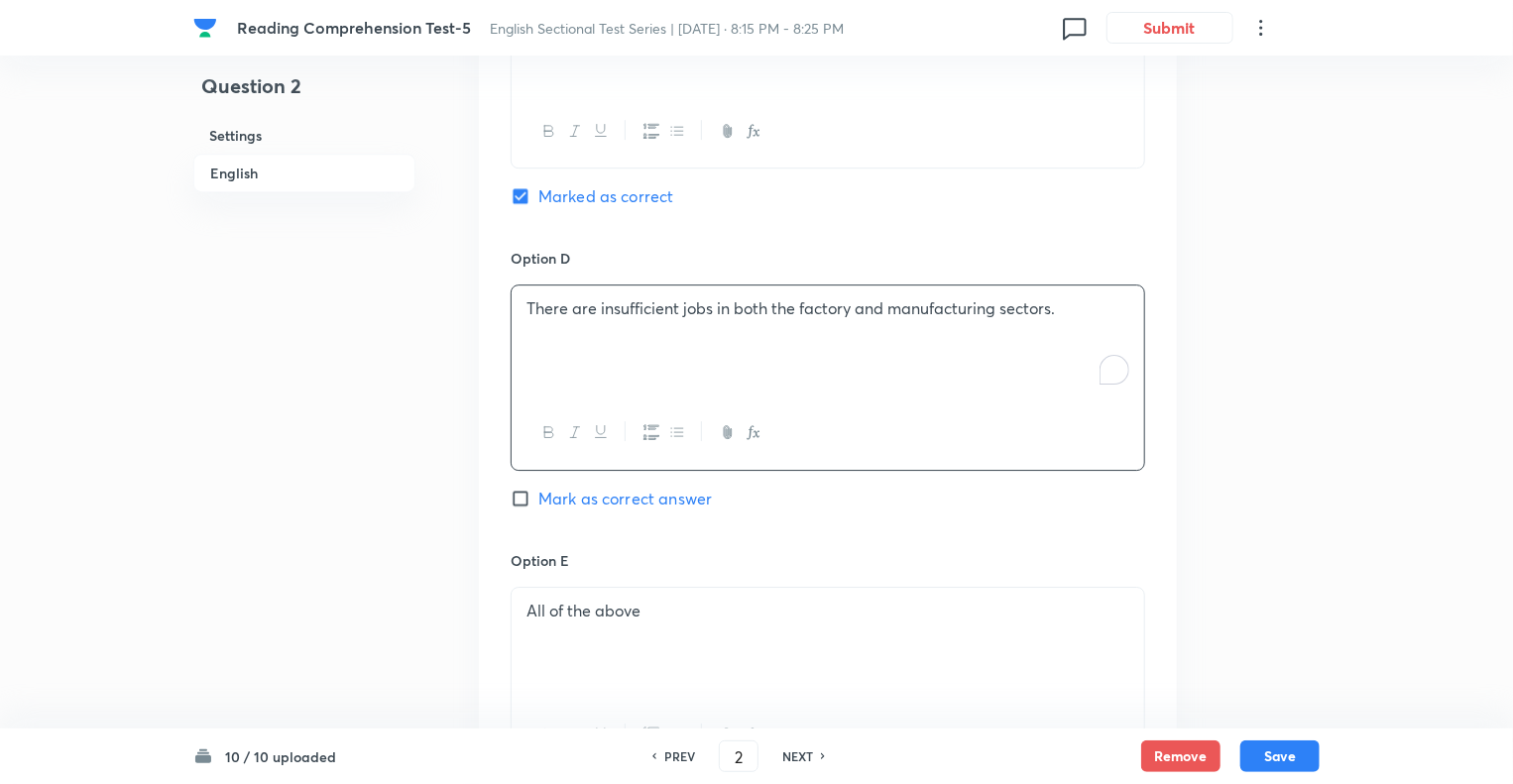 type 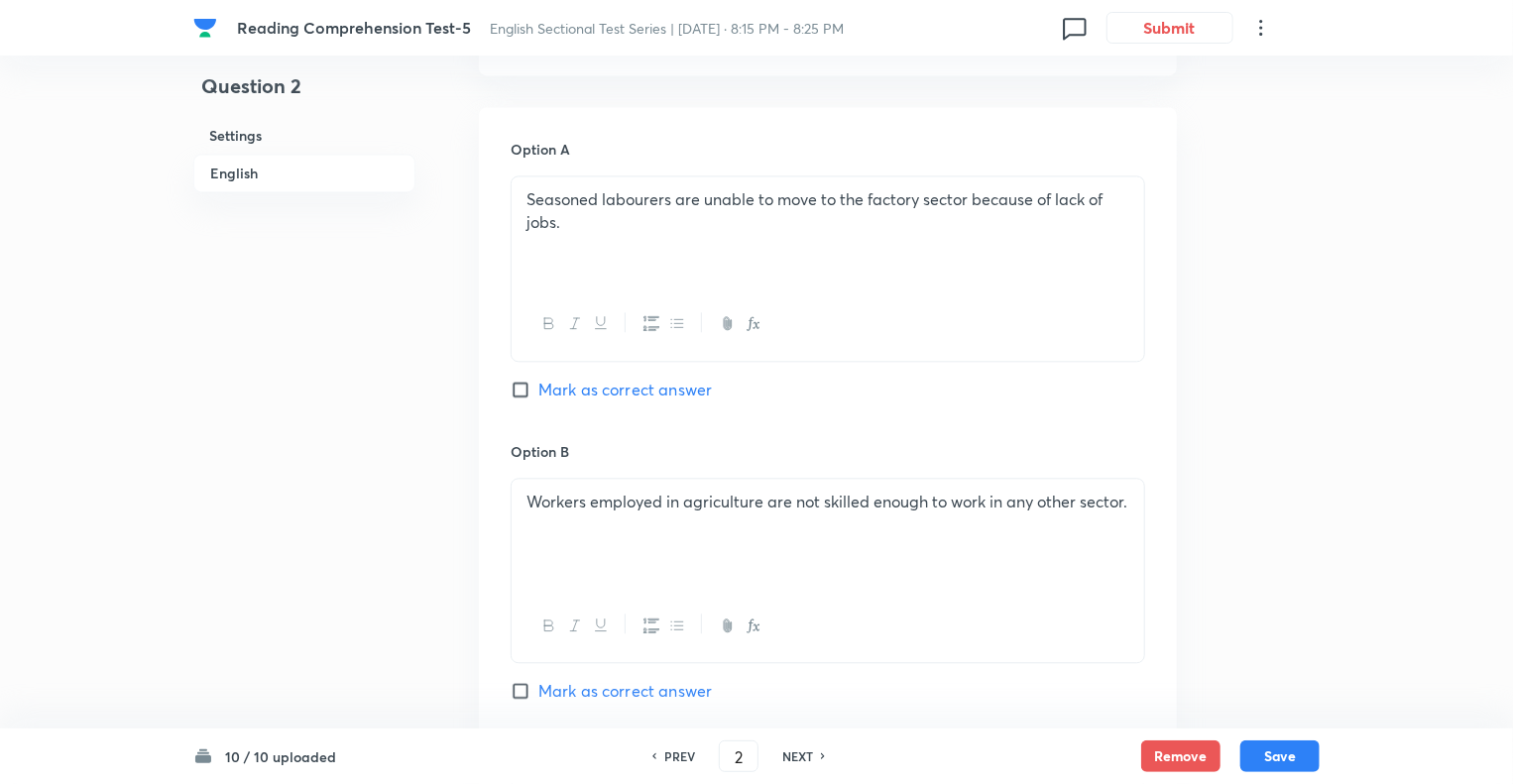 scroll, scrollTop: 2113, scrollLeft: 0, axis: vertical 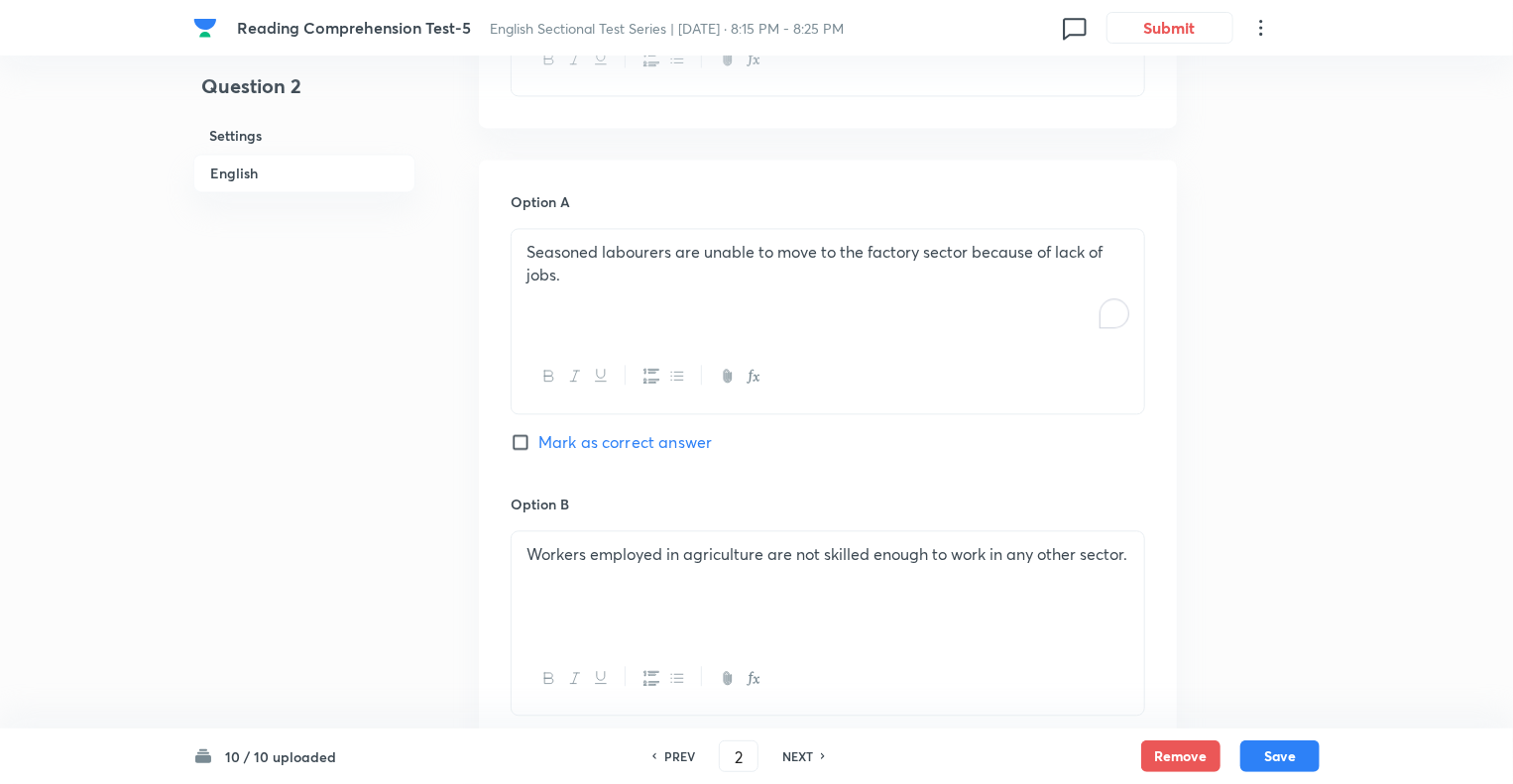 click on "Seasoned labourers are unable to move to the factory sector because of lack of jobs." at bounding box center (828, 263) 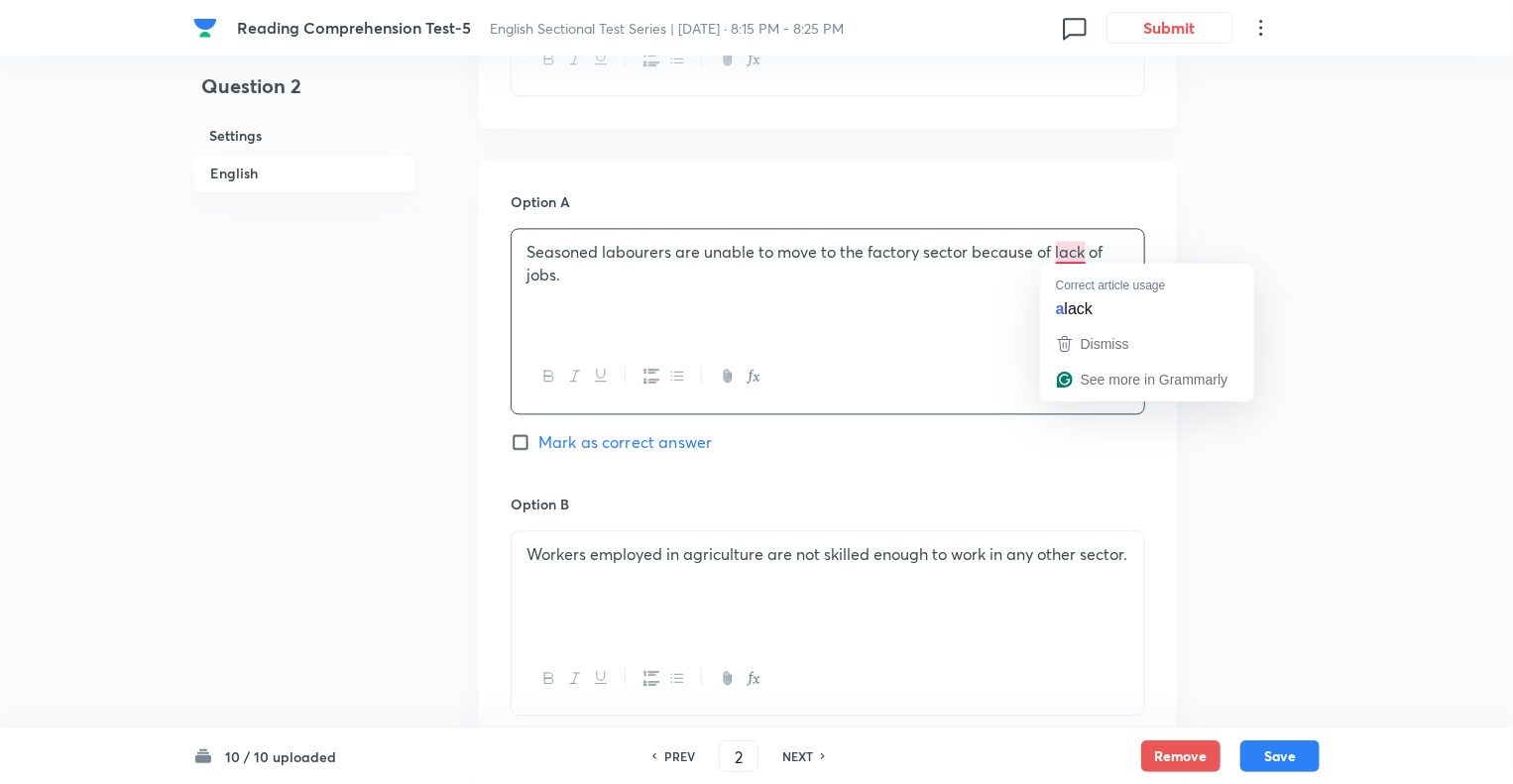 click on "Seasoned labourers are unable to move to the factory sector because of lack of jobs." at bounding box center (828, 284) 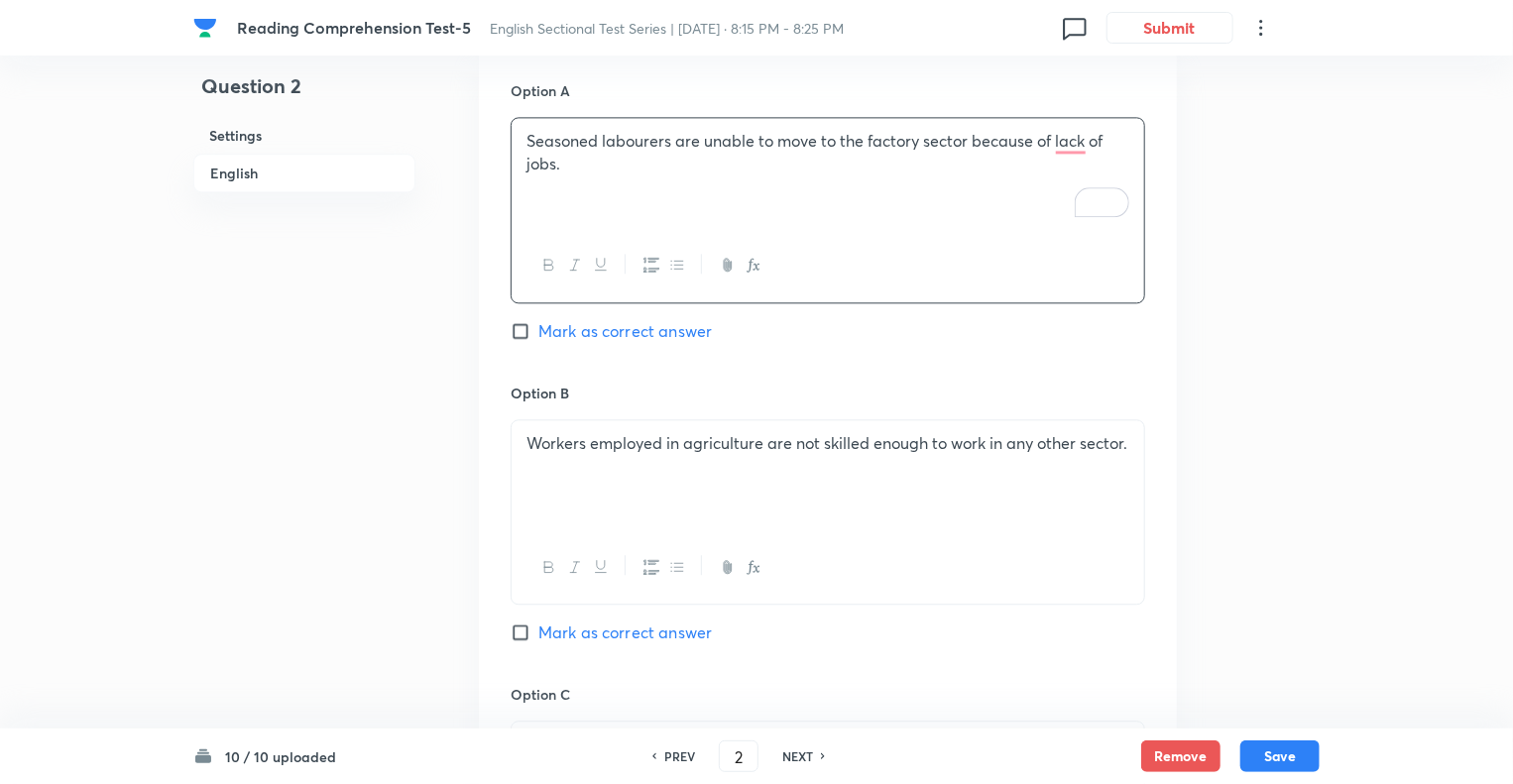 scroll, scrollTop: 2241, scrollLeft: 0, axis: vertical 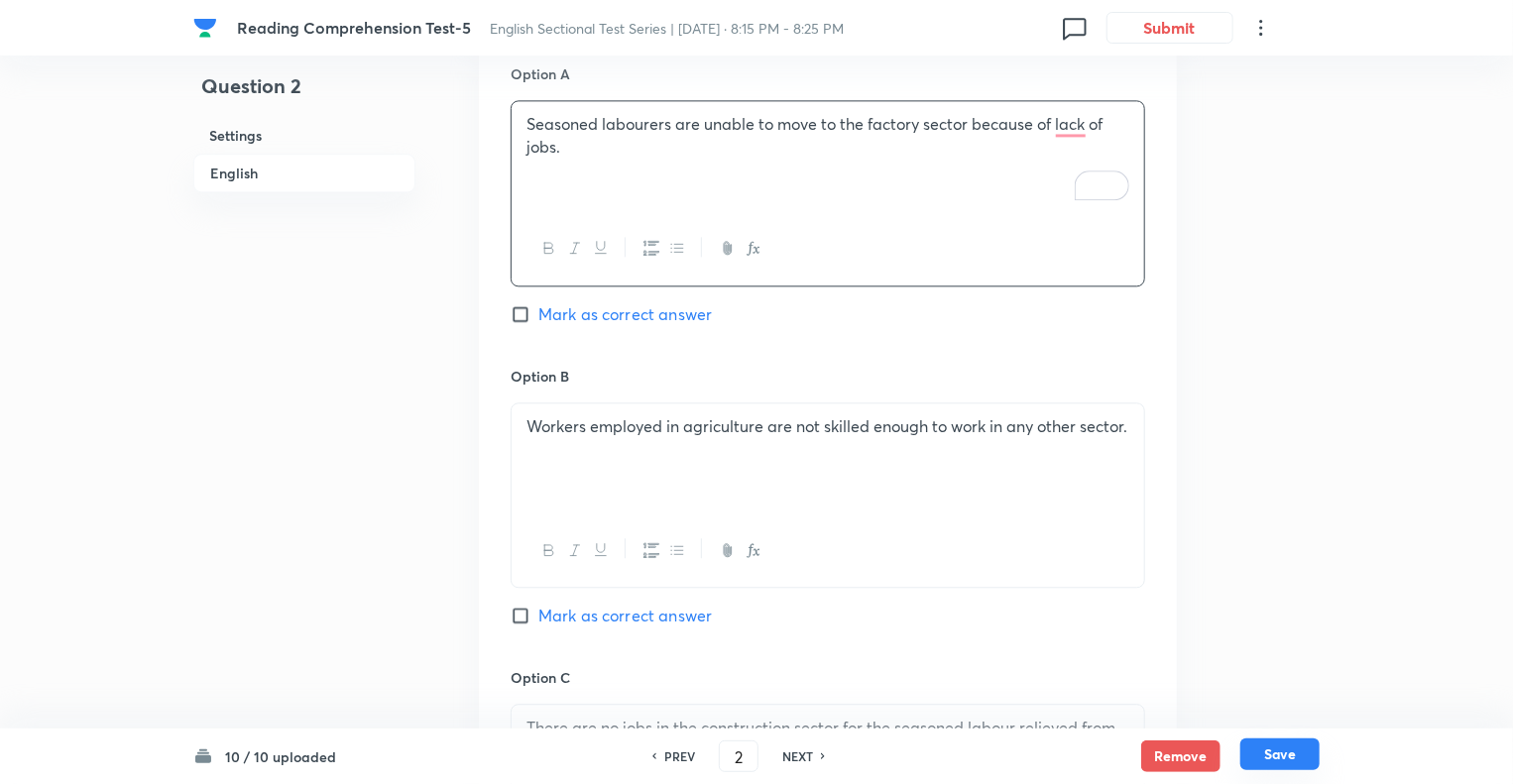 click on "Save" at bounding box center (1280, 754) 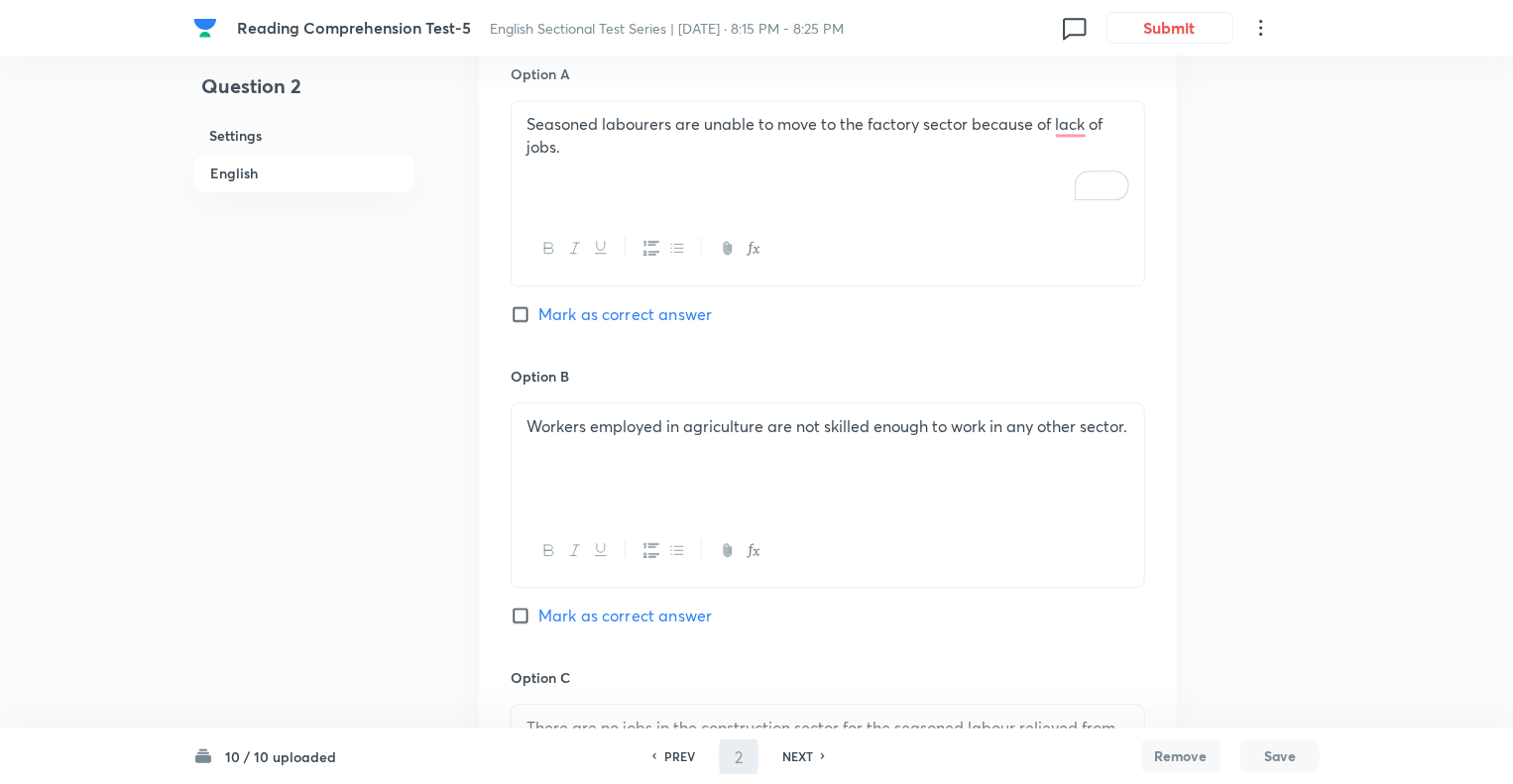 type on "3" 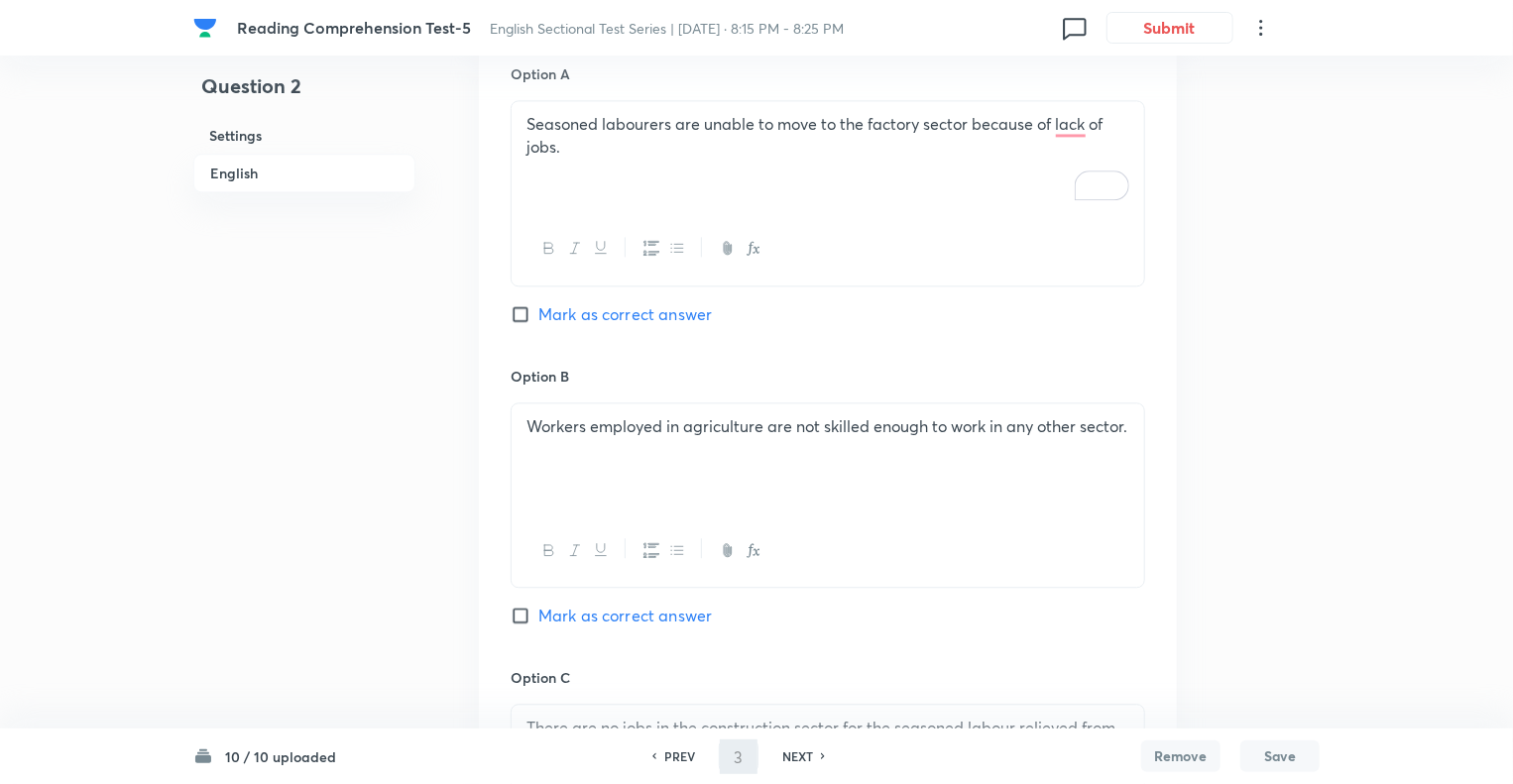 checkbox on "false" 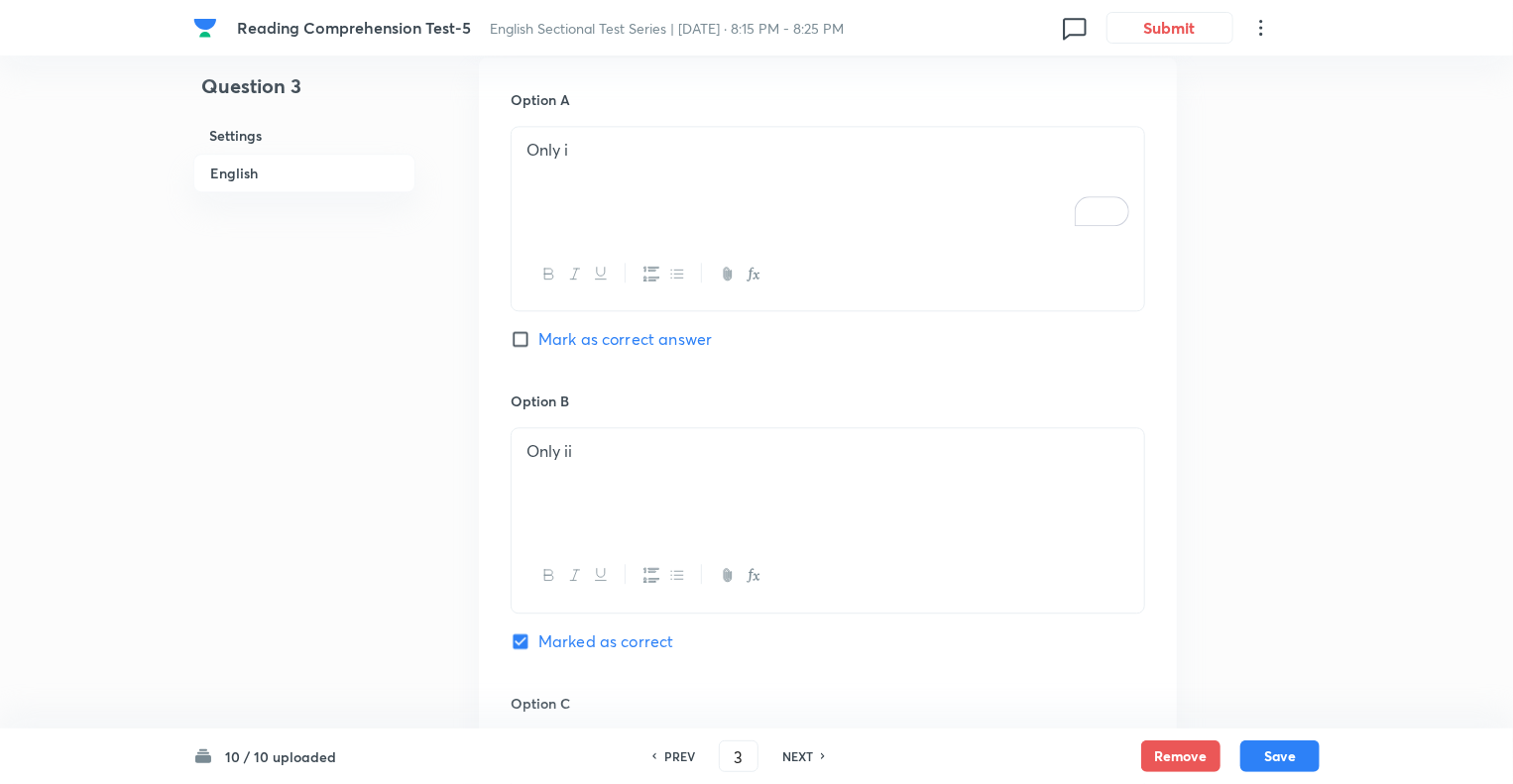 click on "PREV" at bounding box center [679, 756] 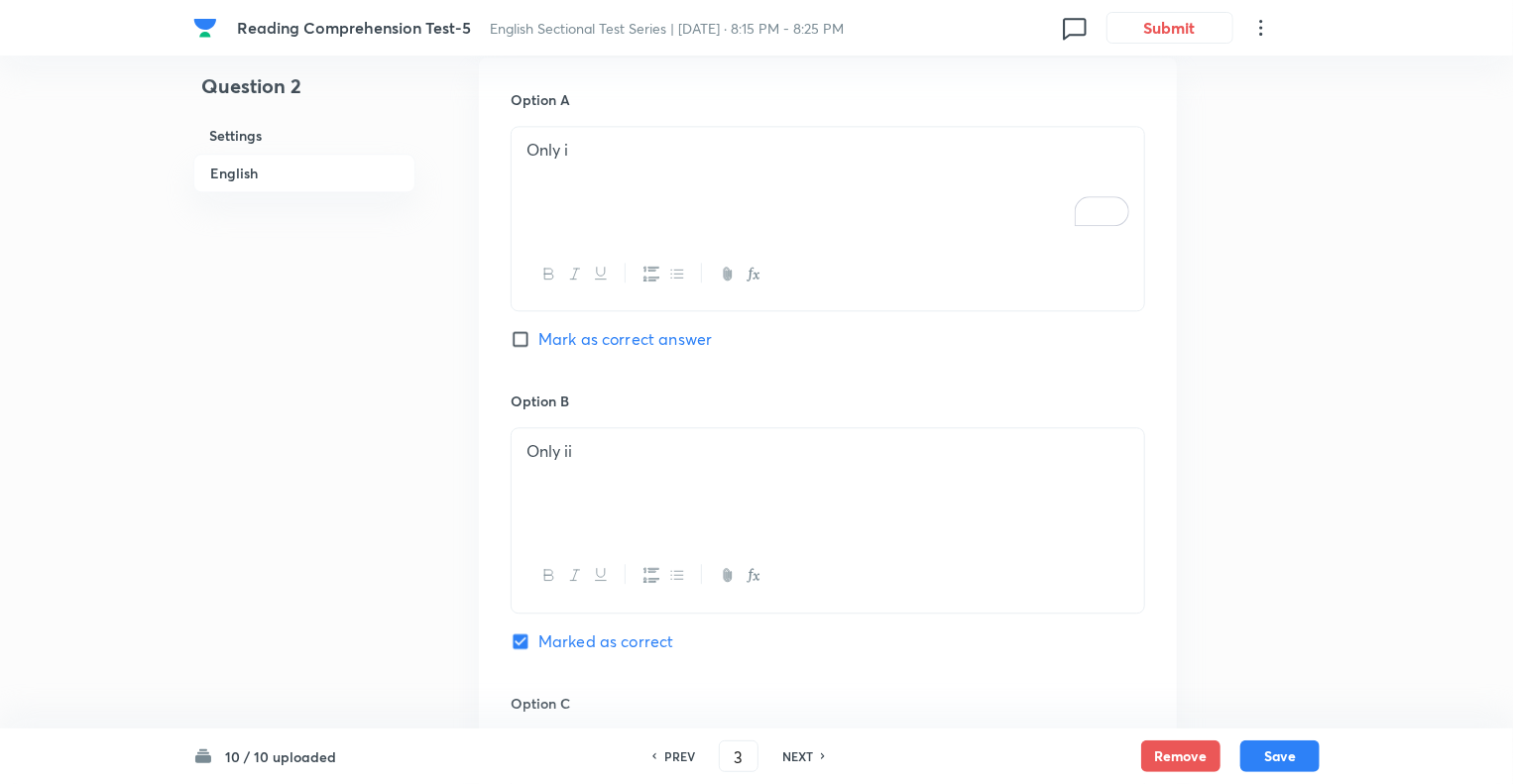 type on "2" 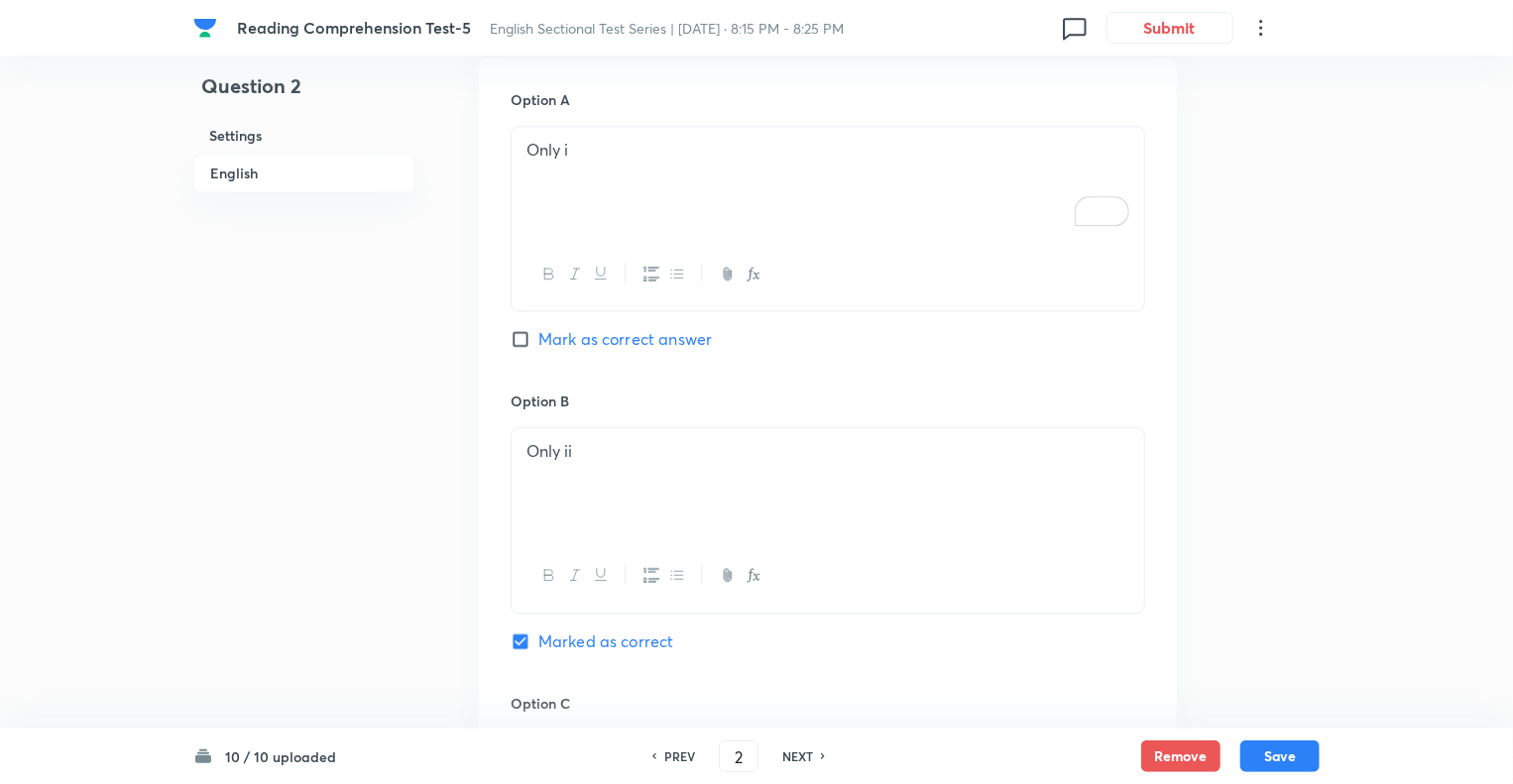 checkbox on "false" 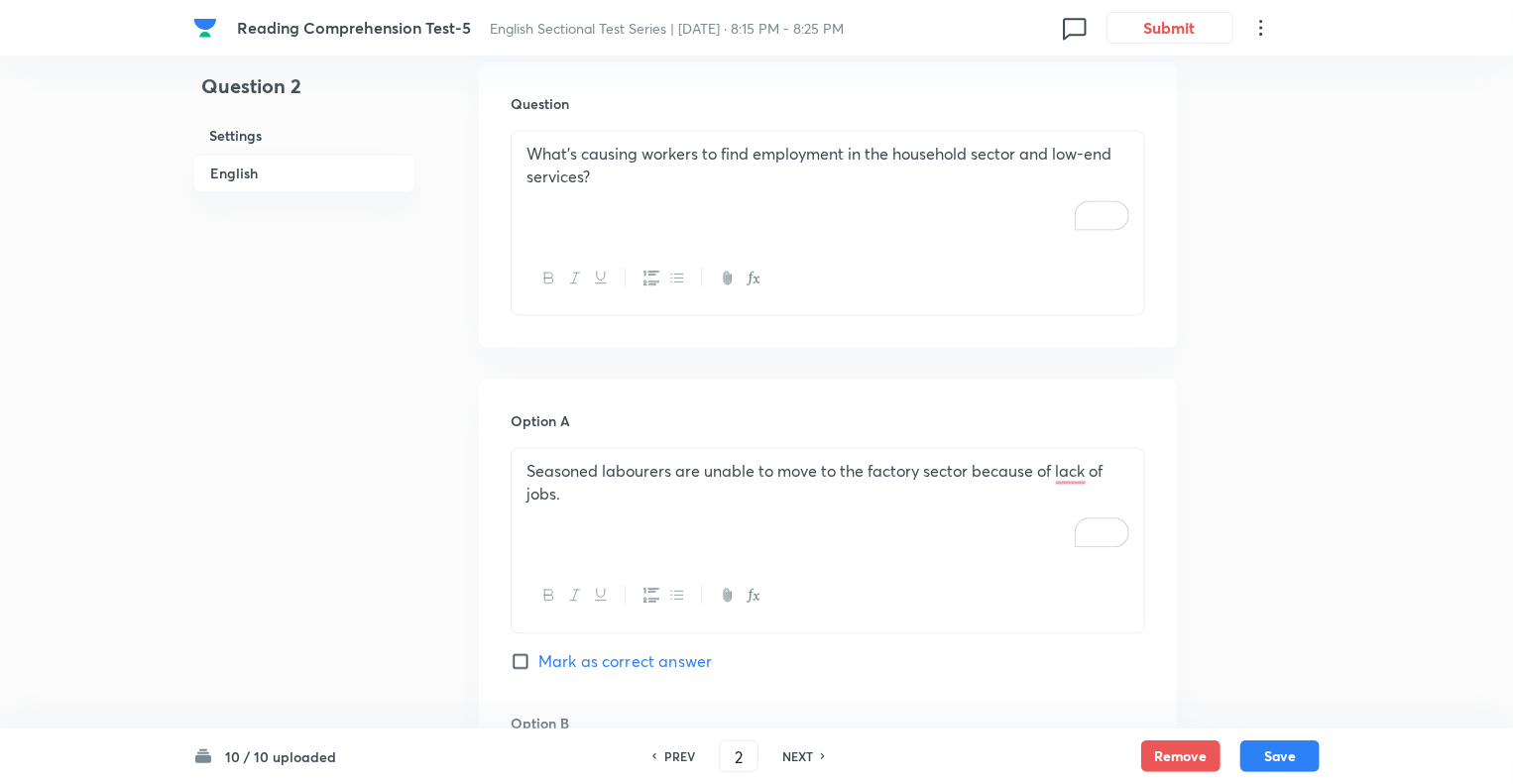 scroll, scrollTop: 1907, scrollLeft: 0, axis: vertical 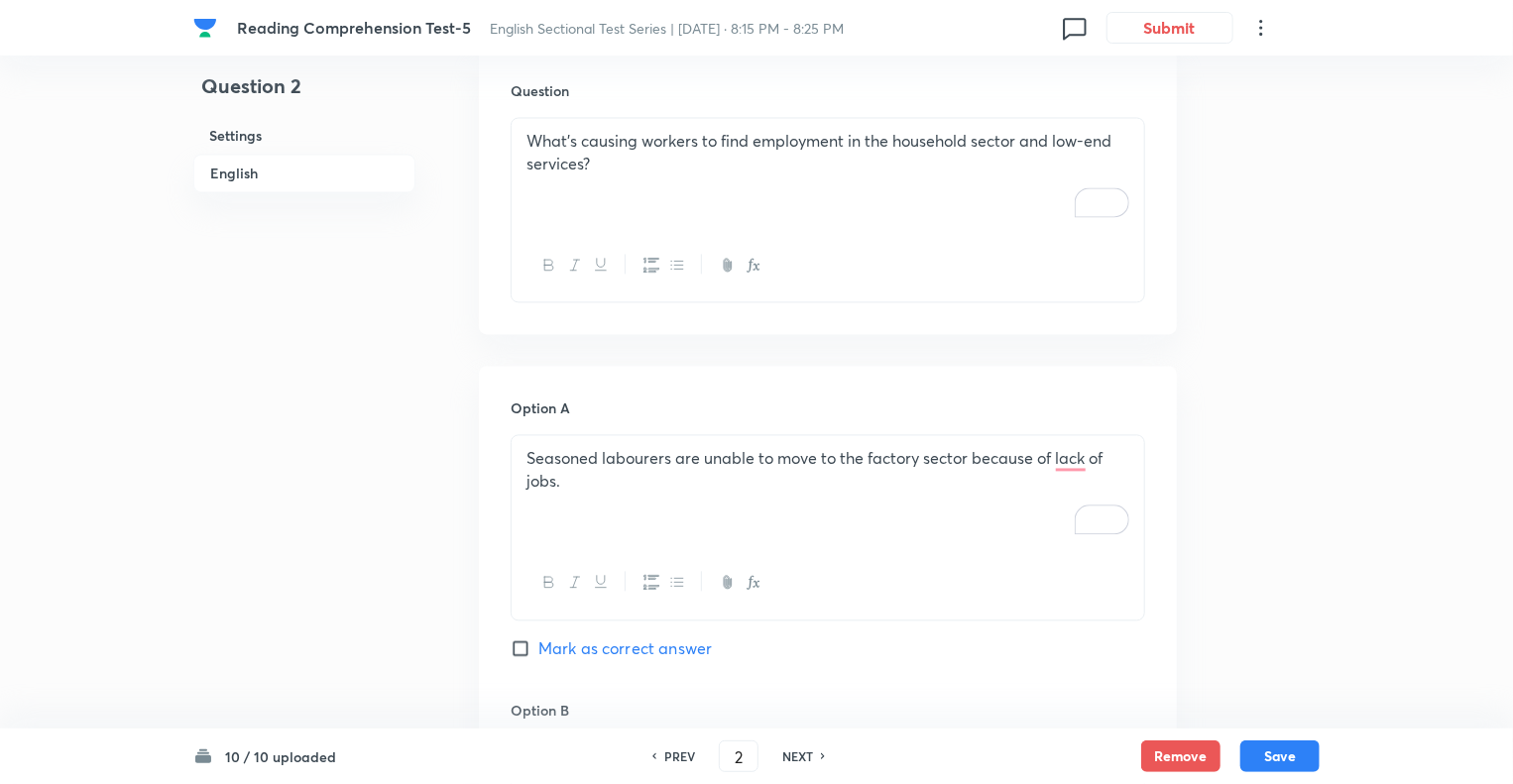 click on "Seasoned labourers are unable to move to the factory sector because of lack of jobs." at bounding box center (828, 469) 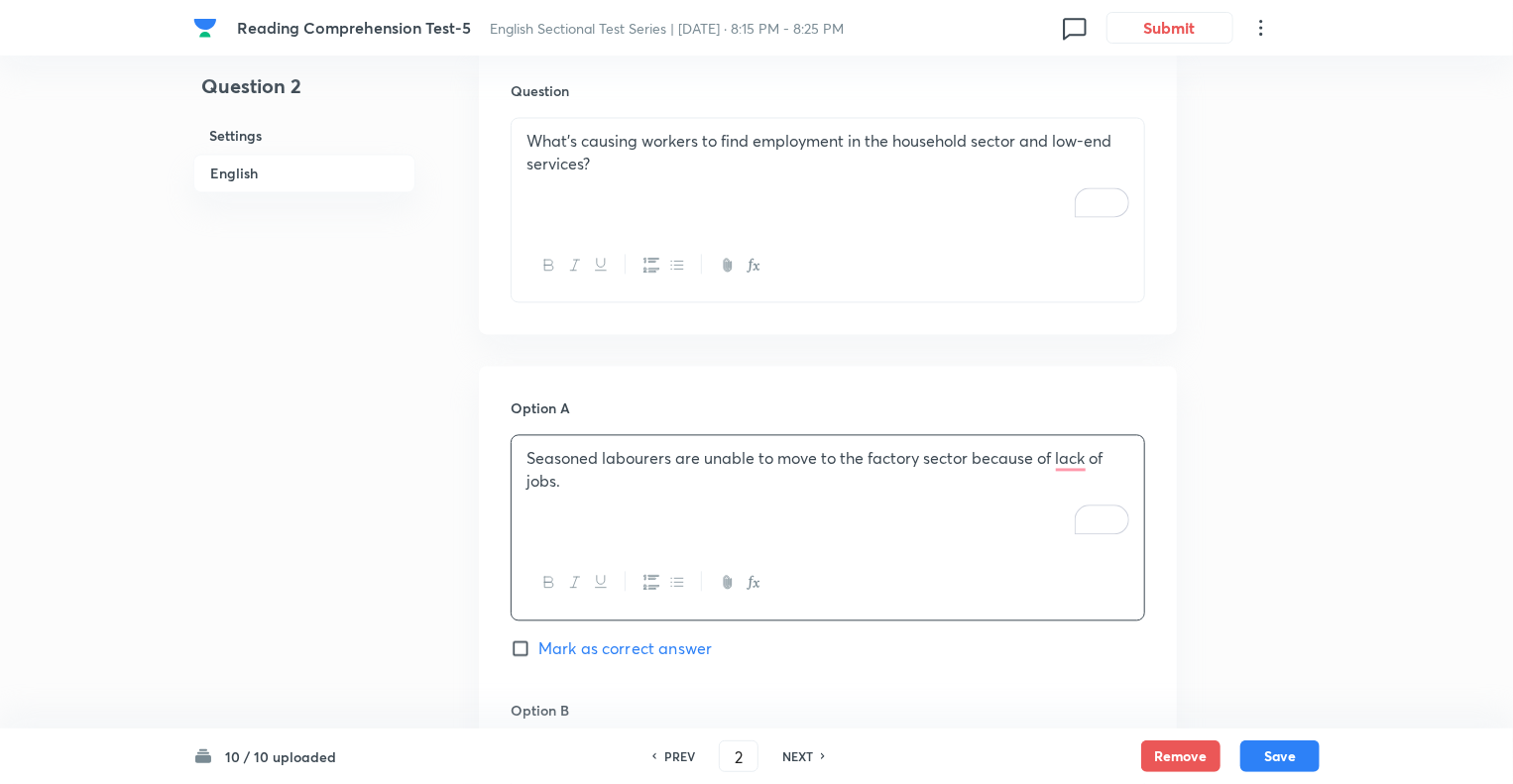 type 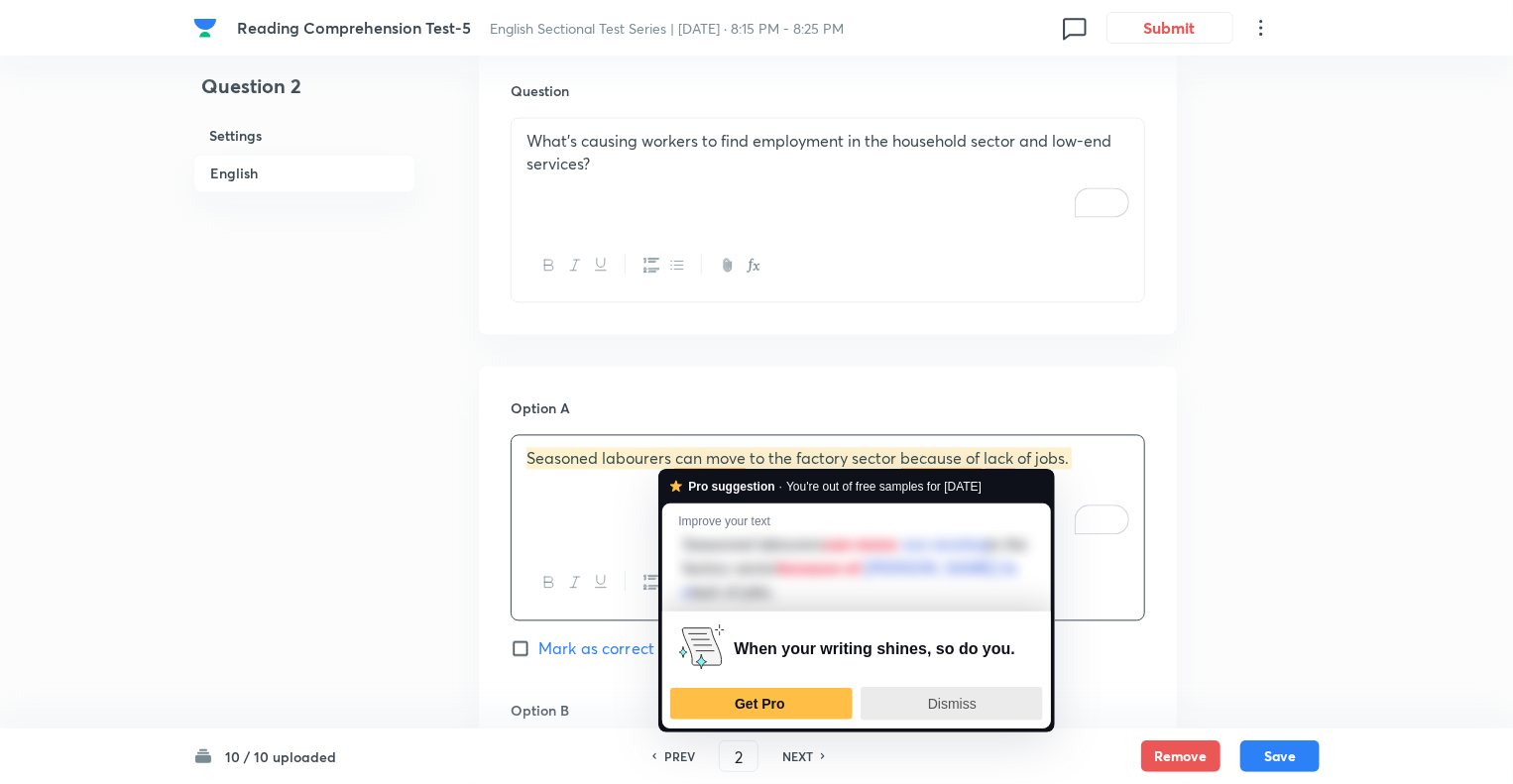 click on "Dismiss" at bounding box center (952, 704) 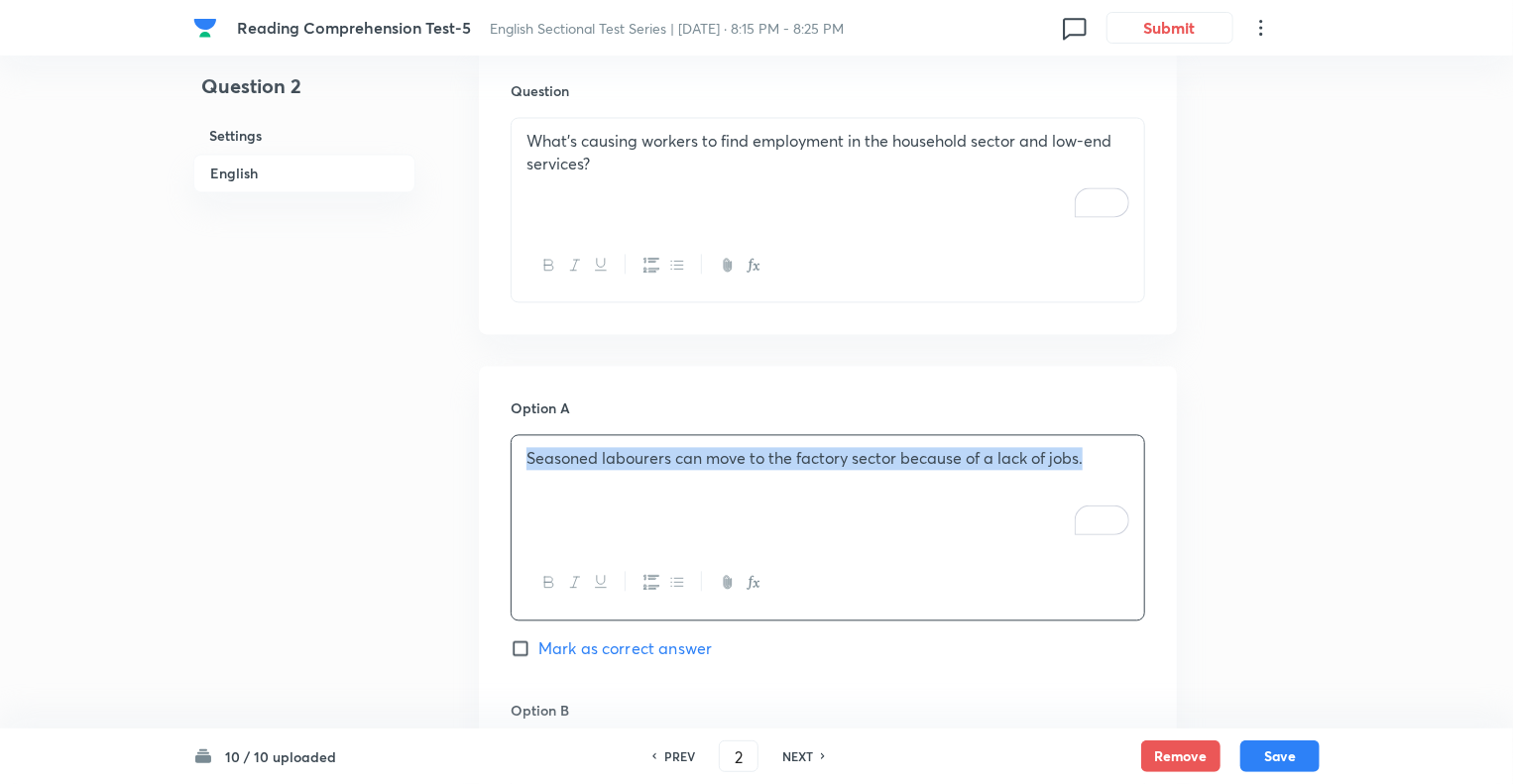 drag, startPoint x: 1104, startPoint y: 459, endPoint x: 429, endPoint y: 446, distance: 675.12517 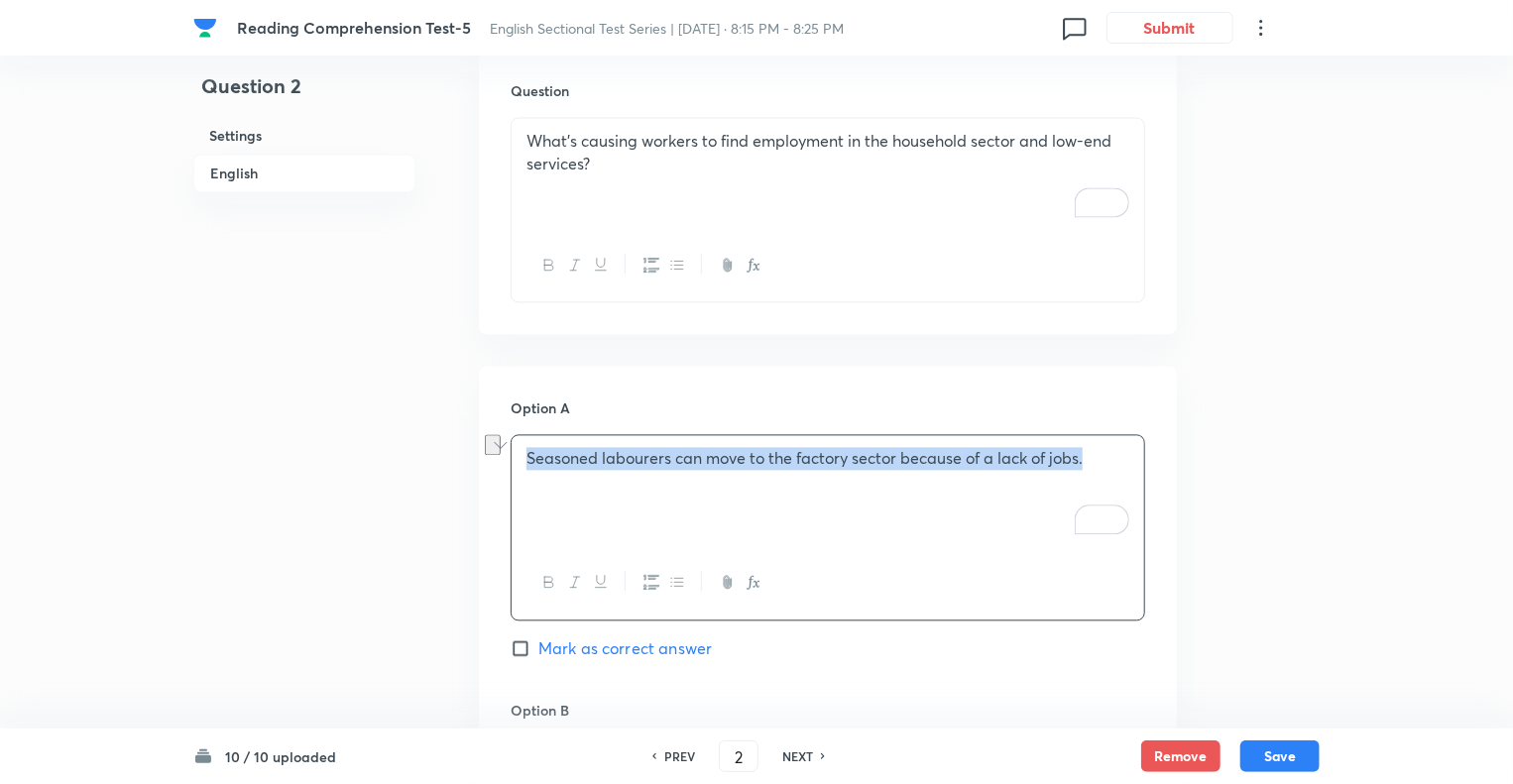 copy on "Seasoned labourers can move to the factory sector because of a lack of jobs." 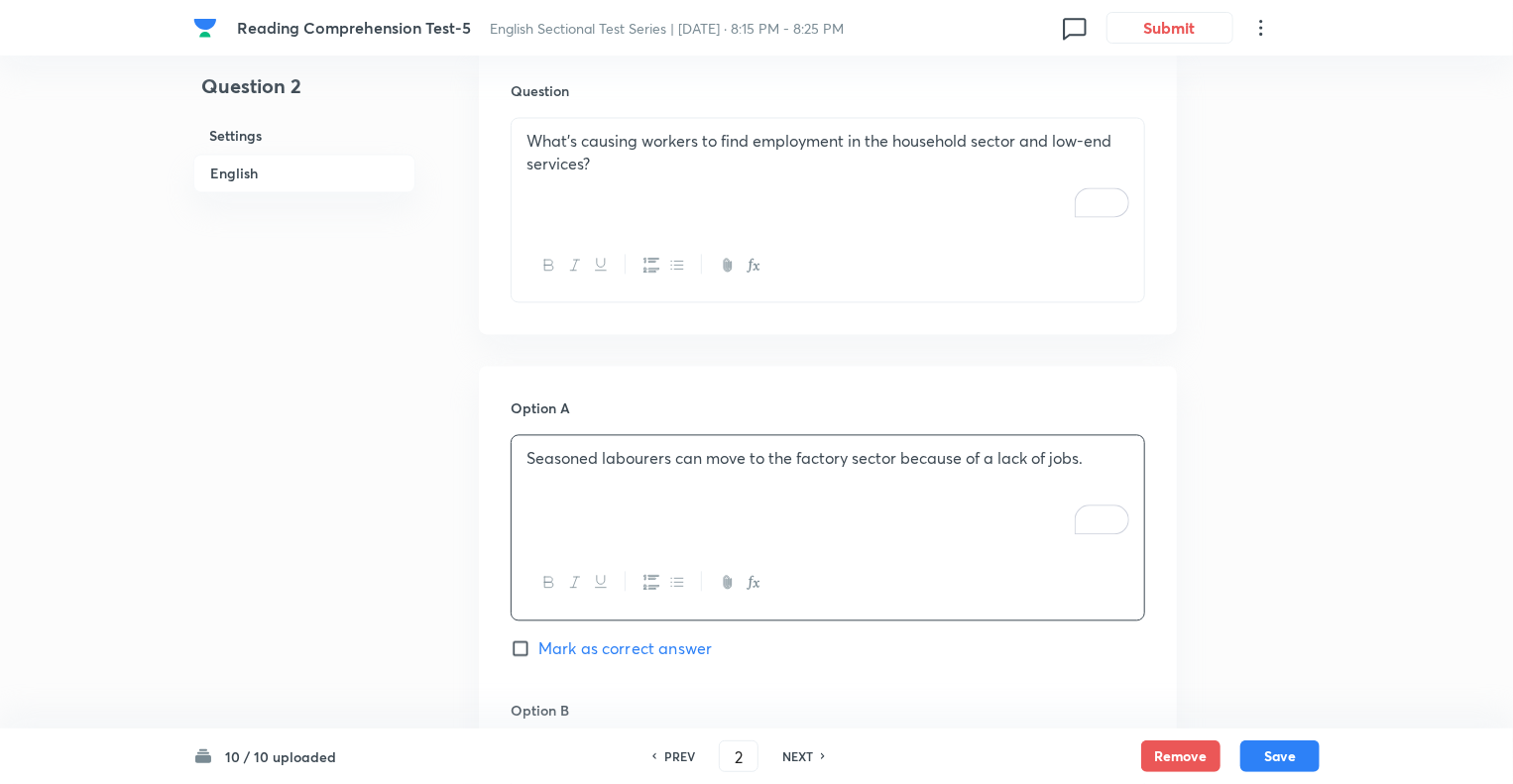 click on "Seasoned labourers can move to the factory sector because of a lack of jobs." at bounding box center [828, 458] 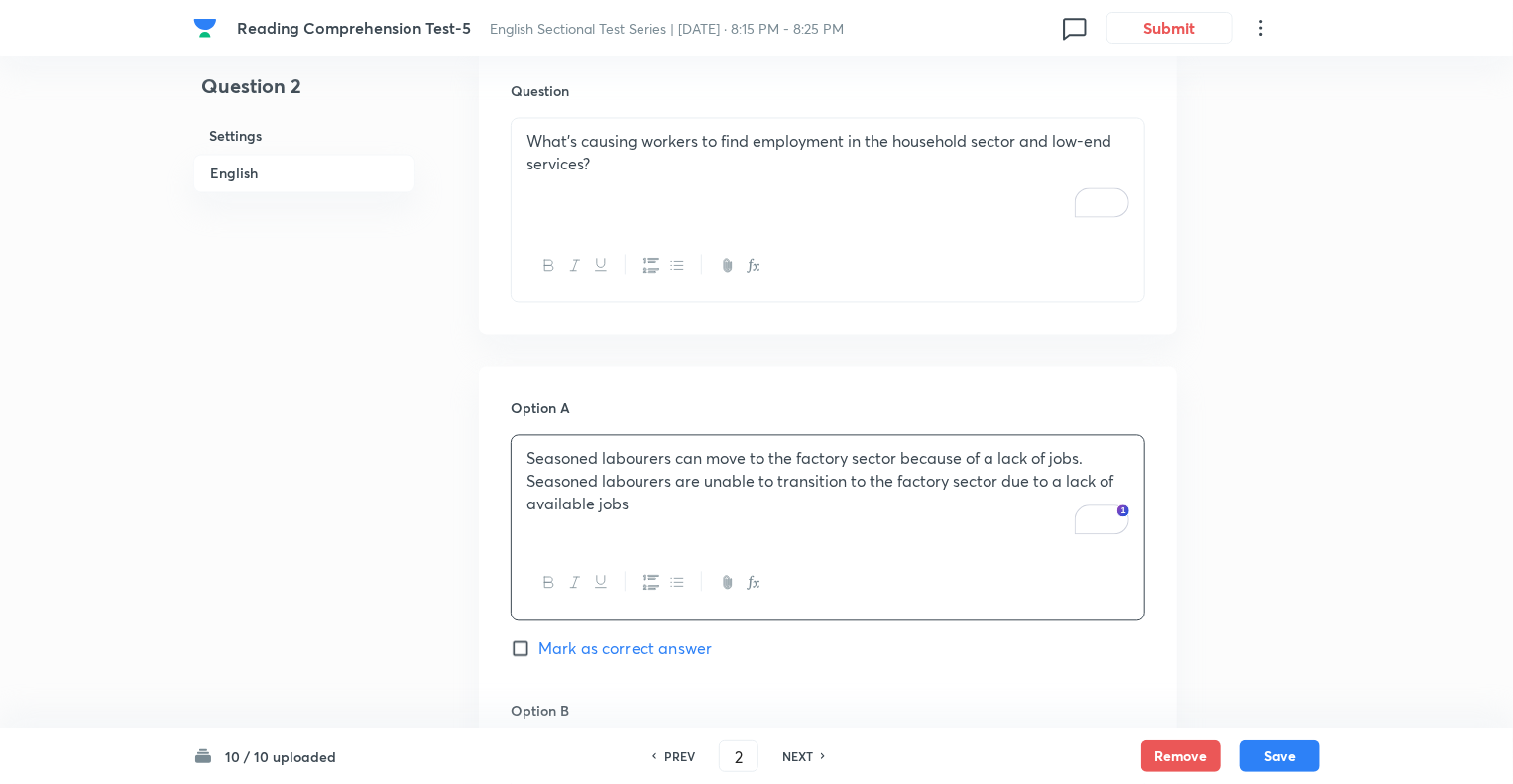 click on "Seasoned labourers are unable to transition to the factory sector due to a lack of available jobs" at bounding box center (828, 492) 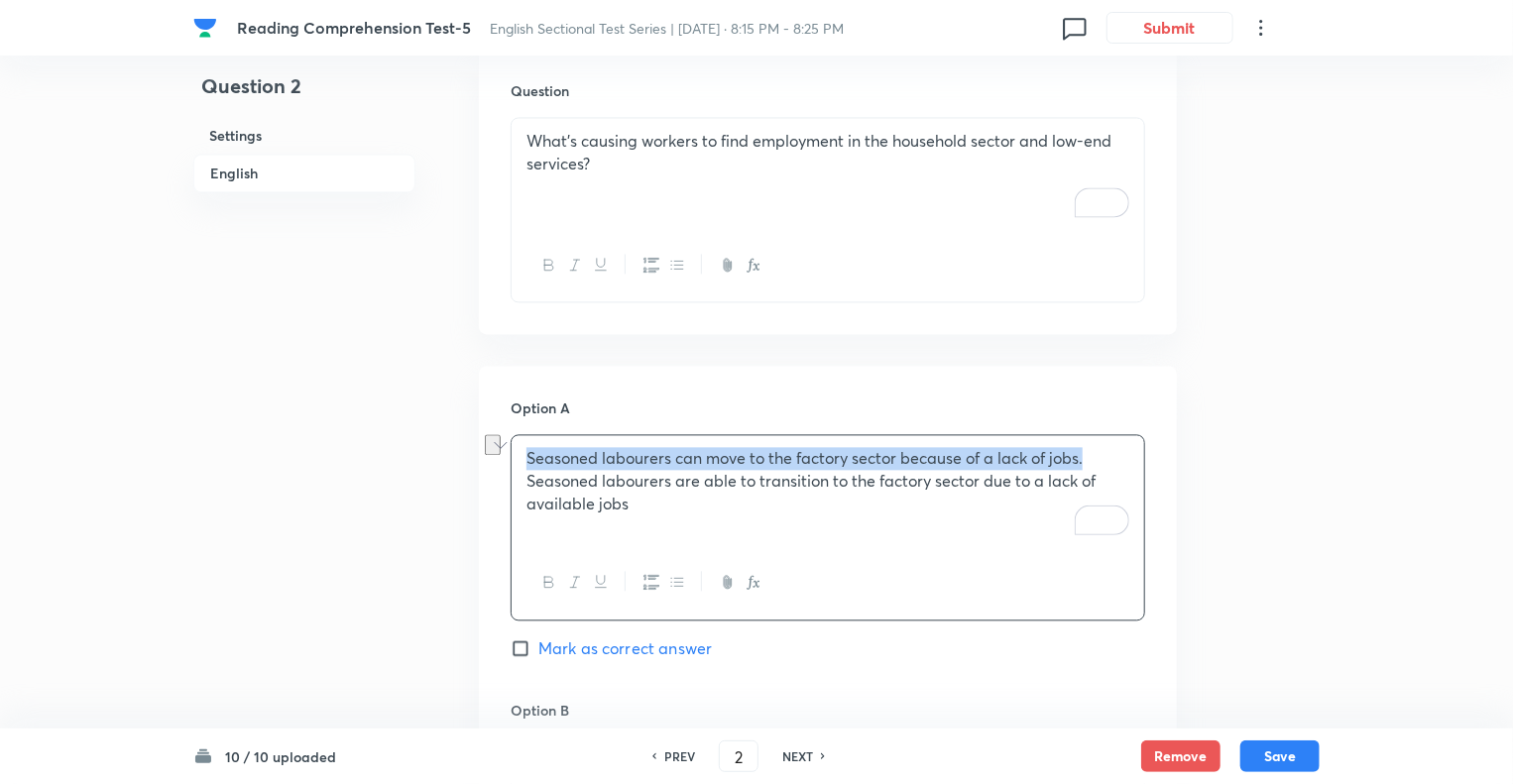 drag, startPoint x: 1098, startPoint y: 461, endPoint x: 330, endPoint y: 412, distance: 769.5616 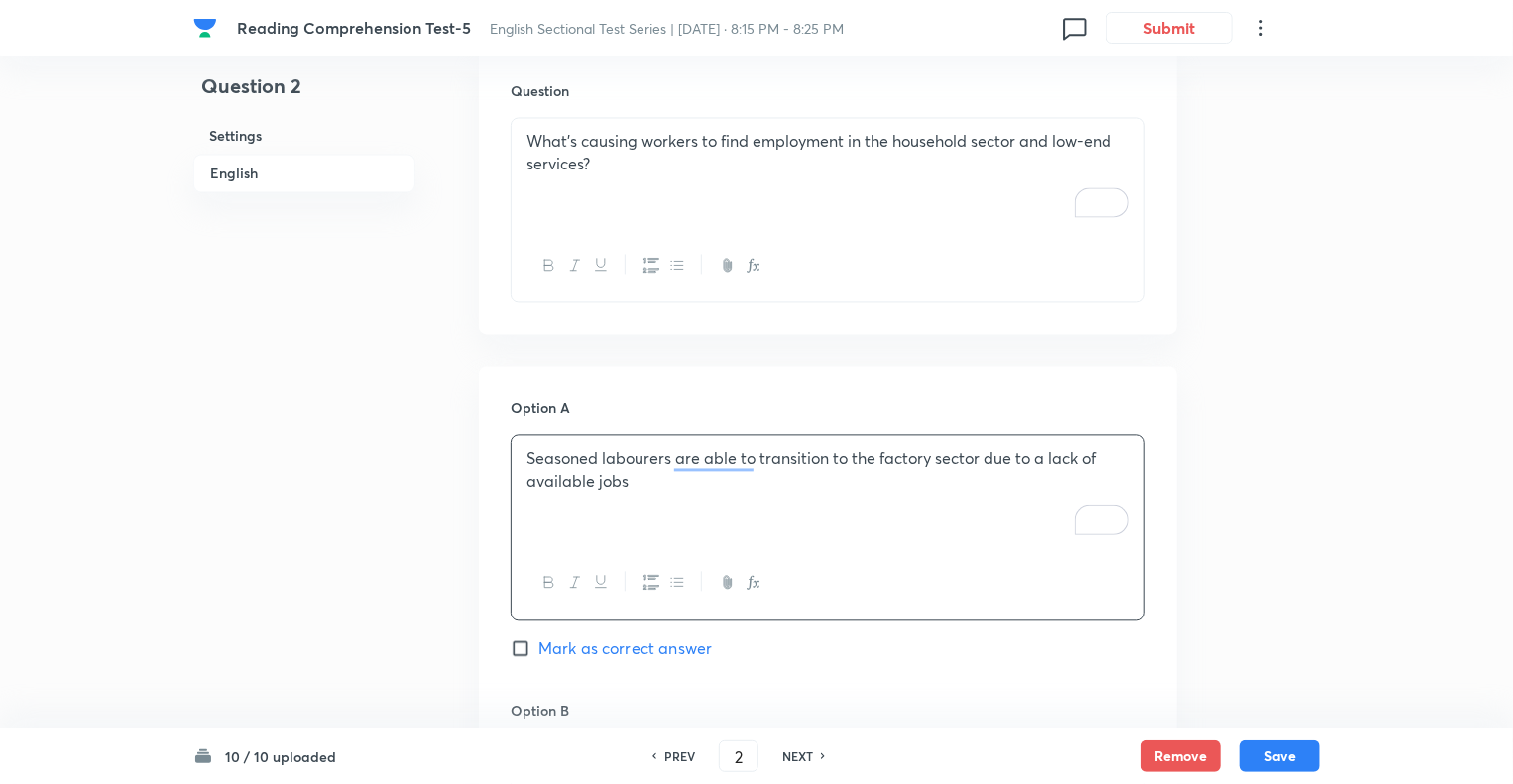 click on "Question 2 Settings English Settings Type Single choice correct 5 options With passage + 1 mark - 0.25 marks Edit Concept English Language Reading Comprehension Comprehension Reading Comprehension Edit Additional details Moderate Fact Not from PYQ paper No equation Edit In English Passage Read the following passage and answer the questions that follow. Some words are given in bold to help you while answering some questions. During normal times, seasonal labour released from agriculture gets accommodated in the construction sector, even though the ideal situation would be their movement to the factory sector. But, currently, the construction sector itself is shedding jobs, forcing workers to find employment in the household sector and low-end services. This non-availability of sufficient jobs in manufacturing and higher end services could be the  dampener  Tepid Question What’s causing workers to find employment in the household sector and low-end services? Option A Mark as correct answer Option B Option C" at bounding box center (756, 299) 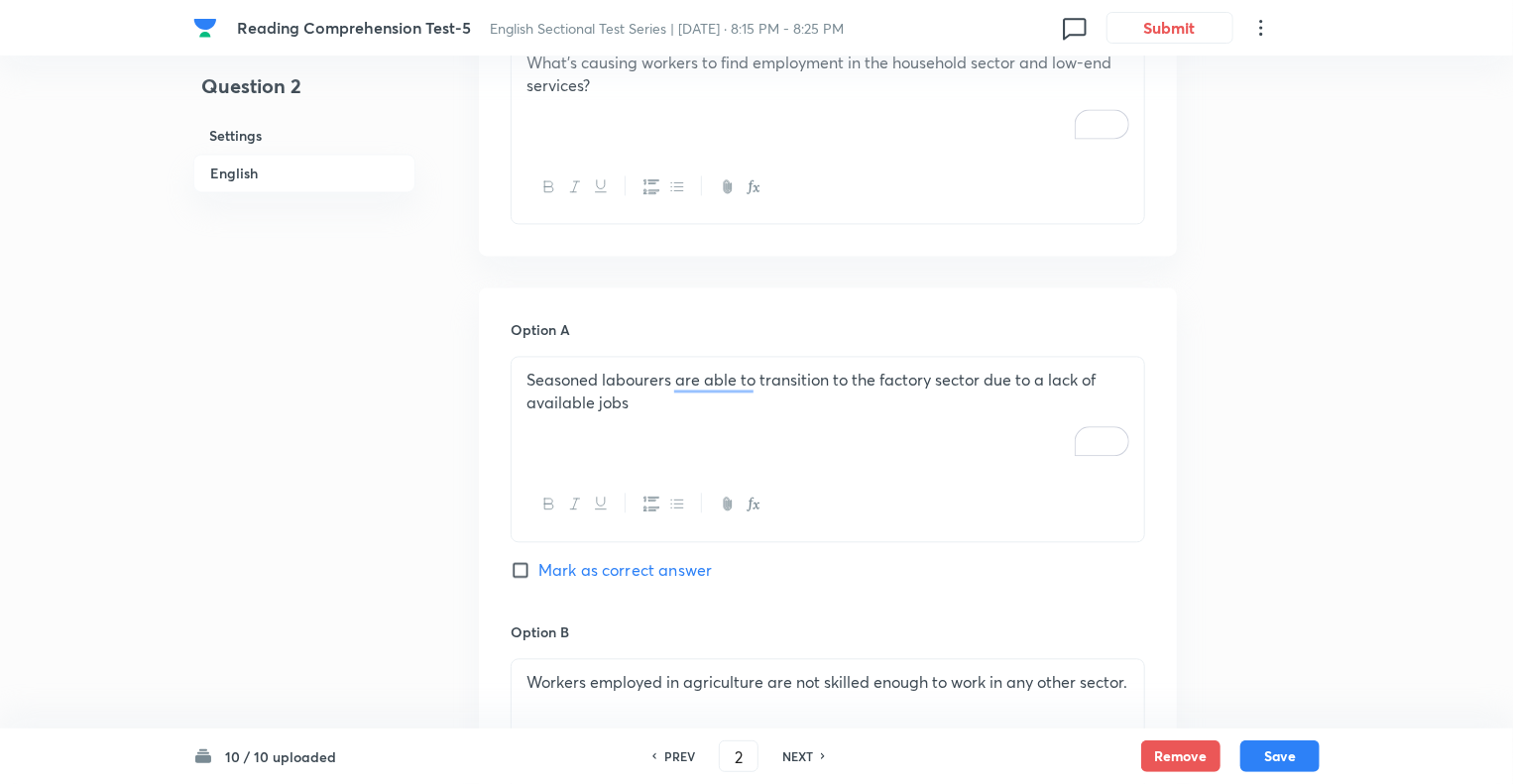 scroll, scrollTop: 1986, scrollLeft: 0, axis: vertical 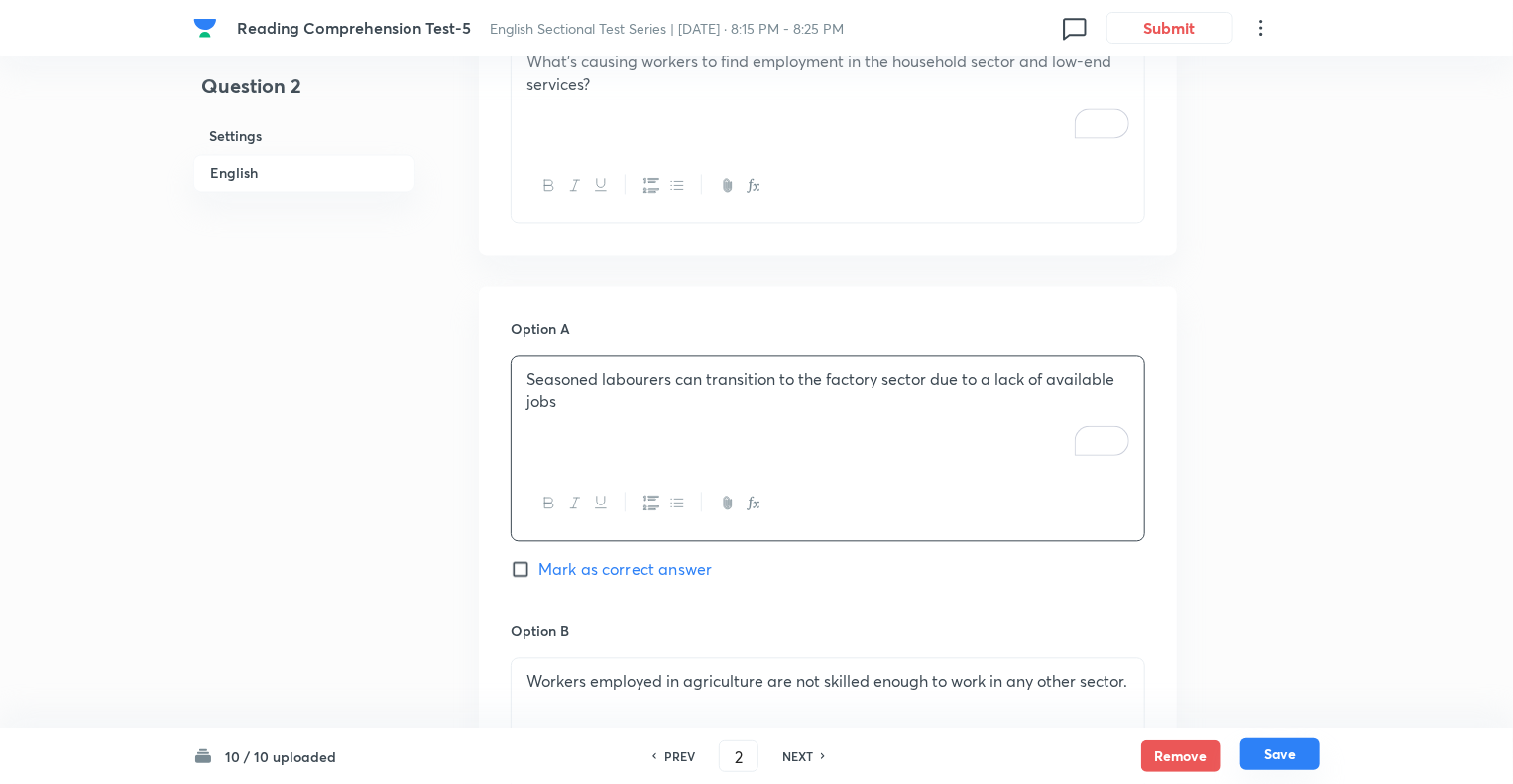 click on "Save" at bounding box center (1280, 754) 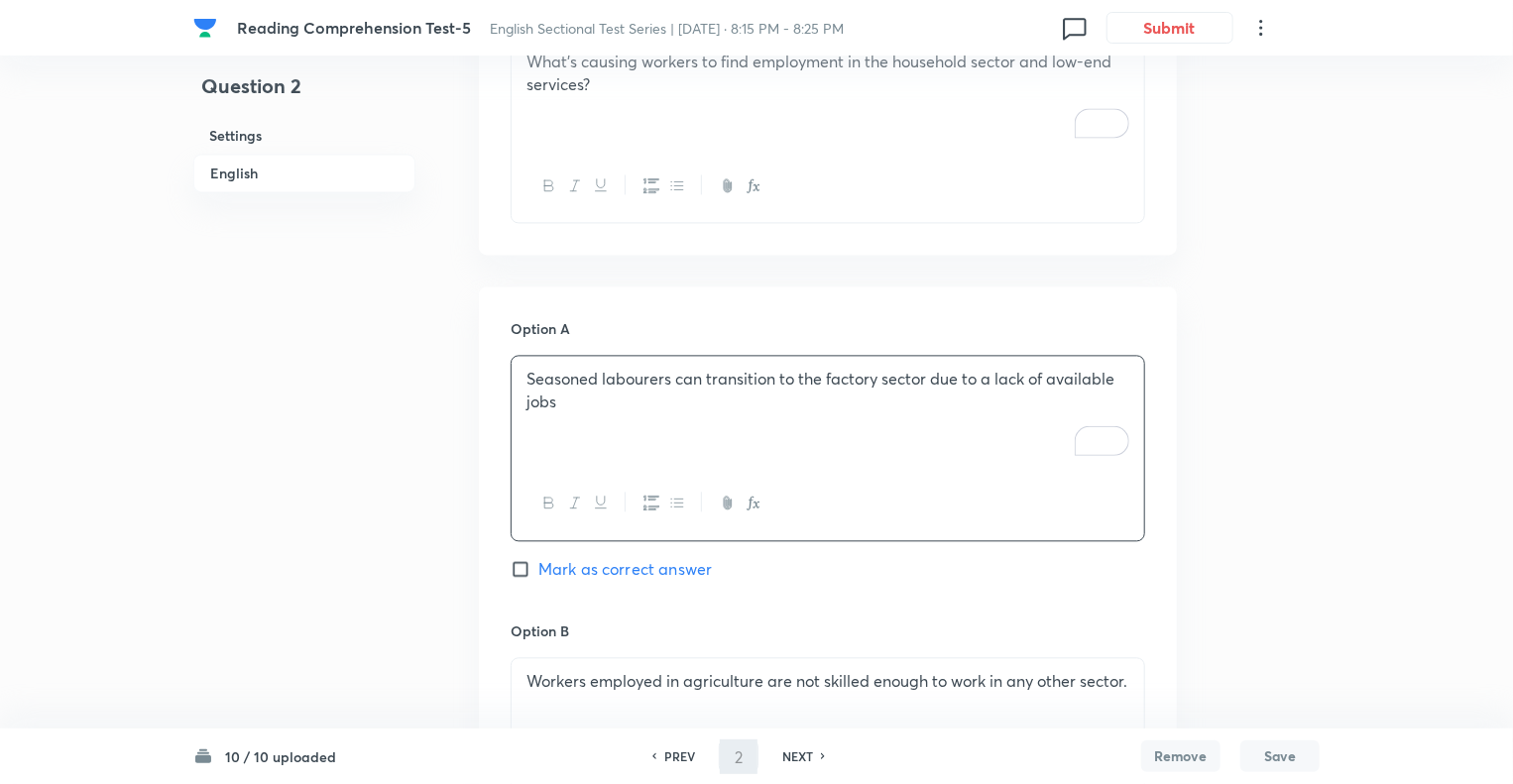 type on "3" 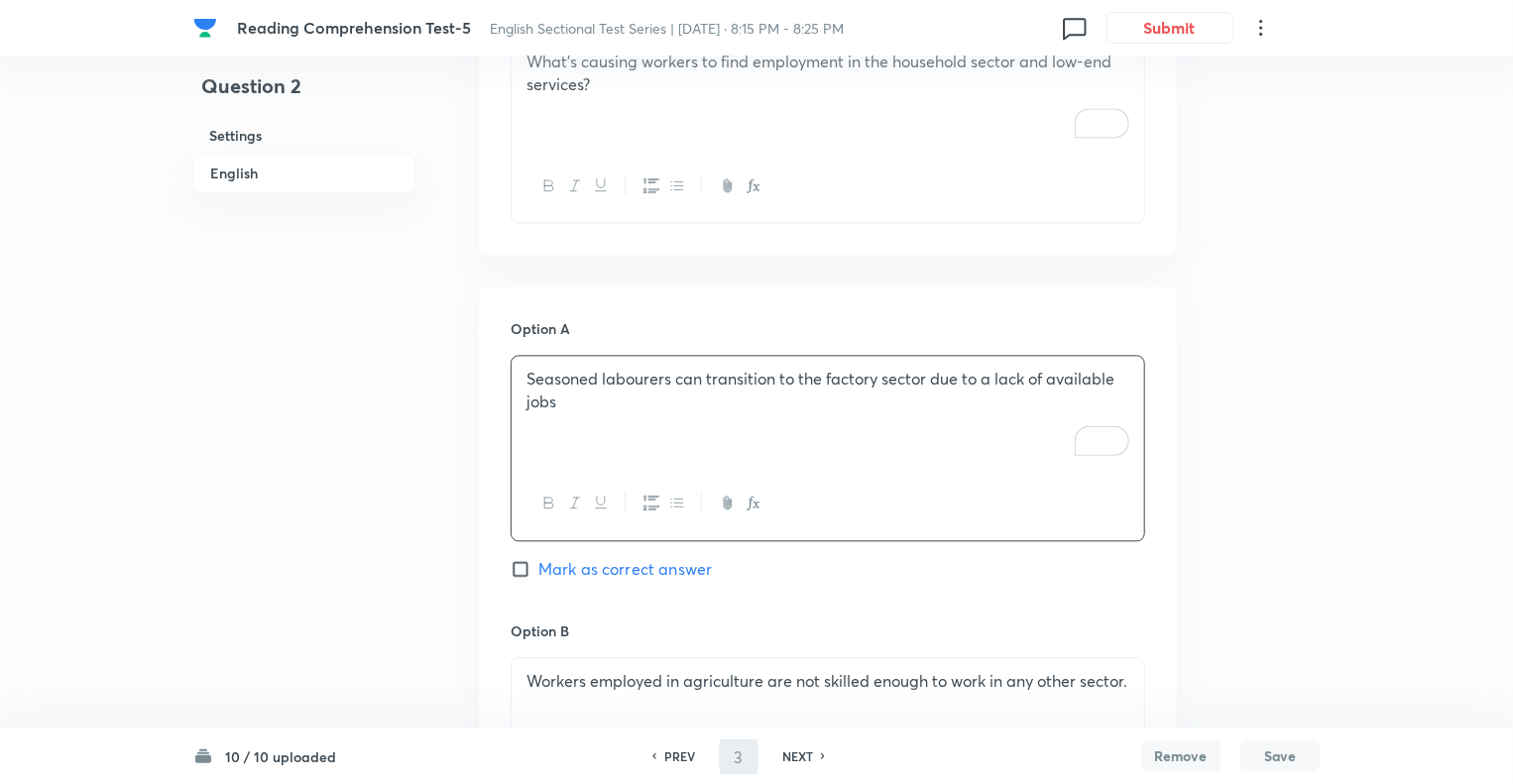 checkbox on "false" 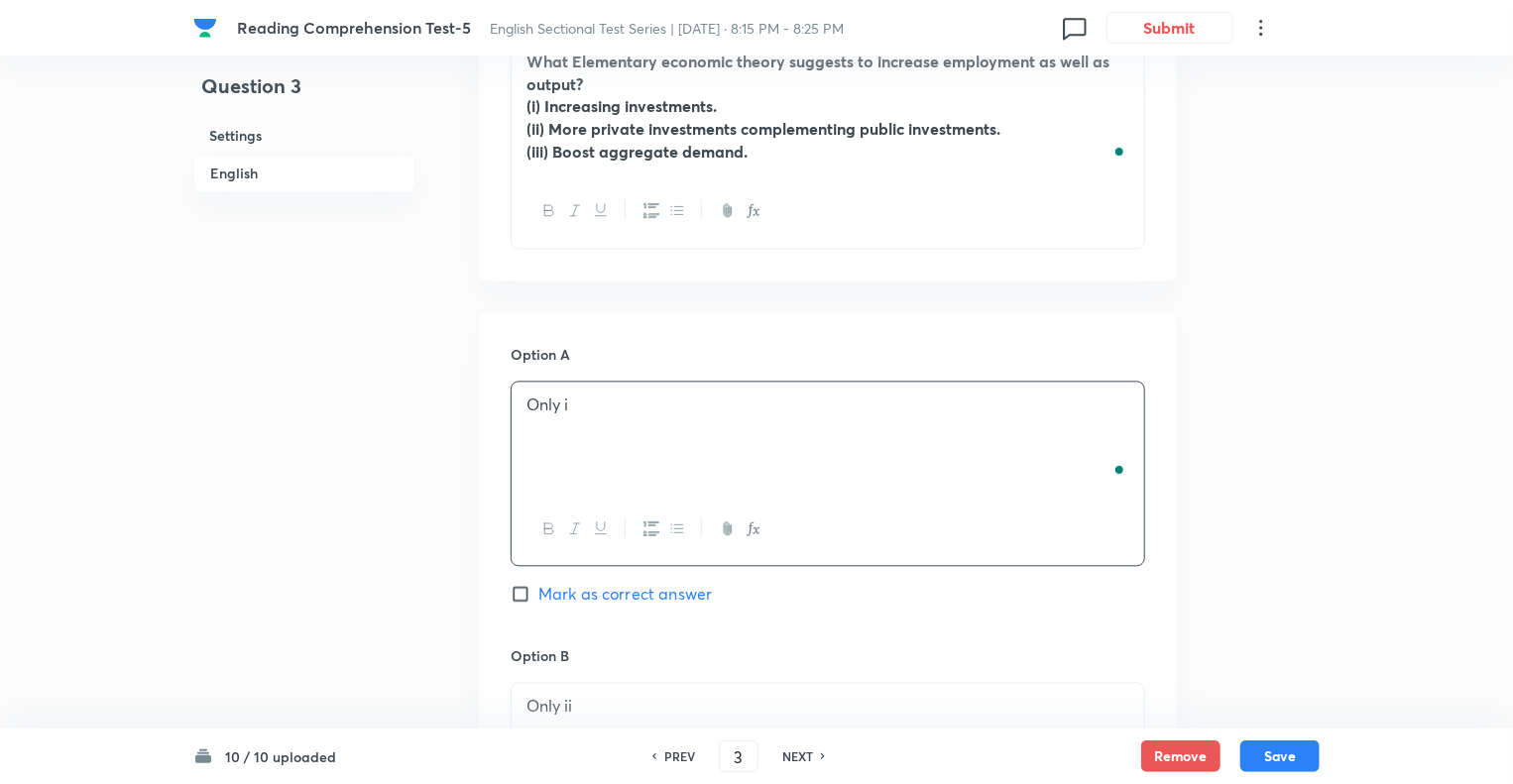 checkbox on "true" 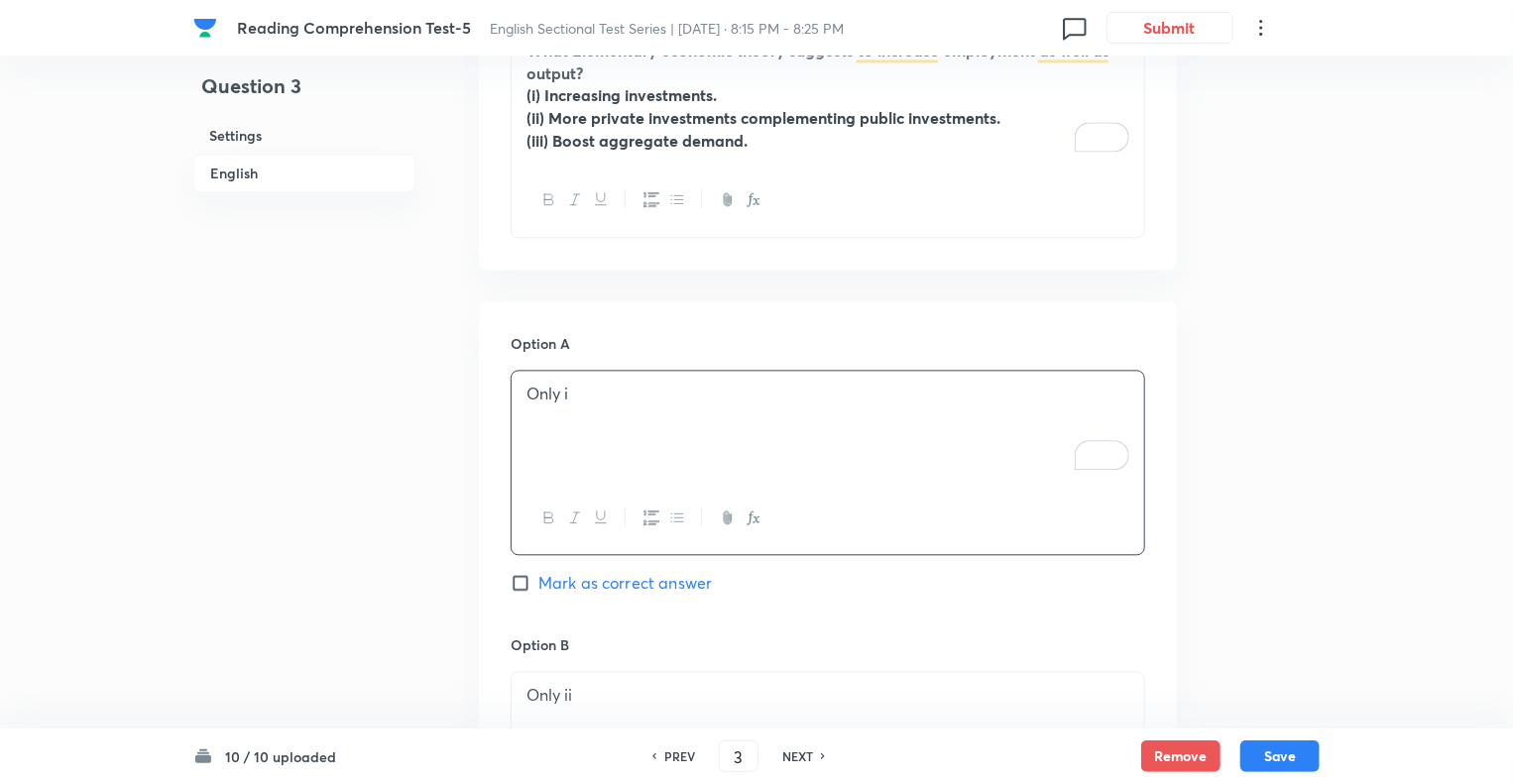 click on "(iii) Boost aggregate demand." at bounding box center [828, 141] 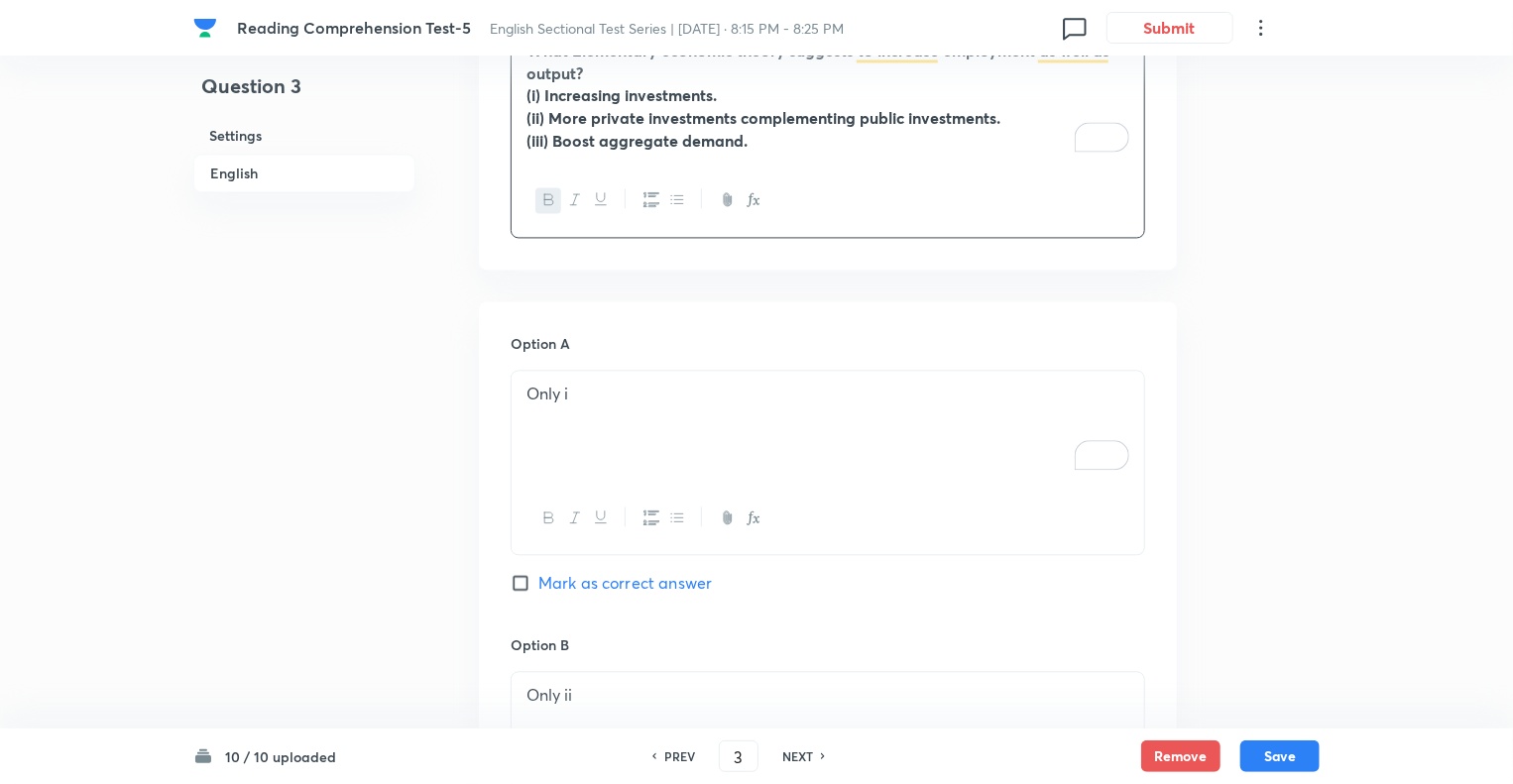 click on "Question 3 Settings English Settings Type Single choice correct 5 options With passage + 1 mark - 0.25 marks Edit Concept English Language Reading Comprehension Comprehension Reading Comprehension Edit Additional details Moderate Fact Not from PYQ paper No equation Edit In English Passage Read the following passage and answer the questions that follow. Some words are given in bold to help you while answering some questions. During normal times, seasonal labour released from agriculture gets accommodated in the construction sector, even though the ideal situation would be their movement to the factory sector. But, currently, the construction sector itself is shedding jobs, forcing workers to find employment in the household sector and low-end services. This non-availability of sufficient jobs in manufacturing and higher end services could be the  dampener  Tepid Question What Elementary economic theory suggests to increase employment as well as output? (i) Increasing investments. (iii) Boost aggregate demand." at bounding box center [756, 199] 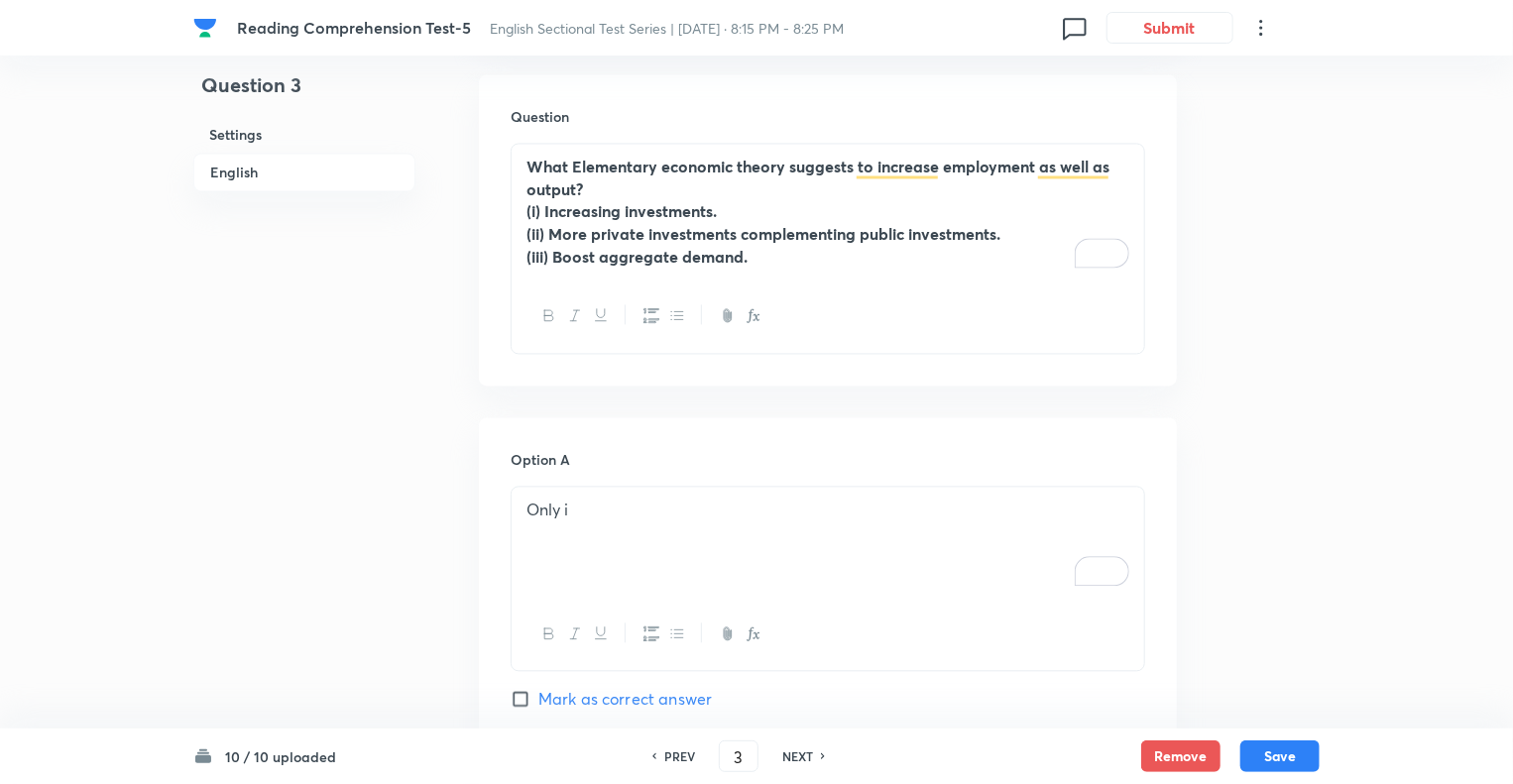 scroll, scrollTop: 1878, scrollLeft: 0, axis: vertical 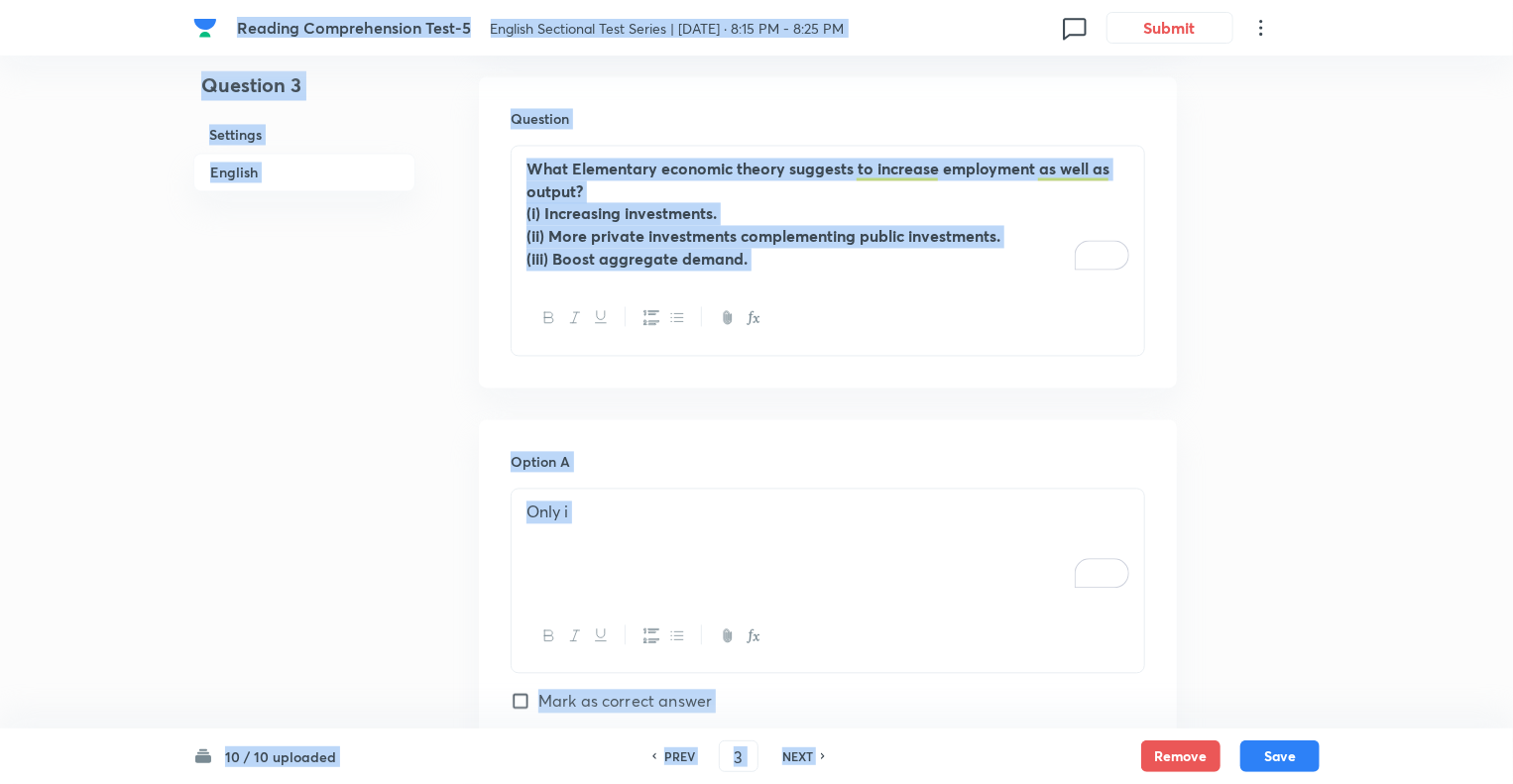 click on "(iii) Boost aggregate demand." at bounding box center [828, 260] 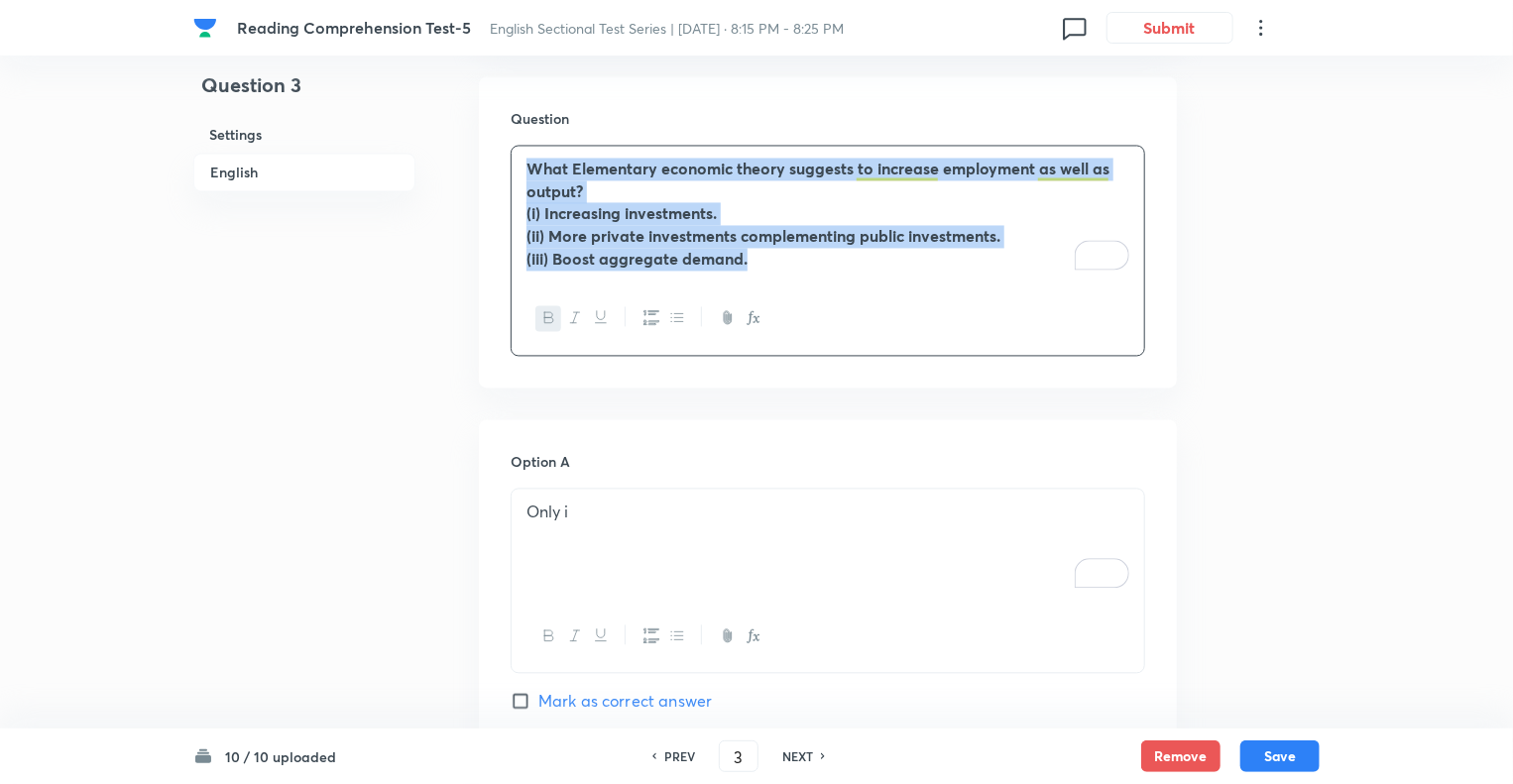 copy on "What Elementary economic theory suggests to increase employment as well as output? (i) Increasing investments. (ii) More private investments complementing public investments. (iii) Boost aggregate demand." 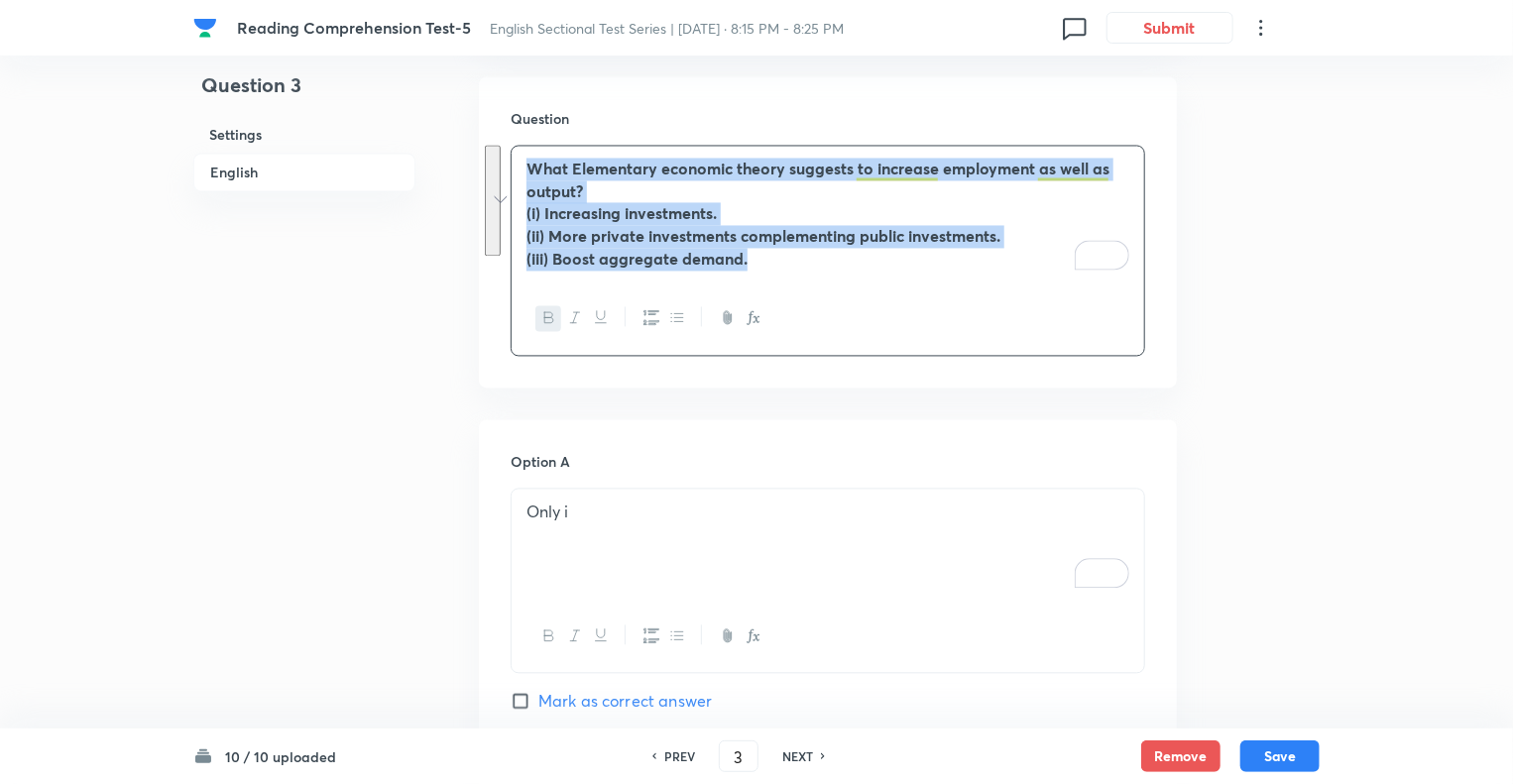 click on "(iii) Boost aggregate demand." at bounding box center (828, 260) 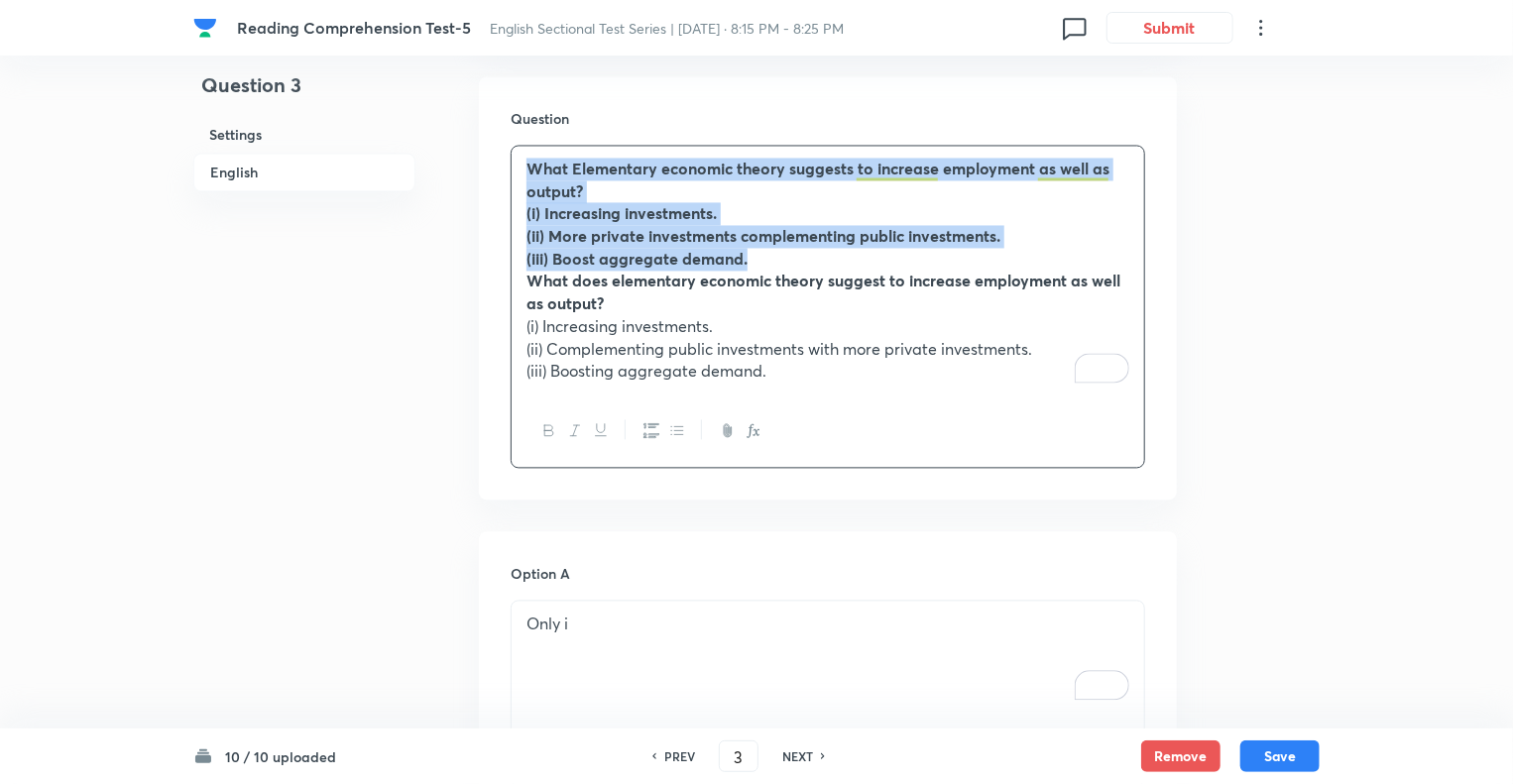 drag, startPoint x: 754, startPoint y: 253, endPoint x: 472, endPoint y: 134, distance: 306.08005 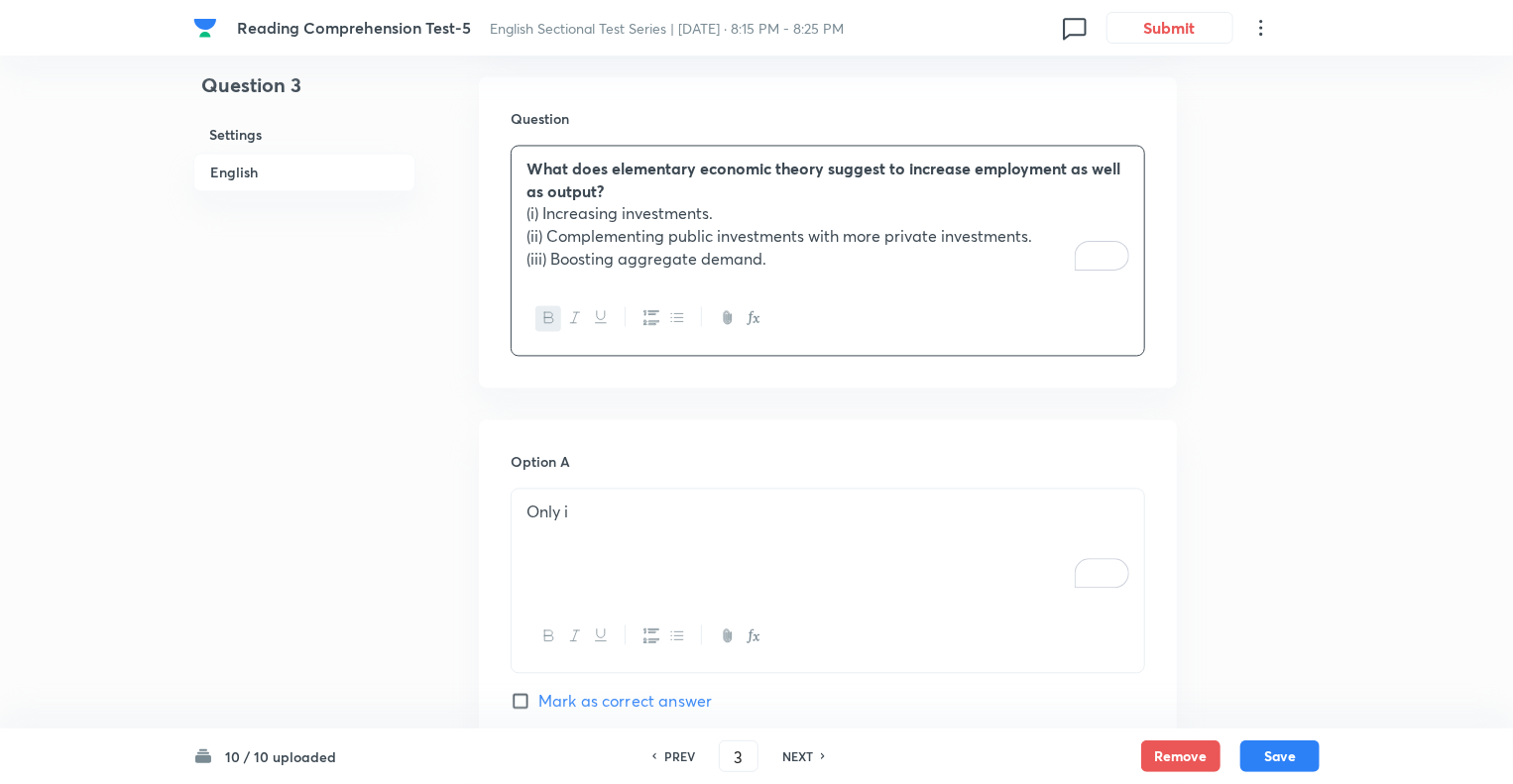 click on "Question 3 Settings English" at bounding box center [304, 318] 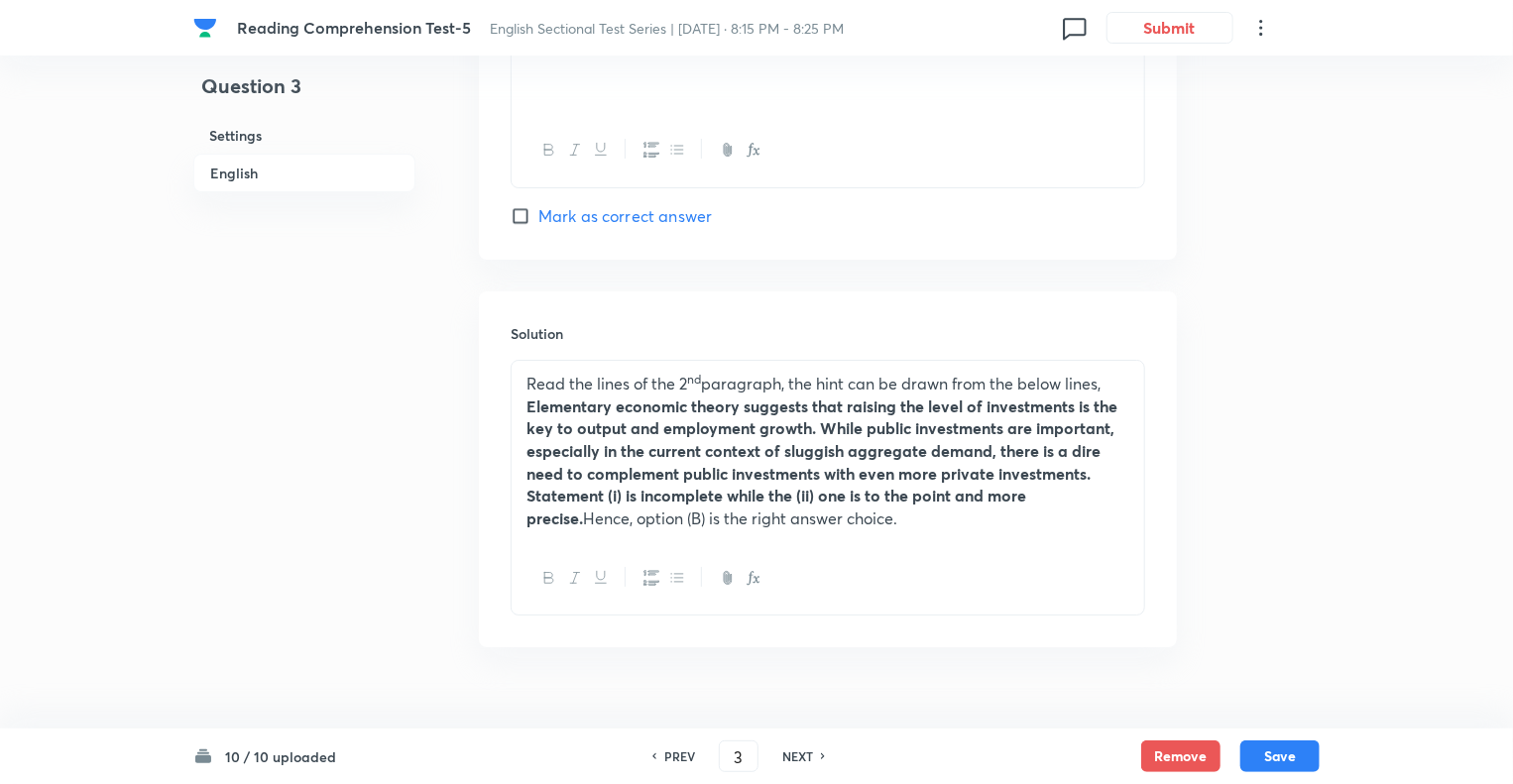 scroll, scrollTop: 3604, scrollLeft: 0, axis: vertical 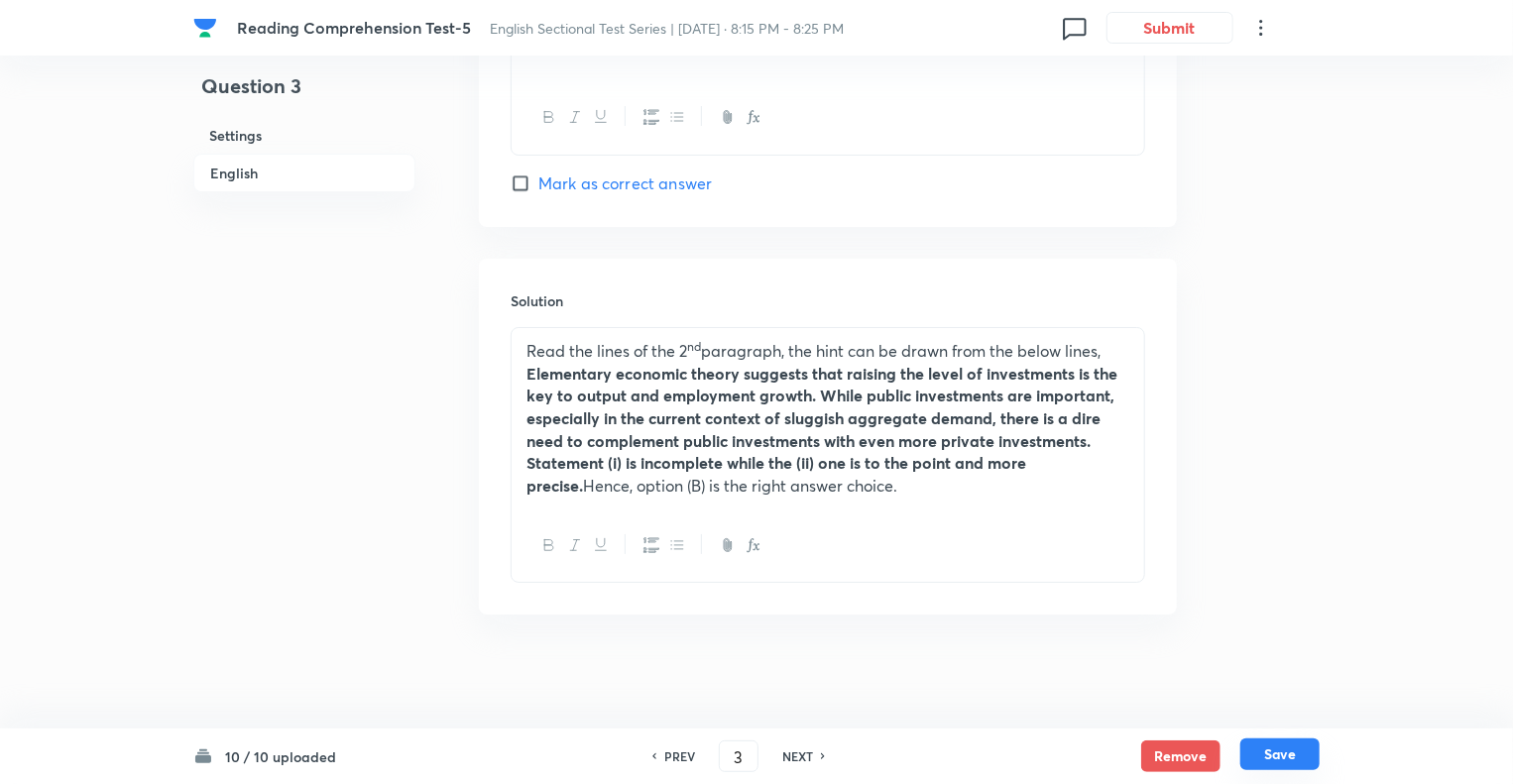 click on "Save" at bounding box center [1280, 754] 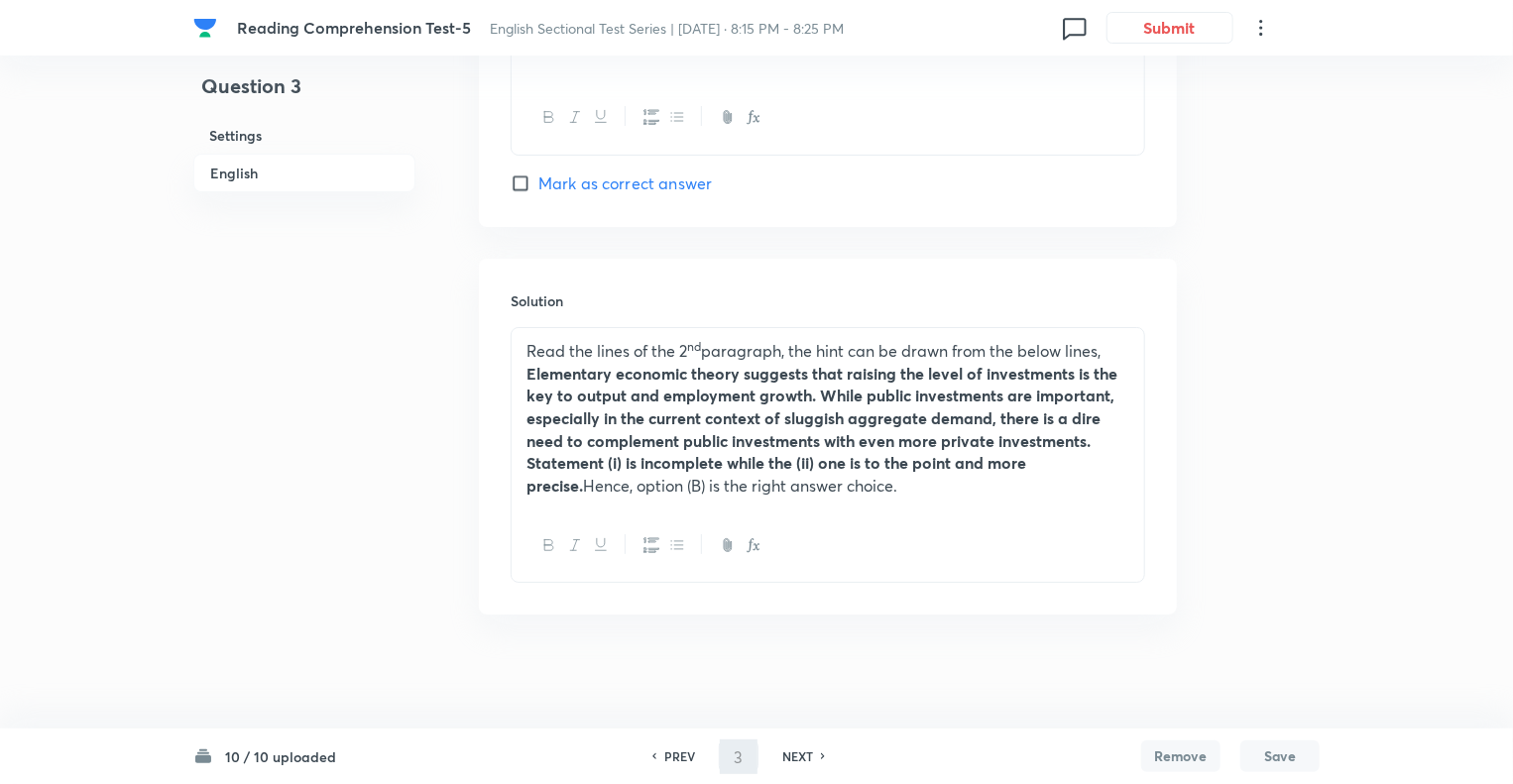type on "4" 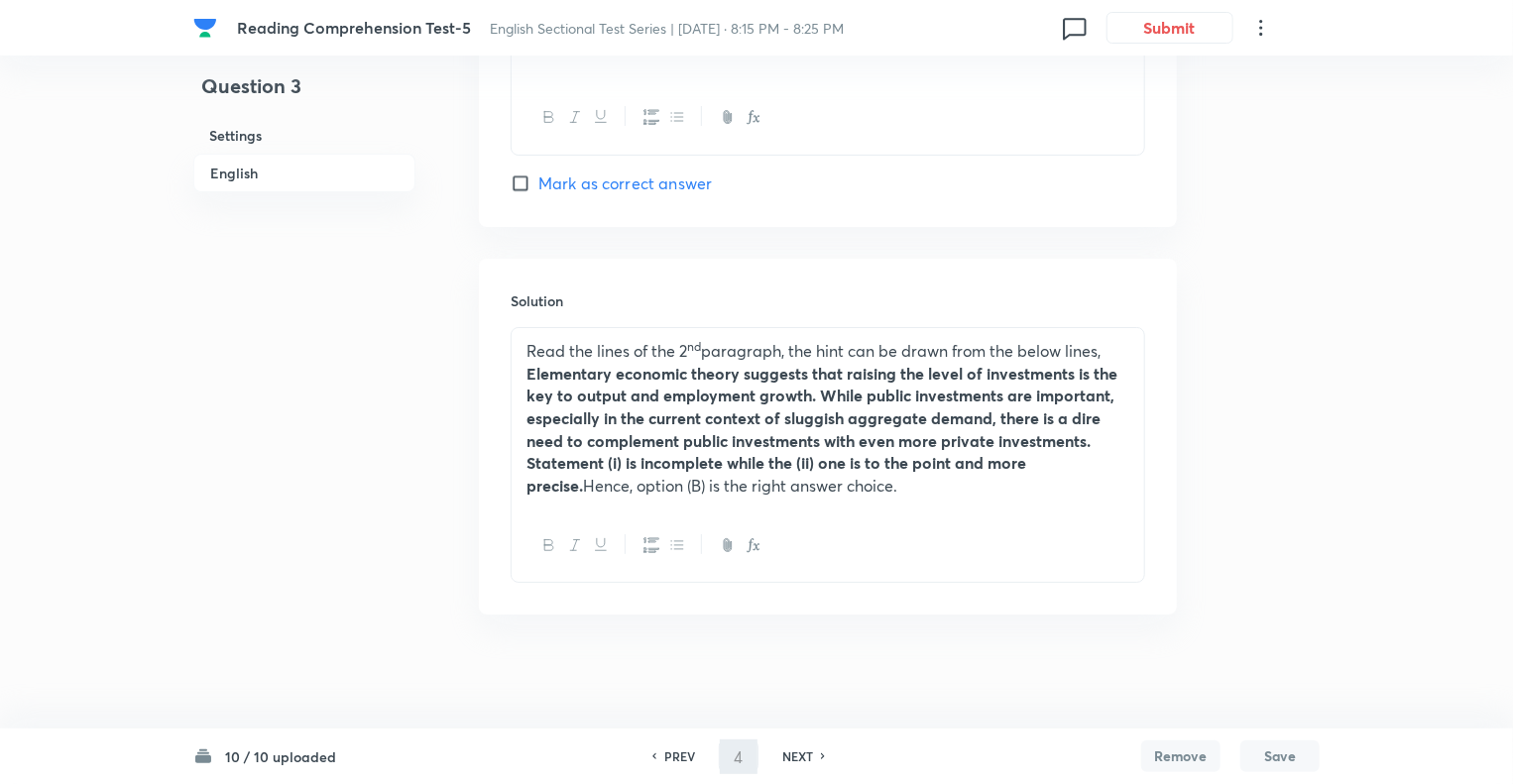 checkbox on "false" 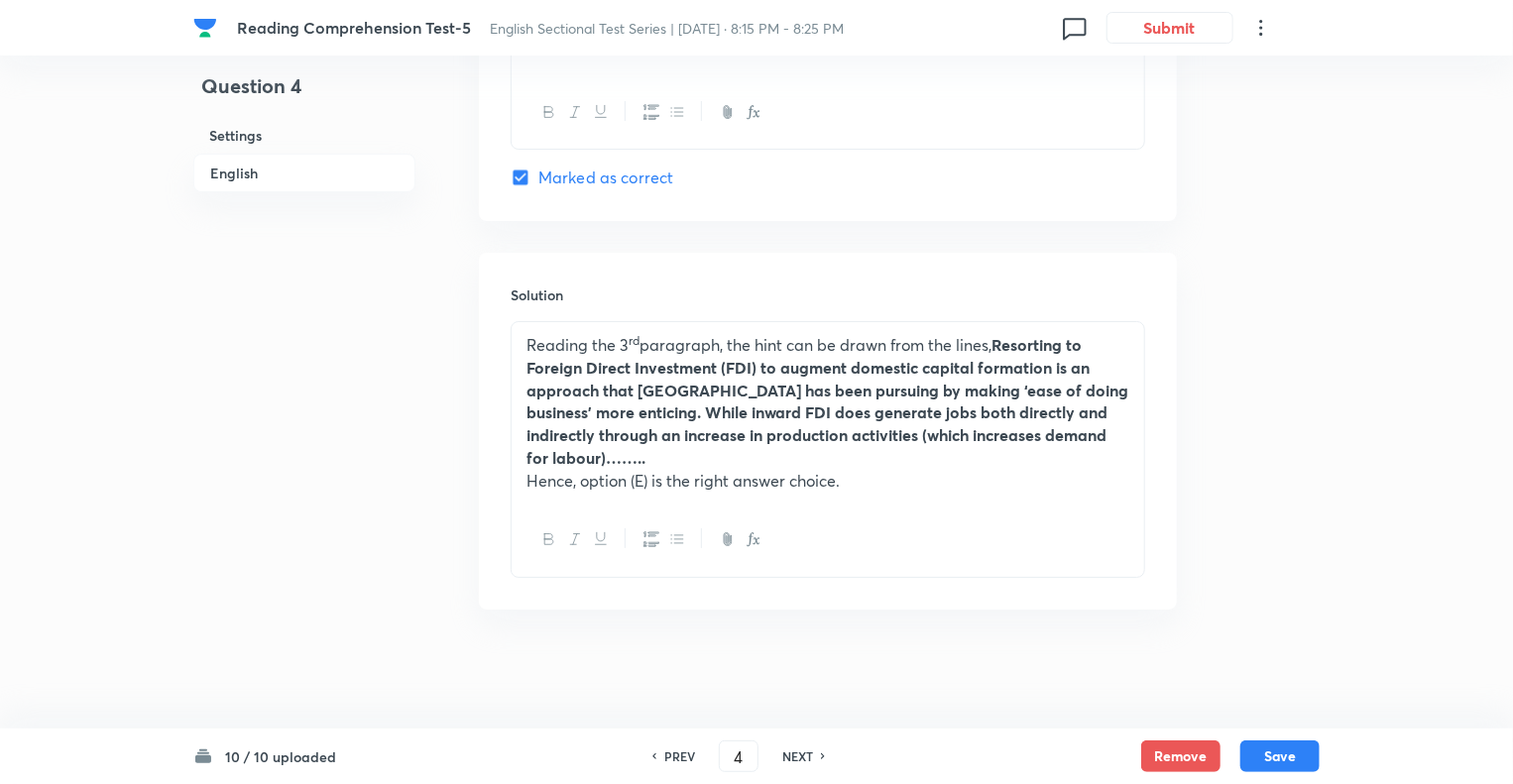scroll, scrollTop: 3578, scrollLeft: 0, axis: vertical 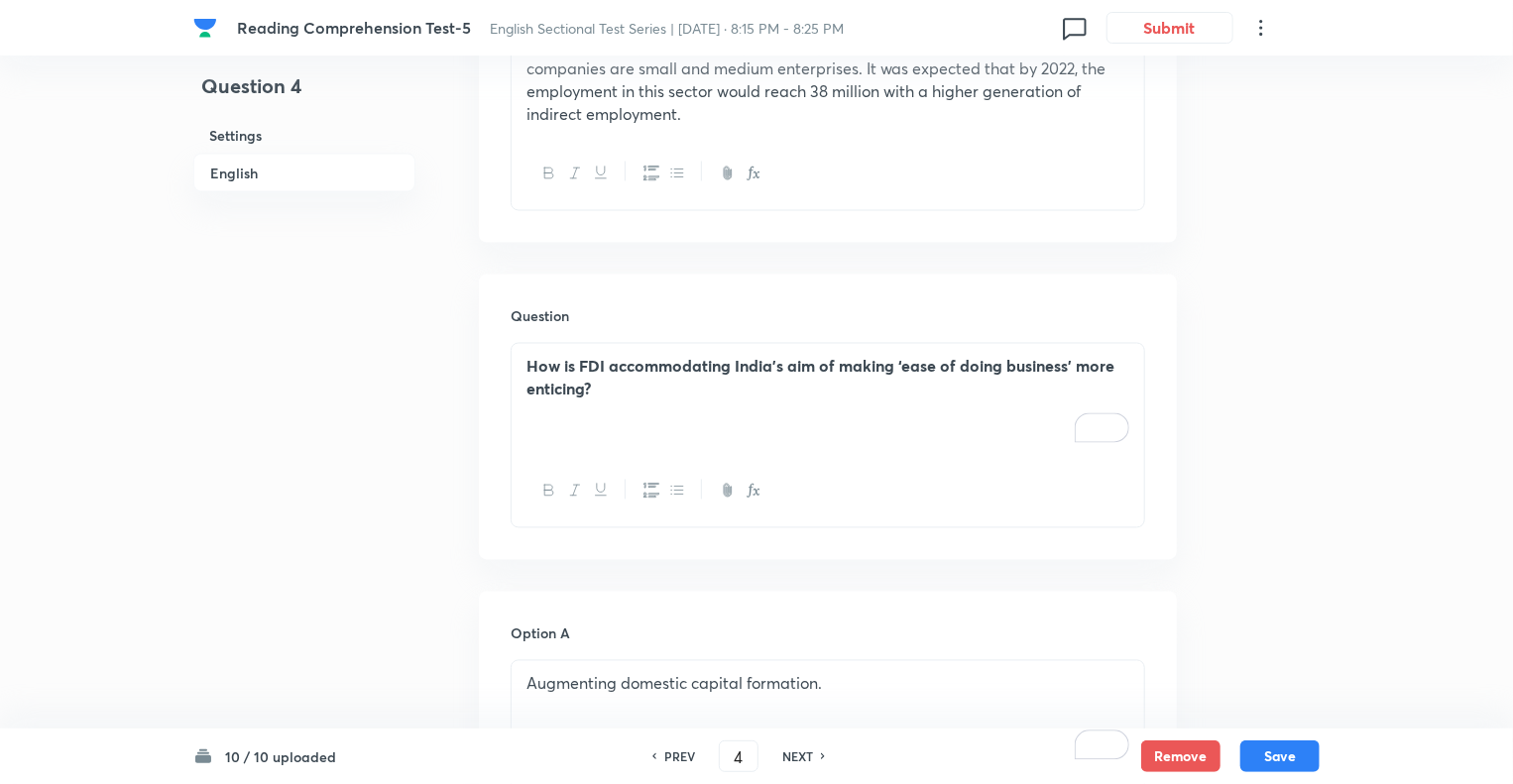 click on "How is FDI accommodating India’s aim of making ‘ease of doing business’ more enticing?" at bounding box center (828, 399) 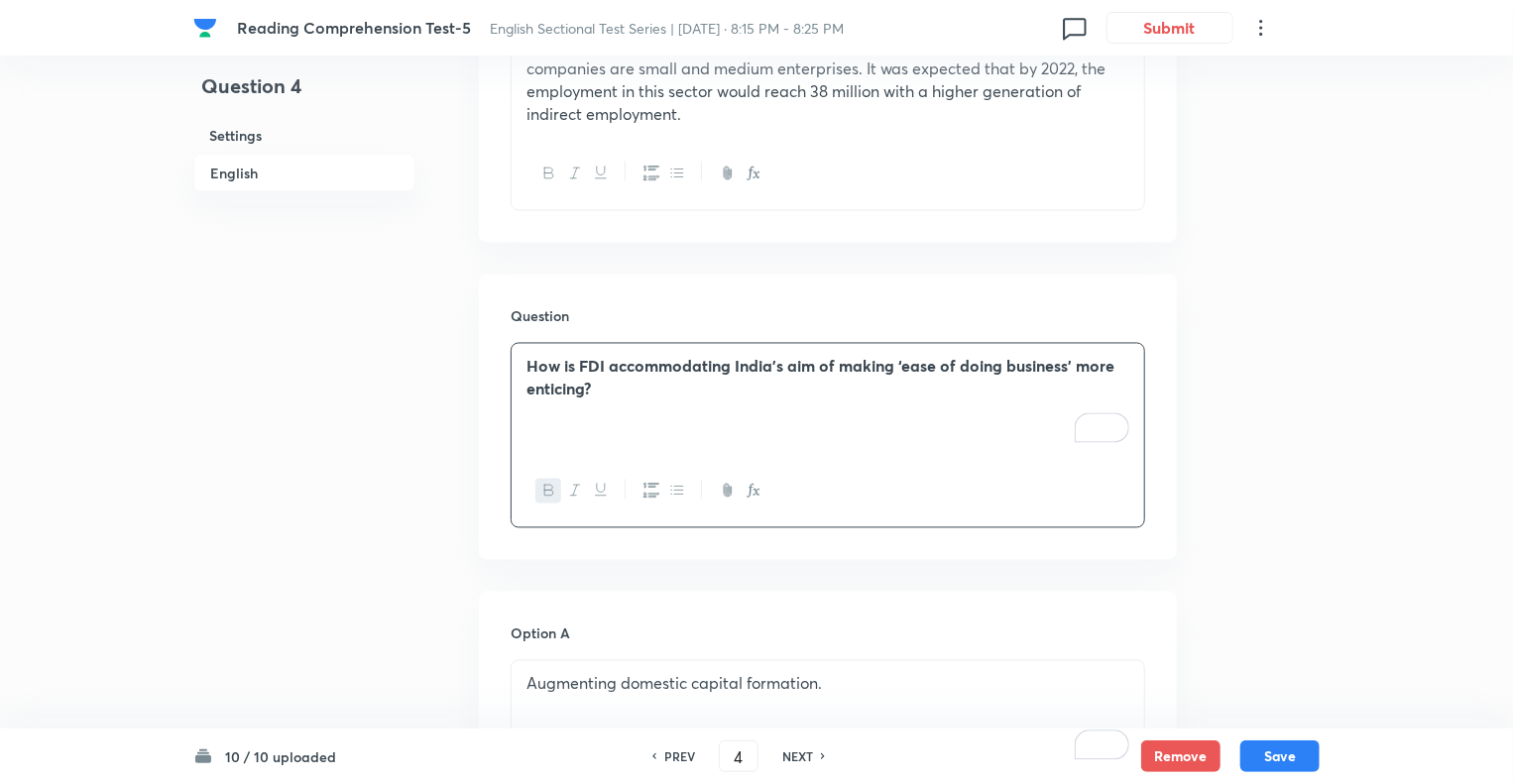 click on "NEXT" at bounding box center [797, 756] 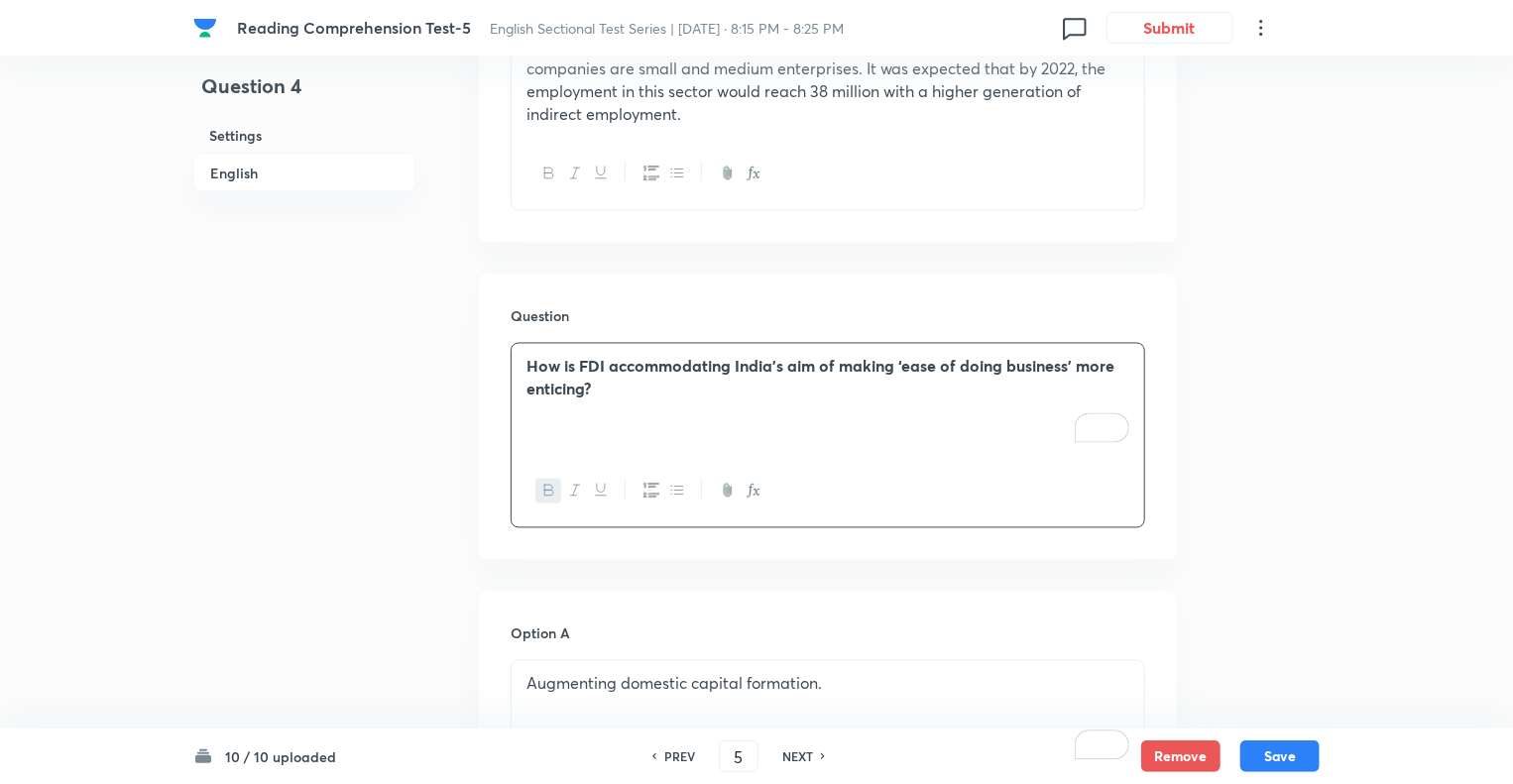 checkbox on "false" 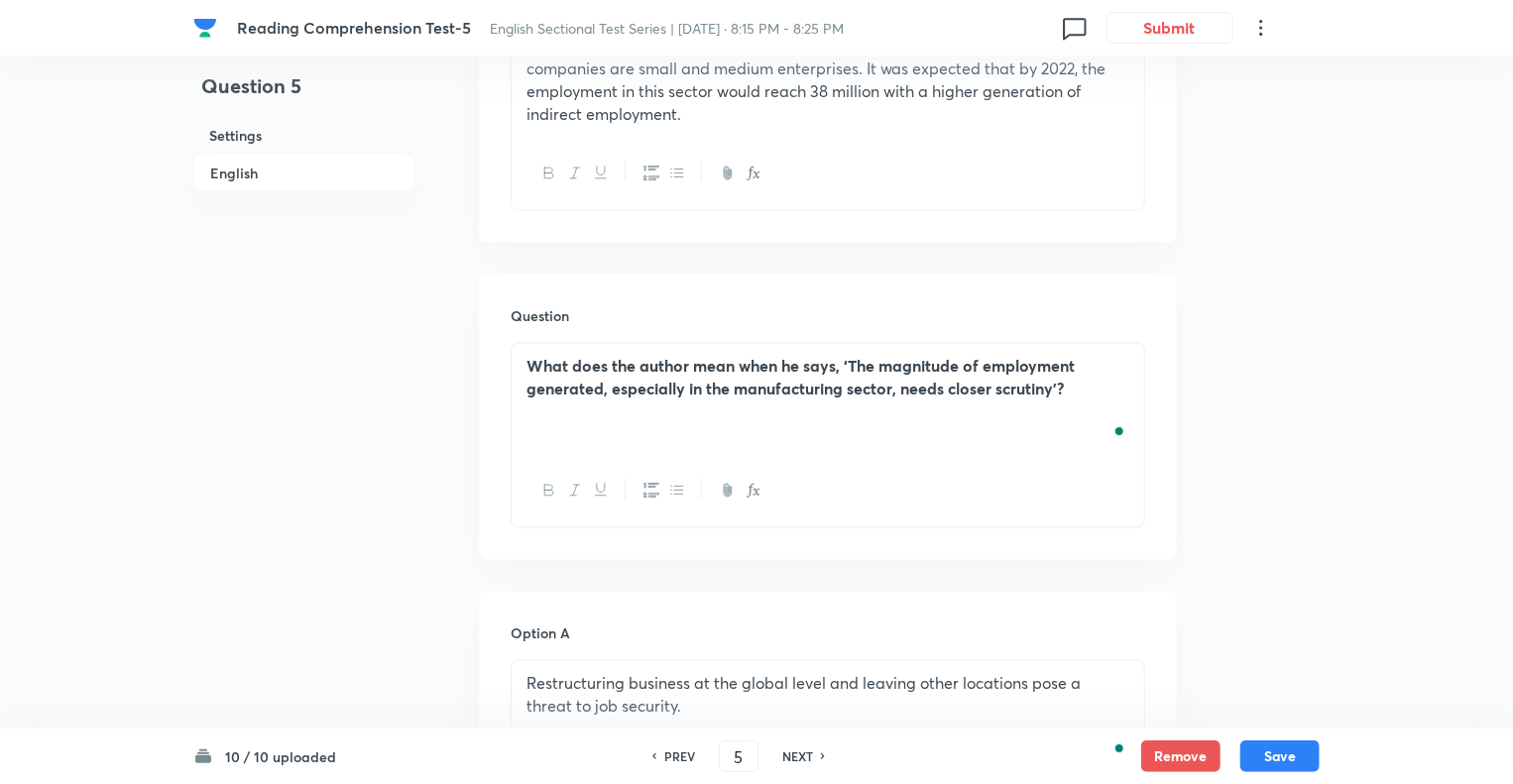 checkbox on "true" 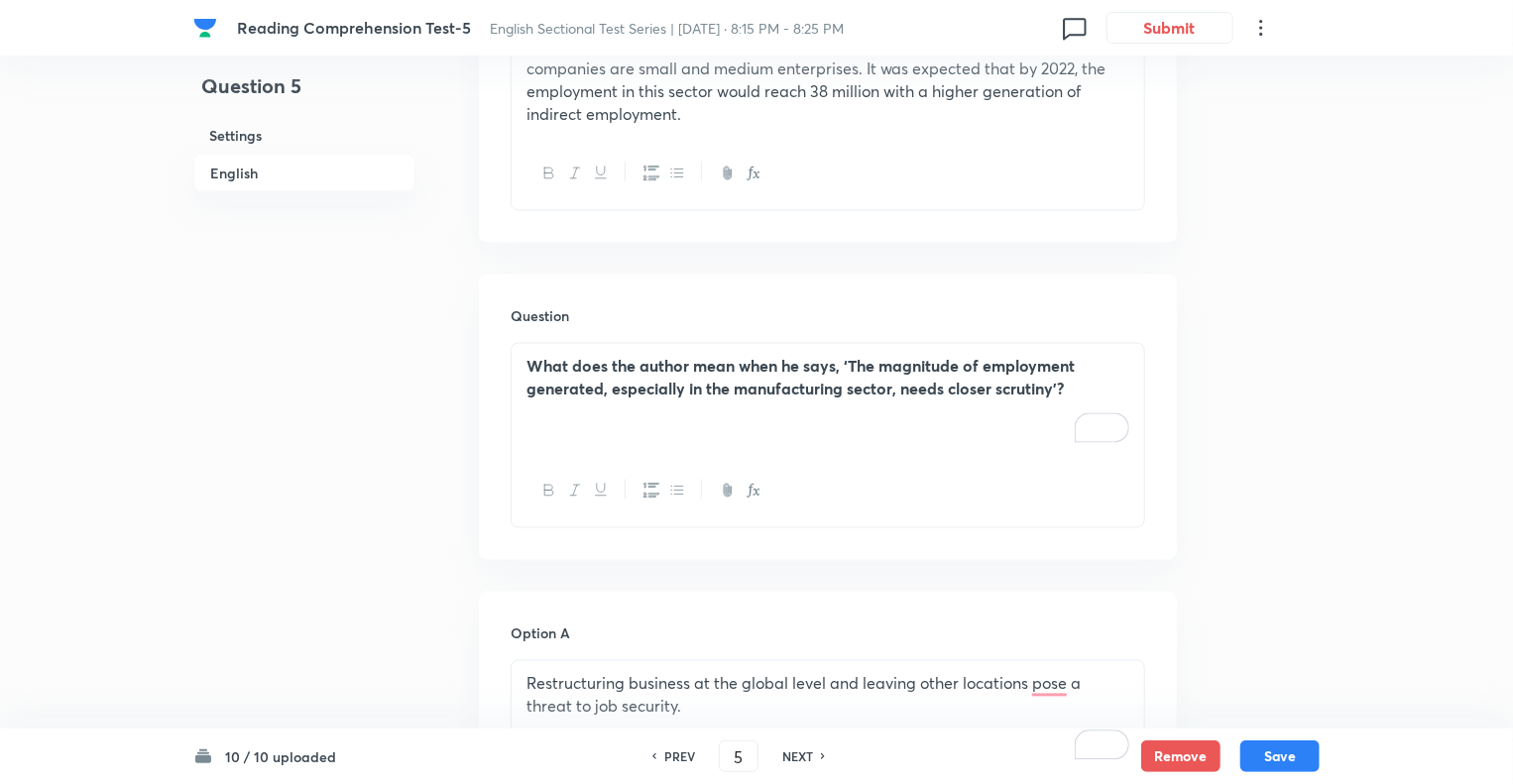 click on "Question 5 Settings English" at bounding box center (304, 492) 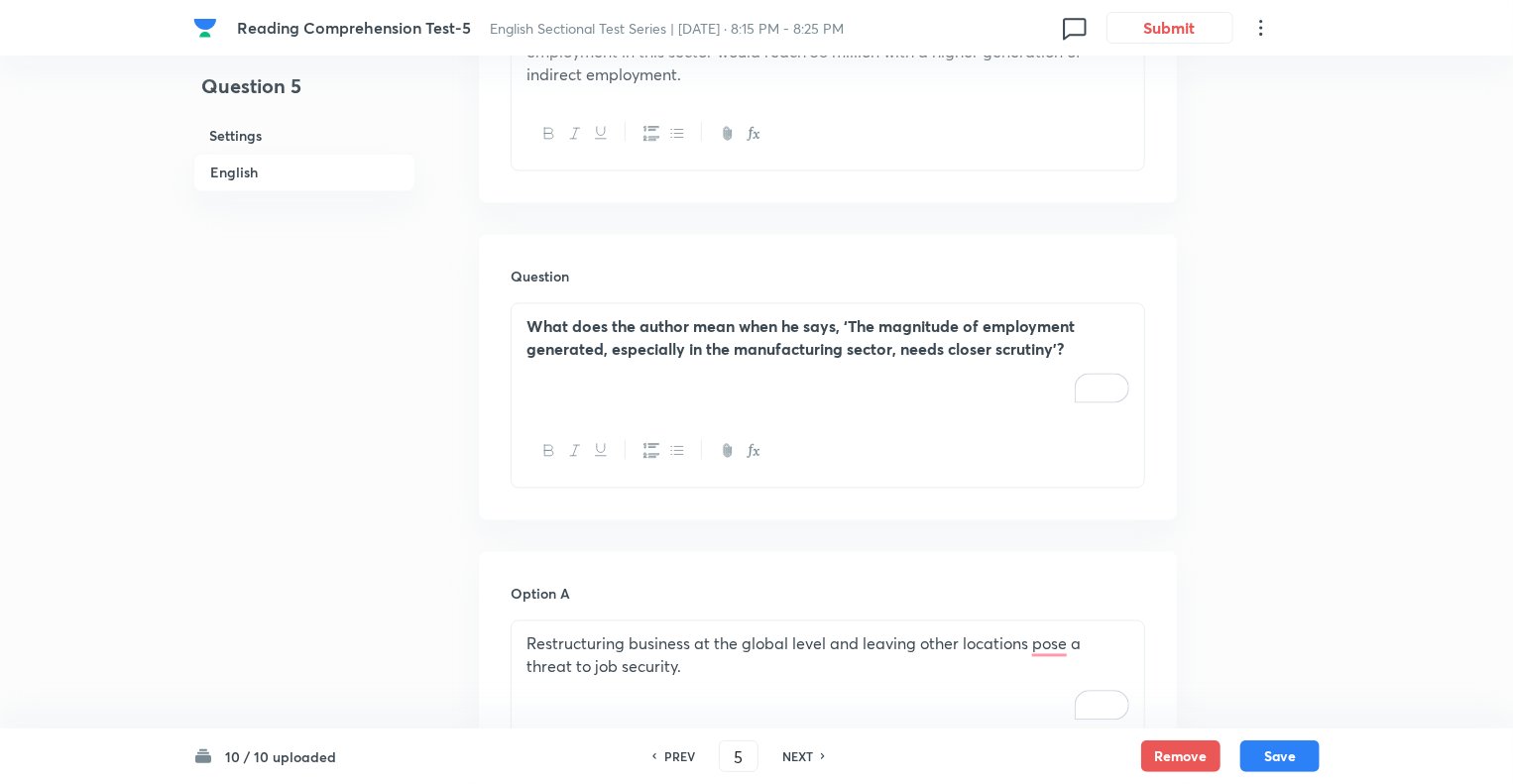click on "NEXT" at bounding box center [797, 756] 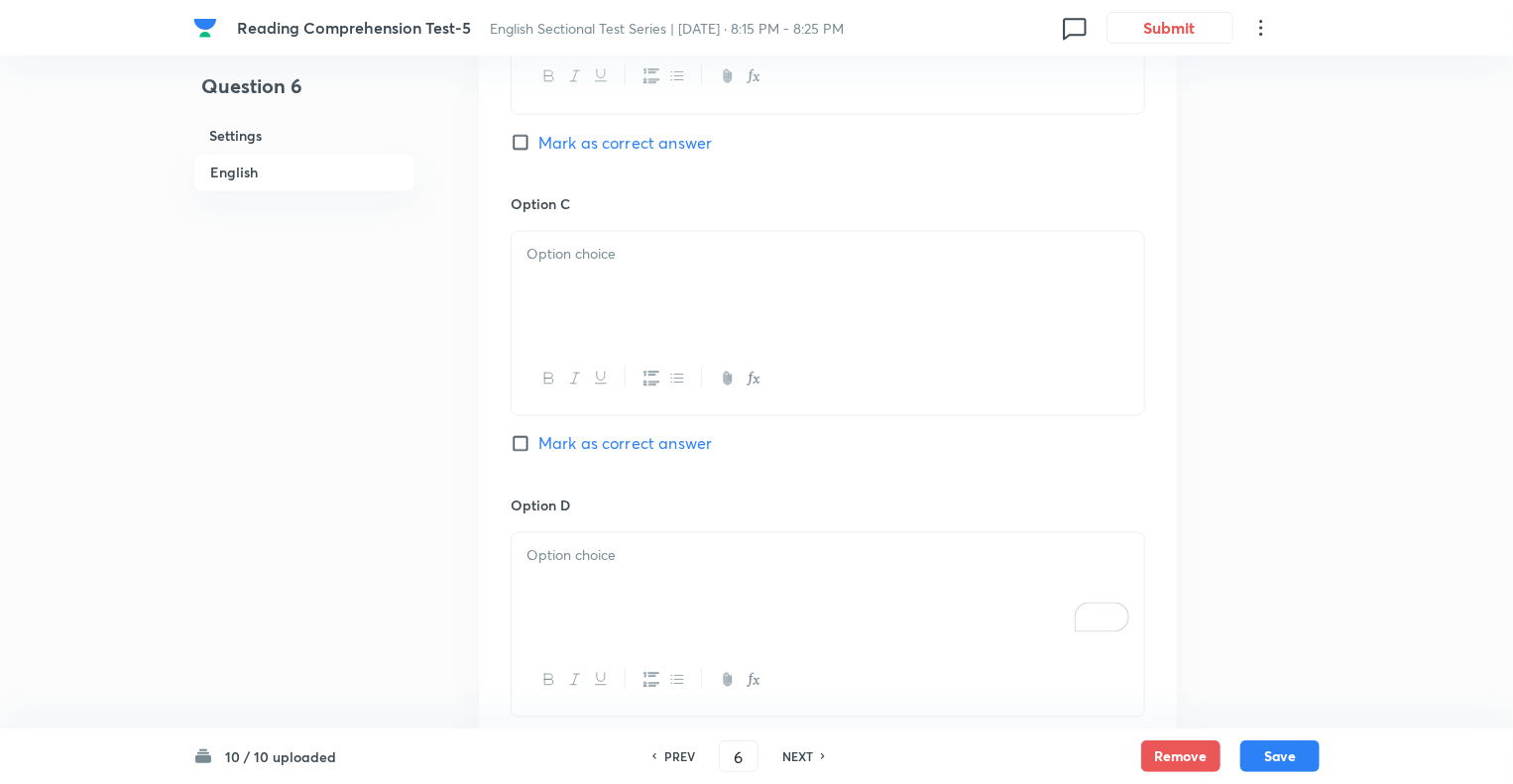 checkbox on "true" 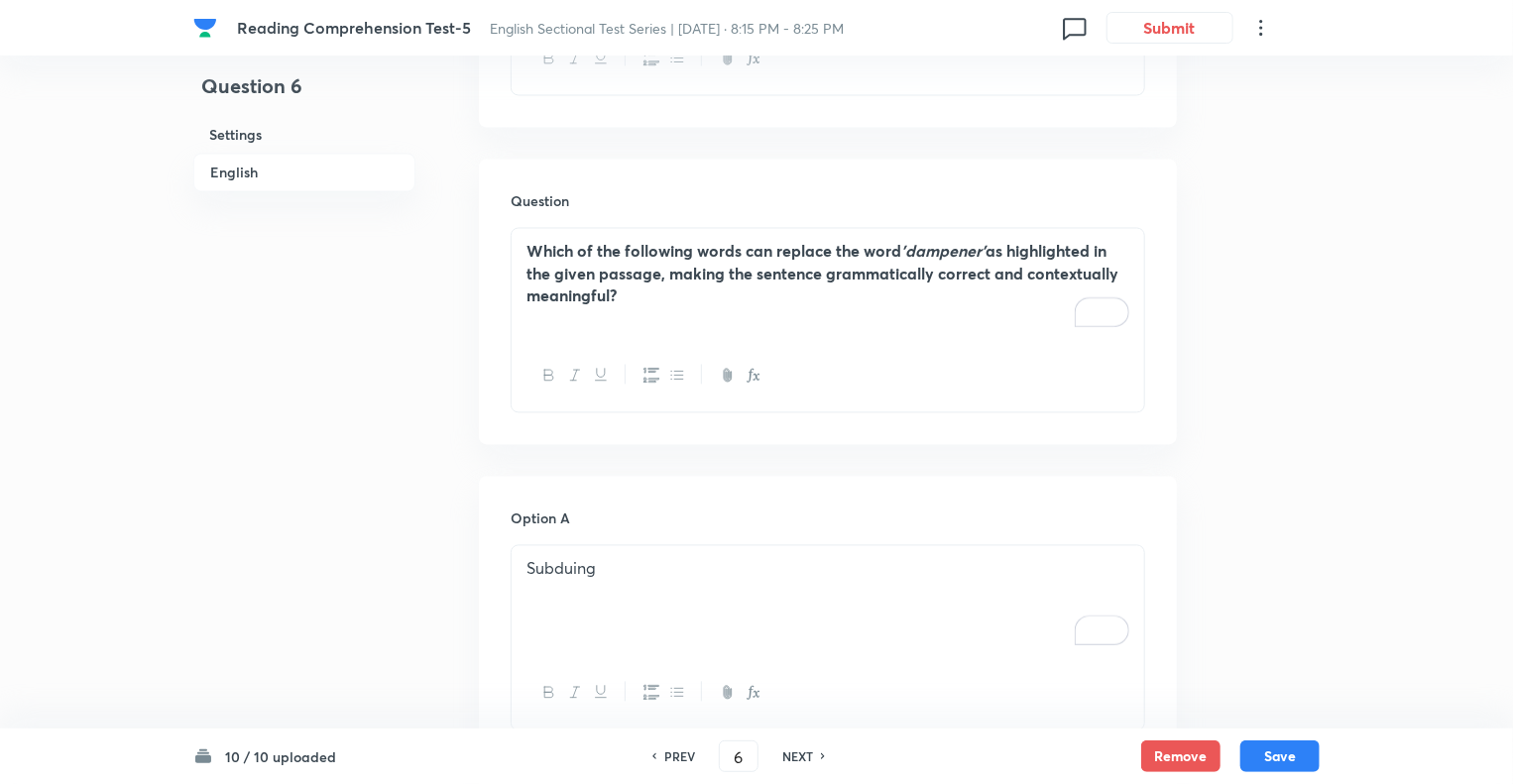 scroll, scrollTop: 1800, scrollLeft: 0, axis: vertical 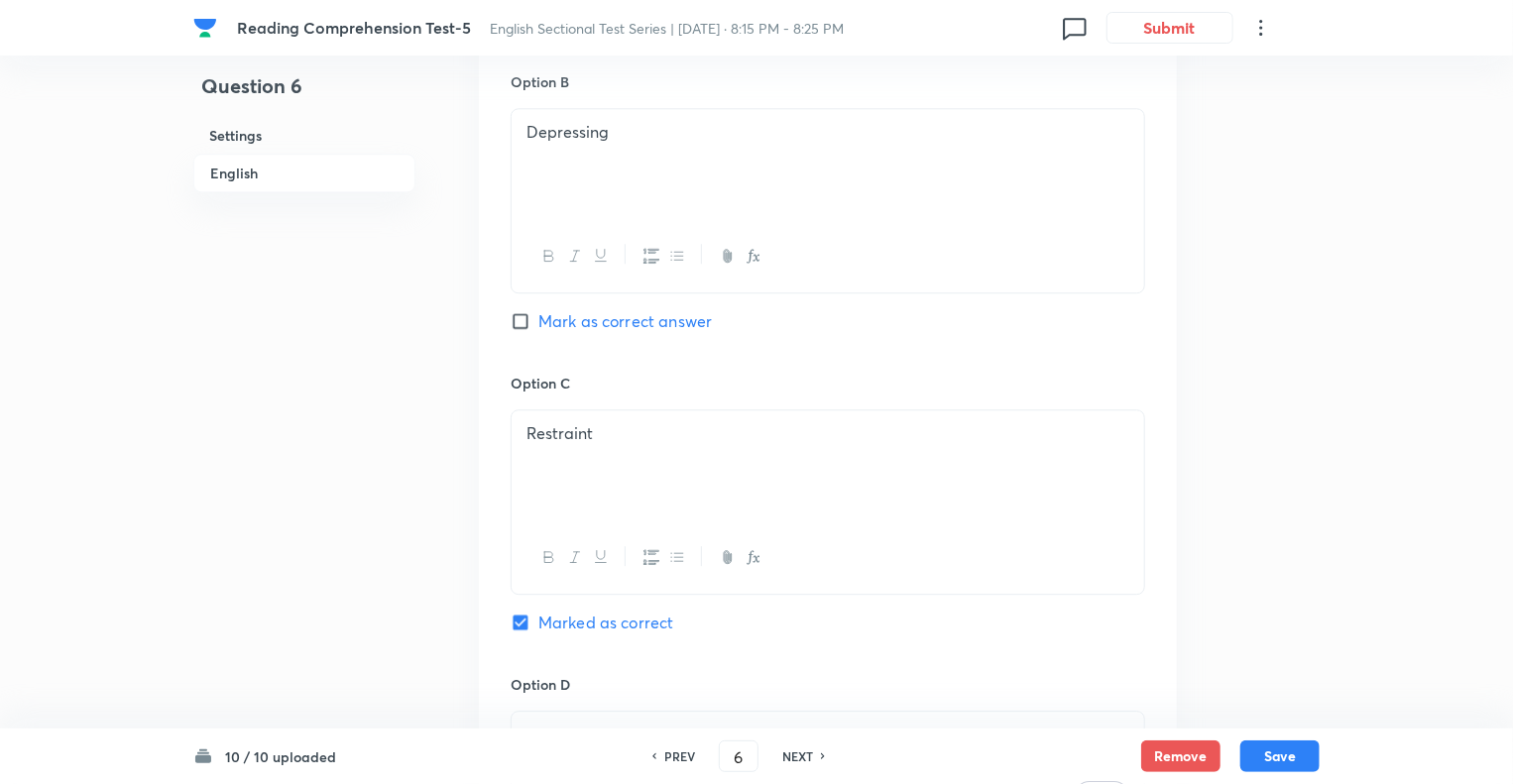 click on "Question 6 Settings English" at bounding box center [304, -387] 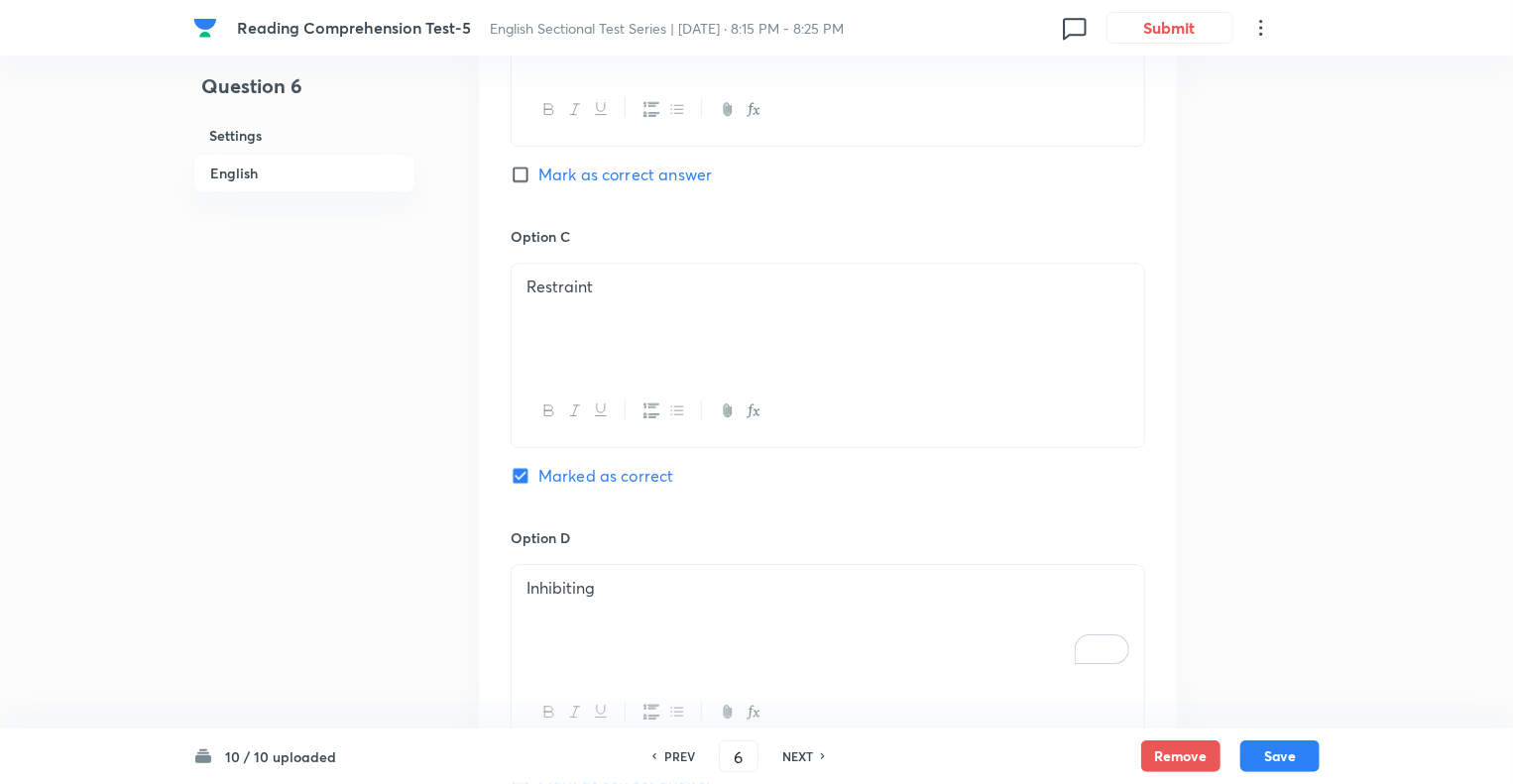 scroll, scrollTop: 2694, scrollLeft: 0, axis: vertical 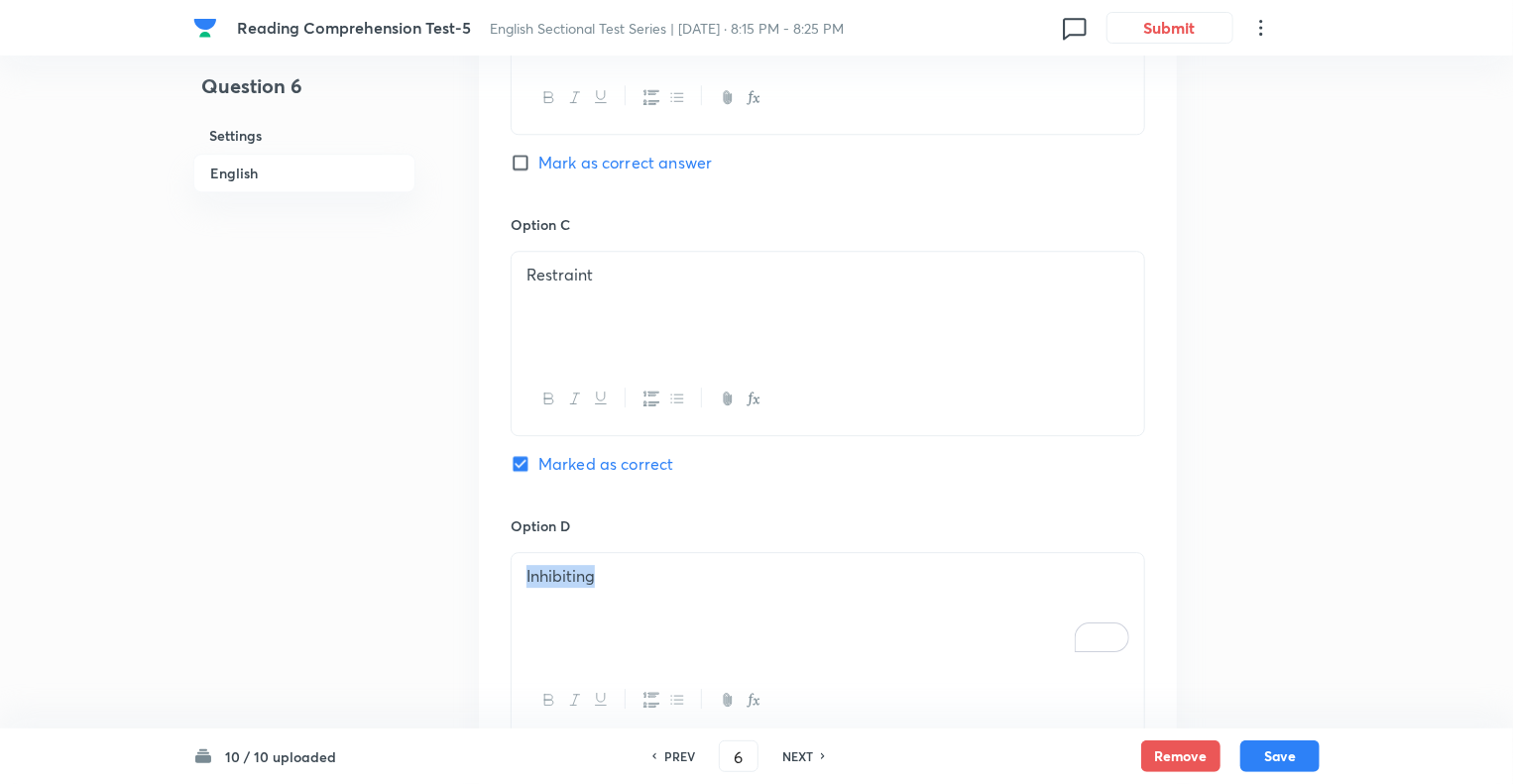 drag, startPoint x: 635, startPoint y: 572, endPoint x: 412, endPoint y: 562, distance: 223.2241 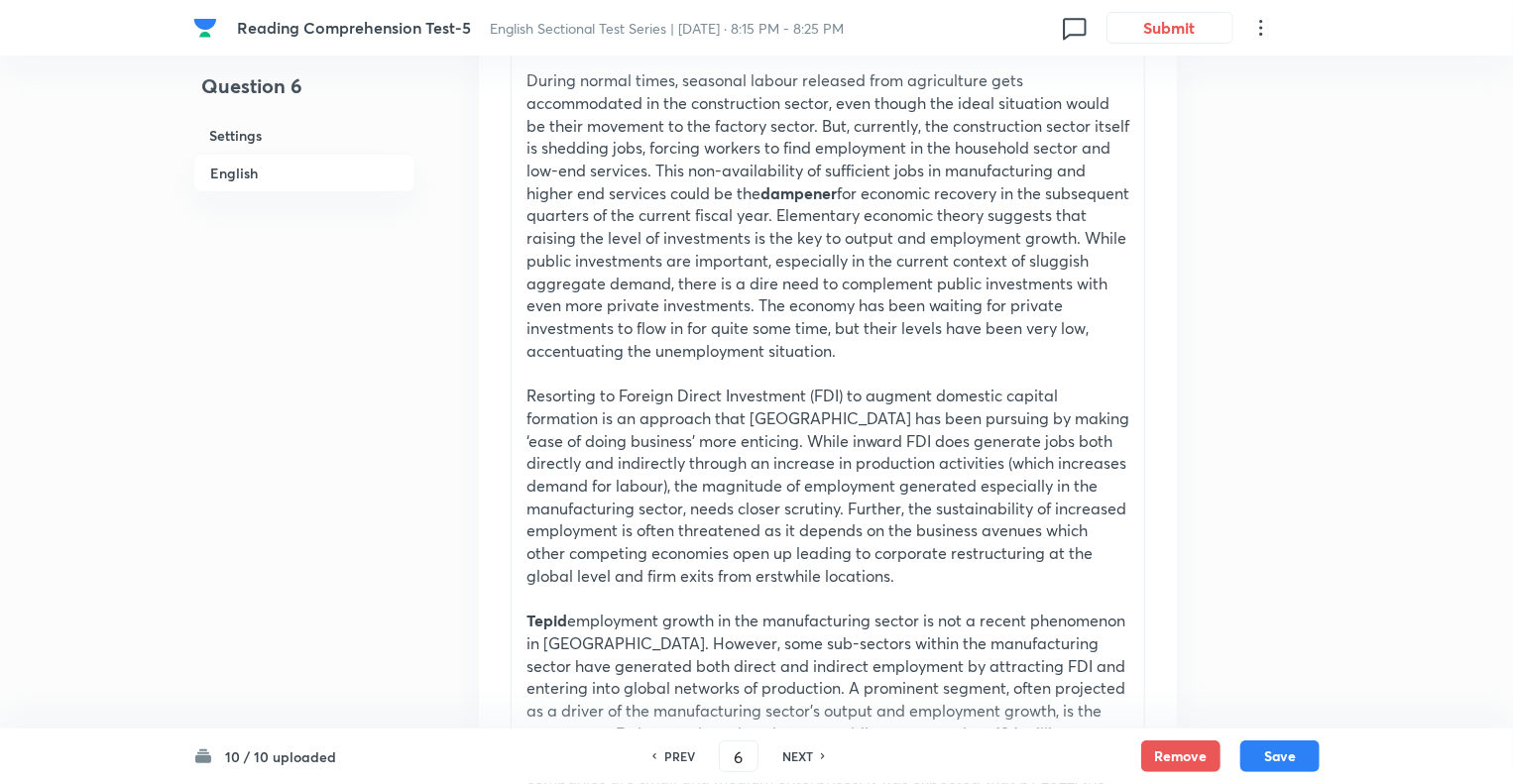 scroll, scrollTop: 963, scrollLeft: 0, axis: vertical 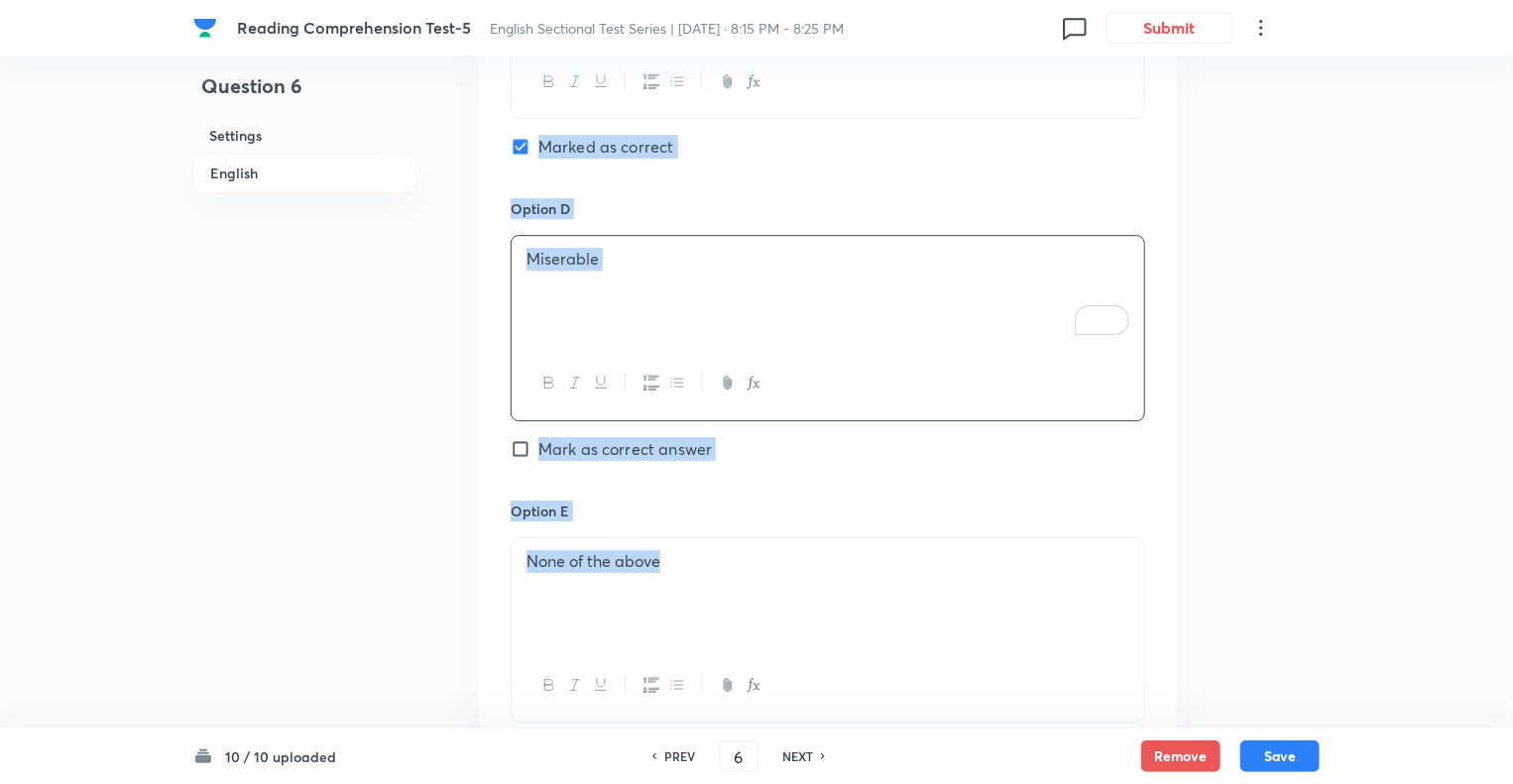 drag, startPoint x: 490, startPoint y: 60, endPoint x: 646, endPoint y: 689, distance: 648.0563 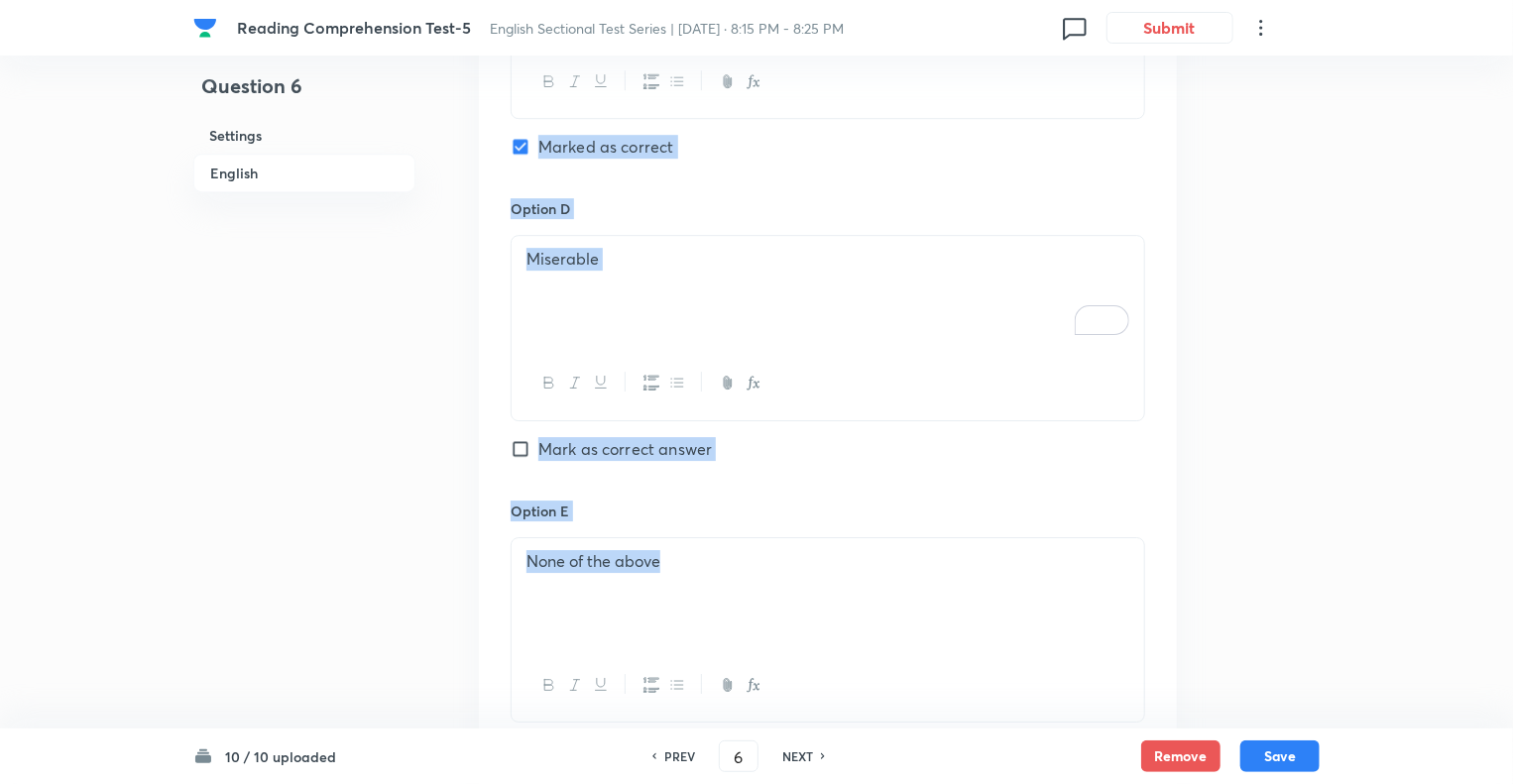 copy on "Question Which of the following words can replace the word  'dampener'  as highlighted in the given passage, making the sentence grammatically correct and contextually meaningful? Option A Subduing Mark as correct answer Option B Depressing Mark as correct answer Option C Restraint Marked as correct Option D Miserable Mark as correct answer Option E None of the above" 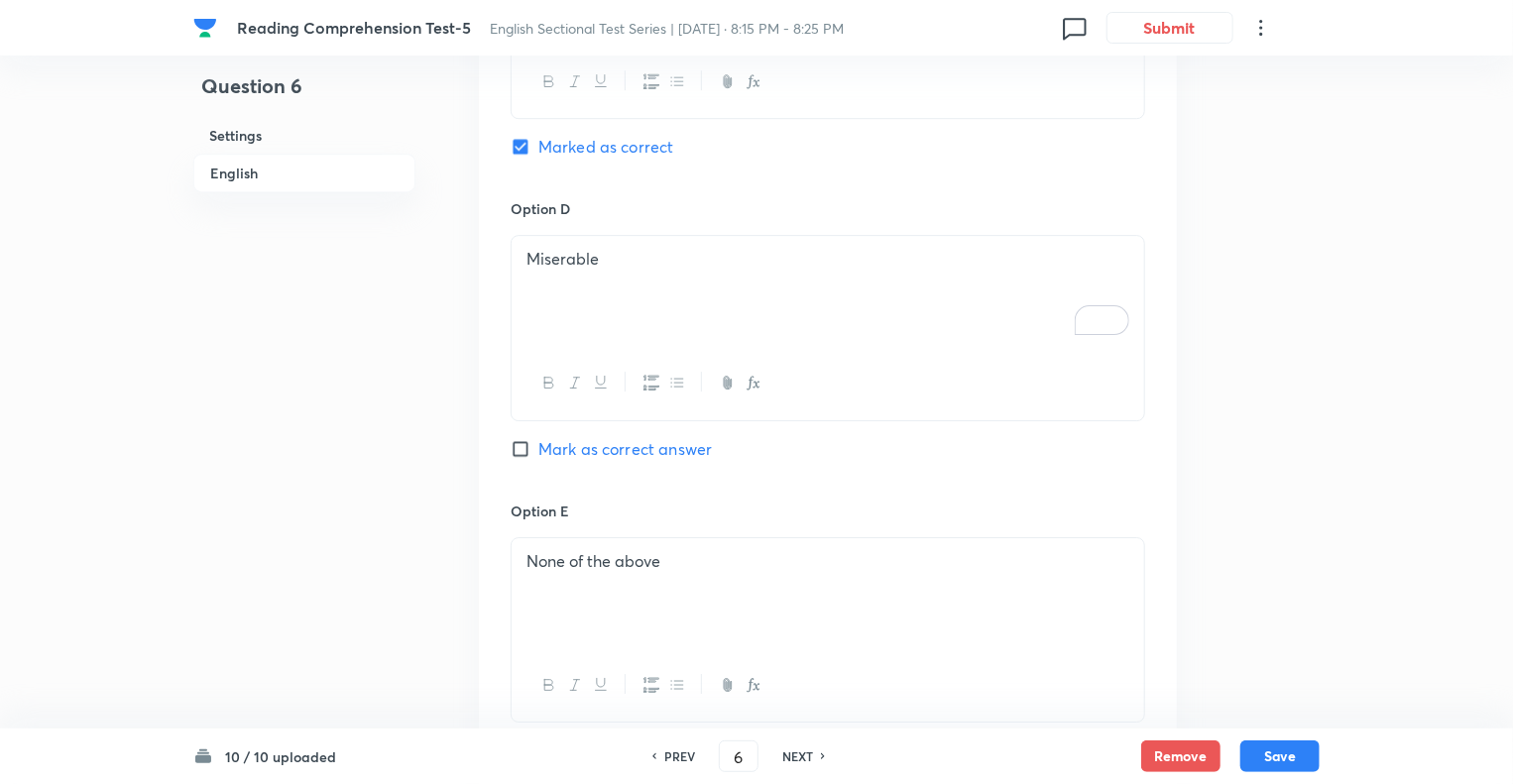click on "Question 6 Settings English" at bounding box center [304, -862] 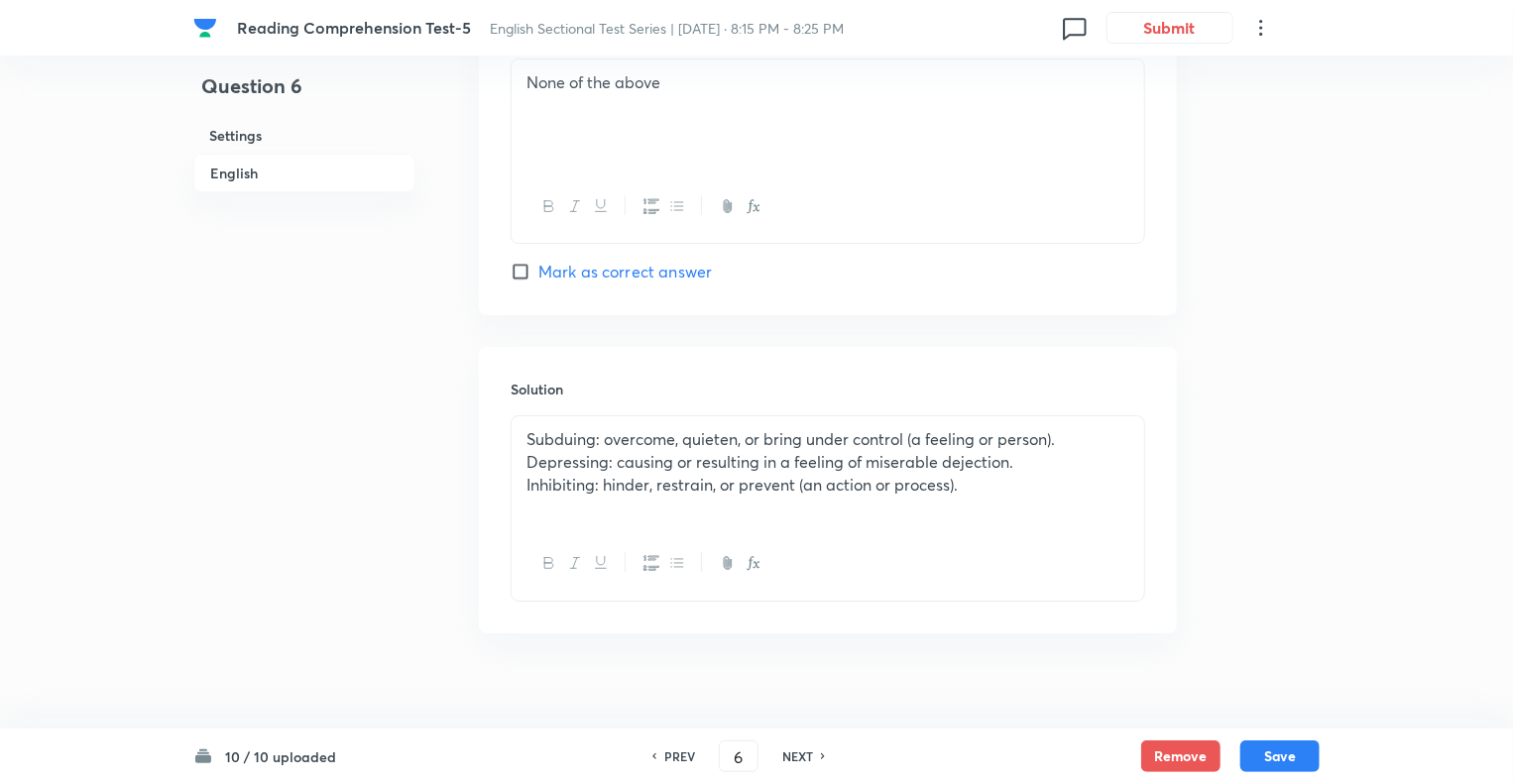 scroll, scrollTop: 3508, scrollLeft: 0, axis: vertical 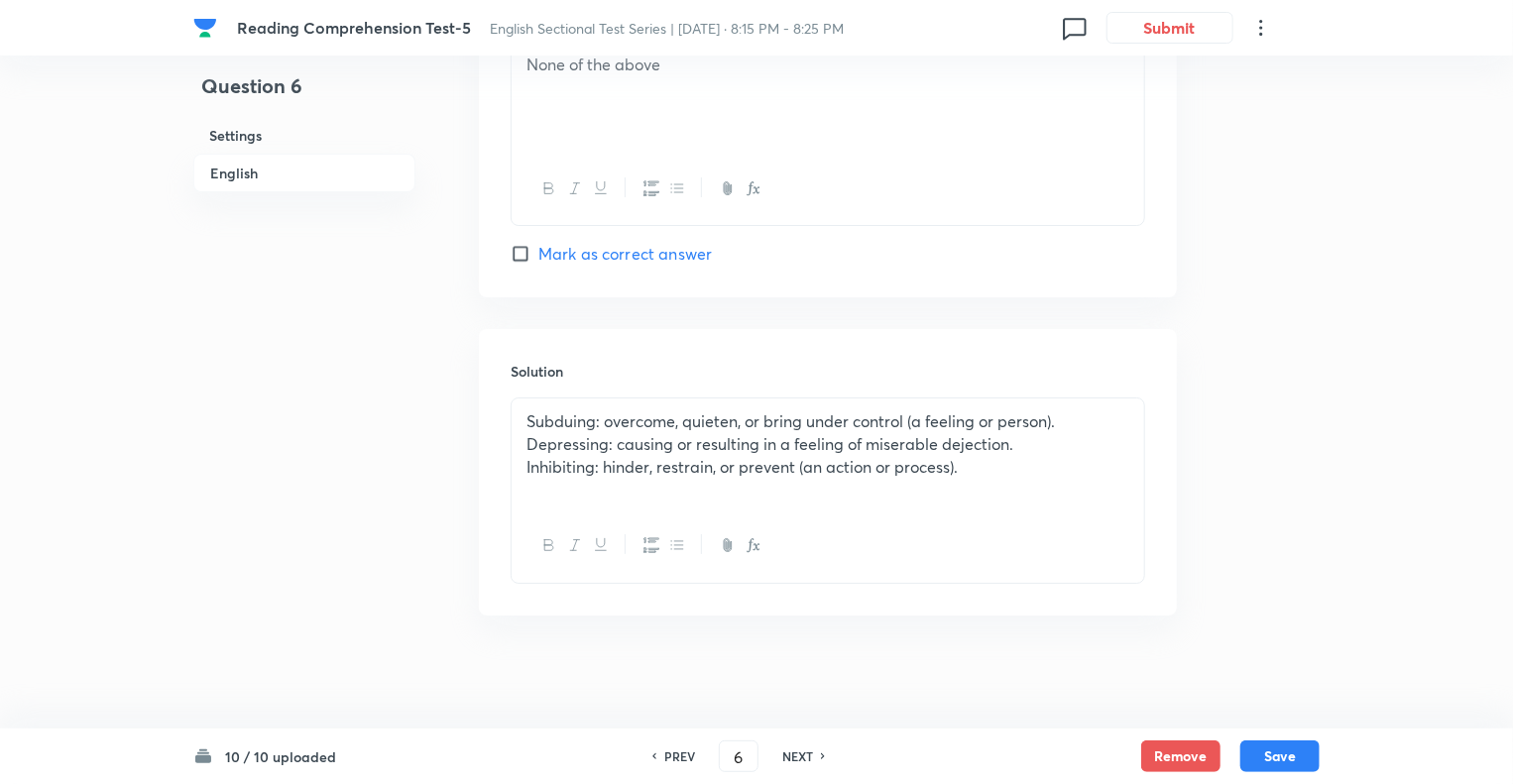 click on "Depressing: causing or resulting in a feeling of miserable dejection." at bounding box center (828, 444) 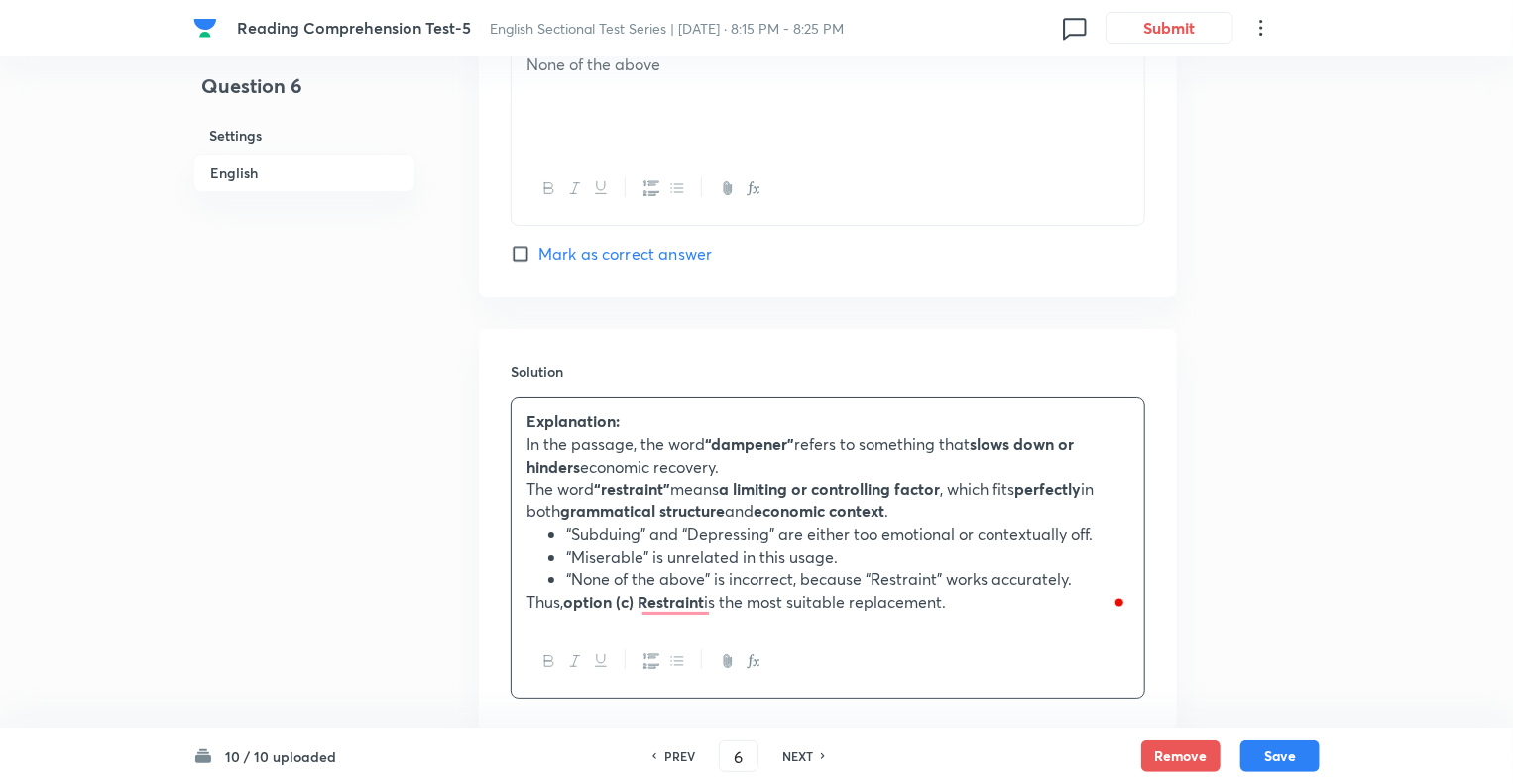 click on "Question 6 Settings English" at bounding box center [304, -1301] 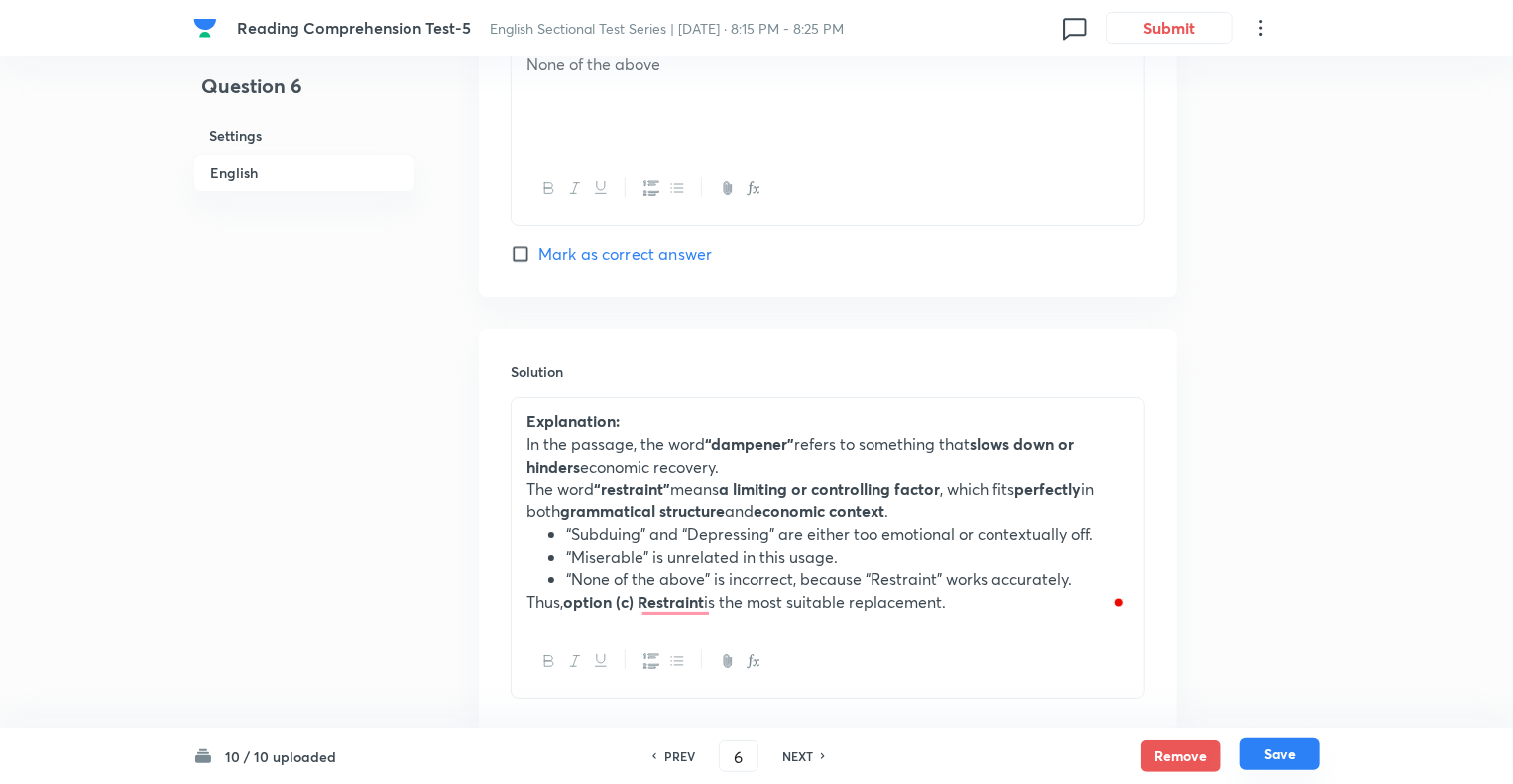 click on "Save" at bounding box center [1280, 754] 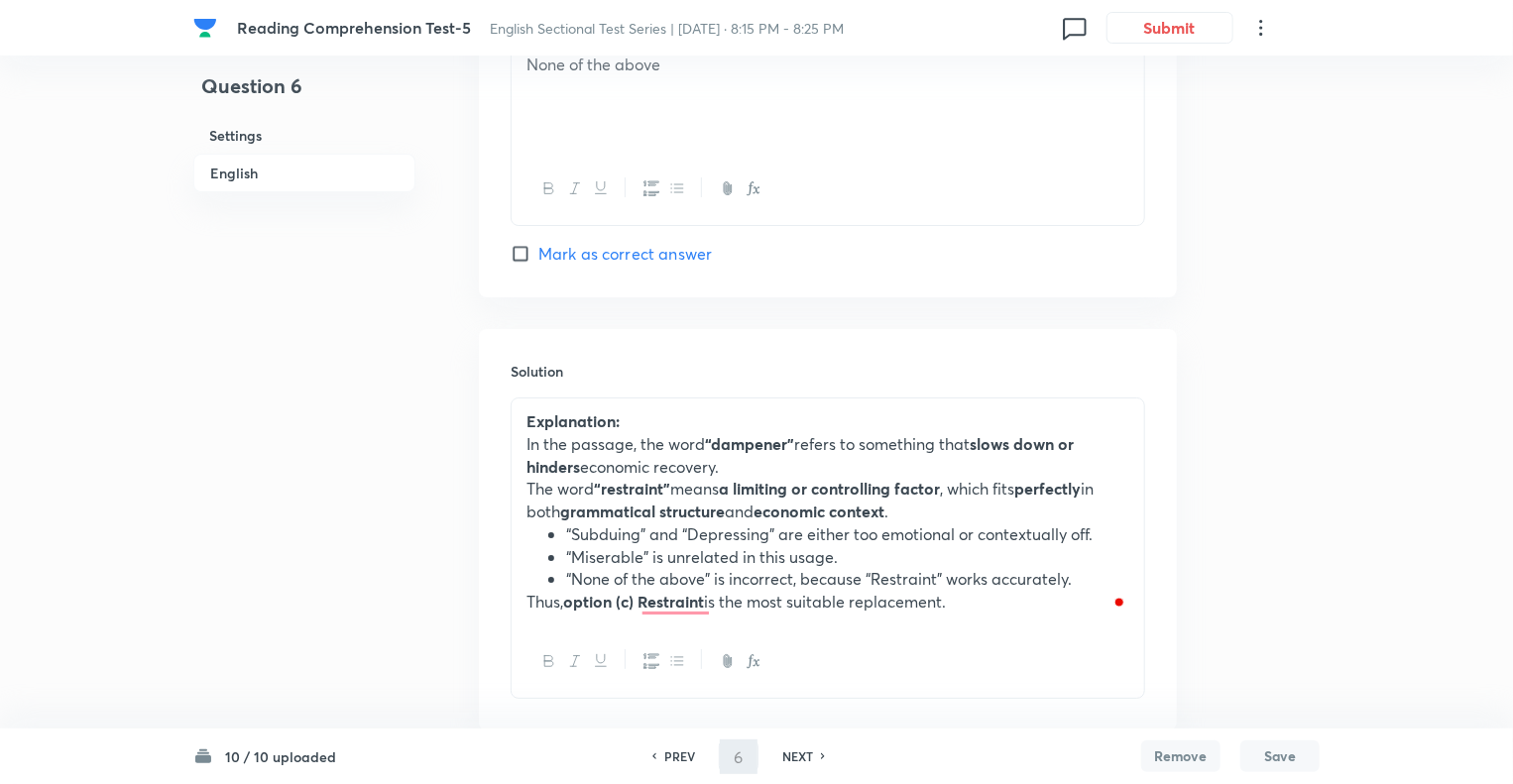 type on "7" 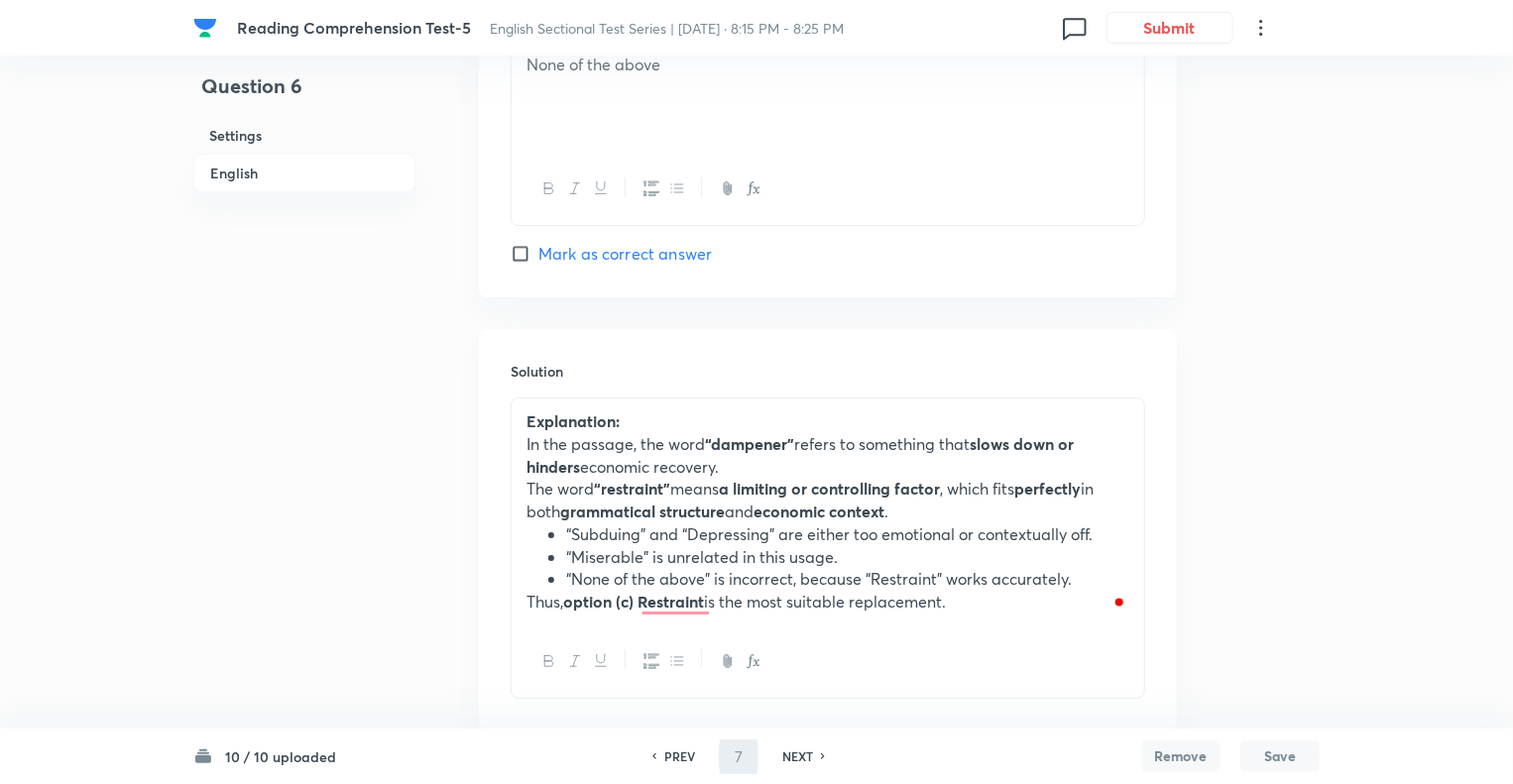 checkbox on "false" 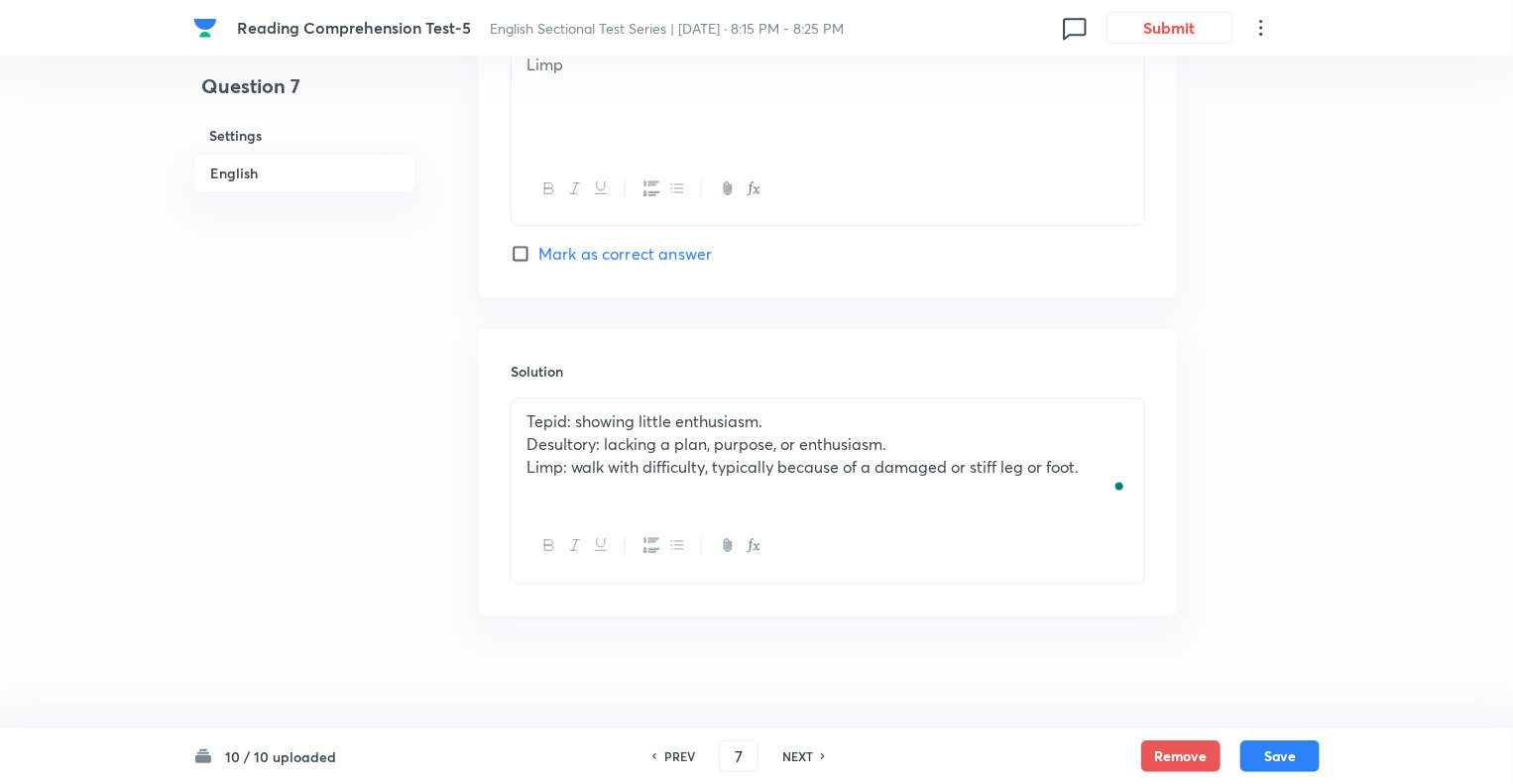 click on "NEXT" at bounding box center [797, 756] 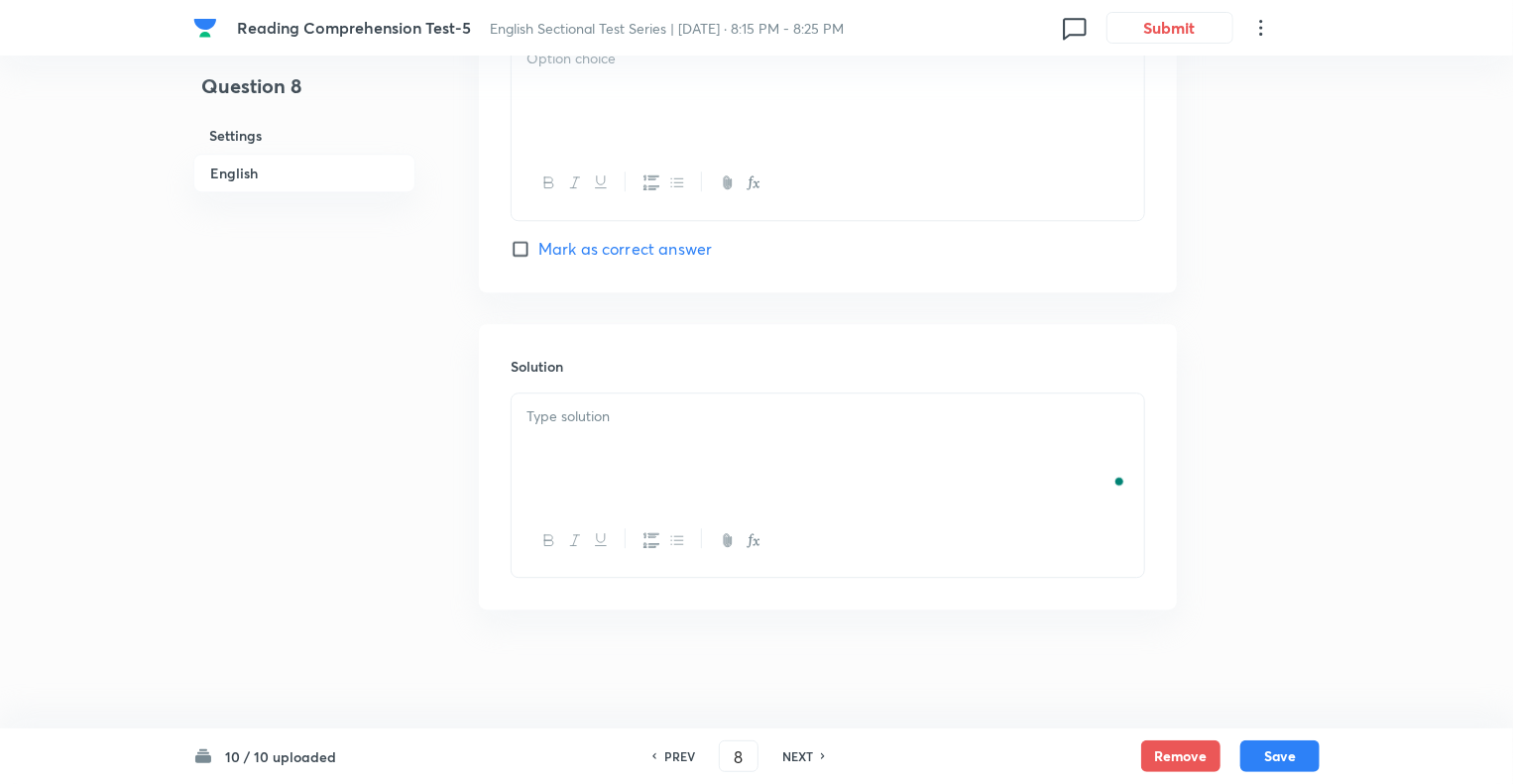 checkbox on "false" 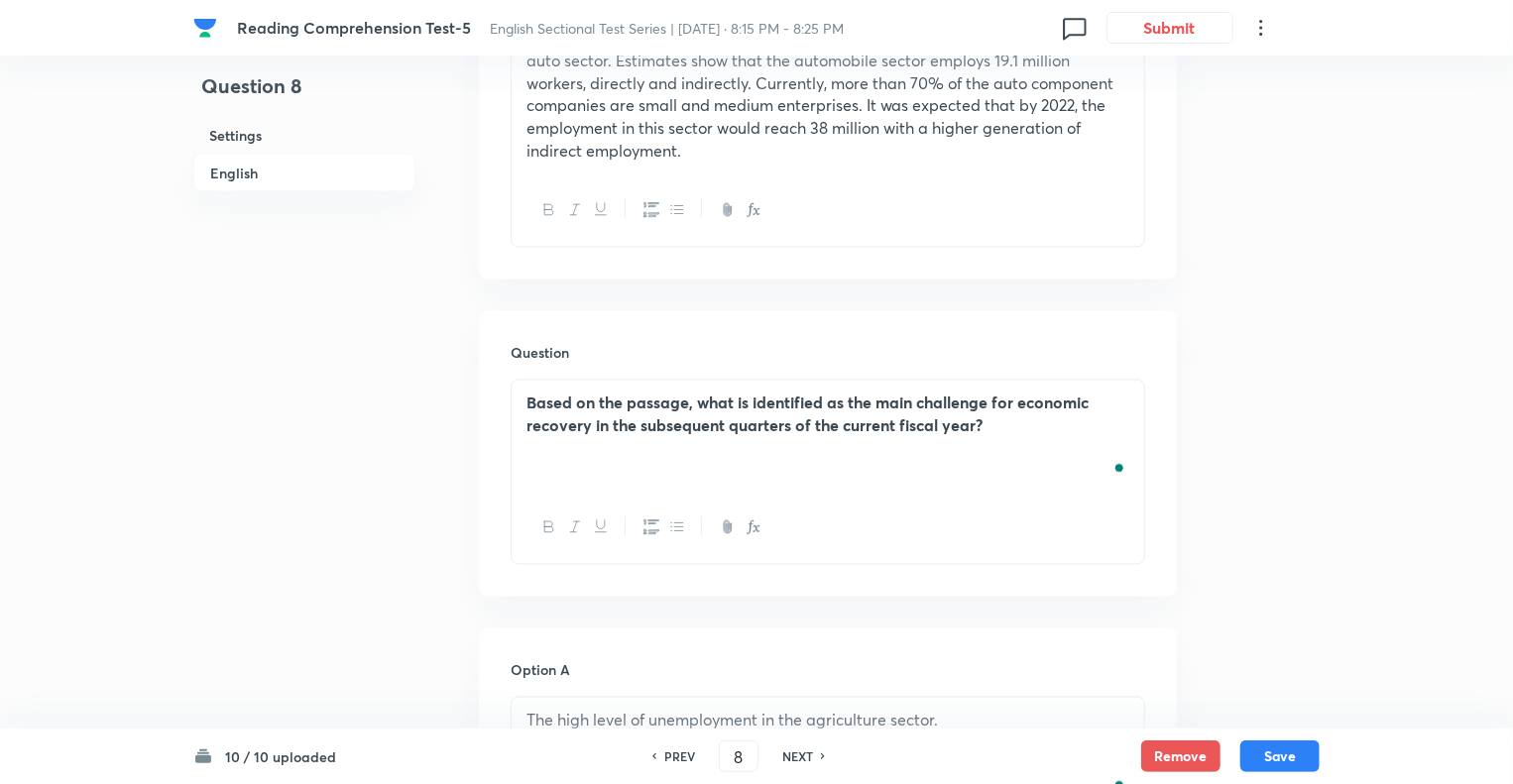 click on "NEXT" at bounding box center (797, 756) 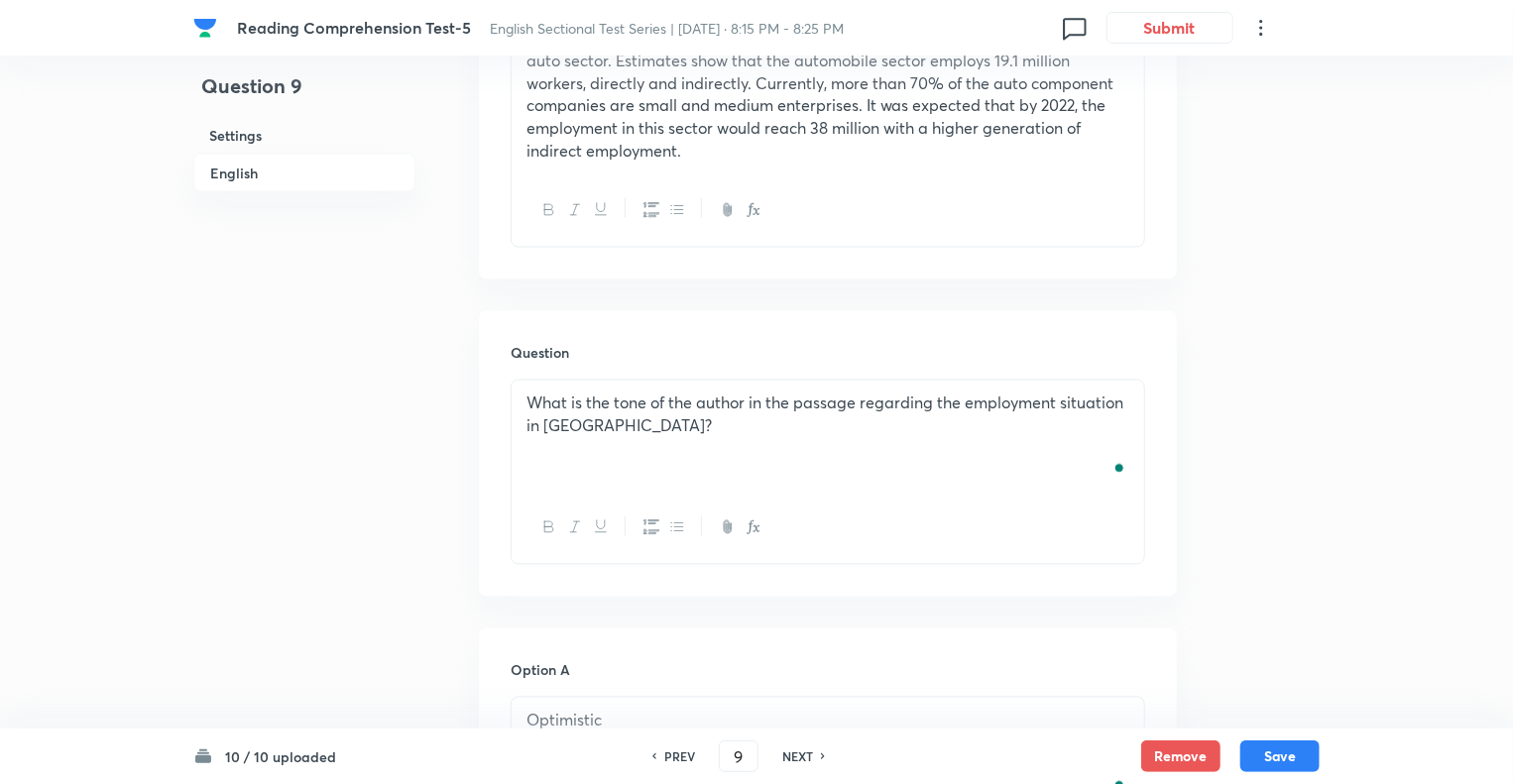 checkbox on "true" 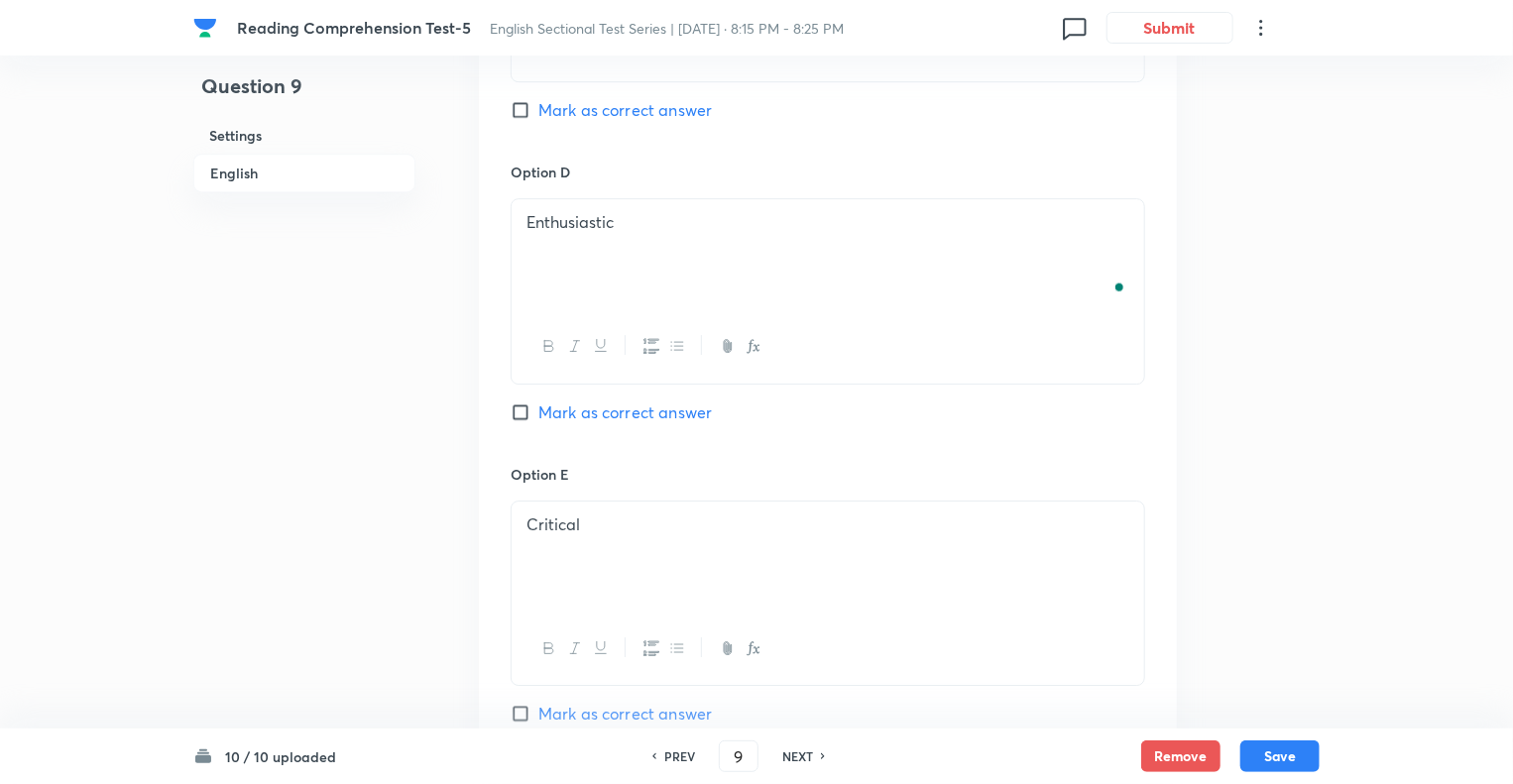 scroll, scrollTop: 3151, scrollLeft: 0, axis: vertical 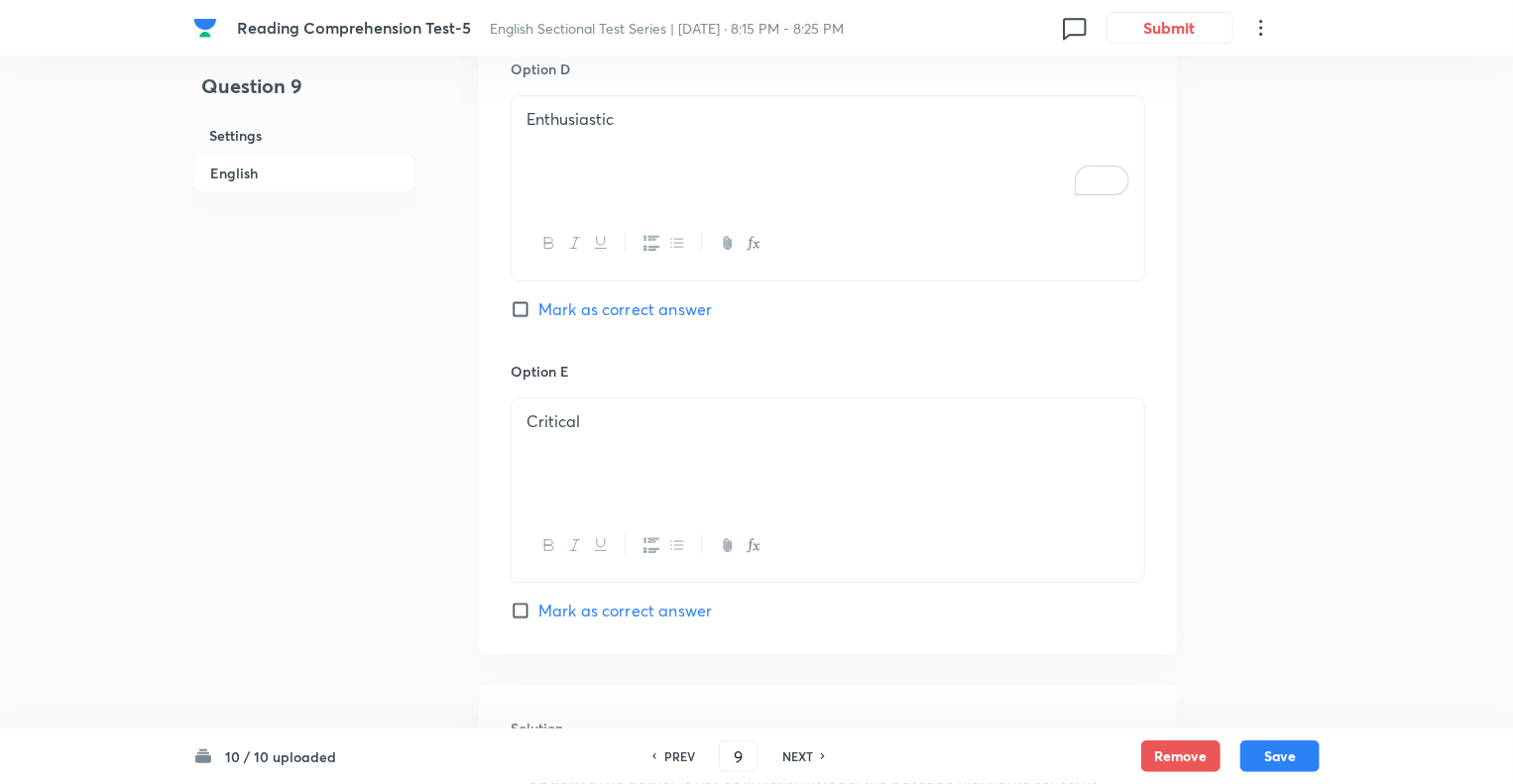 click on "Question 9 Settings English Settings Type Single choice correct 5 options With passage + 1 mark - 0.25 marks Edit Concept English Language Reading Comprehension Comprehension Reading Comprehension Edit Additional details Moderate Fact Not from PYQ paper No equation Edit In English Passage Read the following passage and answer the questions that follow. Some words are given in bold to help you while answering some questions. During normal times, seasonal labour released from agriculture gets accommodated in the construction sector, even though the ideal situation would be their movement to the factory sector. But, currently, the construction sector itself is shedding jobs, forcing workers to find employment in the household sector and low-end services. This non-availability of sufficient jobs in manufacturing and higher end services could be the  dampener  Tepid Question What is the tone of the author in the passage regarding the employment situation in India? Option A Optimistic Mark as correct answer" at bounding box center [756, -911] 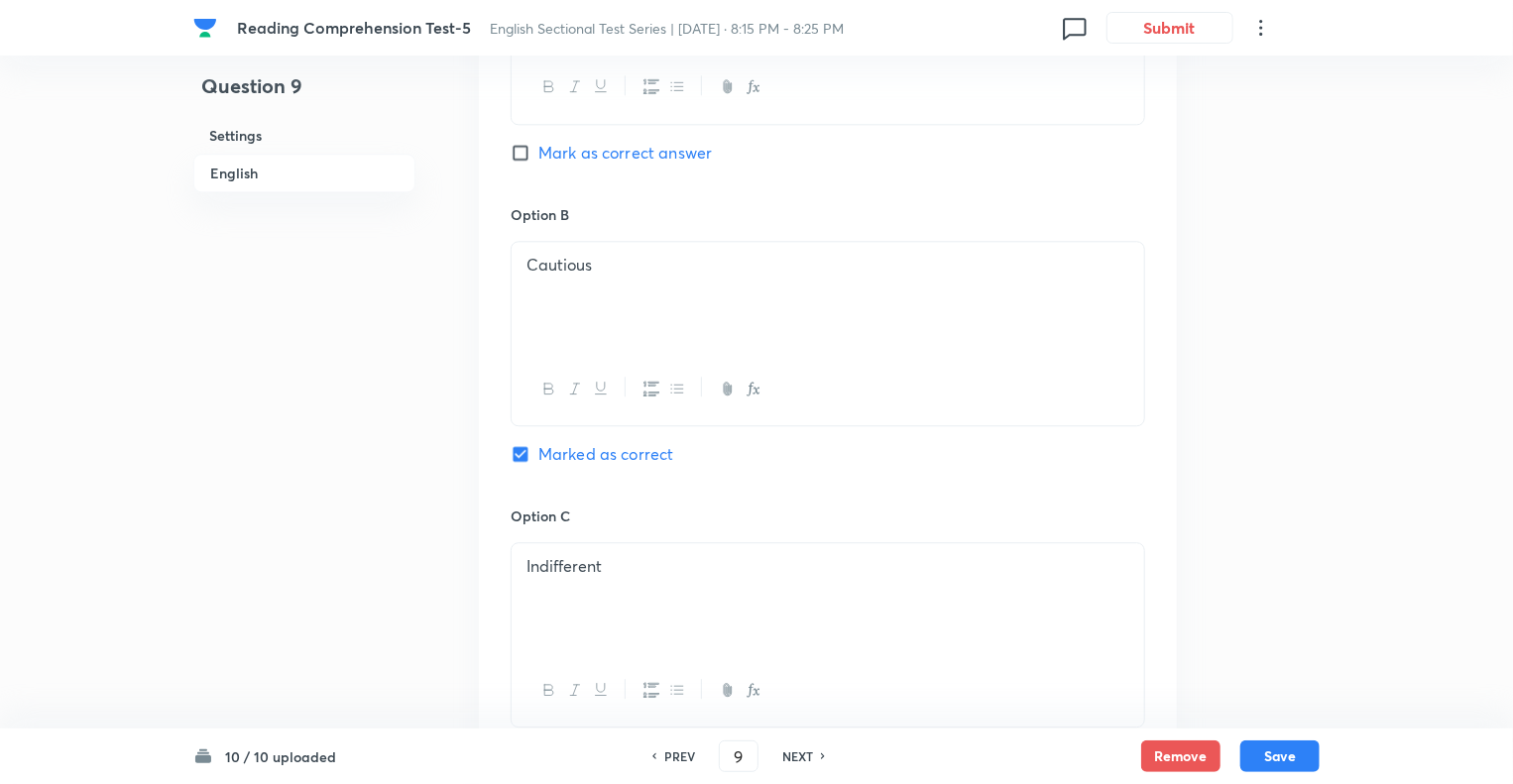 scroll, scrollTop: 2398, scrollLeft: 0, axis: vertical 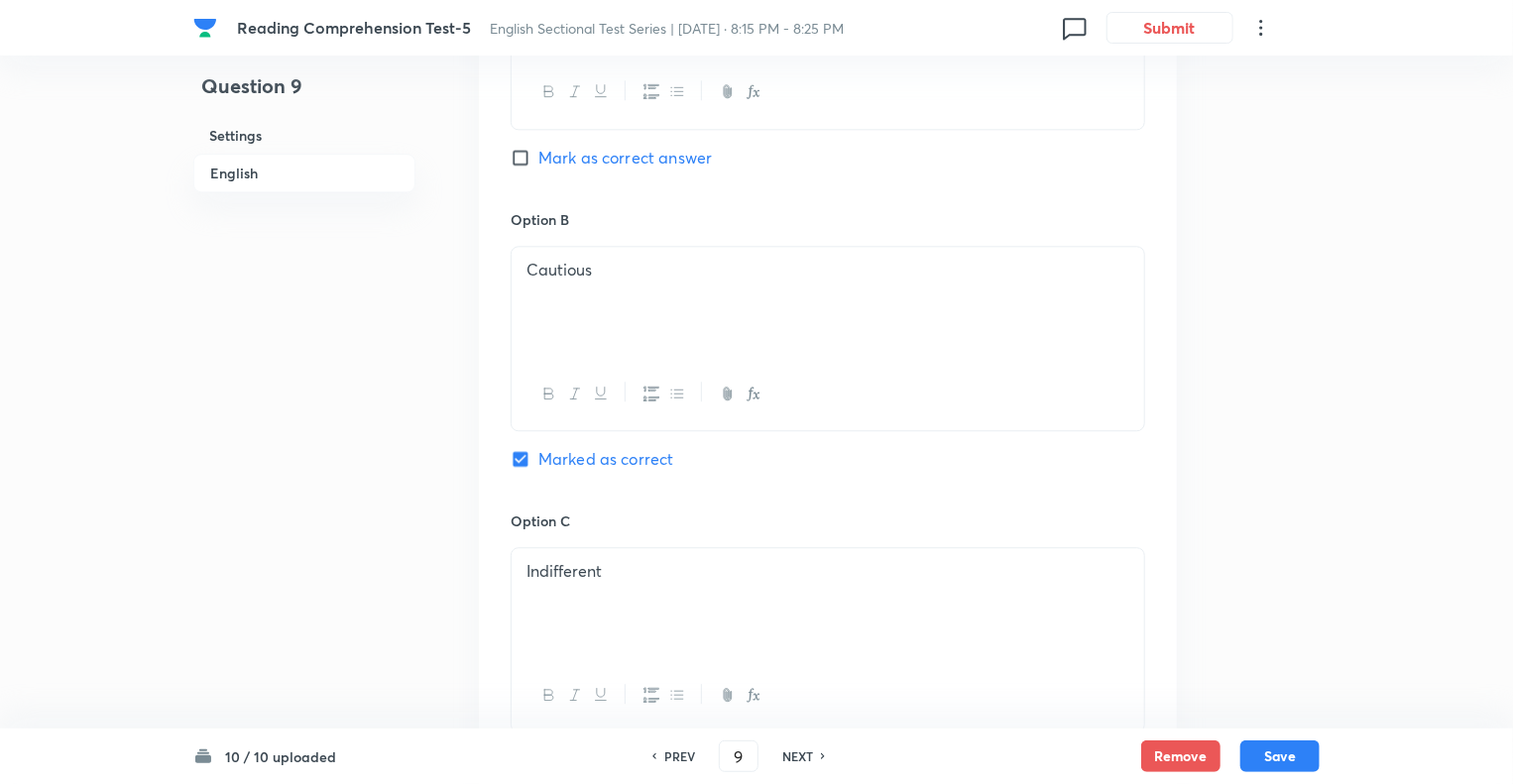 click on "Reading Comprehension Test-5 English Sectional Test Series | Jul 11, 2025 · 8:15 PM - 8:25 PM 0 Submit Question 9 Settings English Settings Type Single choice correct 5 options With passage + 1 mark - 0.25 marks Edit Concept English Language Reading Comprehension Comprehension Reading Comprehension Edit Additional details Moderate Fact Not from PYQ paper No equation Edit In English Passage Read the following passage and answer the questions that follow. Some words are given in bold to help you while answering some questions. During normal times, seasonal labour released from agriculture gets accommodated in the construction sector, even though the ideal situation would be their movement to the factory sector. But, currently, the construction sector itself is shedding jobs, forcing workers to find employment in the household sector and low-end services. This non-availability of sufficient jobs in manufacturing and higher end services could be the  dampener  Tepid Question Option A Optimistic Option B Cautious" at bounding box center [756, -158] 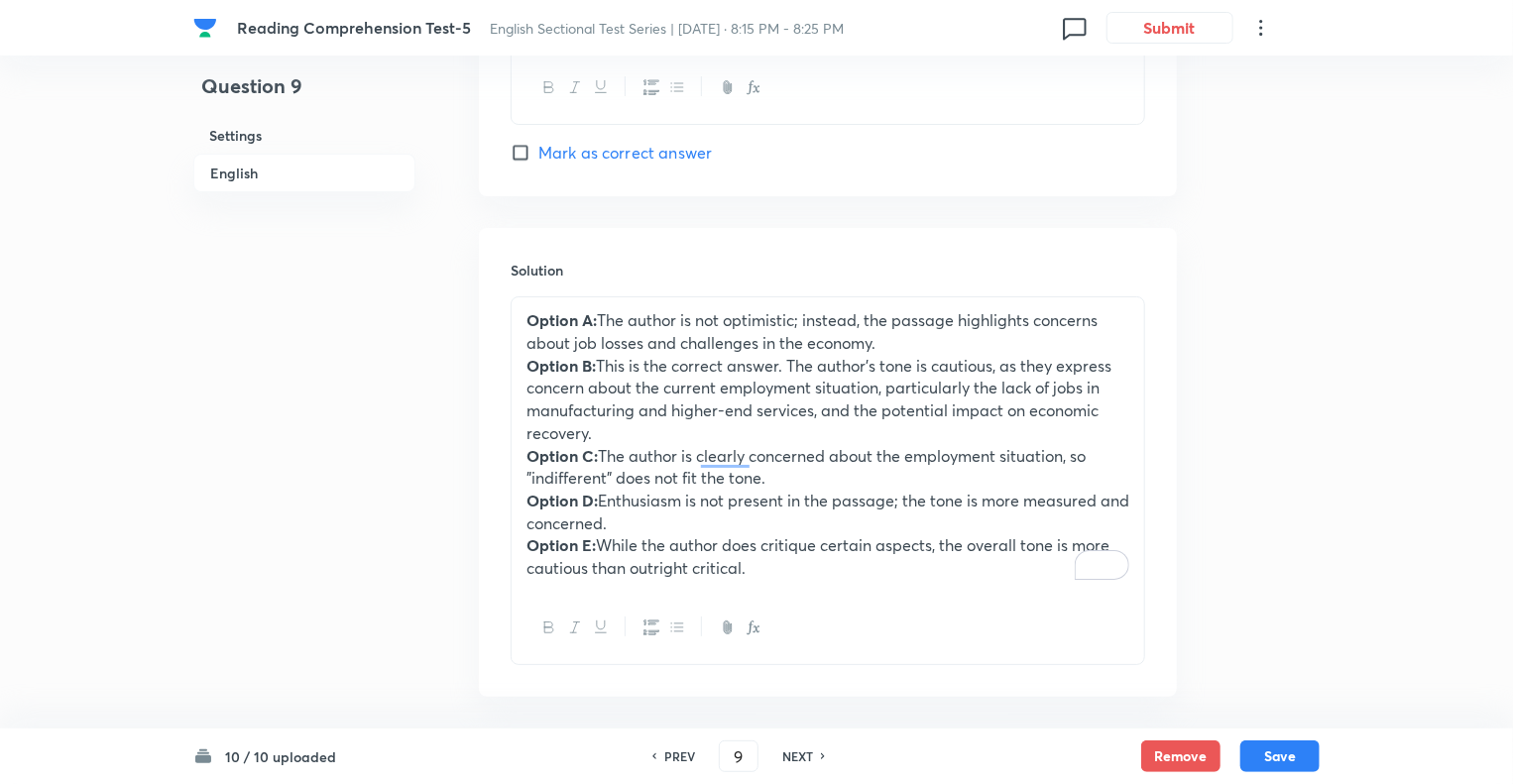 scroll, scrollTop: 3691, scrollLeft: 0, axis: vertical 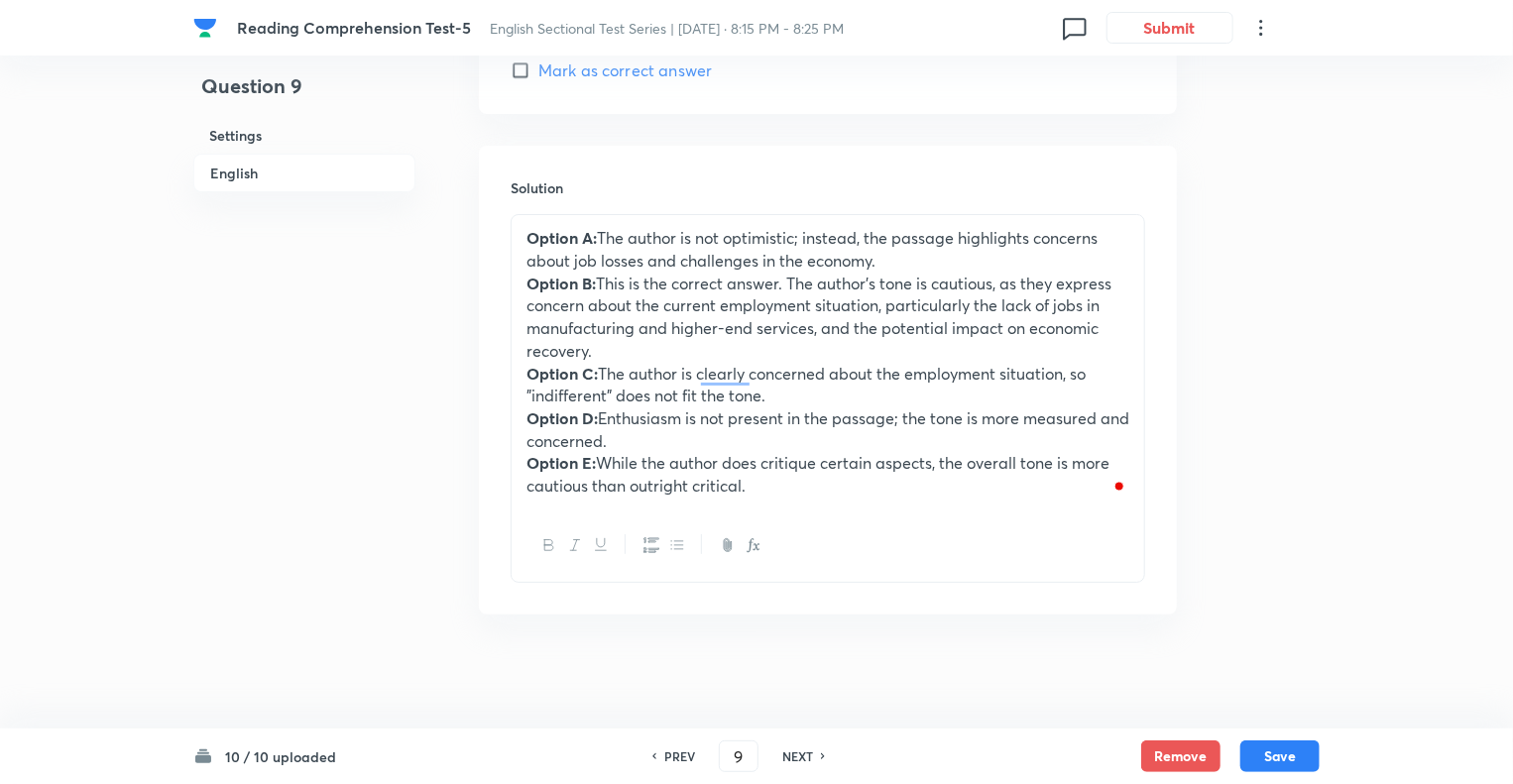 click on "Reading Comprehension Test-5 English Sectional Test Series | Jul 11, 2025 · 8:15 PM - 8:25 PM 0 Submit Question 9 Settings English Settings Type Single choice correct 5 options With passage + 1 mark - 0.25 marks Edit Concept English Language Reading Comprehension Comprehension Reading Comprehension Edit Additional details Moderate Fact Not from PYQ paper No equation Edit In English Passage Read the following passage and answer the questions that follow. Some words are given in bold to help you while answering some questions. During normal times, seasonal labour released from agriculture gets accommodated in the construction sector, even though the ideal situation would be their movement to the factory sector. But, currently, the construction sector itself is shedding jobs, forcing workers to find employment in the household sector and low-end services. This non-availability of sufficient jobs in manufacturing and higher end services could be the  dampener  Tepid Question Option A Optimistic Option B Cautious" at bounding box center [756, -1451] 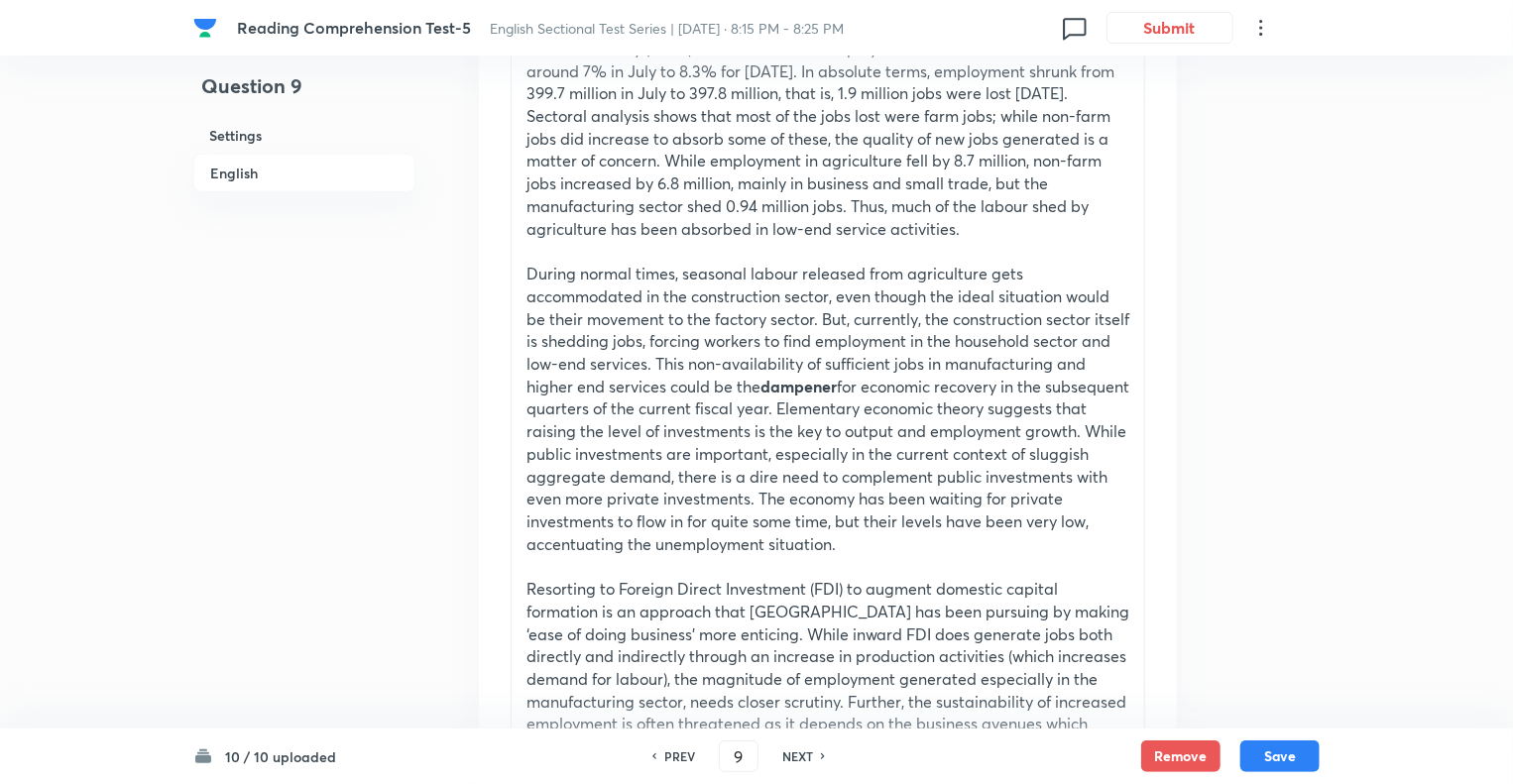 scroll, scrollTop: 754, scrollLeft: 0, axis: vertical 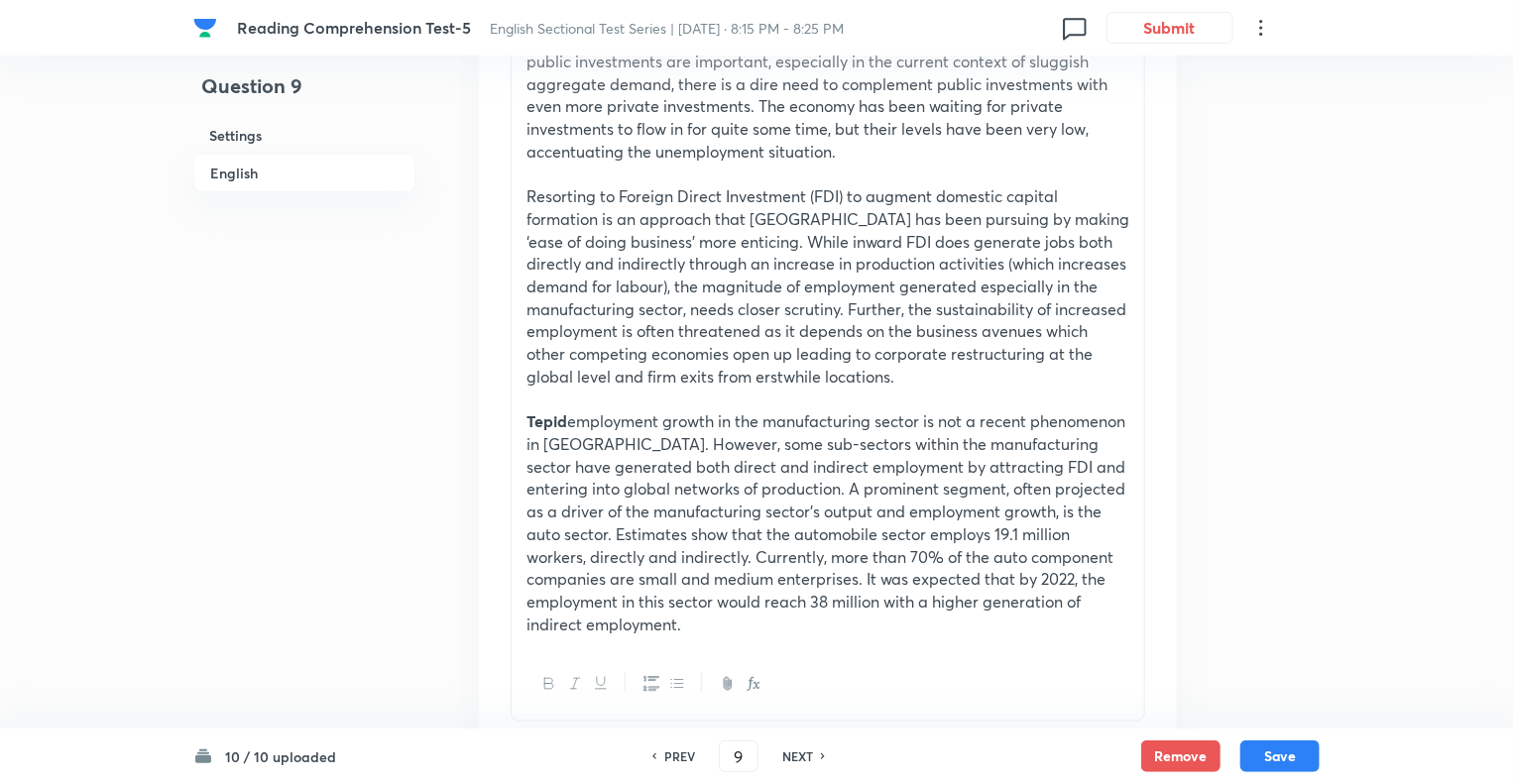 click on "Reading Comprehension Test-5 English Sectional Test Series | Jul 11, 2025 · 8:15 PM - 8:25 PM 0 Submit Question 9 Settings English Settings Type Single choice correct 5 options With passage + 1 mark - 0.25 marks Edit Concept English Language Reading Comprehension Comprehension Reading Comprehension Edit Additional details Moderate Fact Not from PYQ paper No equation Edit In English Passage Read the following passage and answer the questions that follow. Some words are given in bold to help you while answering some questions. During normal times, seasonal labour released from agriculture gets accommodated in the construction sector, even though the ideal situation would be their movement to the factory sector. But, currently, the construction sector itself is shedding jobs, forcing workers to find employment in the household sector and low-end services. This non-availability of sufficient jobs in manufacturing and higher end services could be the  dampener  Tepid Question Option A Optimistic Option B Cautious" at bounding box center [756, 1069] 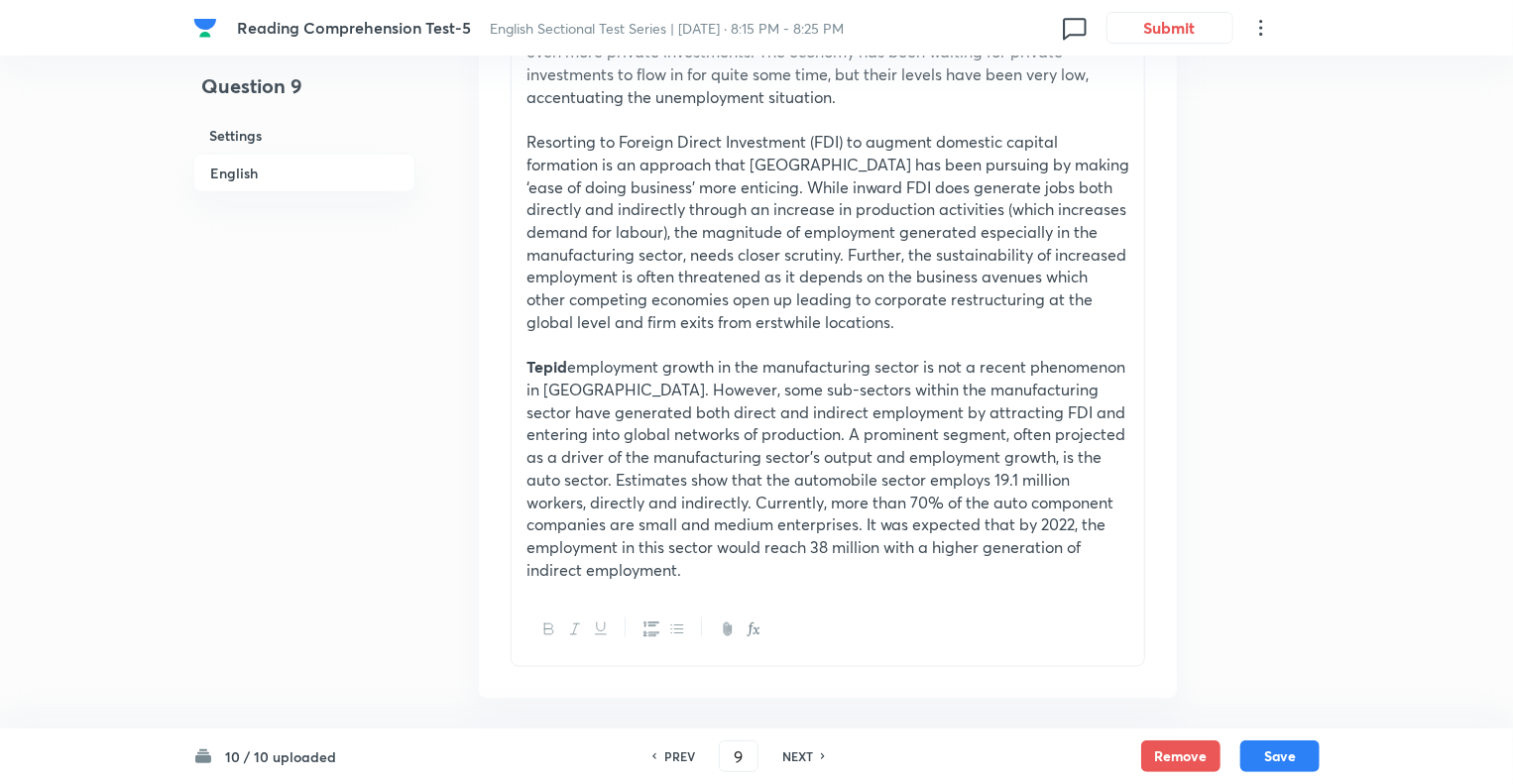 scroll, scrollTop: 1171, scrollLeft: 0, axis: vertical 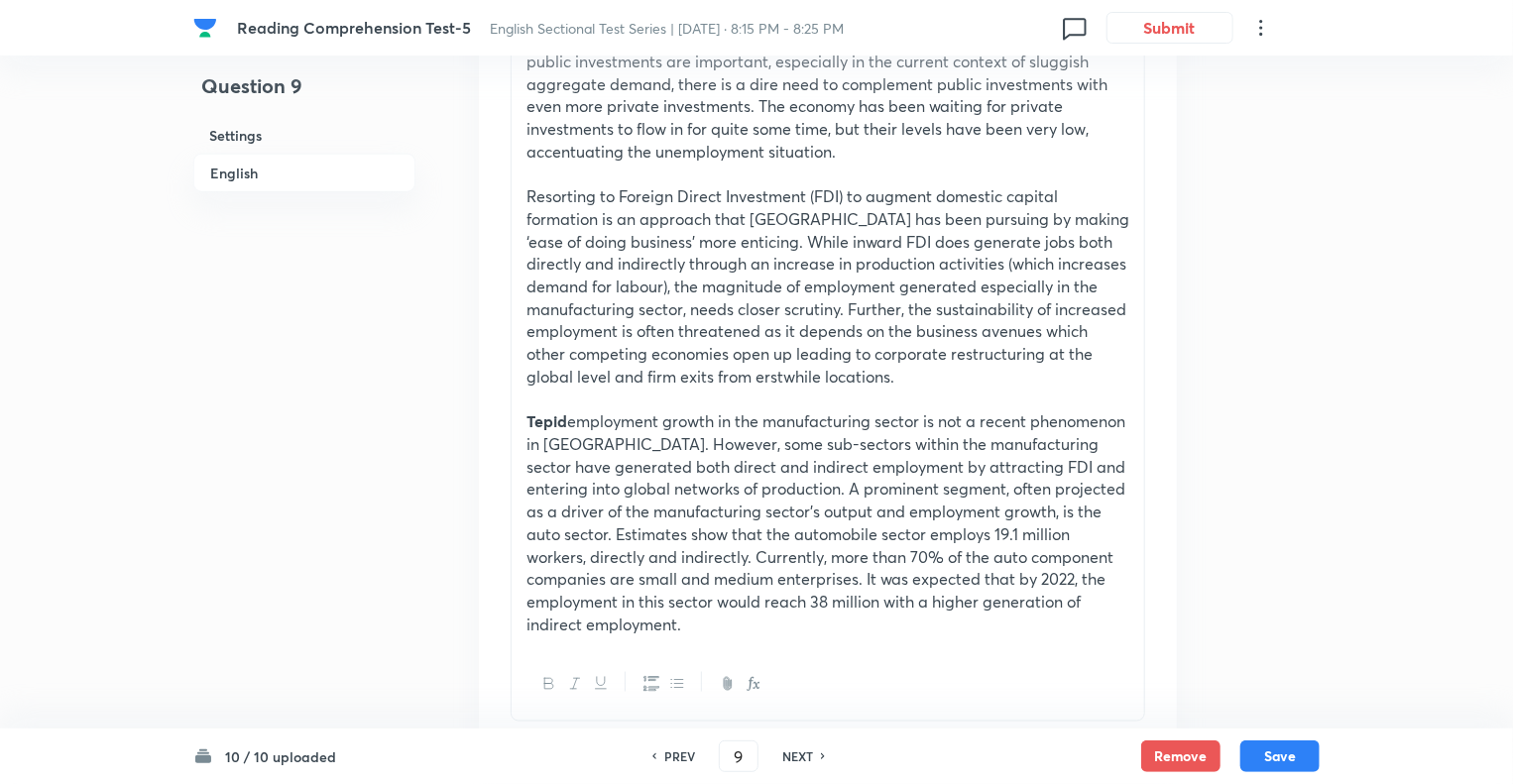 click on "NEXT" at bounding box center [797, 756] 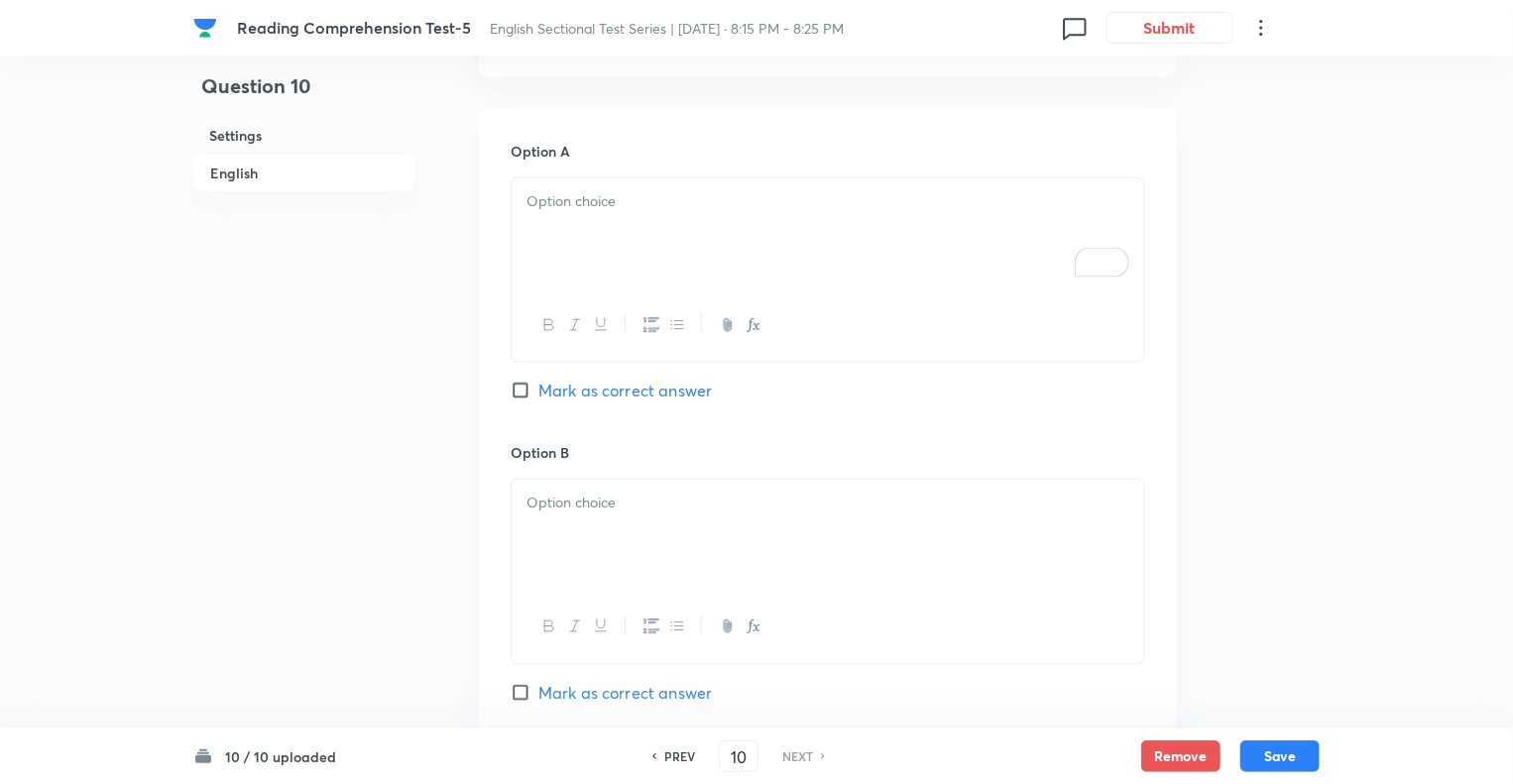 checkbox on "true" 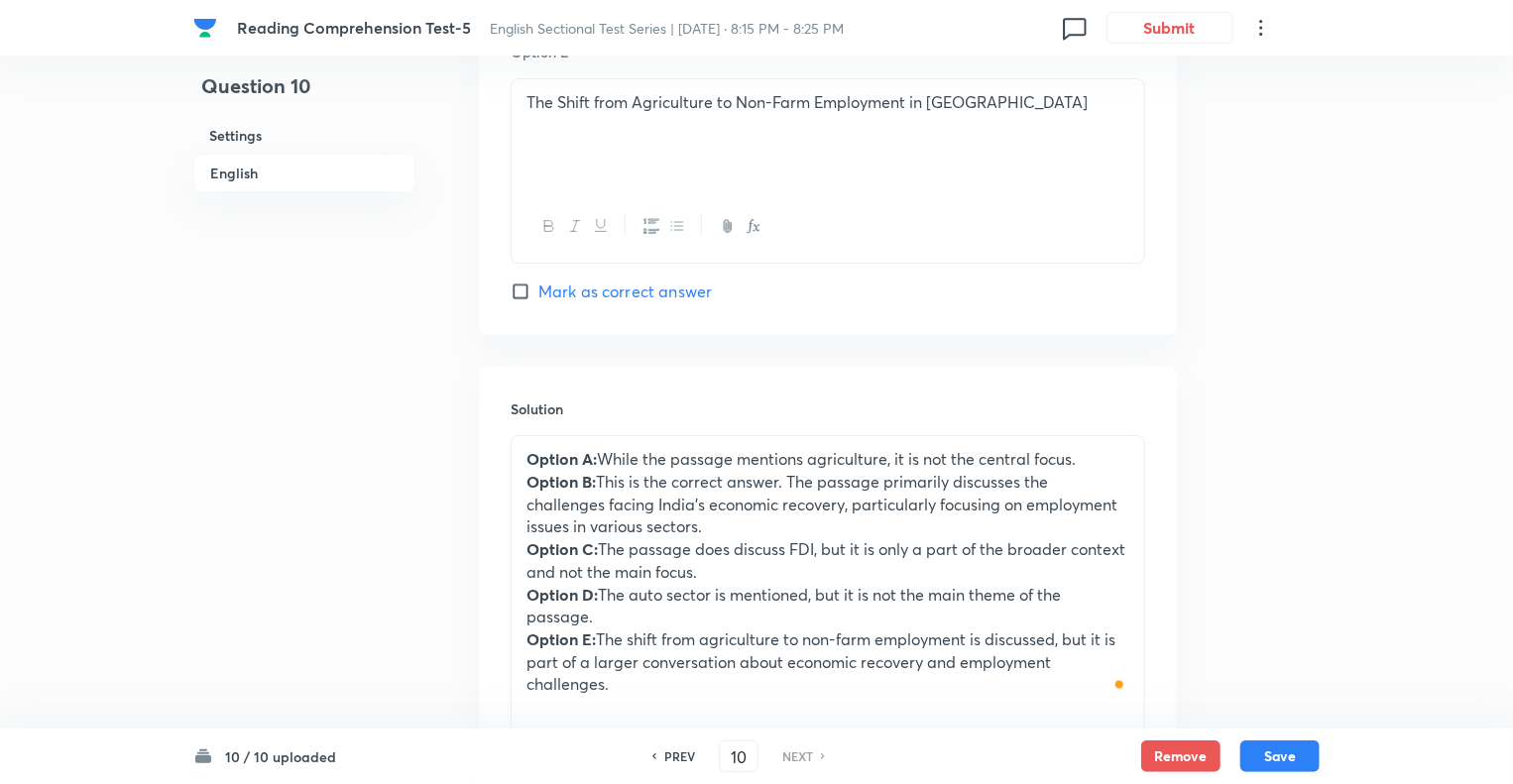 click on "PREV" at bounding box center [679, 756] 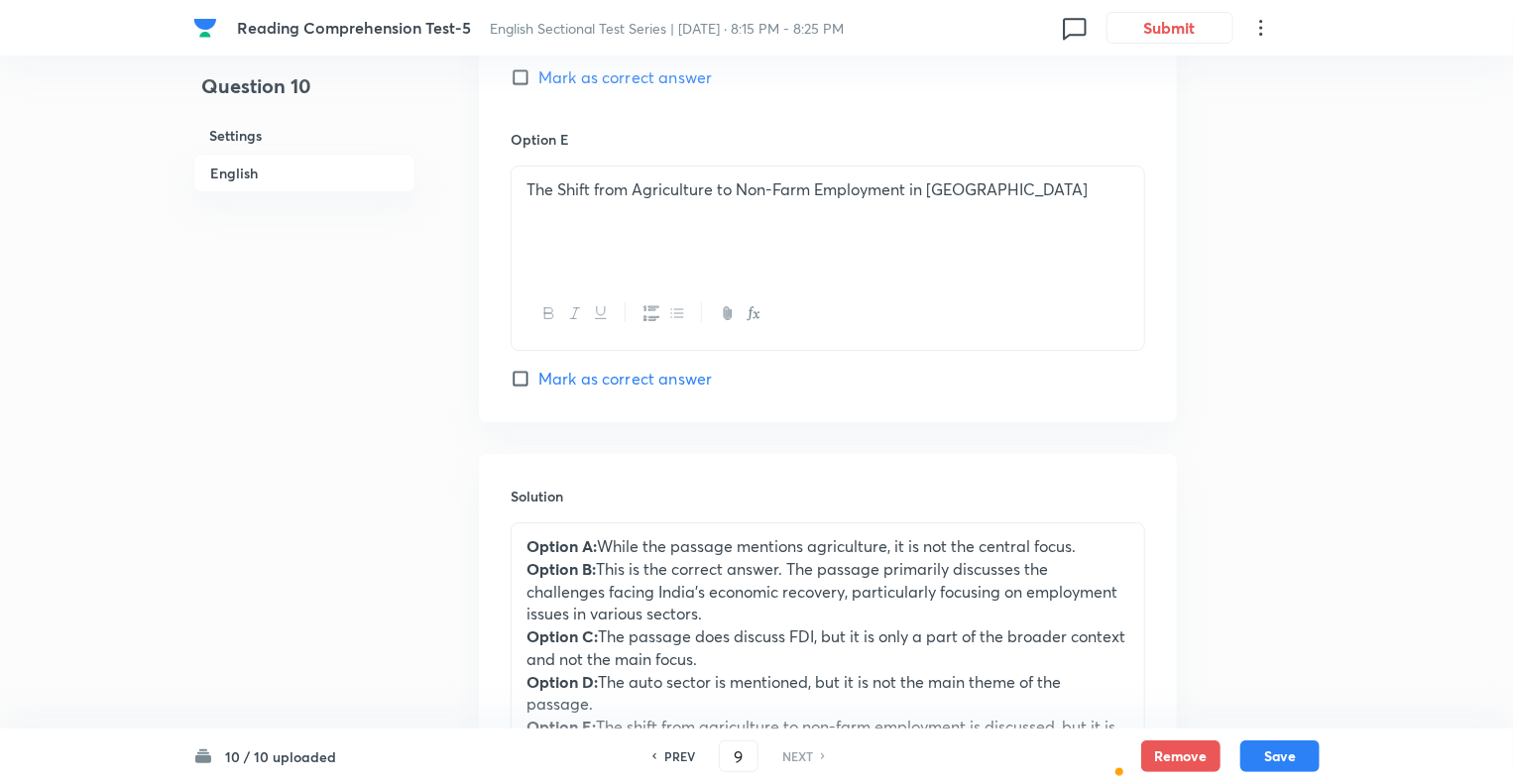 checkbox on "true" 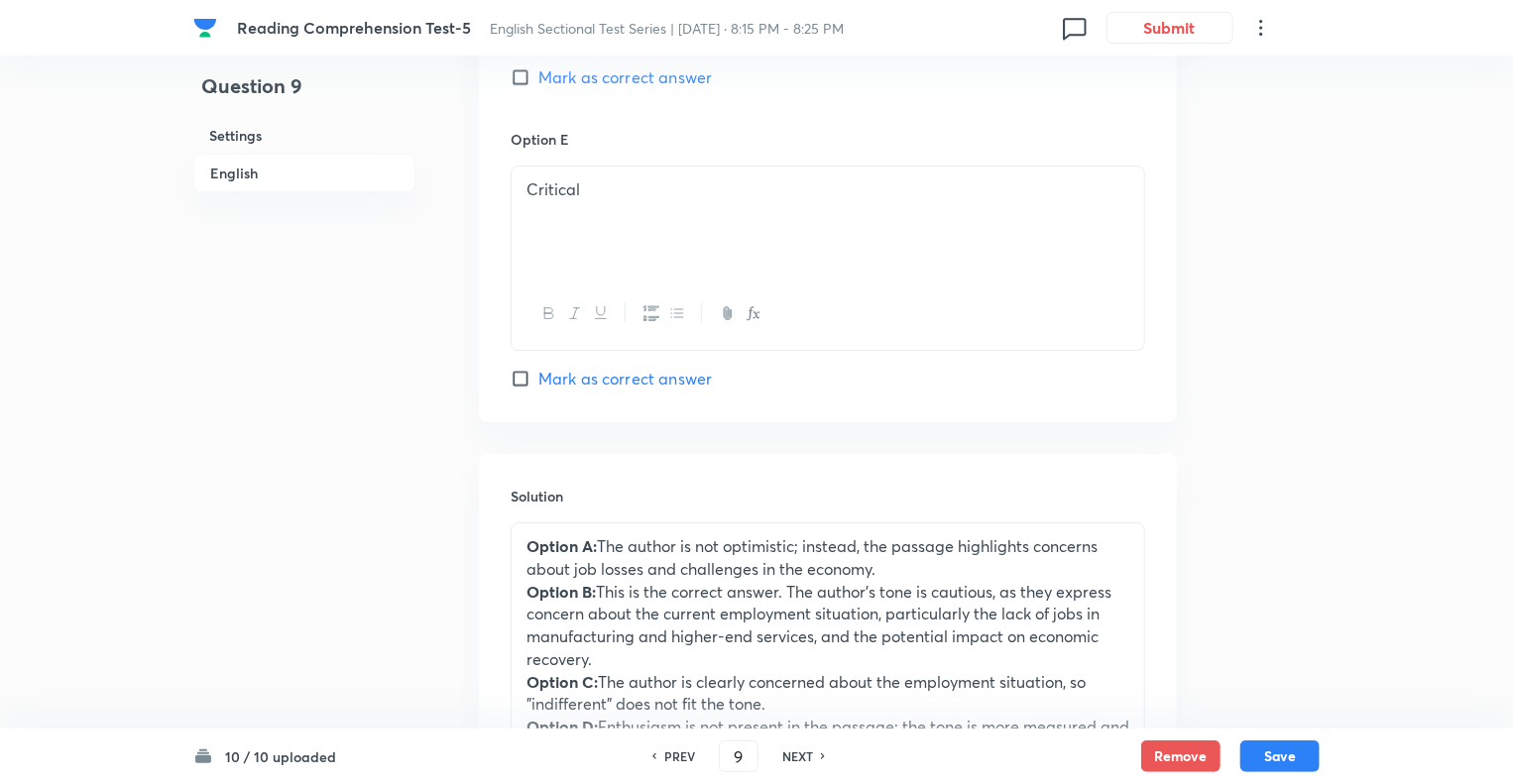 scroll, scrollTop: 3470, scrollLeft: 0, axis: vertical 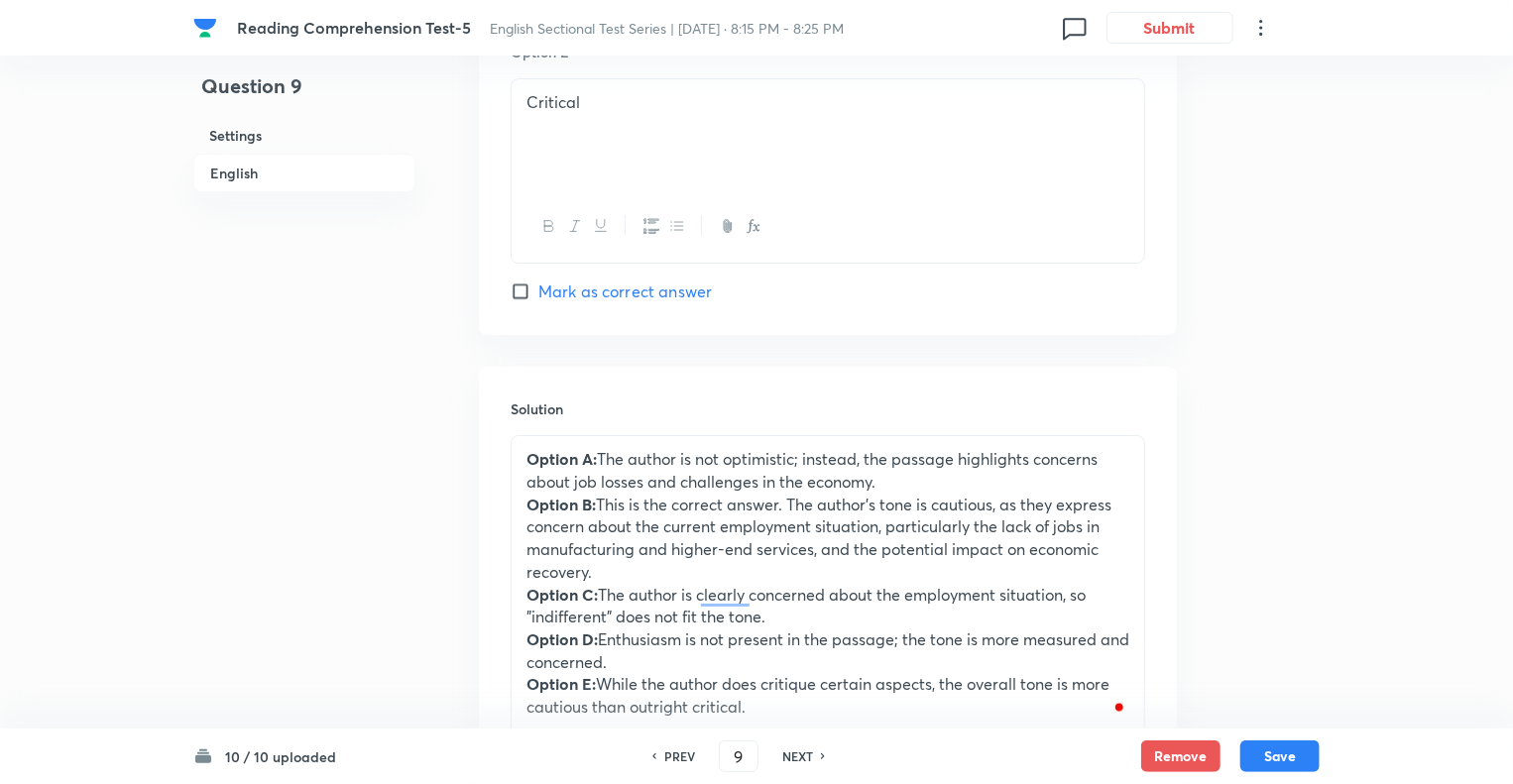 click on "Question 9 Settings English Settings Type Single choice correct 5 options With passage + 1 mark - 0.25 marks Edit Concept English Language Reading Comprehension Comprehension Reading Comprehension Edit Additional details Moderate Fact Not from PYQ paper No equation Edit In English Passage Read the following passage and answer the questions that follow. Some words are given in bold to help you while answering some questions. During normal times, seasonal labour released from agriculture gets accommodated in the construction sector, even though the ideal situation would be their movement to the factory sector. But, currently, the construction sector itself is shedding jobs, forcing workers to find employment in the household sector and low-end services. This non-availability of sufficient jobs in manufacturing and higher end services could be the  dampener  Tepid Question What is the tone of the author in the passage regarding the employment situation in India? Option A Optimistic Mark as correct answer" at bounding box center [756, -1230] 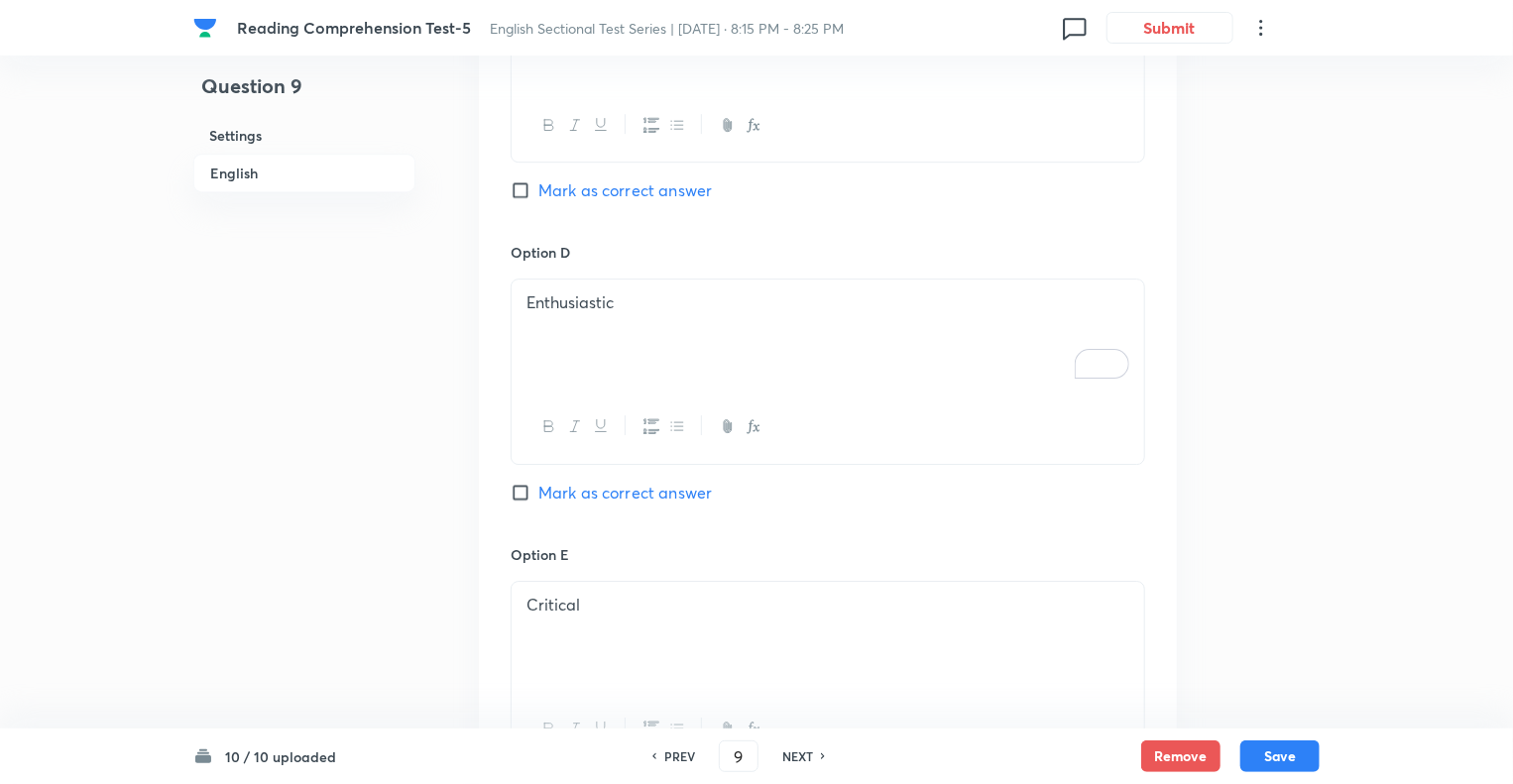 scroll, scrollTop: 2989, scrollLeft: 0, axis: vertical 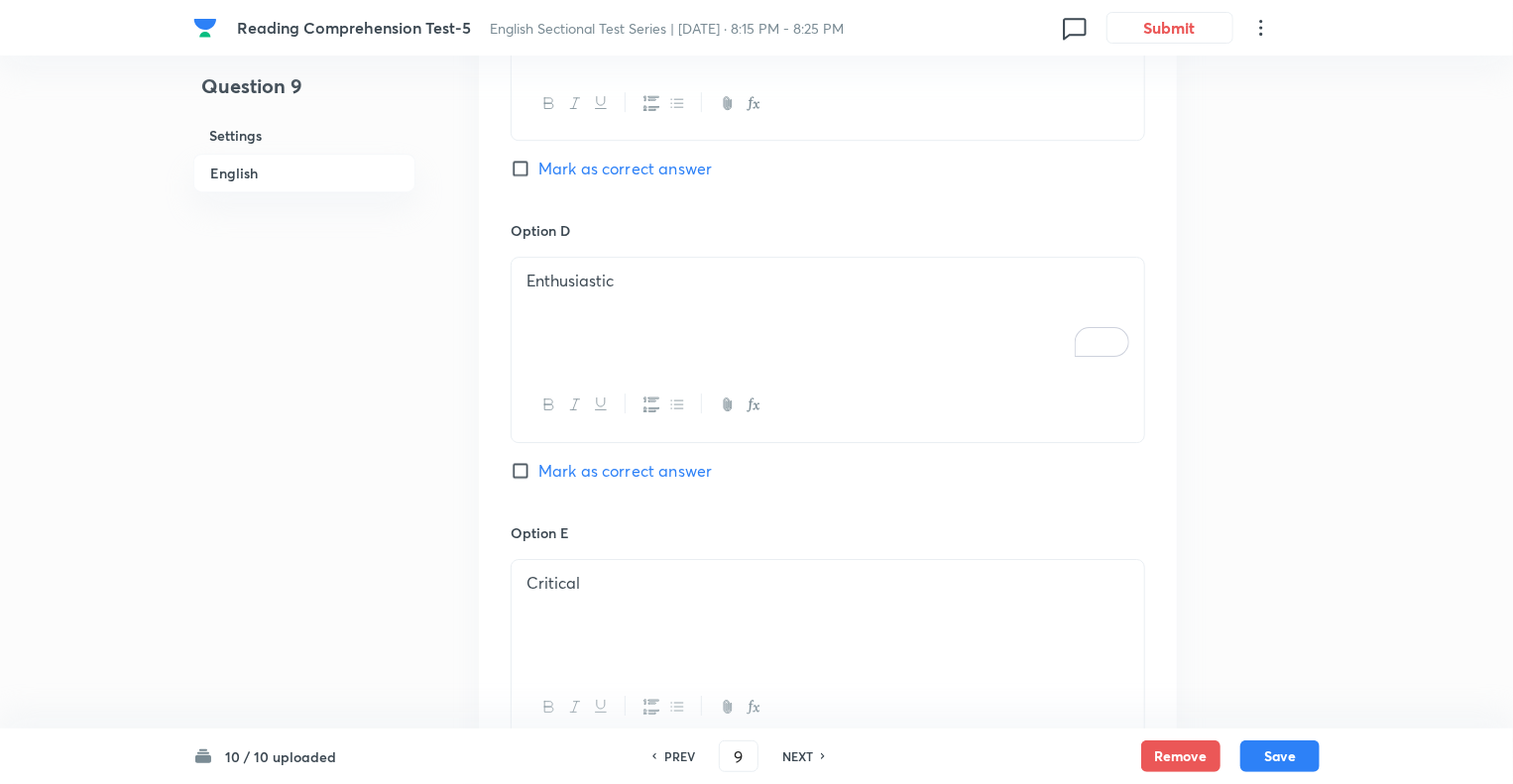 click on "Critical" at bounding box center [828, 616] 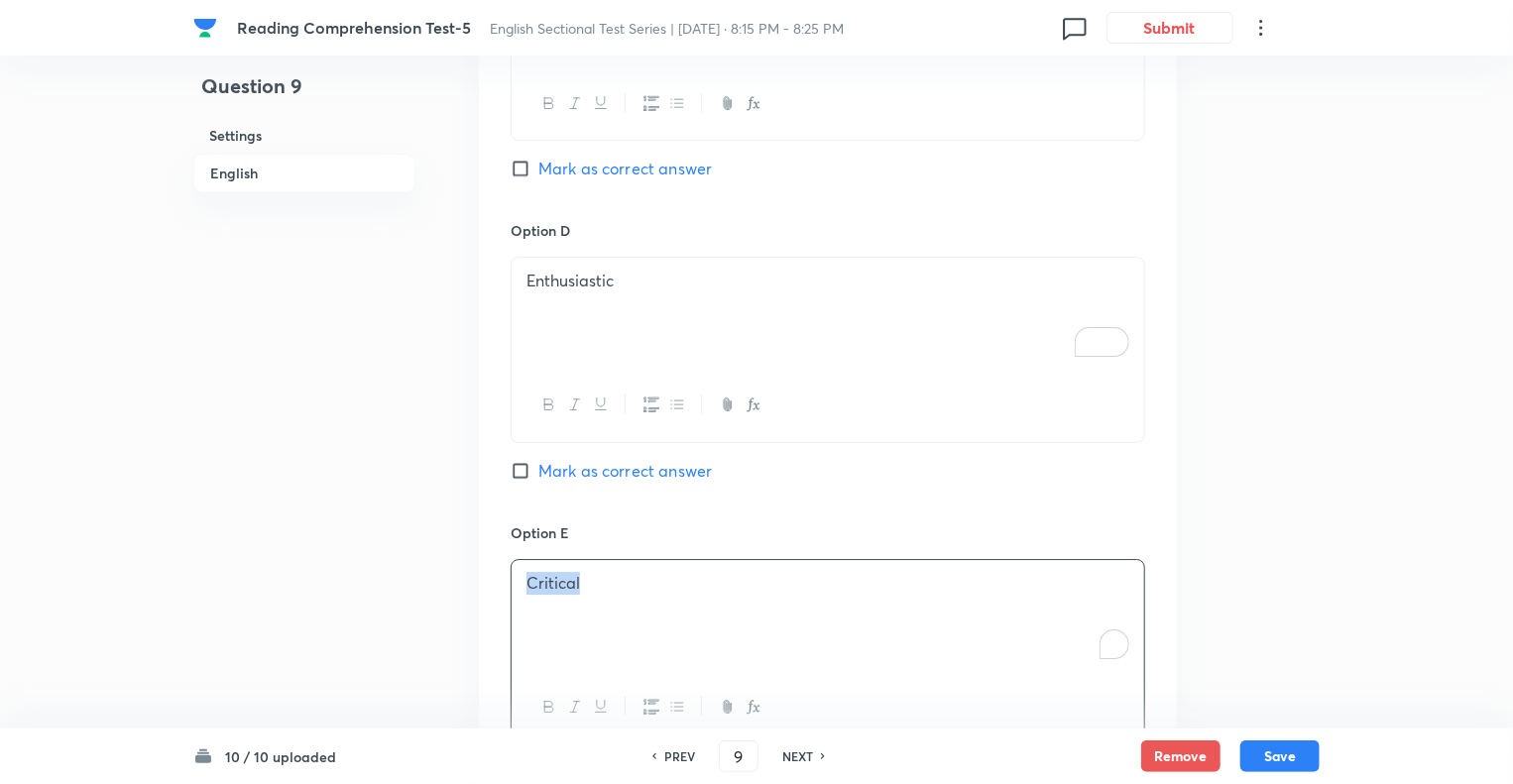 drag, startPoint x: 631, startPoint y: 606, endPoint x: 498, endPoint y: 575, distance: 136.565 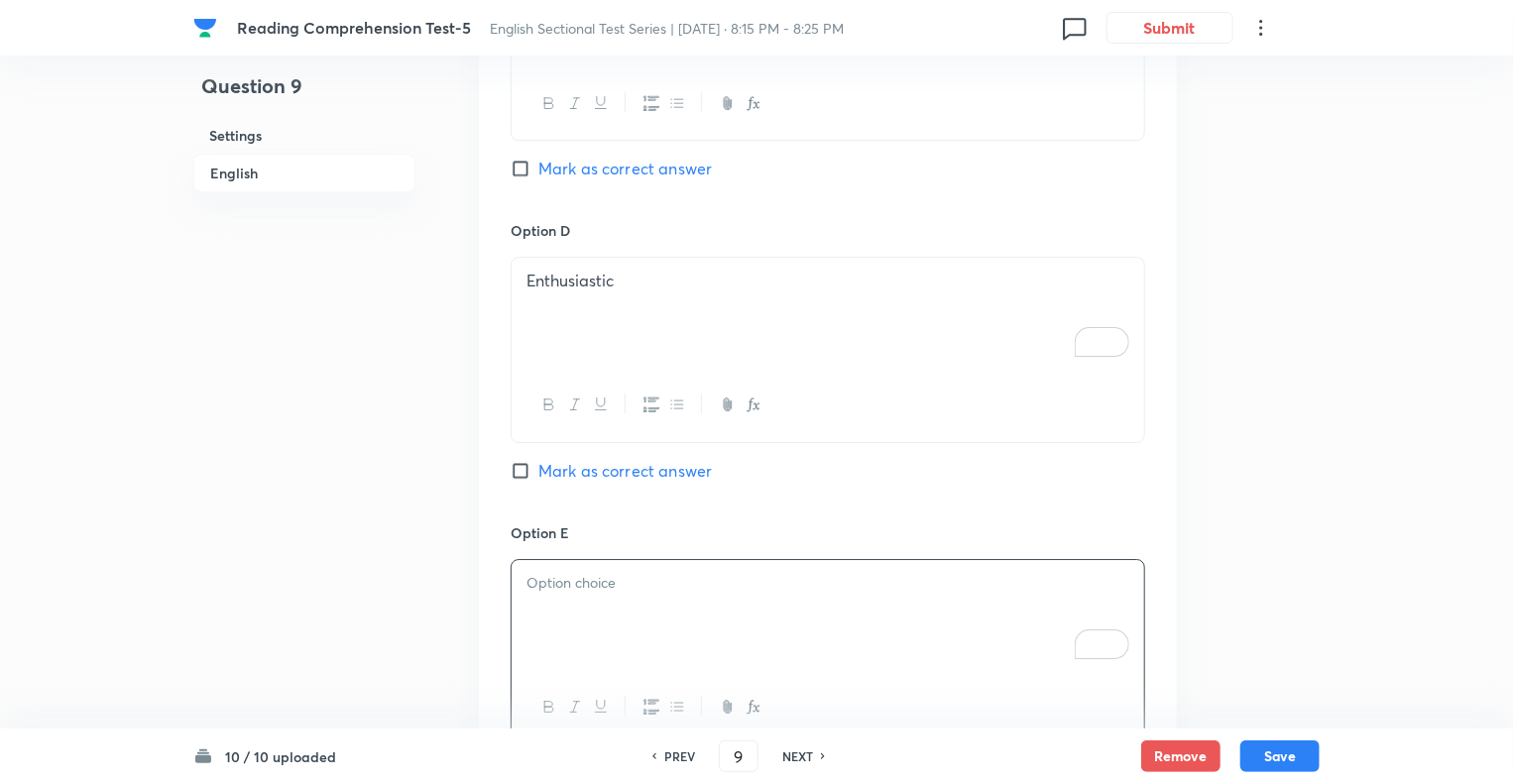 type 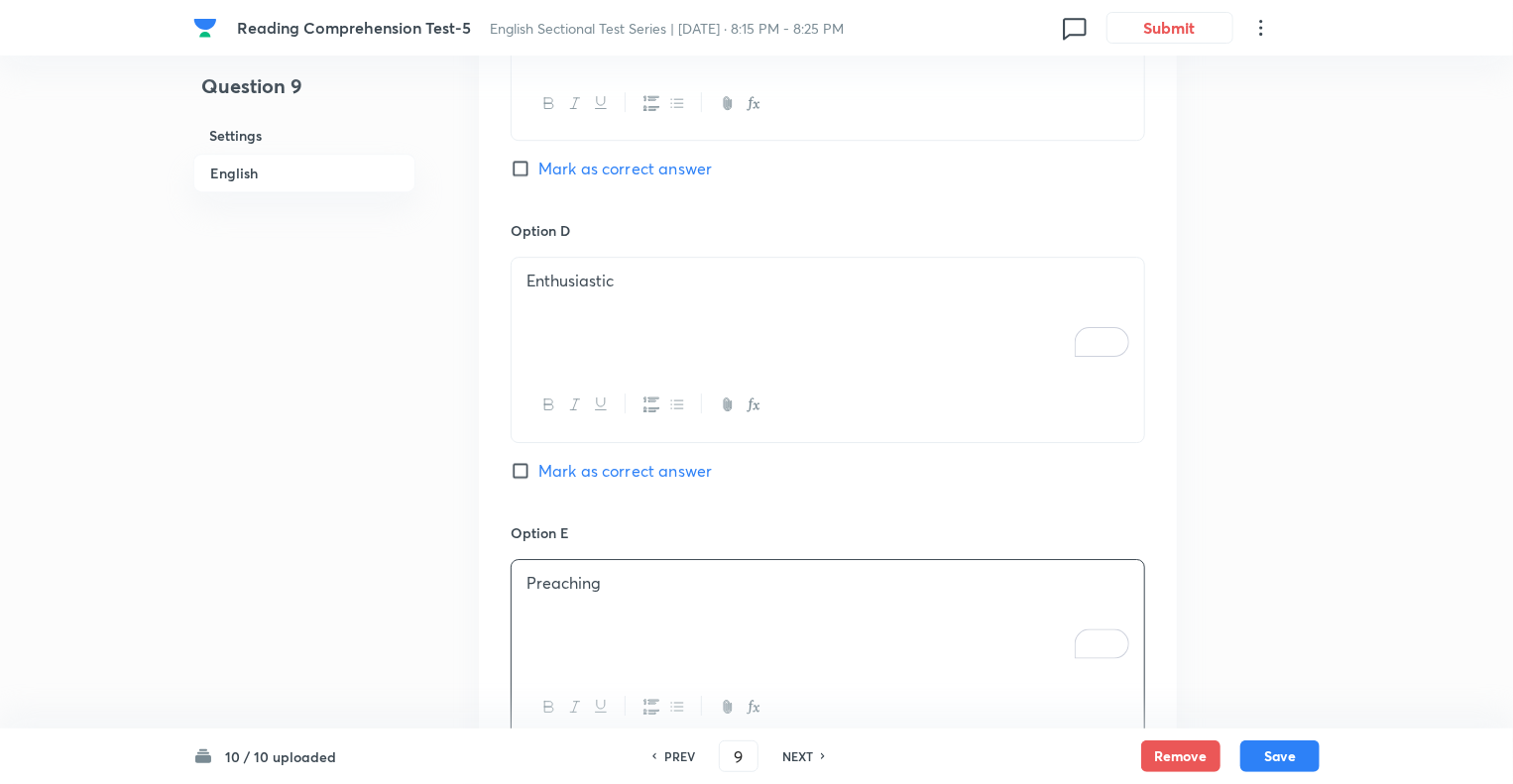 click on "Question 9 Settings English Settings Type Single choice correct 5 options With passage + 1 mark - 0.25 marks Edit Concept English Language Reading Comprehension Comprehension Reading Comprehension Edit Additional details Moderate Fact Not from PYQ paper No equation Edit In English Passage Read the following passage and answer the questions that follow. Some words are given in bold to help you while answering some questions. During normal times, seasonal labour released from agriculture gets accommodated in the construction sector, even though the ideal situation would be their movement to the factory sector. But, currently, the construction sector itself is shedding jobs, forcing workers to find employment in the household sector and low-end services. This non-availability of sufficient jobs in manufacturing and higher end services could be the  dampener  Tepid Question What is the tone of the author in the passage regarding the employment situation in India? Option A Optimistic Mark as correct answer" at bounding box center [756, -749] 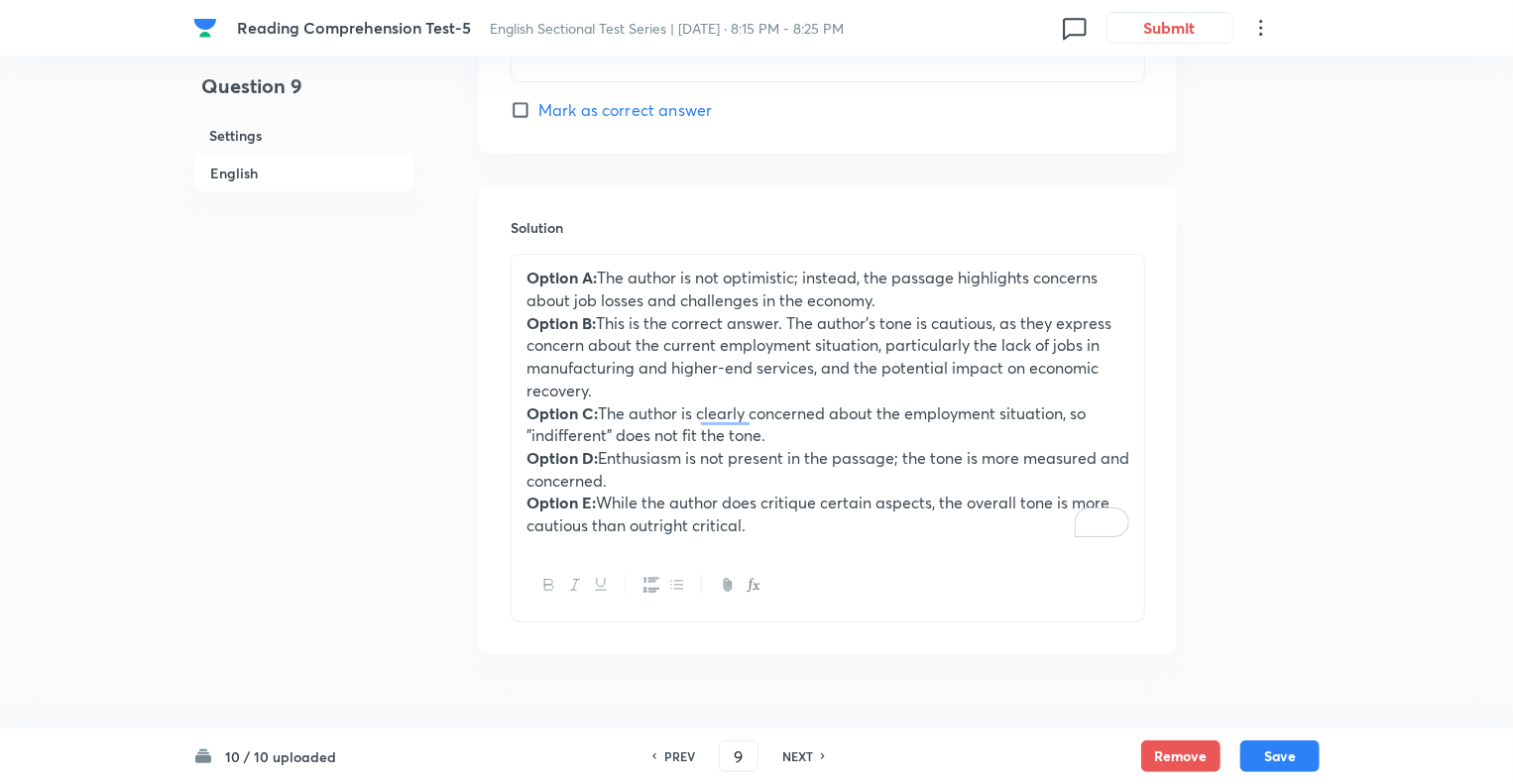 scroll, scrollTop: 3691, scrollLeft: 0, axis: vertical 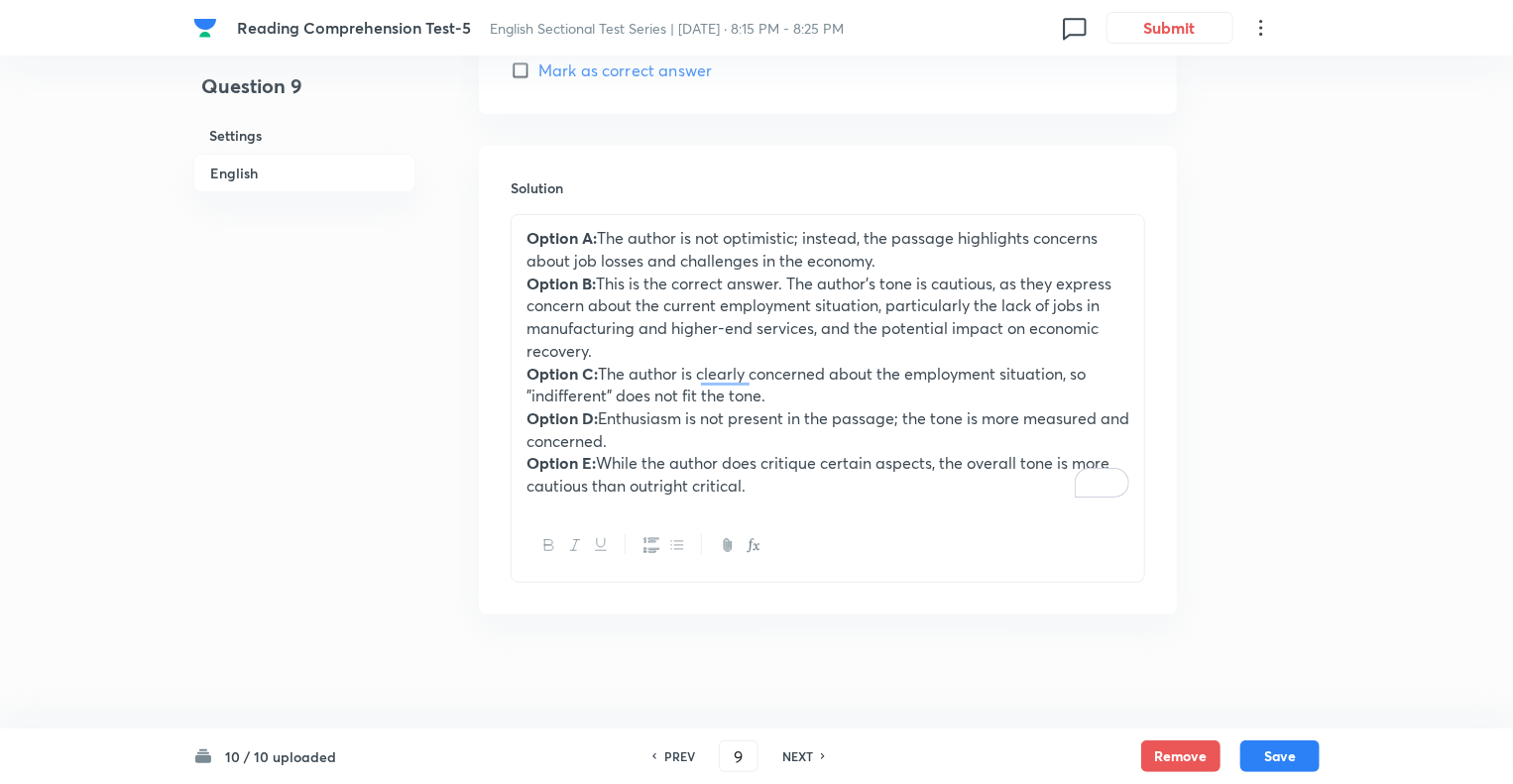 click on "Option E:  While the author does critique certain aspects, the overall tone is more cautious than outright critical." at bounding box center (828, 474) 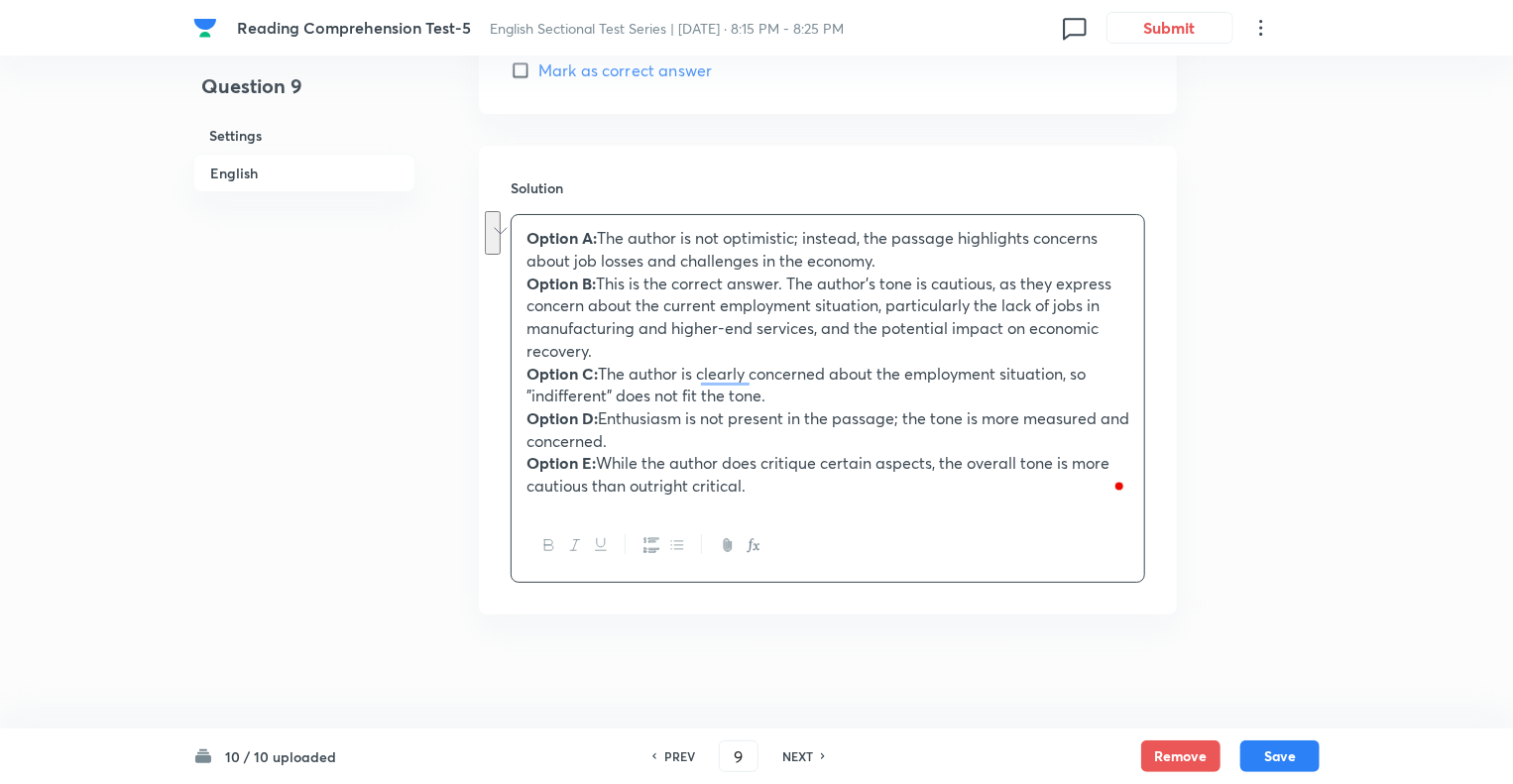 drag, startPoint x: 748, startPoint y: 480, endPoint x: 601, endPoint y: 462, distance: 148.09794 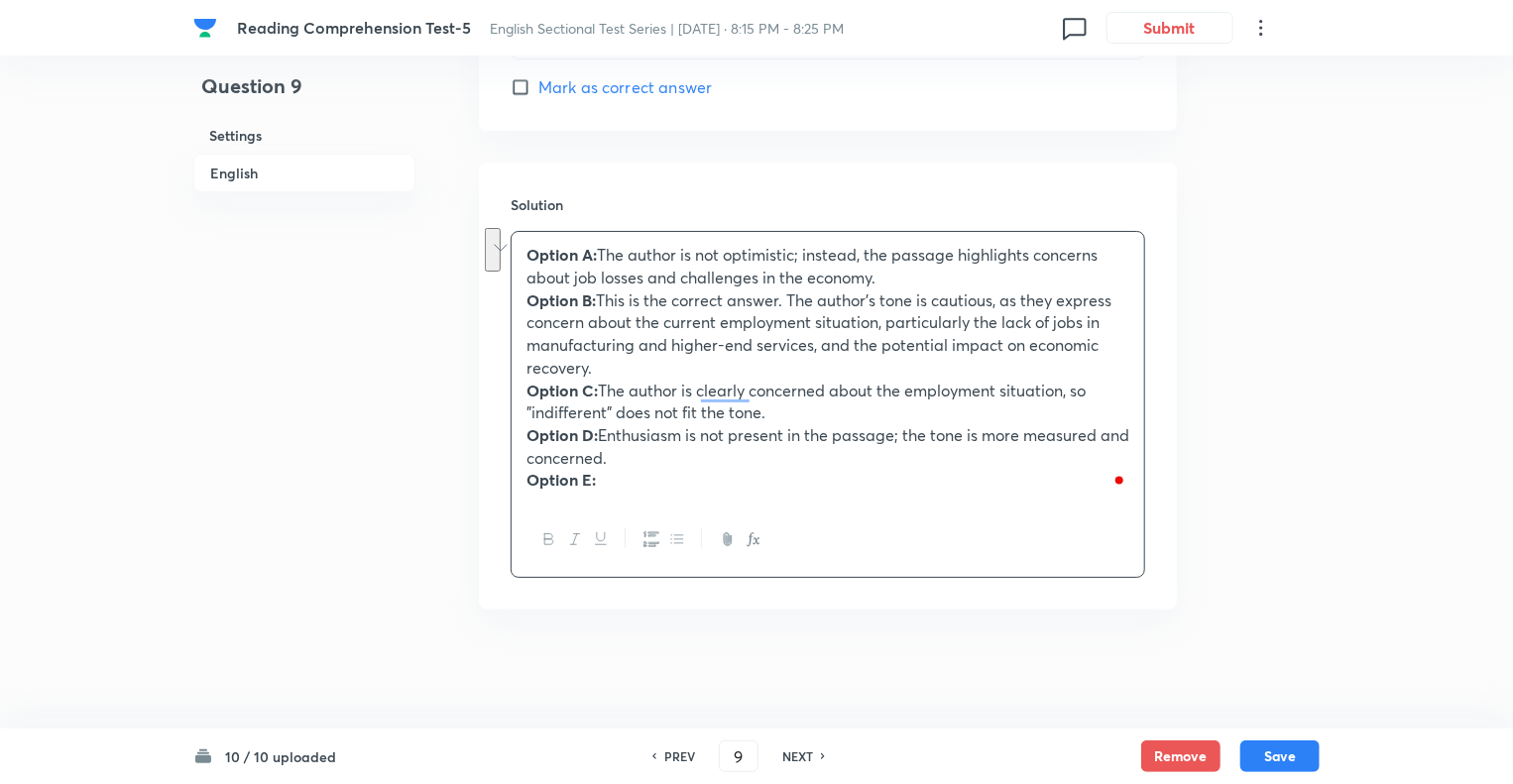 scroll, scrollTop: 3668, scrollLeft: 0, axis: vertical 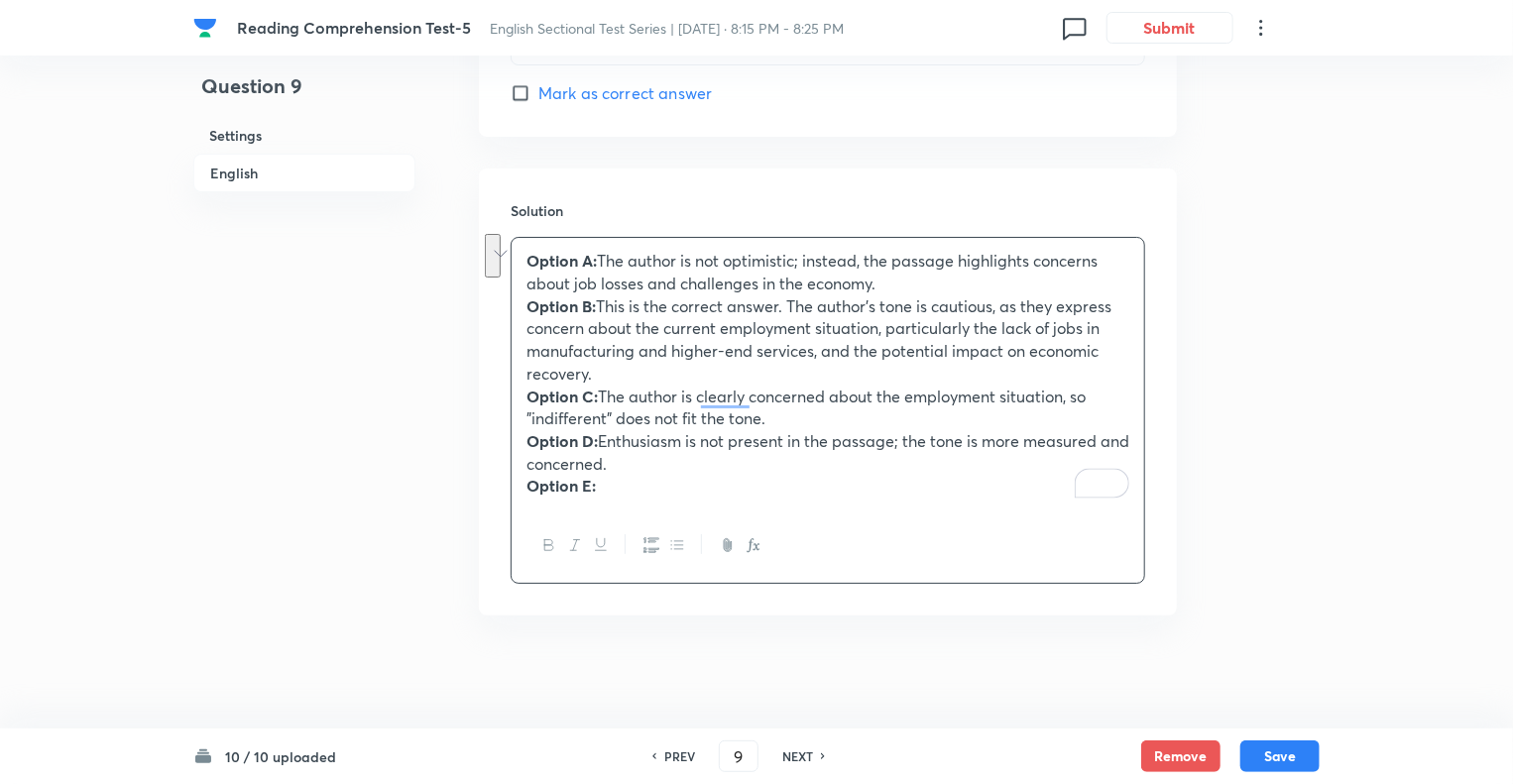 drag, startPoint x: 779, startPoint y: 414, endPoint x: 603, endPoint y: 384, distance: 178.53851 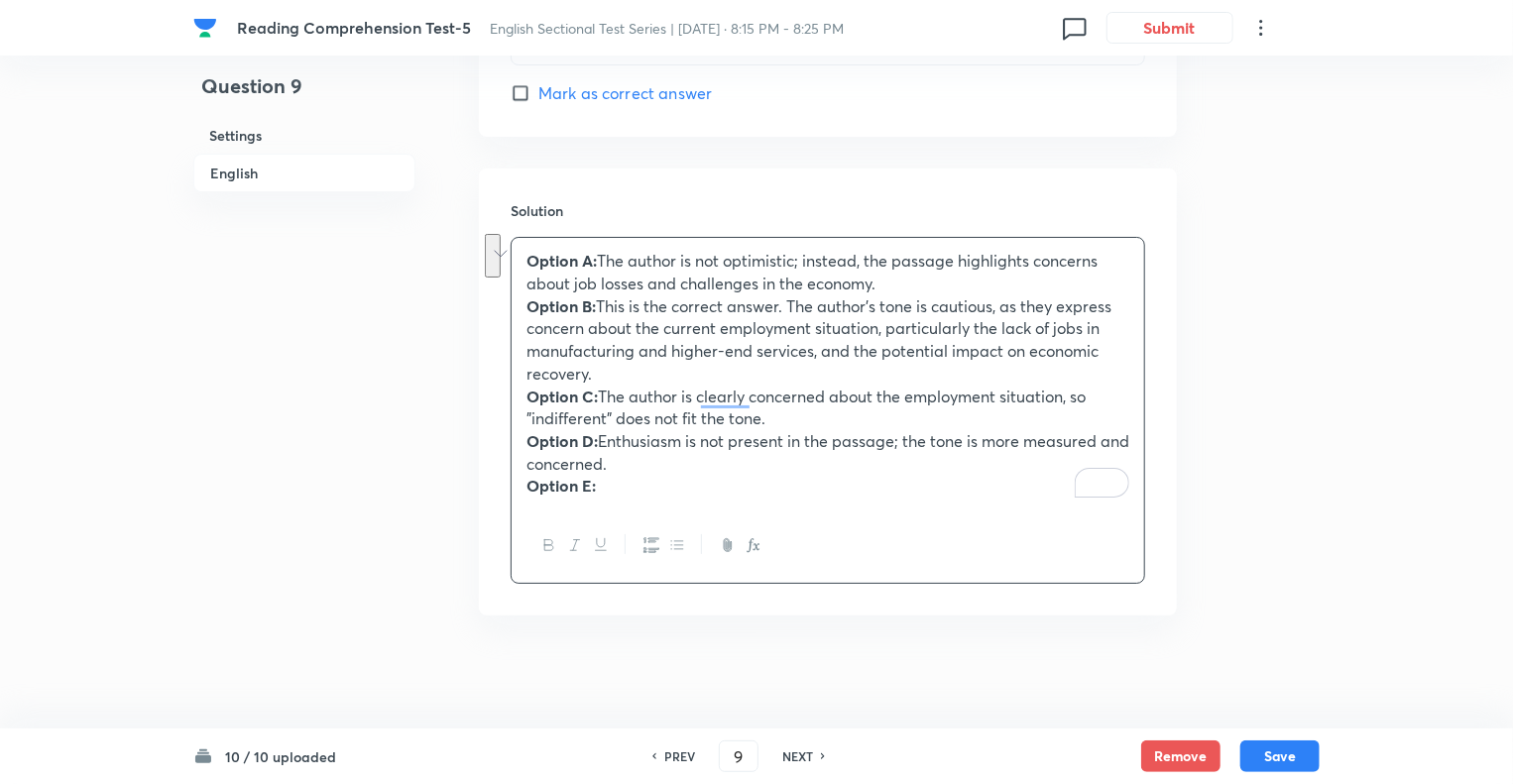 copy on "The author is clearly concerned about the employment situation, so "indifferent" does not fit the tone." 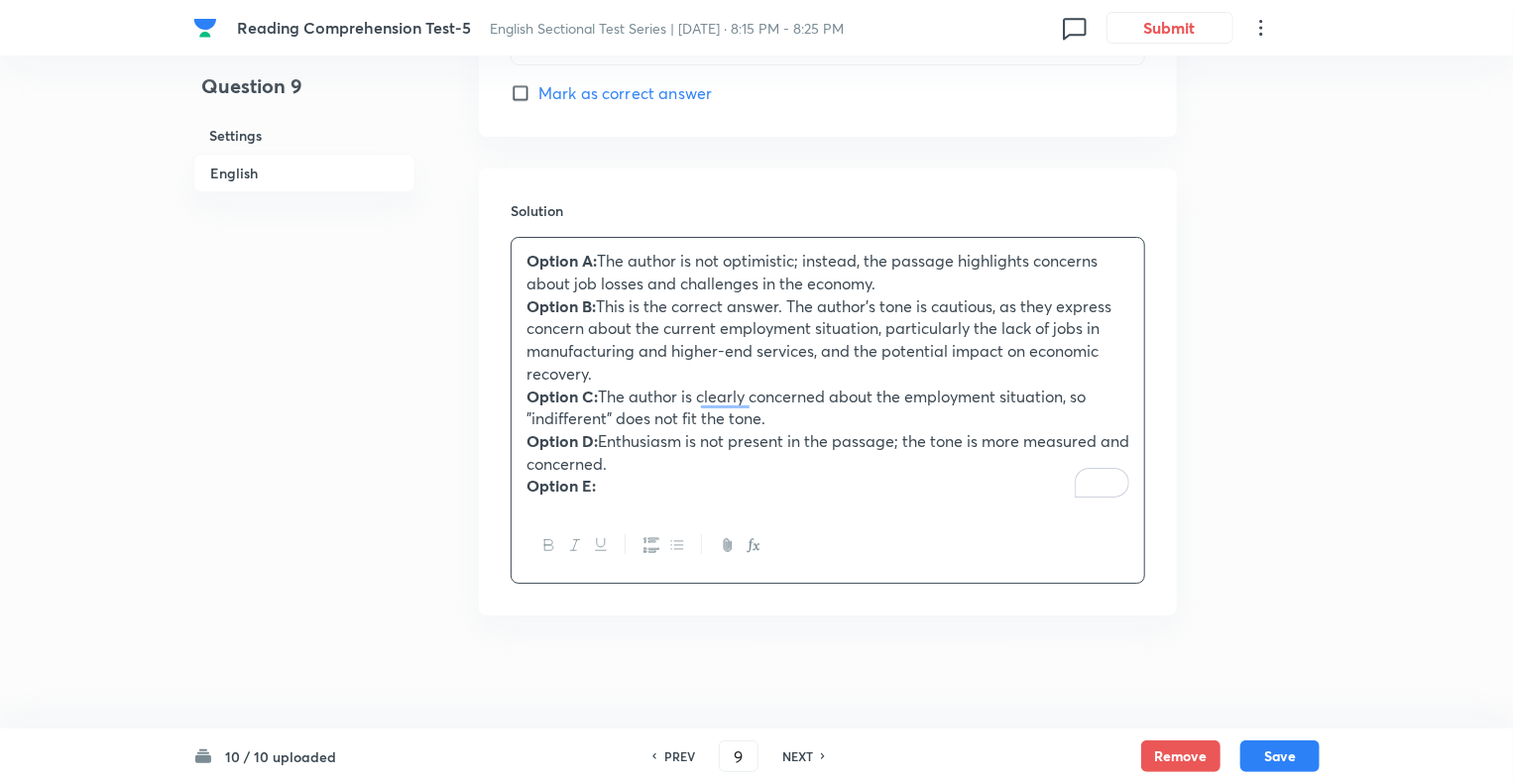 click on "Option E:" at bounding box center [828, 486] 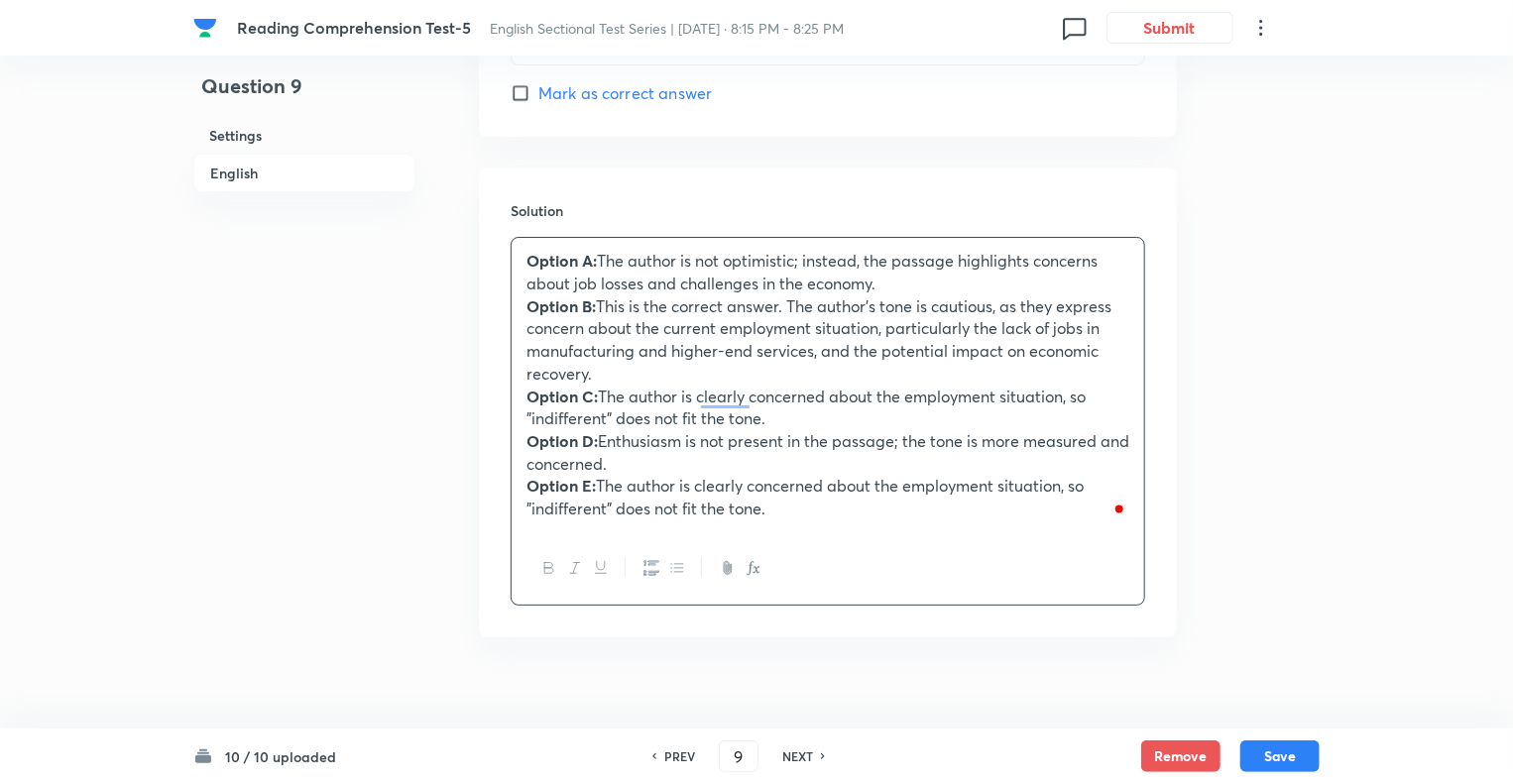 scroll, scrollTop: 3691, scrollLeft: 0, axis: vertical 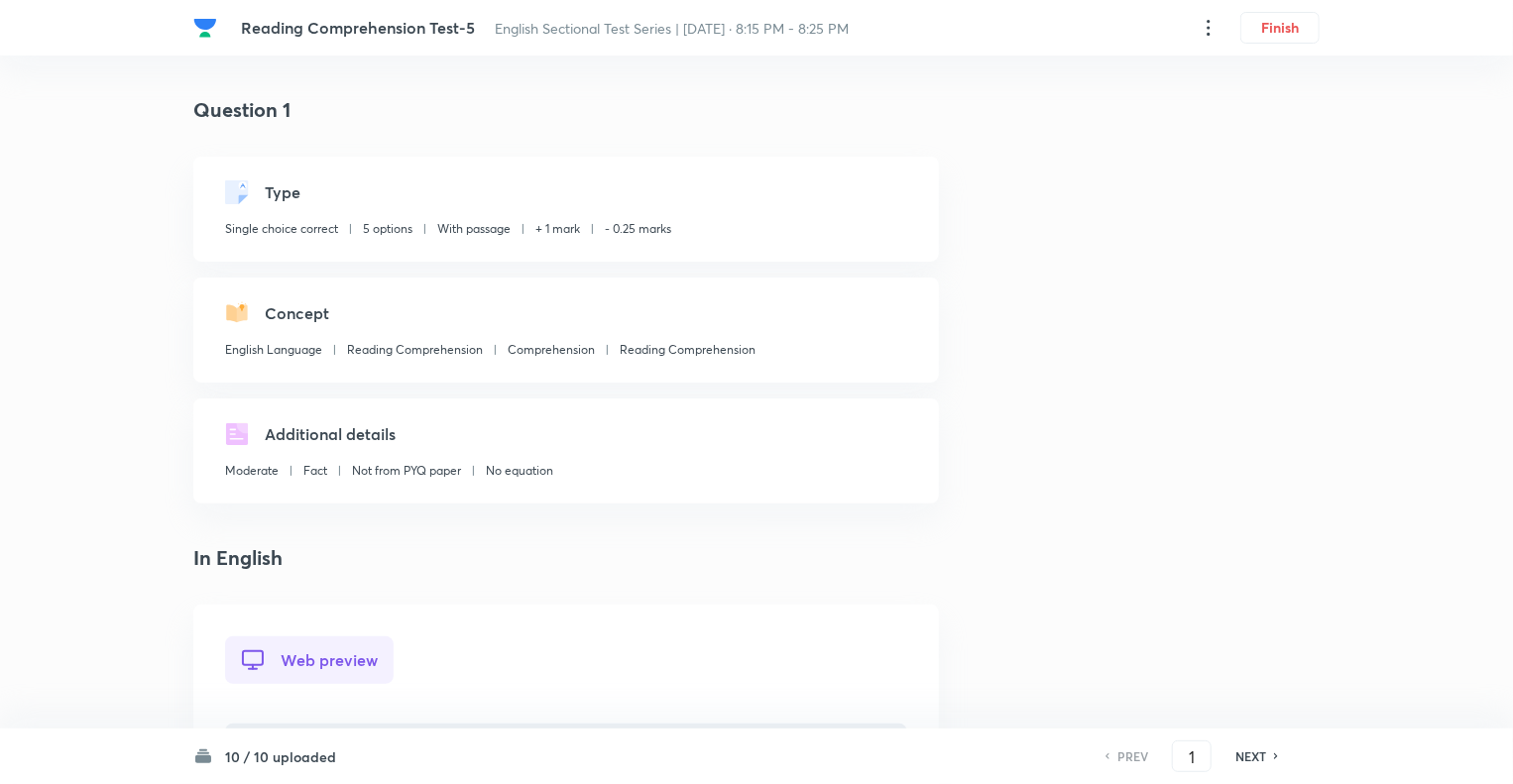 click on "Question 1 Type Single choice correct 5 options With passage + 1 mark - 0.25 marks Concept English Language Reading Comprehension Comprehension Reading Comprehension Additional details Moderate Fact Not from PYQ paper No equation In English Web preview Comprehension passage Read the following passage and answer the questions that follow. Some words are given in bold to help you while answering some questions. During normal times, seasonal labour released from agriculture gets accommodated in the construction sector, even though the ideal situation would be their movement to the factory sector. But, currently, the construction sector itself is shedding jobs, forcing workers to find employment in the household sector and low-end services. This non-availability of sufficient jobs in manufacturing and higher end services could be the  dampener  Tepid Question Which of the following statement/s is/are true about the Monitoring Indian Economy analysis? (ii) Mostly farm jobs were lost. Only i Only ii Only iii Tepid" at bounding box center [756, 2103] 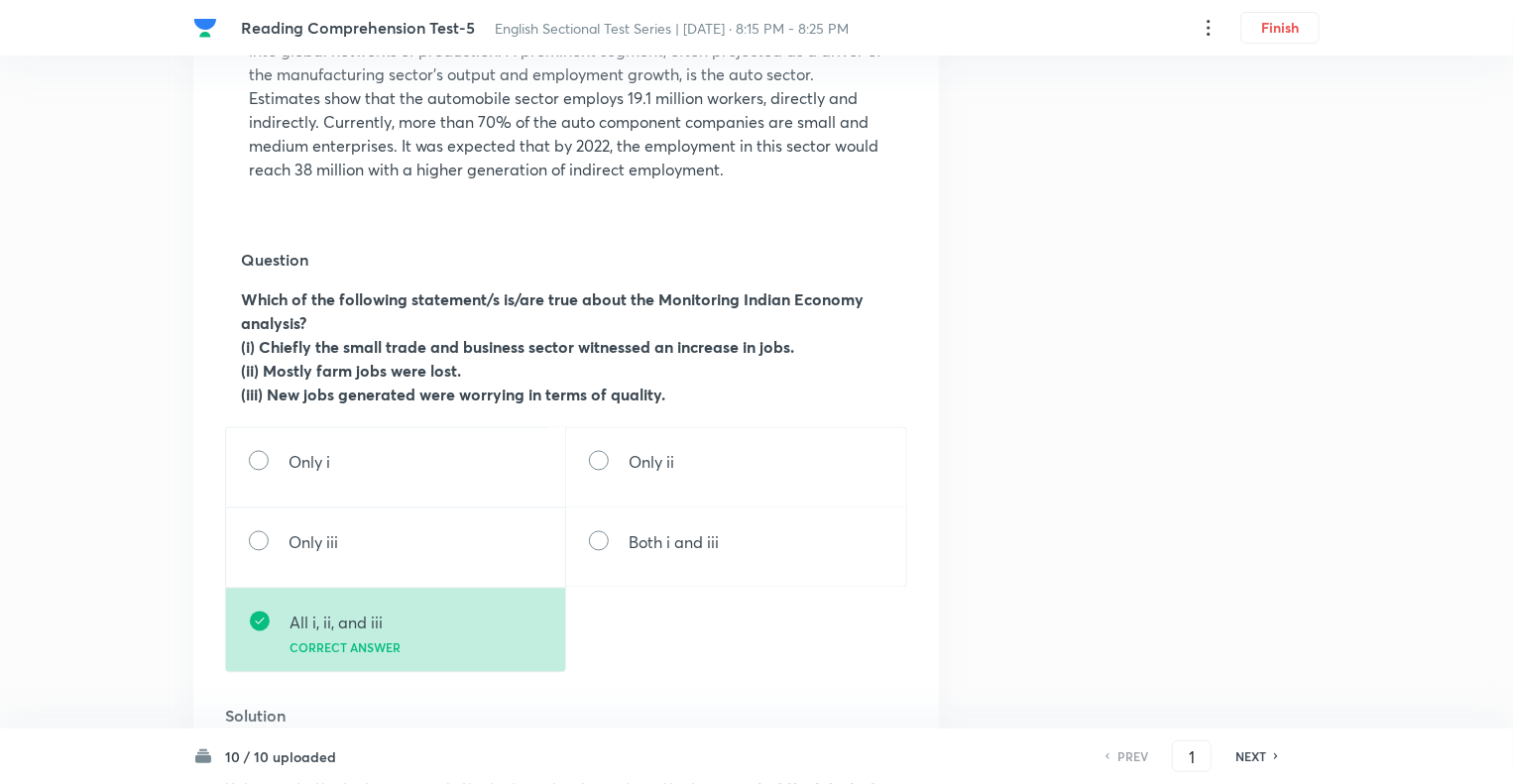 scroll, scrollTop: 1744, scrollLeft: 0, axis: vertical 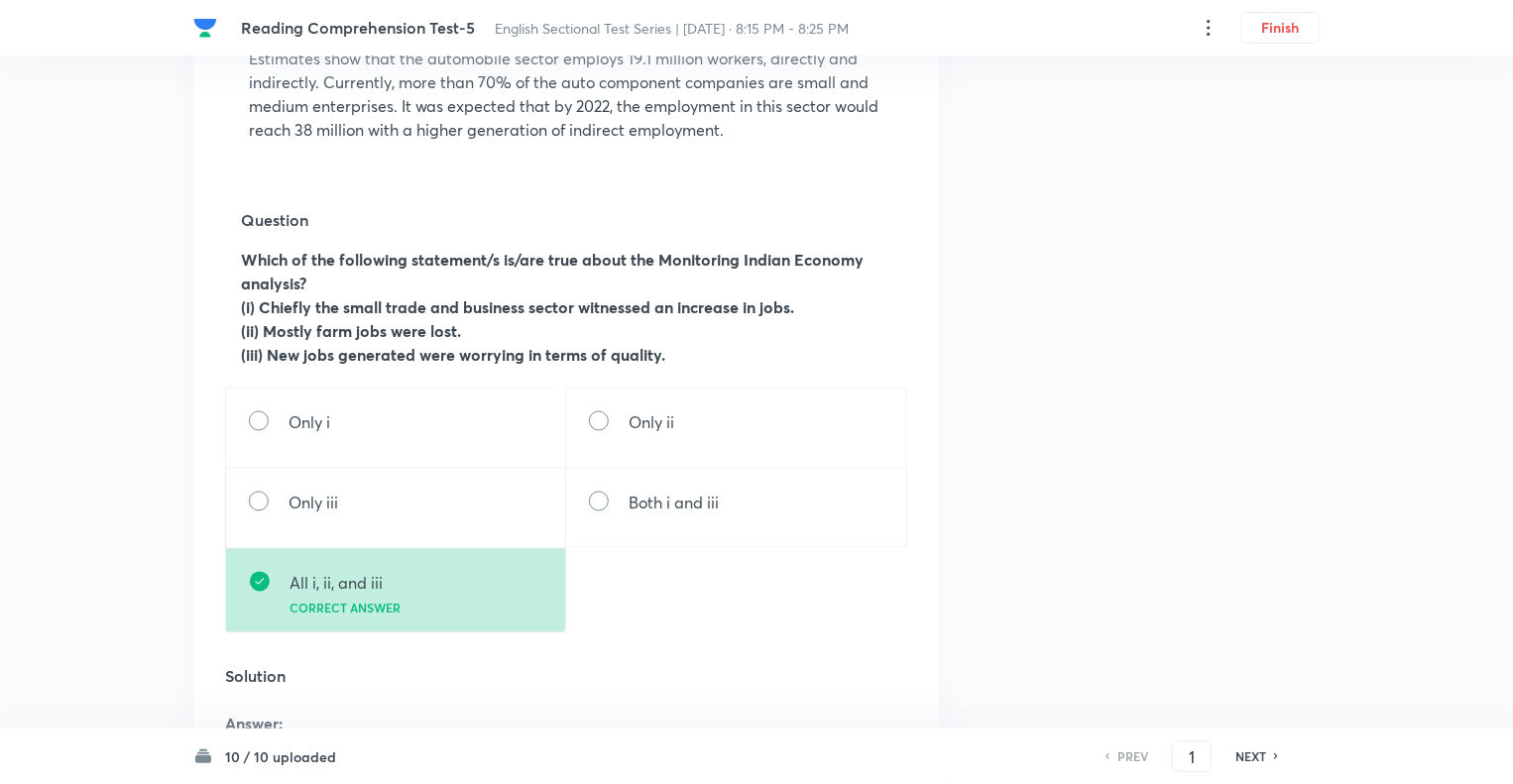 click on "NEXT" at bounding box center (1250, 756) 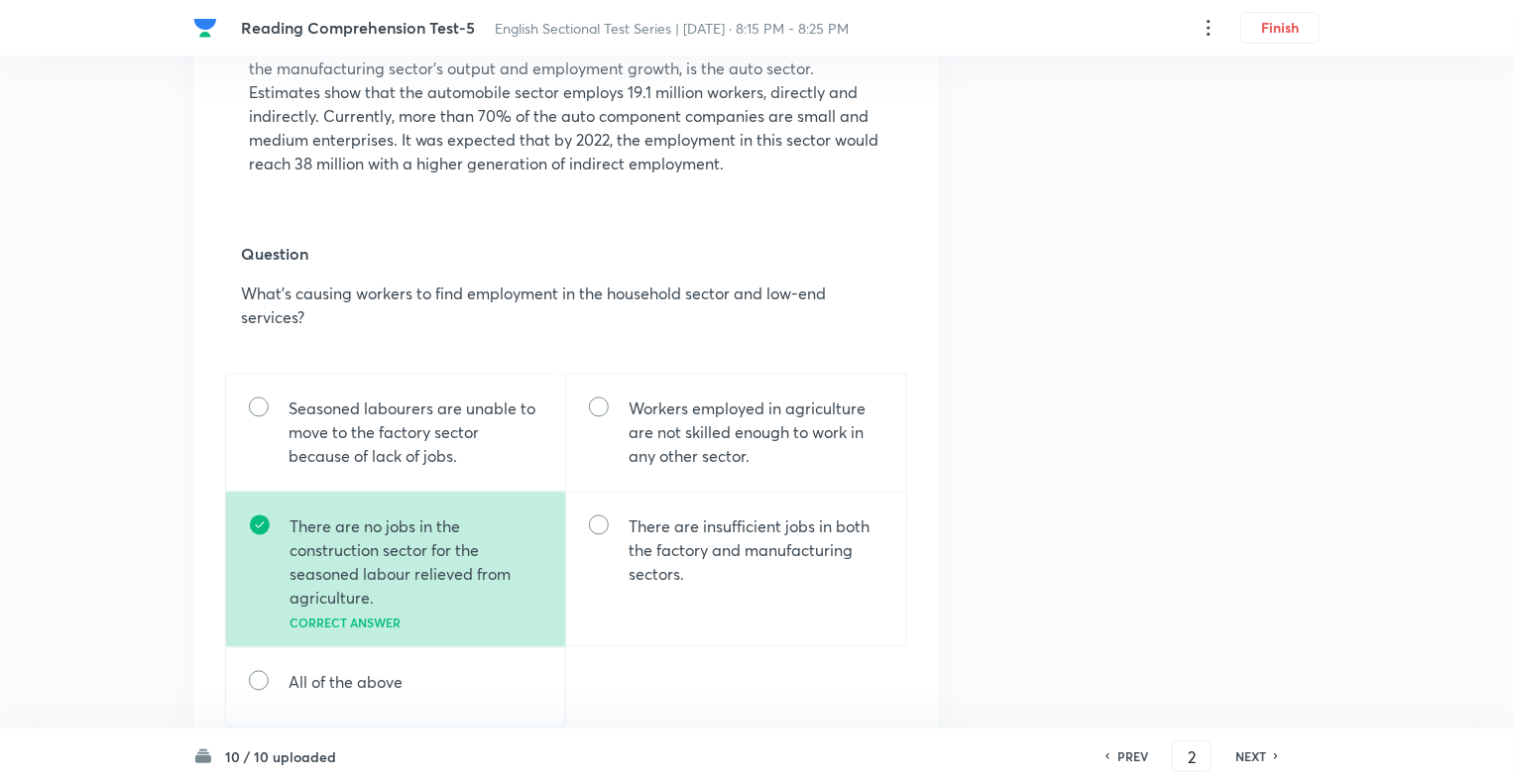 scroll, scrollTop: 1903, scrollLeft: 0, axis: vertical 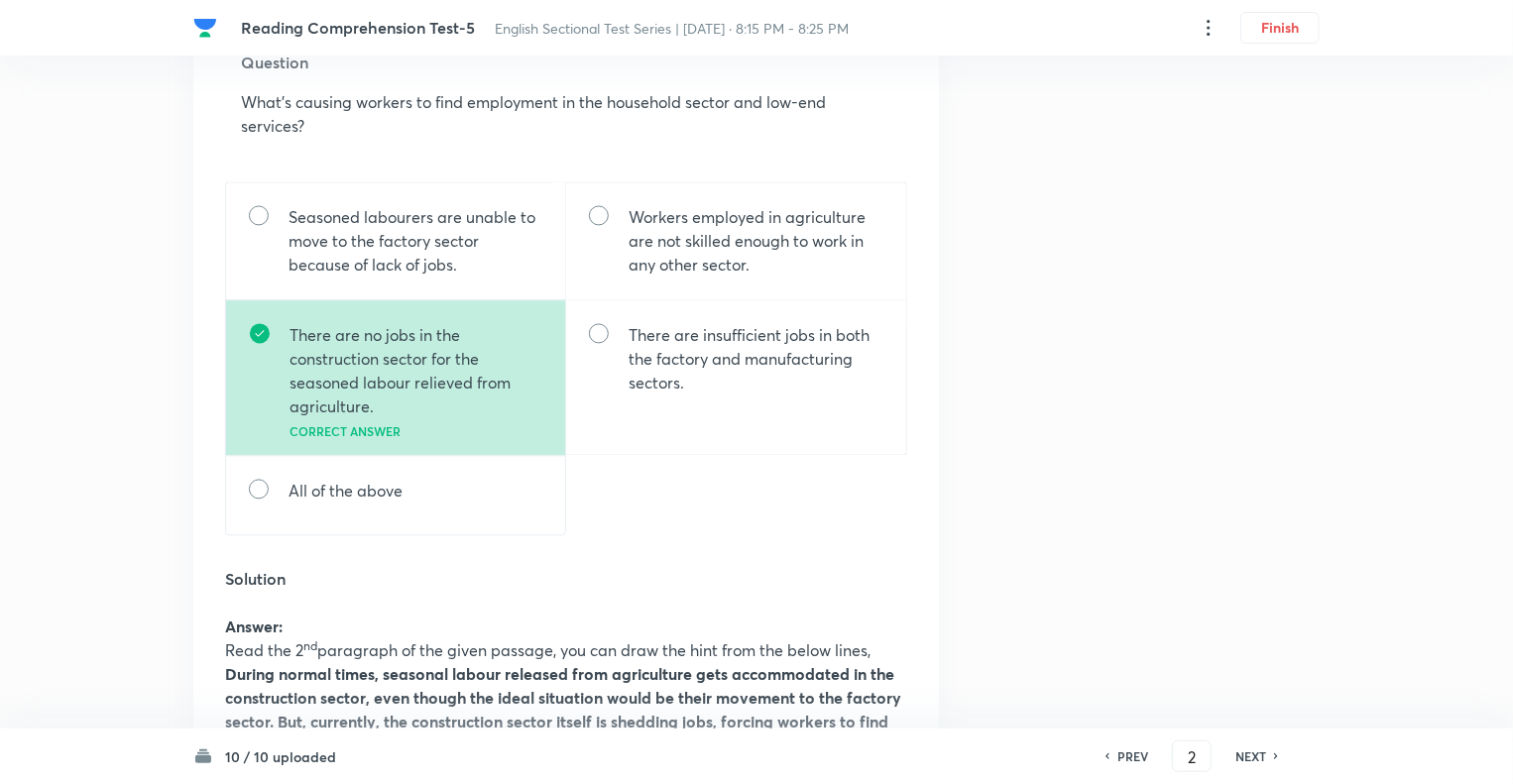 click on "Question 2 Type Single choice correct 5 options With passage + 1 mark - 0.25 marks Concept English Language Reading Comprehension Comprehension Reading Comprehension Additional details Moderate Fact Not from PYQ paper No equation In English Web preview Comprehension passage Read the following passage and answer the questions that follow. Some words are given in bold to help you while answering some questions. During normal times, seasonal labour released from agriculture gets accommodated in the construction sector, even though the ideal situation would be their movement to the factory sector. But, currently, the construction sector itself is shedding jobs, forcing workers to find employment in the household sector and low-end services. This non-availability of sufficient jobs in manufacturing and higher end services could be the  dampener  Tepid Question What’s causing workers to find employment in the household sector and low-end services?  Correct answer All of the above  Solution Answer: Read the 2 nd" at bounding box center [756, 289] 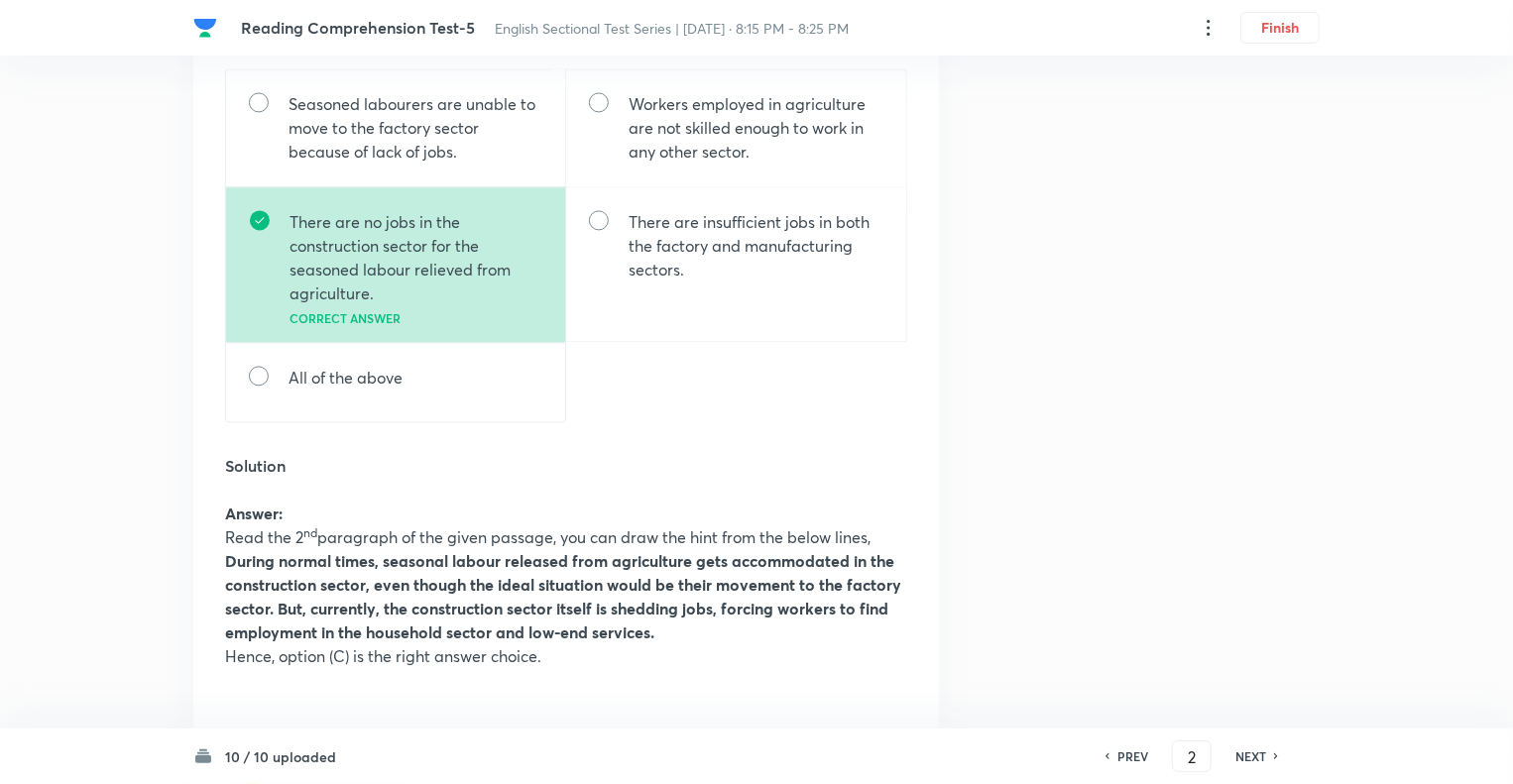 scroll, scrollTop: 2022, scrollLeft: 0, axis: vertical 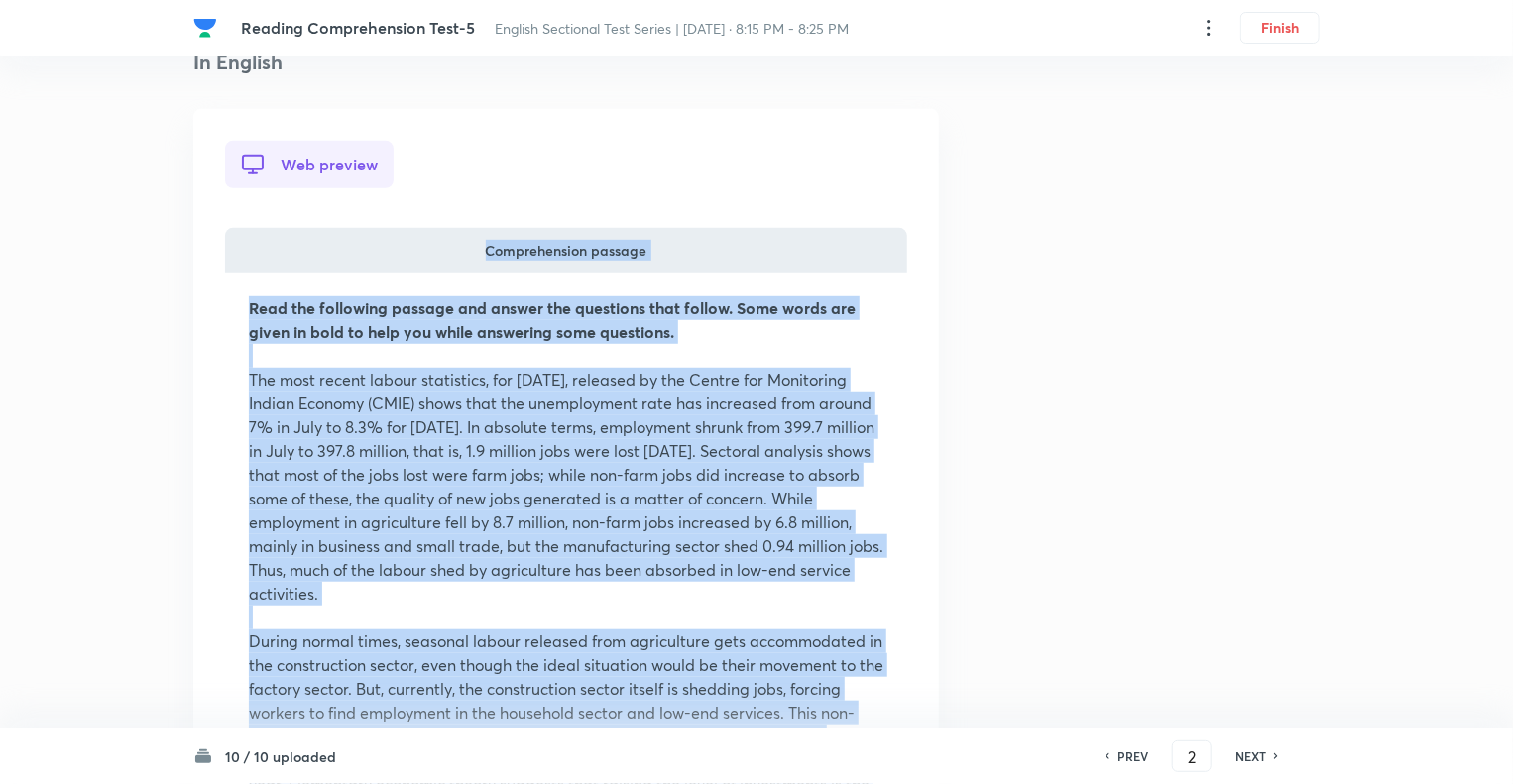 drag, startPoint x: 563, startPoint y: 671, endPoint x: 239, endPoint y: 268, distance: 517.09 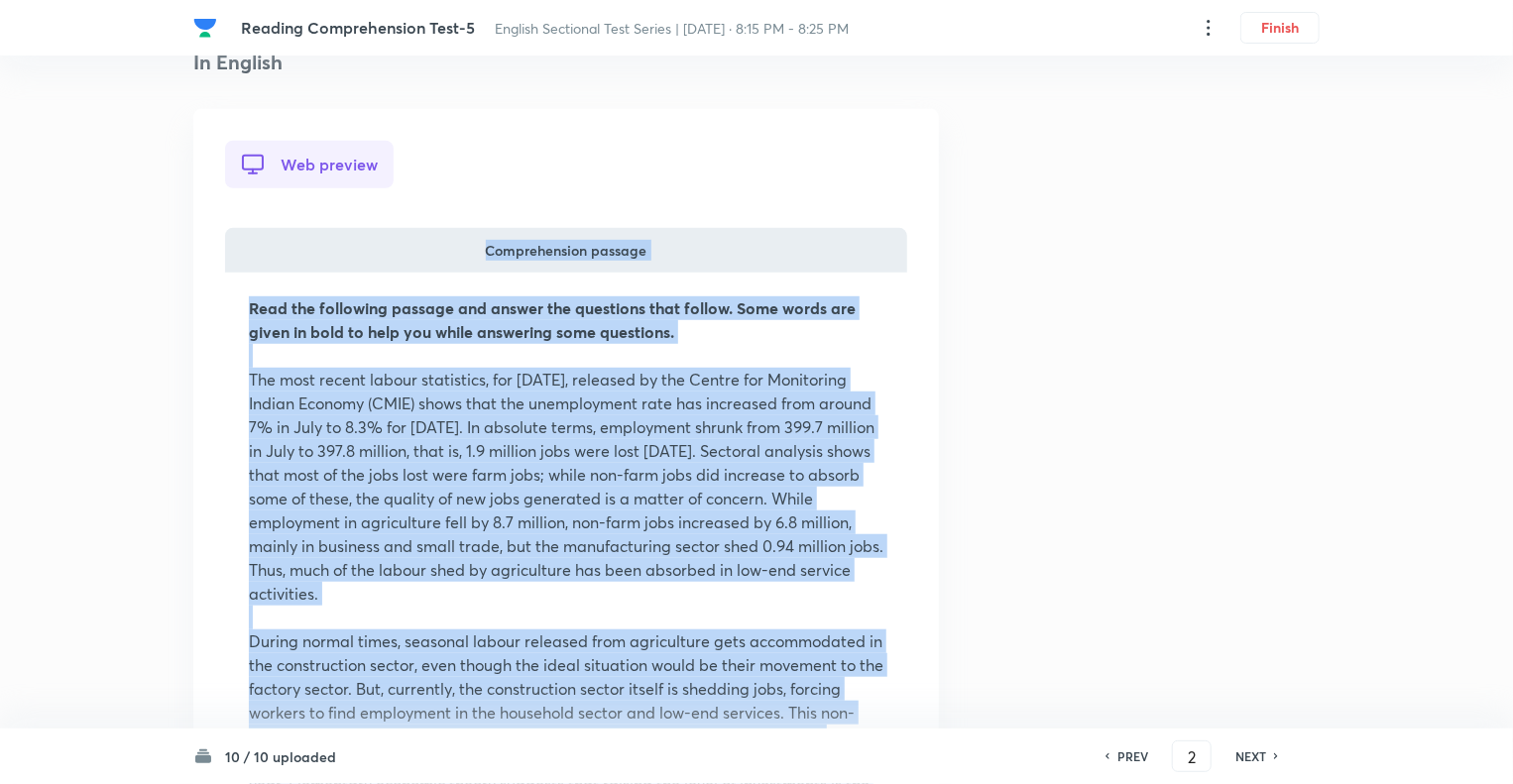 copy on "Comprehension passage Read the following passage and answer the questions that follow. Some words are given in bold to help you while answering some questions. The most recent labour statistics, for August 2021, released by the Centre for Monitoring Indian Economy (CMIE) shows that the unemployment rate has increased from around 7% in July to 8.3% for August 2021. In absolute terms, employment shrunk from 399.7 million in July to 397.8 million, that is, 1.9 million jobs were lost in one month. Sectoral analysis shows that most of the jobs lost were farm jobs; while non-farm jobs did increase to absorb some of these, the quality of new jobs generated is a matter of concern. While employment in agriculture fell by 8.7 million, non-farm jobs increased by 6.8 million, mainly in business and small trade, but the manufacturing sector shed 0.94 million jobs. Thus, much of the labour shed by agriculture has been absorbed in low-end service activities. During normal times, seasonal labour released from agriculture ..." 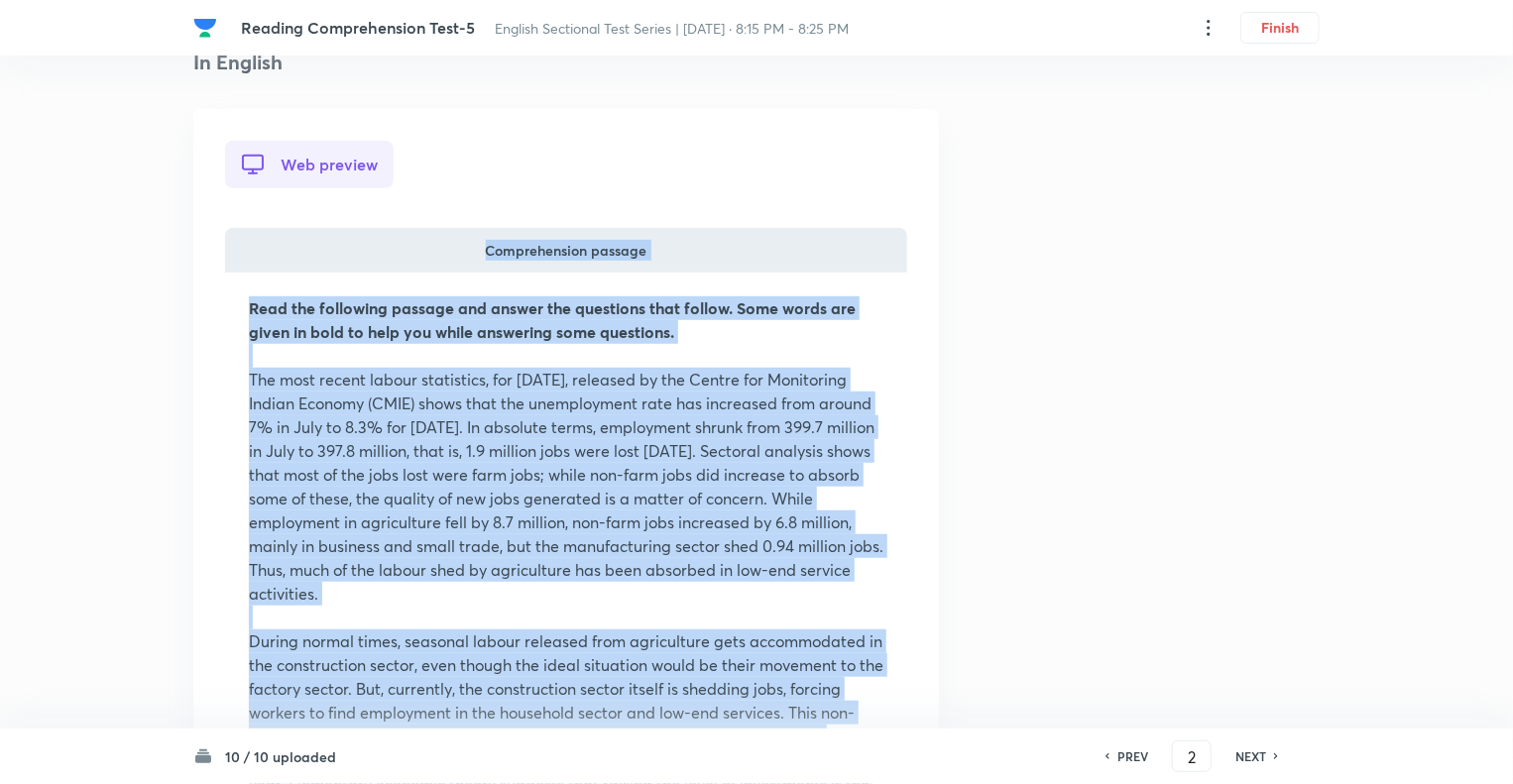 click on "Question 2 Type Single choice correct 5 options With passage + 1 mark - 0.25 marks Concept English Language Reading Comprehension Comprehension Reading Comprehension Additional details Moderate Fact Not from PYQ paper No equation In English Web preview Comprehension passage Read the following passage and answer the questions that follow. Some words are given in bold to help you while answering some questions. During normal times, seasonal labour released from agriculture gets accommodated in the construction sector, even though the ideal situation would be their movement to the factory sector. But, currently, the construction sector itself is shedding jobs, forcing workers to find employment in the household sector and low-end services. This non-availability of sufficient jobs in manufacturing and higher end services could be the  dampener  Tepid Question What’s causing workers to find employment in the household sector and low-end services?  Correct answer All of the above  Solution Answer: Read the 2 nd" at bounding box center [756, 1697] 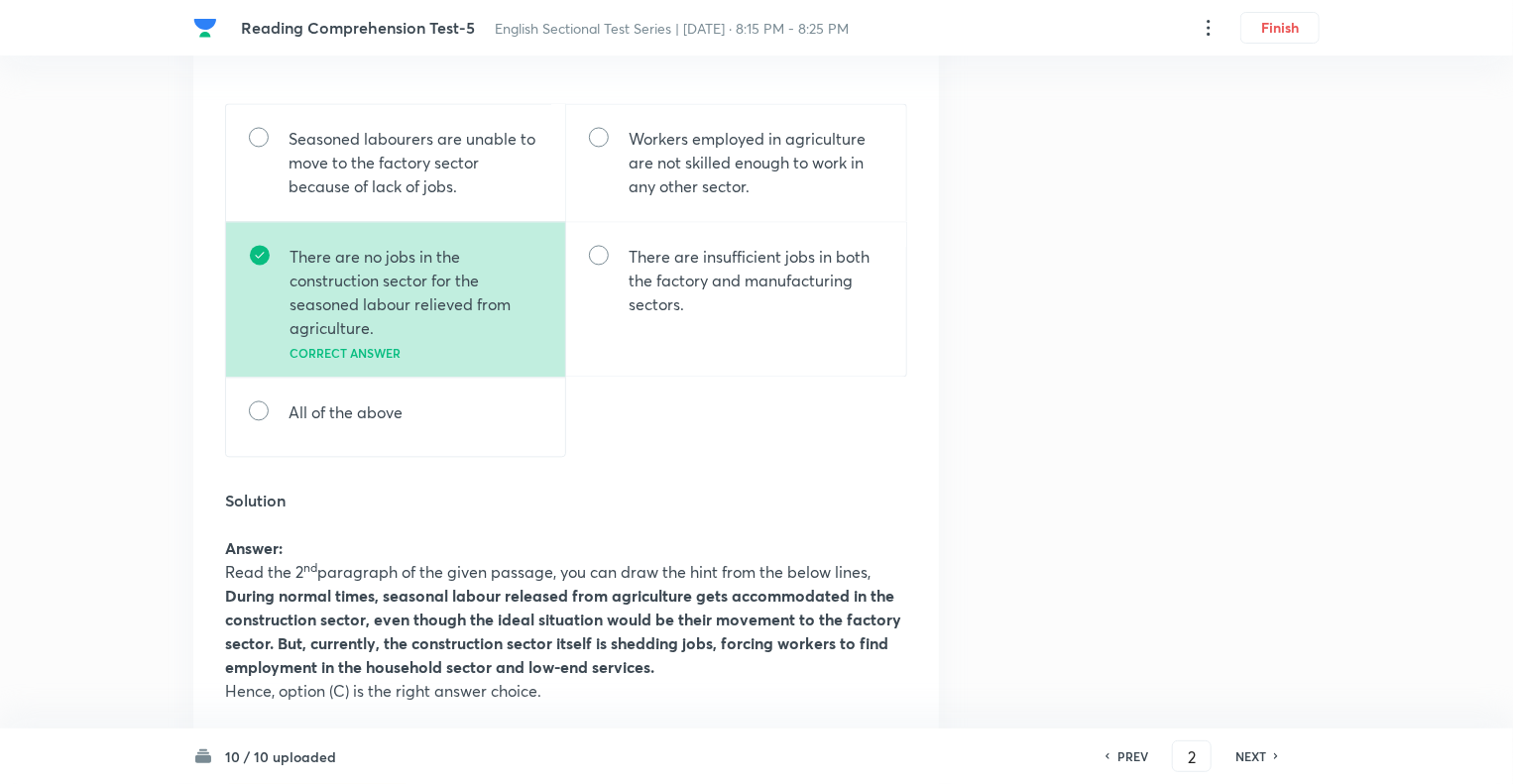 scroll, scrollTop: 2002, scrollLeft: 0, axis: vertical 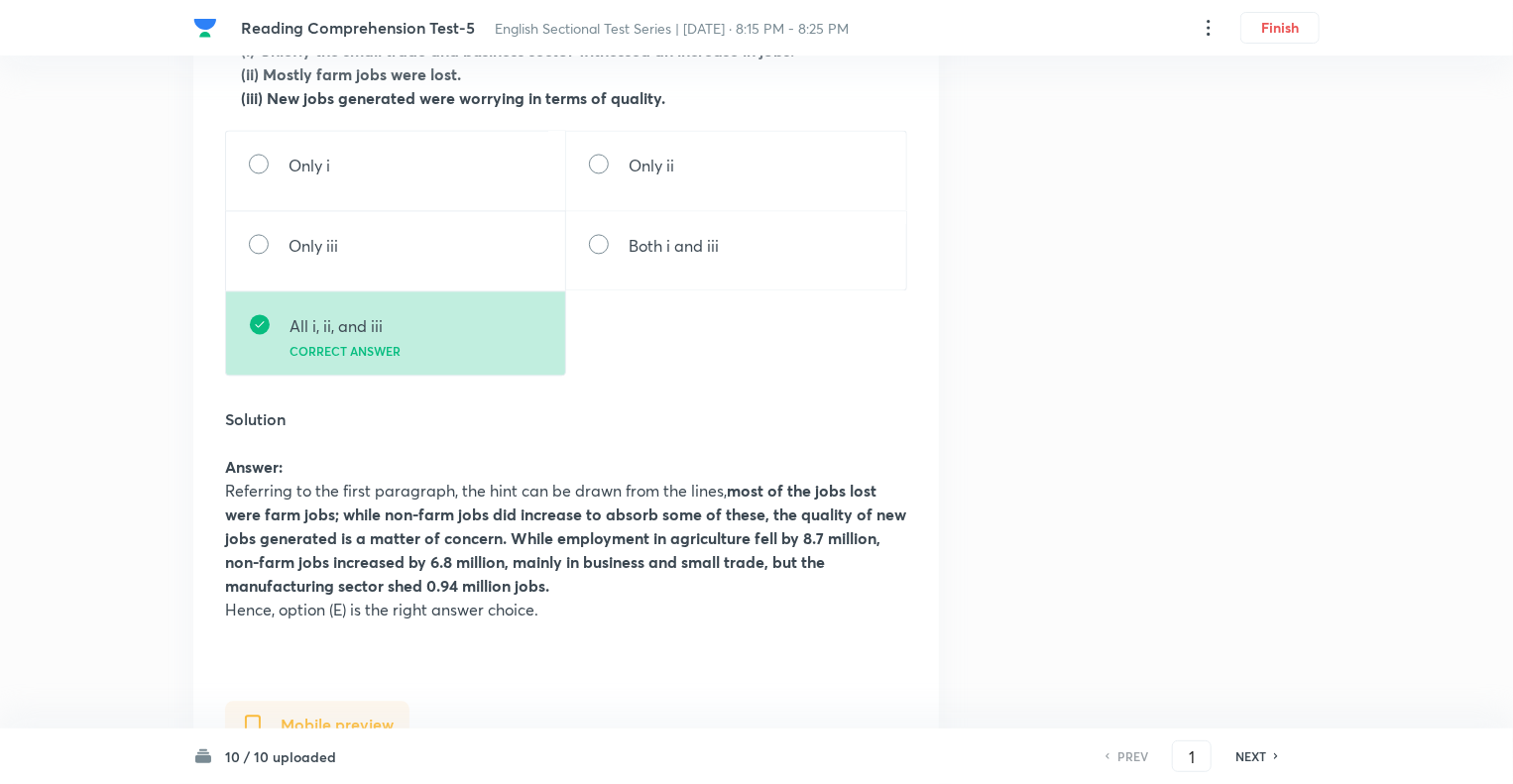 click on "NEXT" at bounding box center [1250, 756] 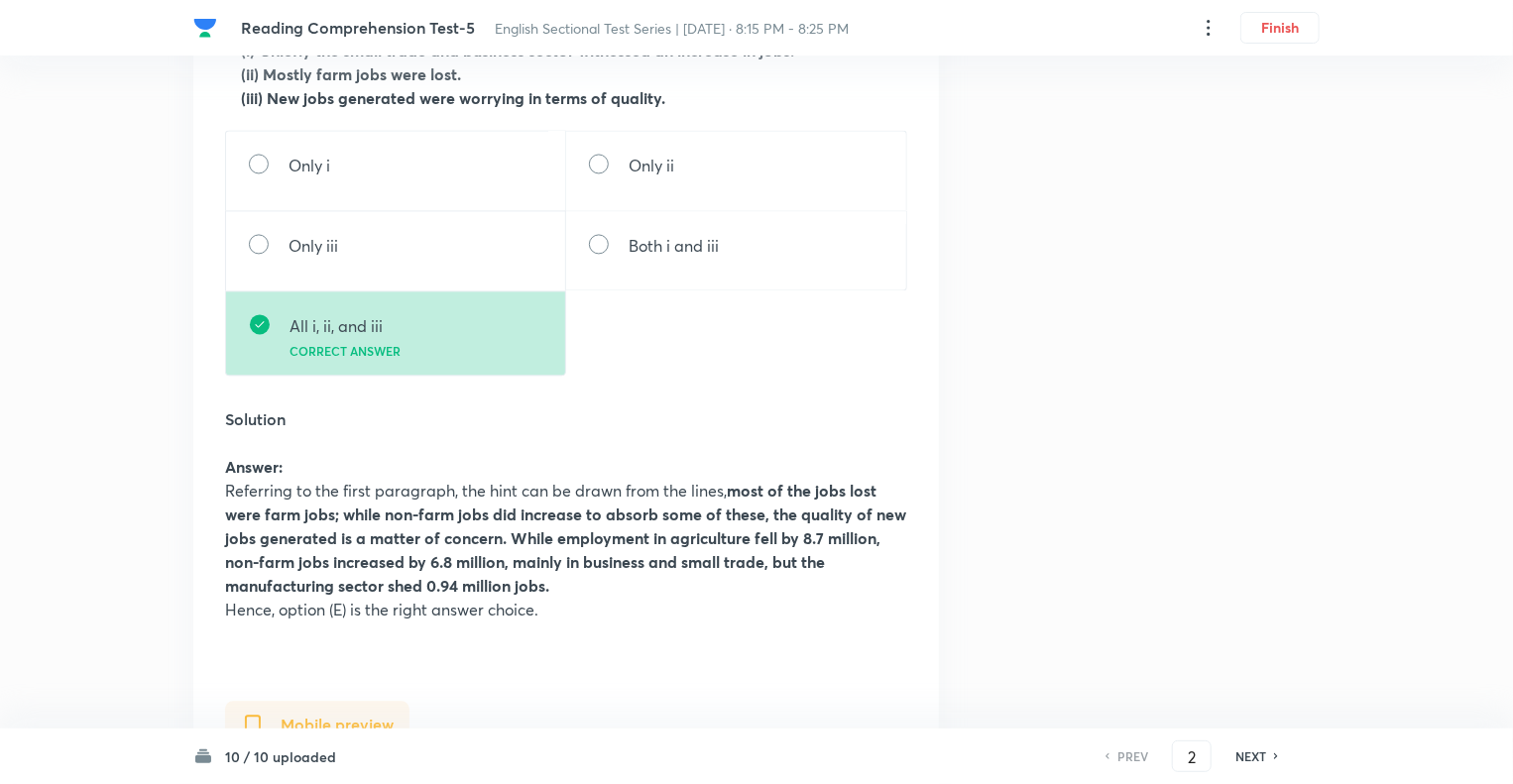 scroll, scrollTop: 0, scrollLeft: 0, axis: both 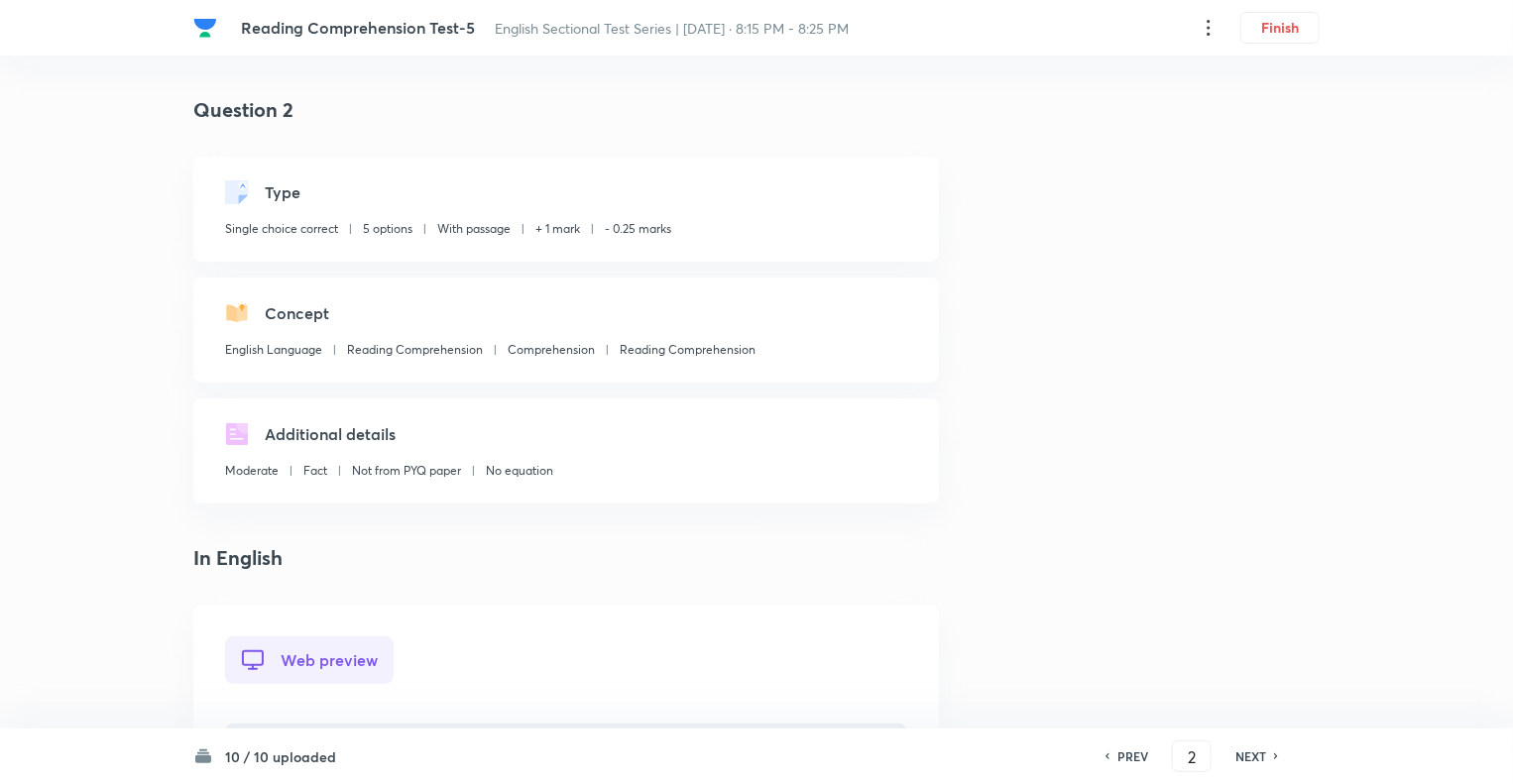 click on "NEXT" at bounding box center [1250, 756] 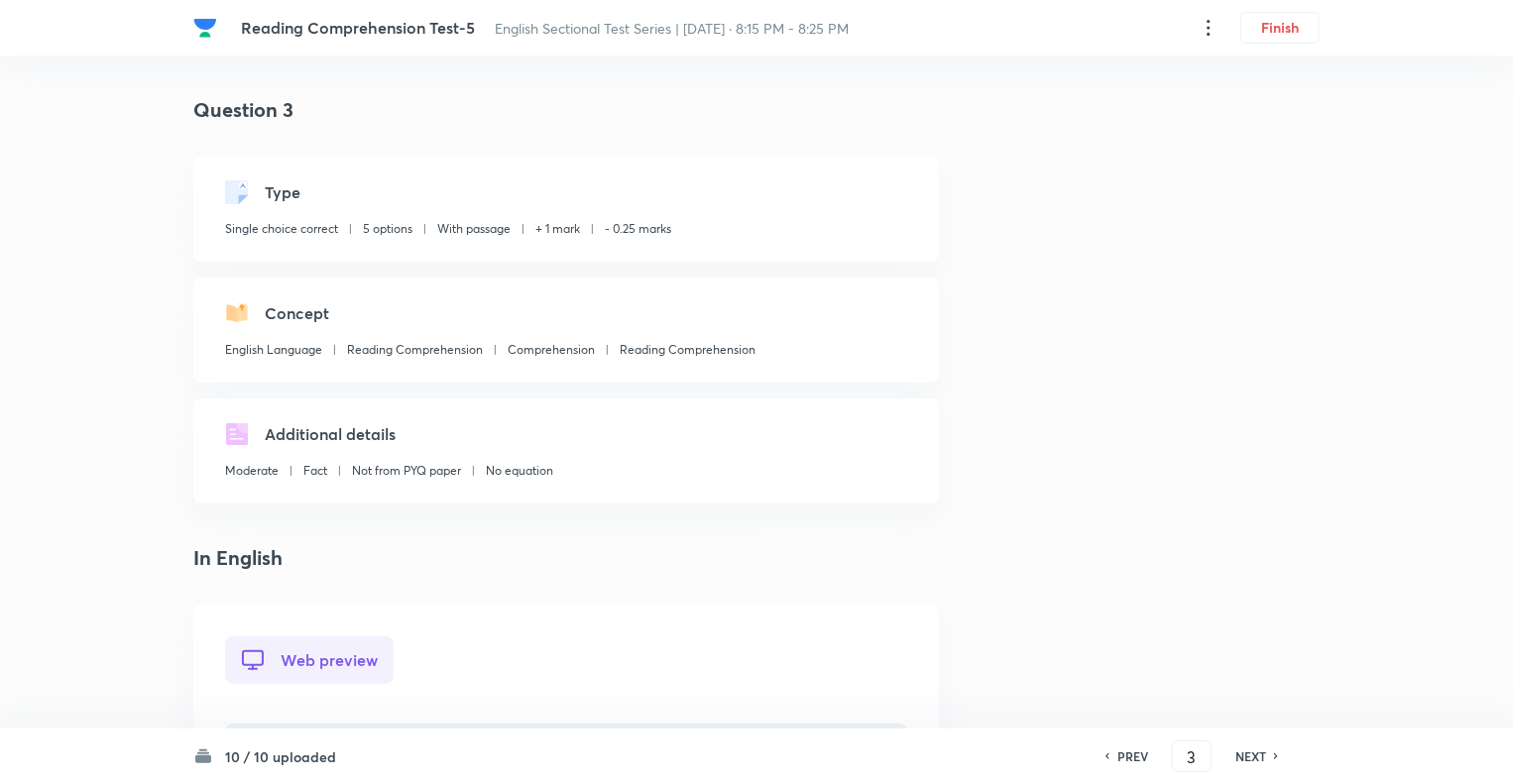 click on "Question 3 Type Single choice correct 5 options With passage + 1 mark - 0.25 marks Concept English Language Reading Comprehension Comprehension Reading Comprehension Additional details Moderate Fact Not from PYQ paper No equation In English Web preview Comprehension passage Read the following passage and answer the questions that follow. Some words are given in bold to help you while answering some questions. During normal times, seasonal labour released from agriculture gets accommodated in the construction sector, even though the ideal situation would be their movement to the factory sector. But, currently, the construction sector itself is shedding jobs, forcing workers to find employment in the household sector and low-end services. This non-availability of sufficient jobs in manufacturing and higher end services could be the  dampener  Tepid Question What Elementary economic theory suggests to increase employment as well as output? (i) Increasing investments. (iii) Boost aggregate demand. Only i Only ii" at bounding box center [756, 2107] 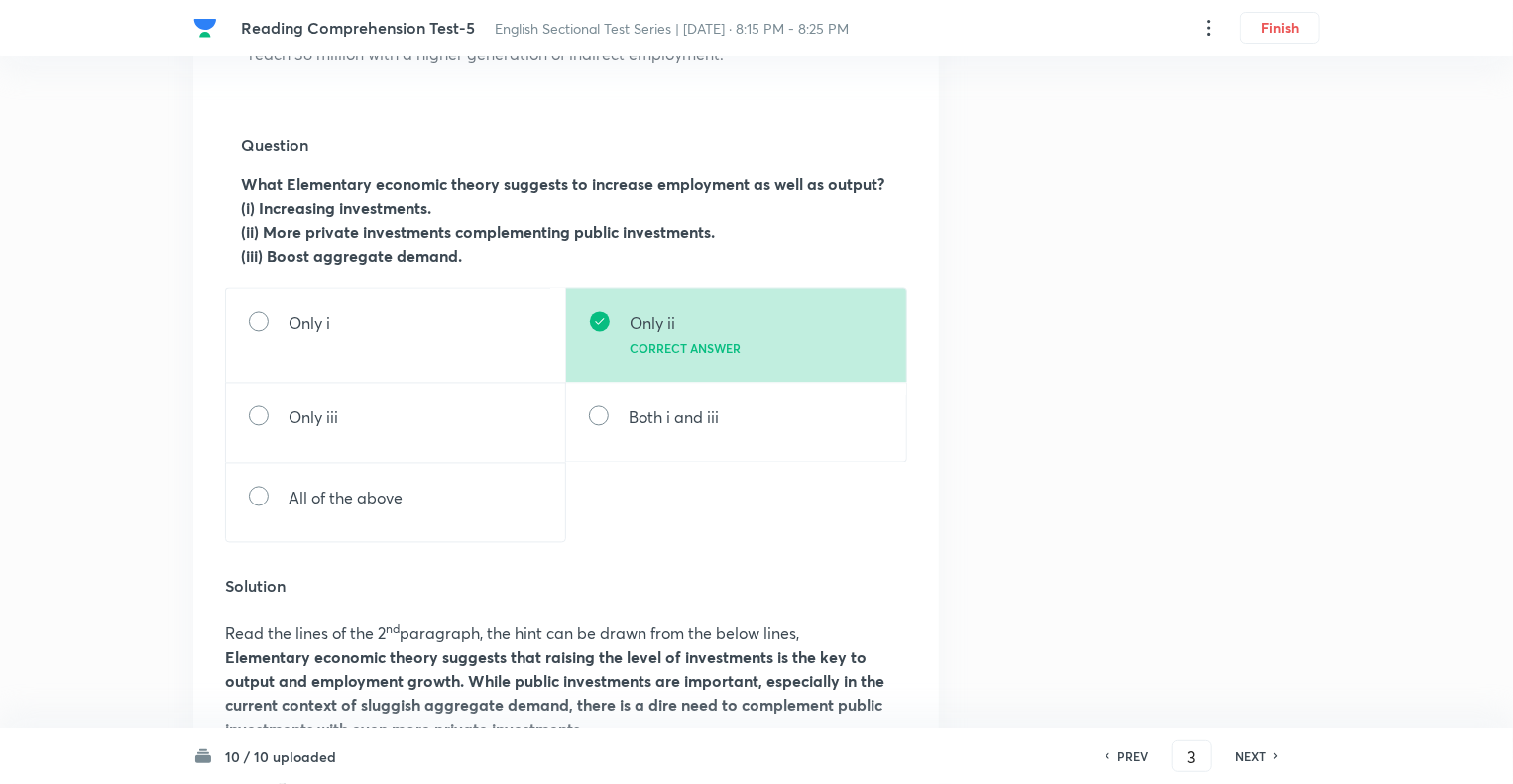 scroll, scrollTop: 1784, scrollLeft: 0, axis: vertical 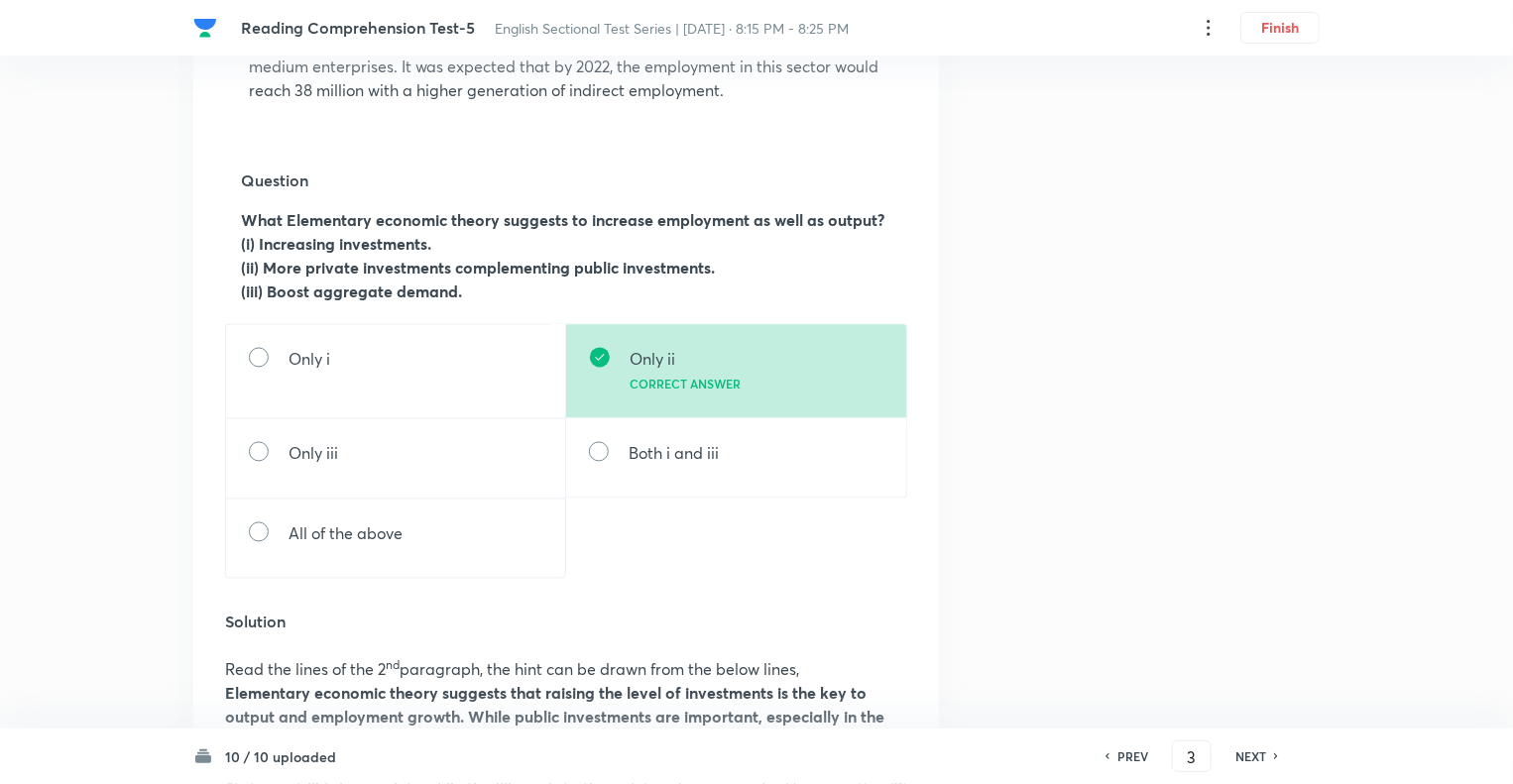 click on "PREV" at bounding box center [1132, 756] 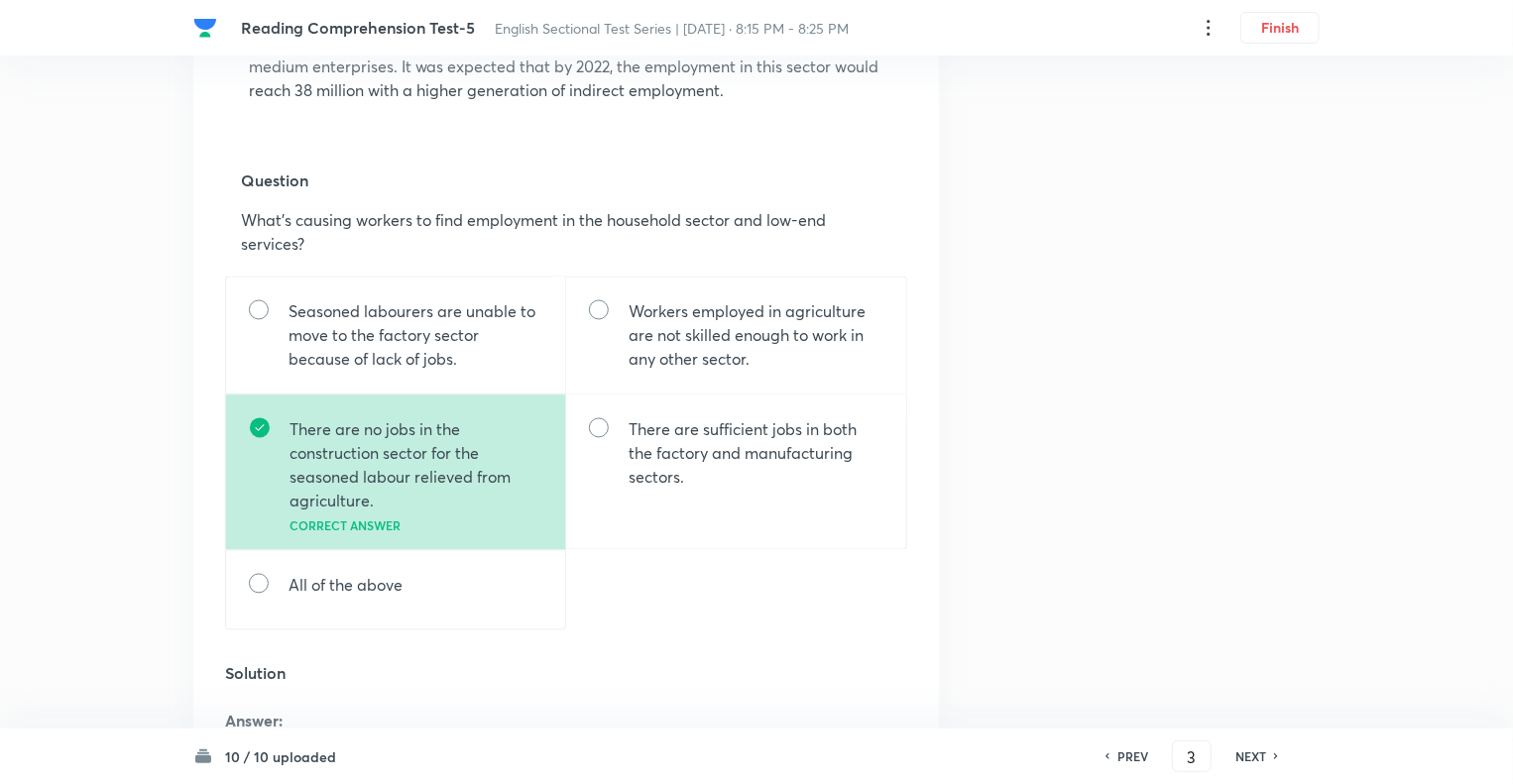 type on "2" 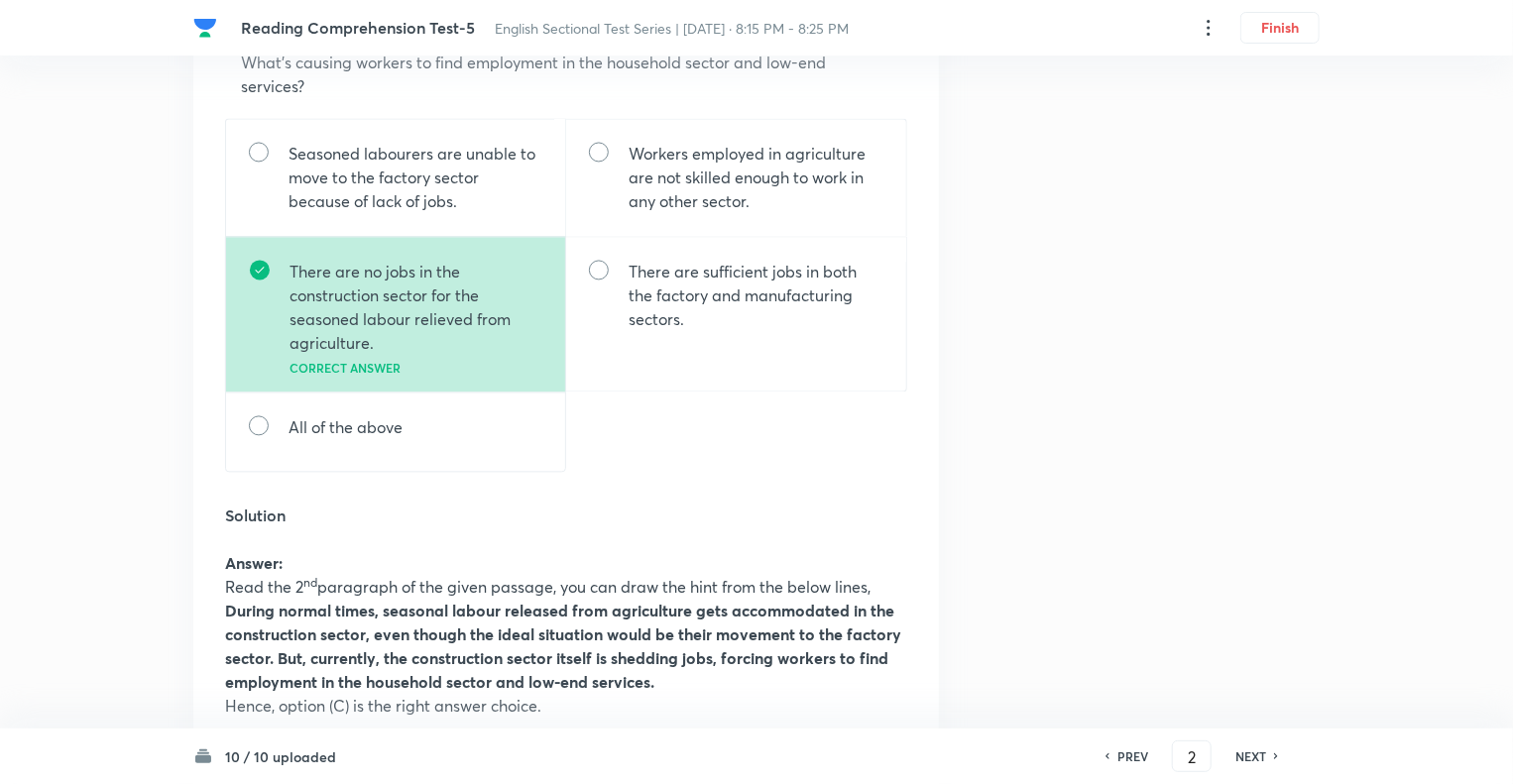 scroll, scrollTop: 1903, scrollLeft: 0, axis: vertical 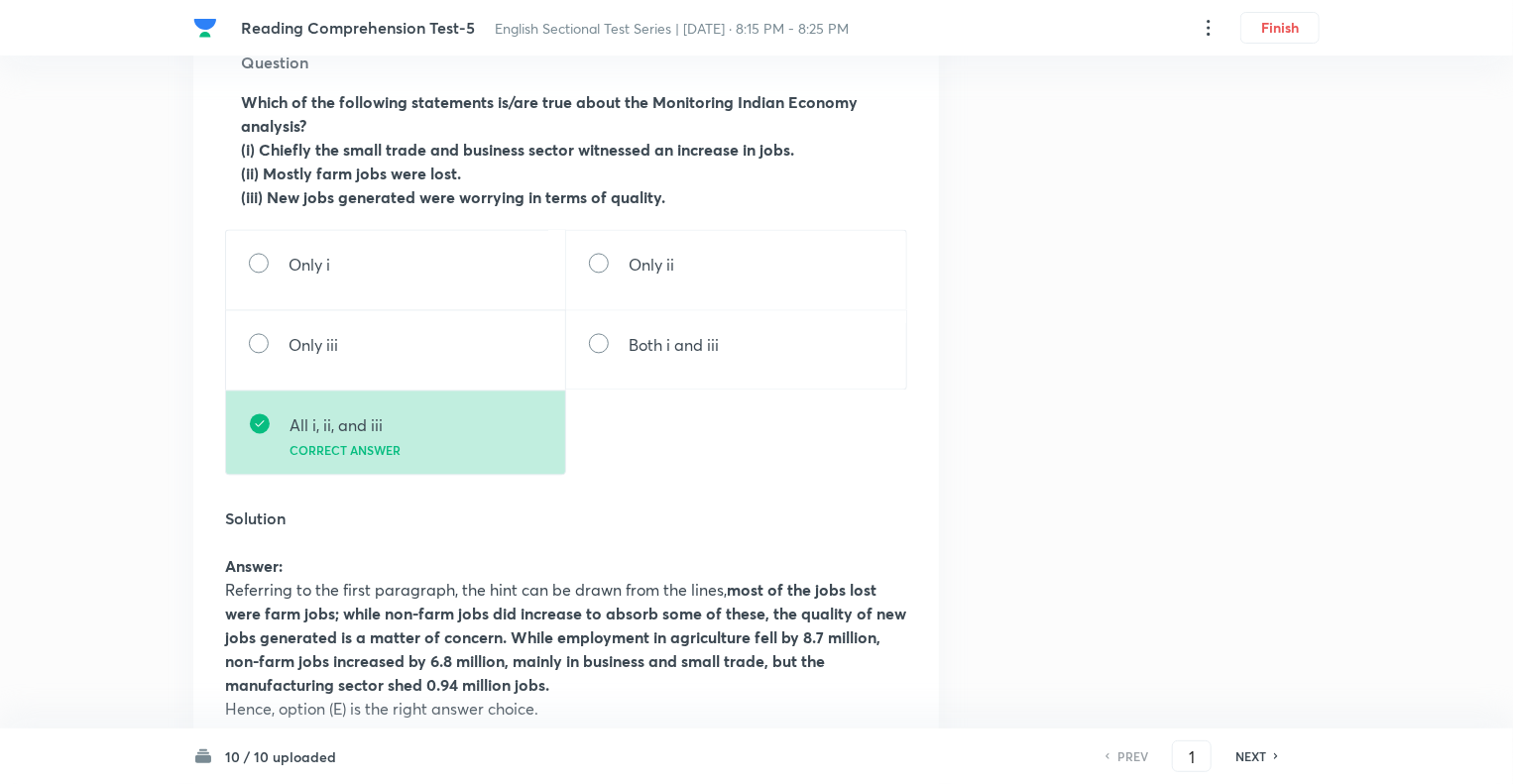 click on "NEXT" at bounding box center (1250, 756) 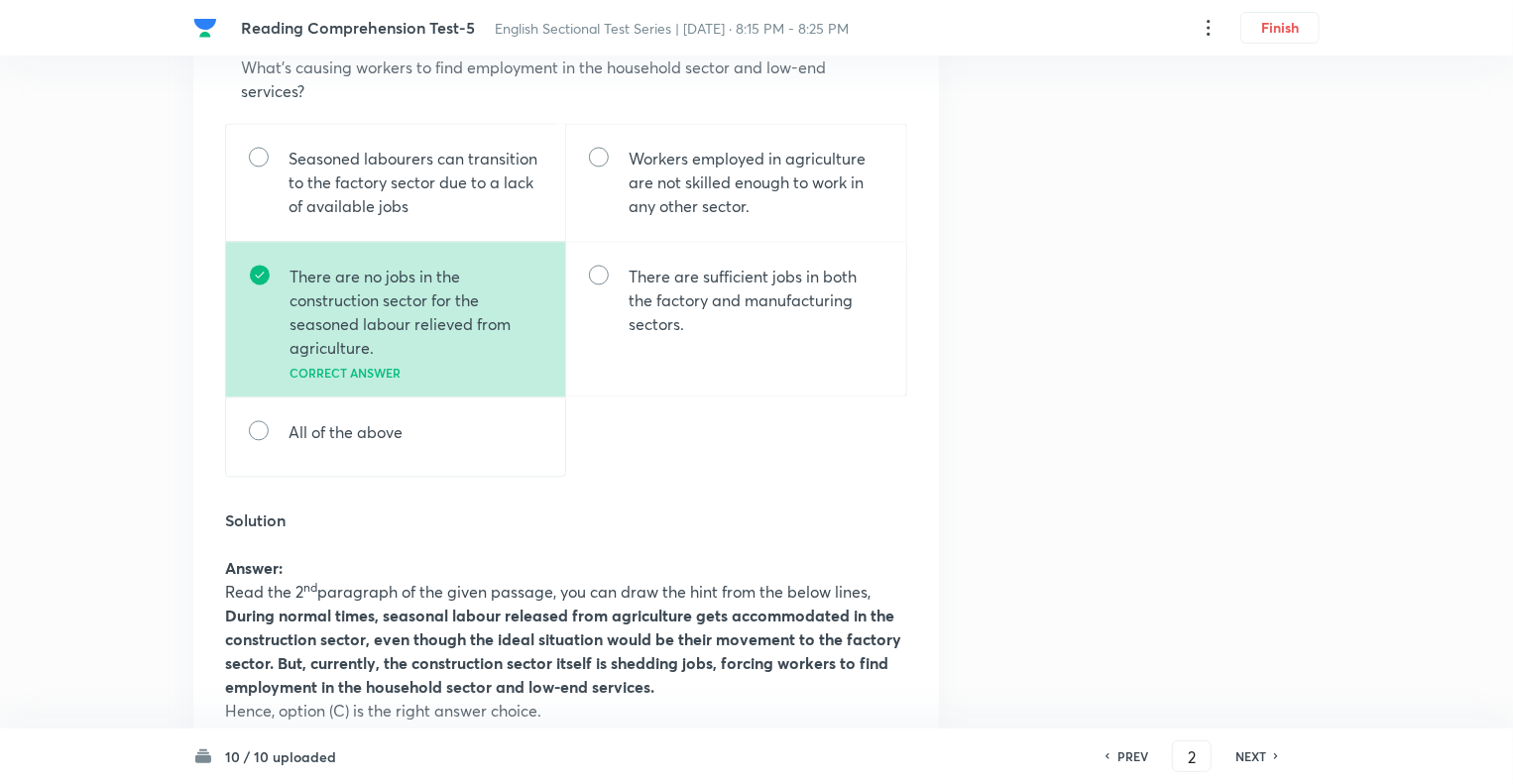 scroll, scrollTop: 1903, scrollLeft: 0, axis: vertical 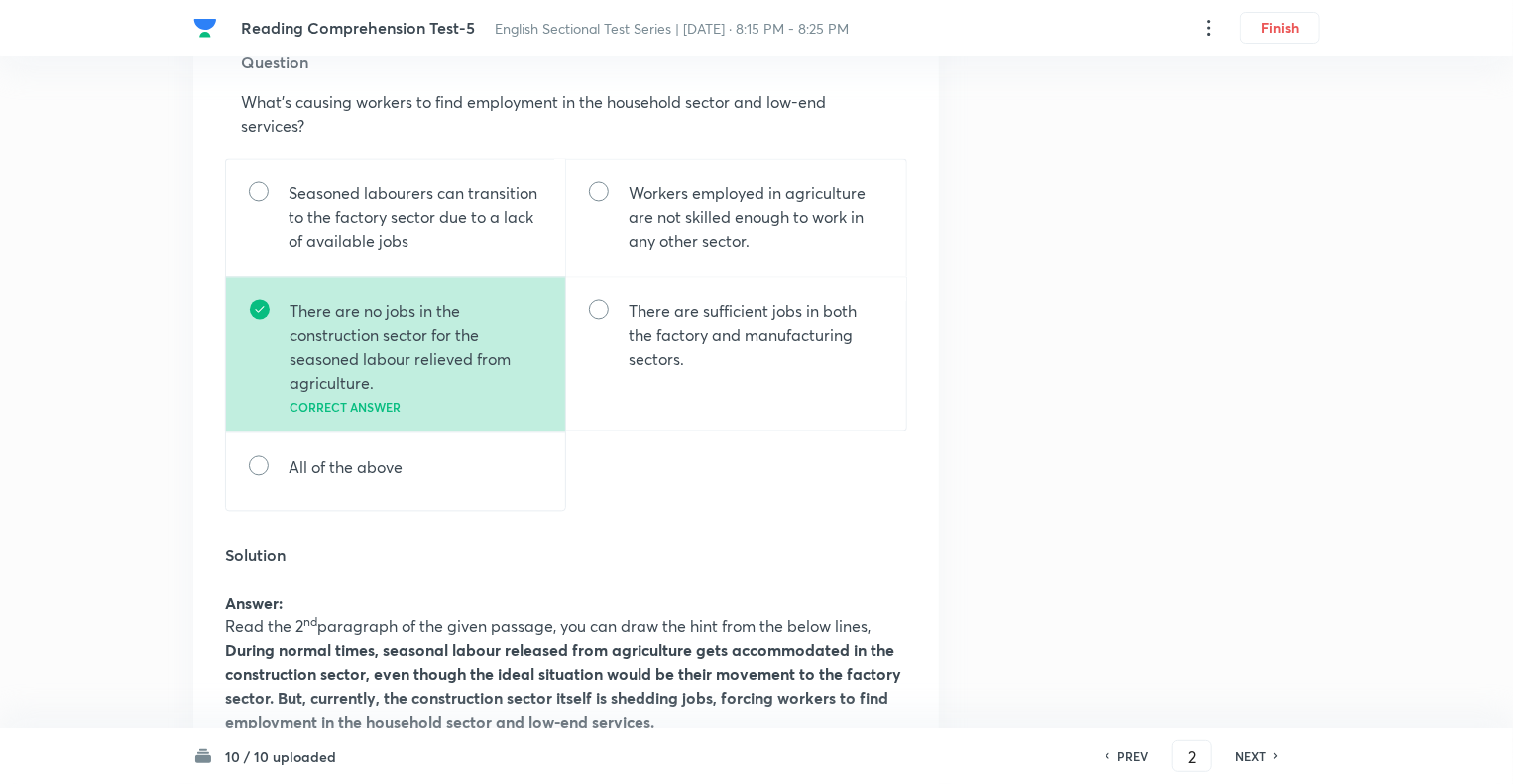 click on "NEXT" at bounding box center [1250, 756] 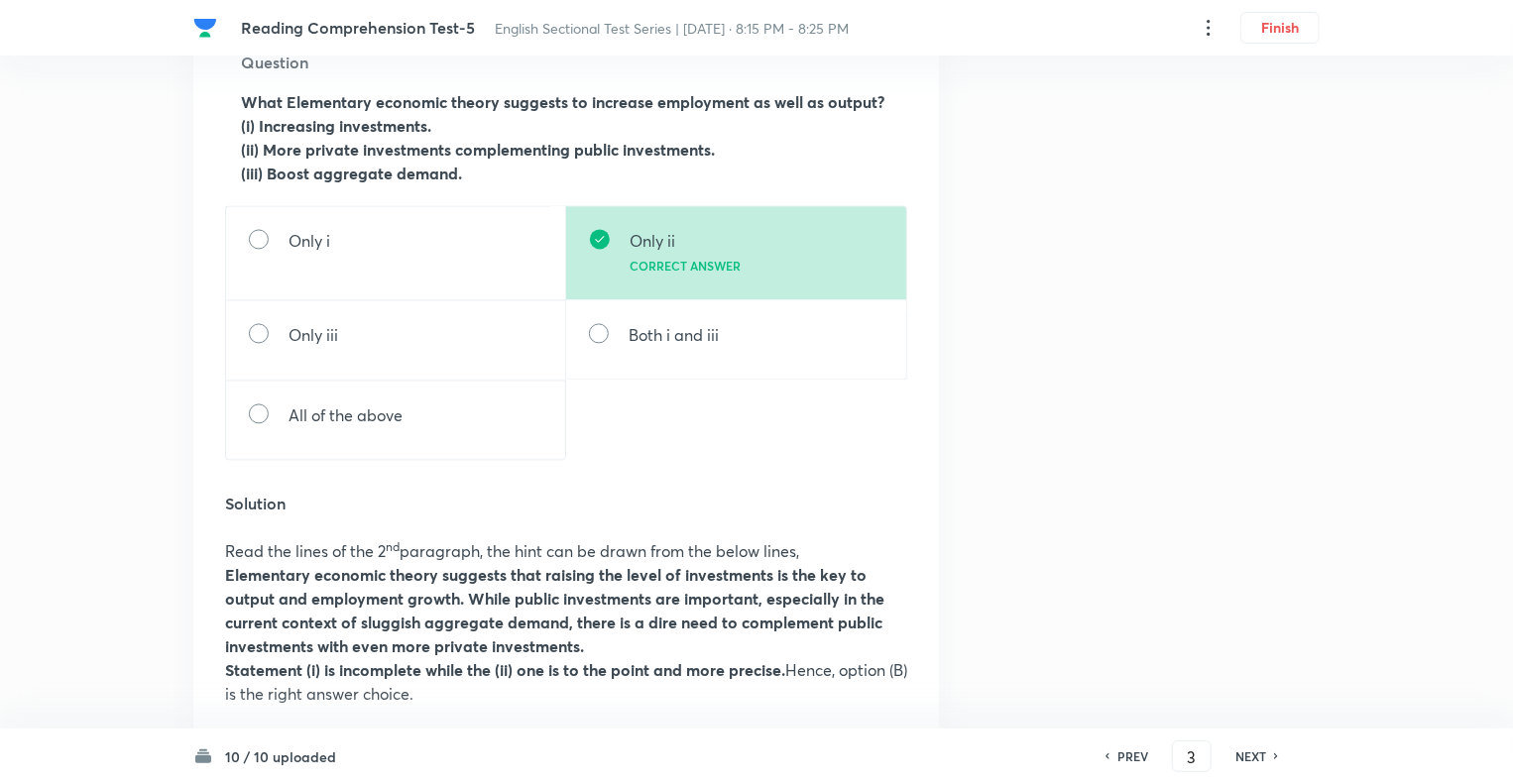 scroll, scrollTop: 1744, scrollLeft: 0, axis: vertical 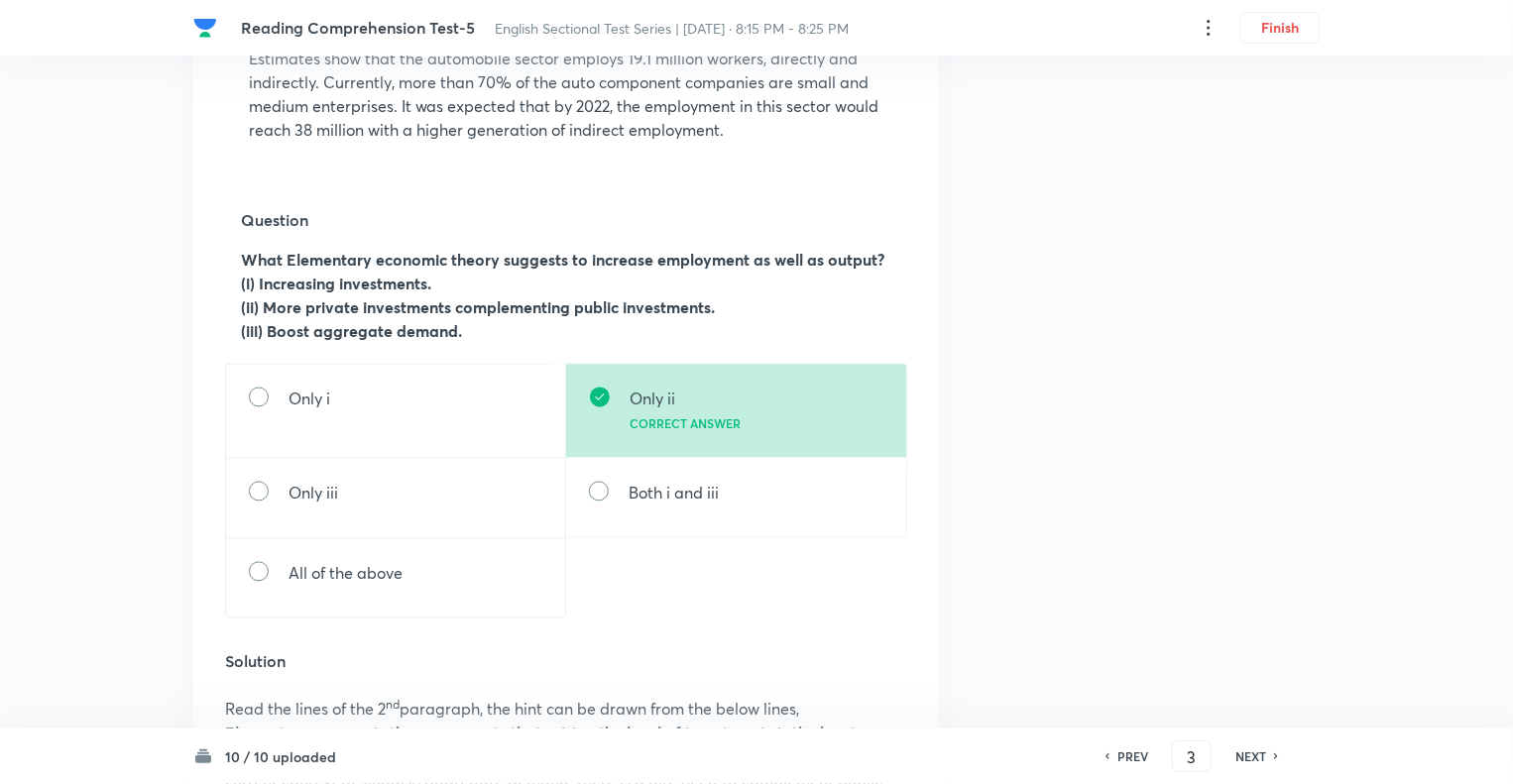 click on "Question 3 Type Single choice correct 5 options With passage + 1 mark - 0.25 marks Concept English Language Reading Comprehension Comprehension Reading Comprehension Additional details Moderate Fact Not from PYQ paper No equation In English Web preview Comprehension passage Read the following passage and answer the questions that follow. Some words are given in bold to help you while answering some questions. During normal times, seasonal labour released from agriculture gets accommodated in the construction sector, even though the ideal situation would be their movement to the factory sector. But, currently, the construction sector itself is shedding jobs, forcing workers to find employment in the household sector and low-end services. This non-availability of sufficient jobs in manufacturing and higher end services could be the  dampener  Tepid Question What Elementary economic theory suggests to increase employment as well as output? (i) Increasing investments. (iii) Boost aggregate demand. Only i Only ii" at bounding box center (756, 363) 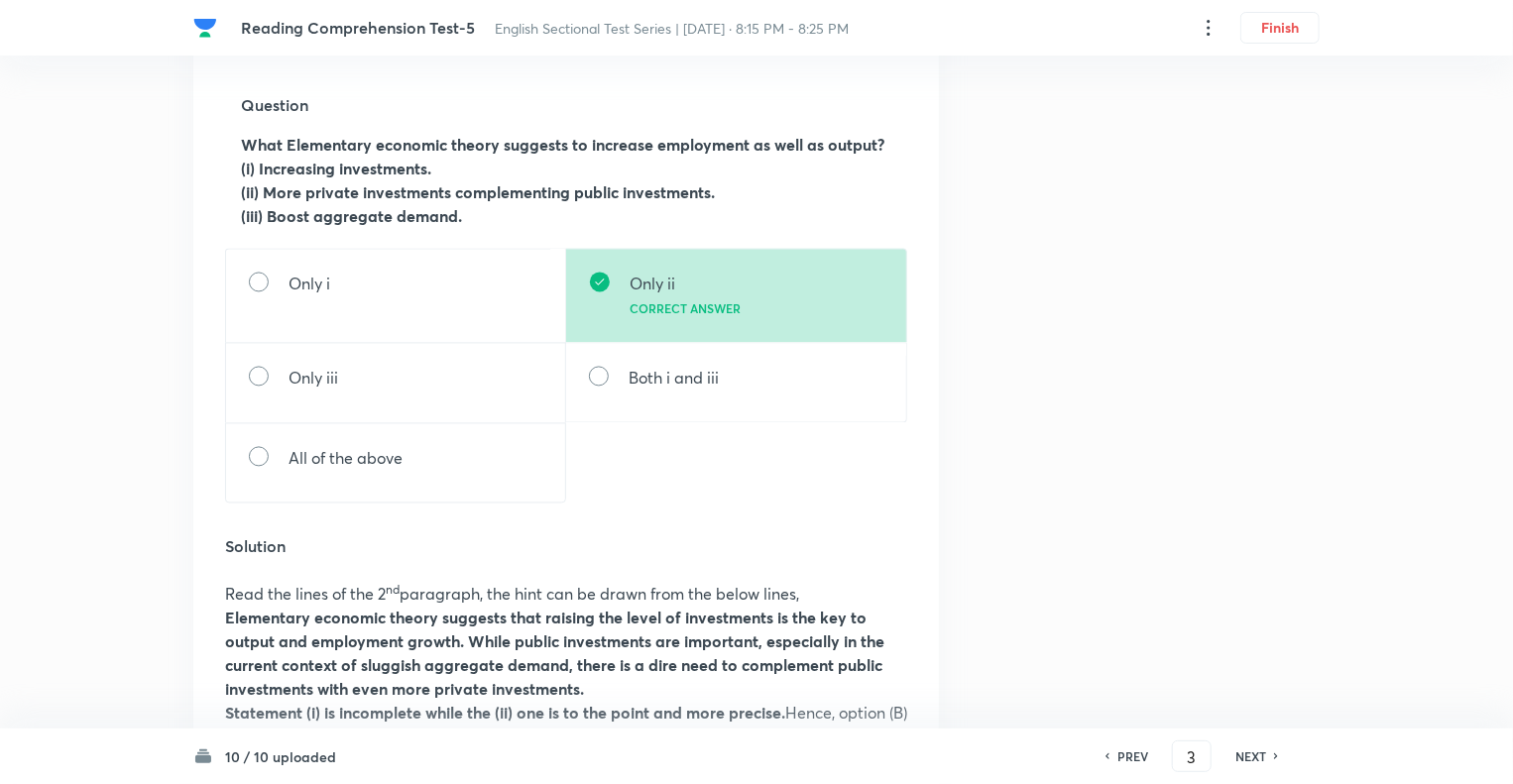 scroll, scrollTop: 1982, scrollLeft: 0, axis: vertical 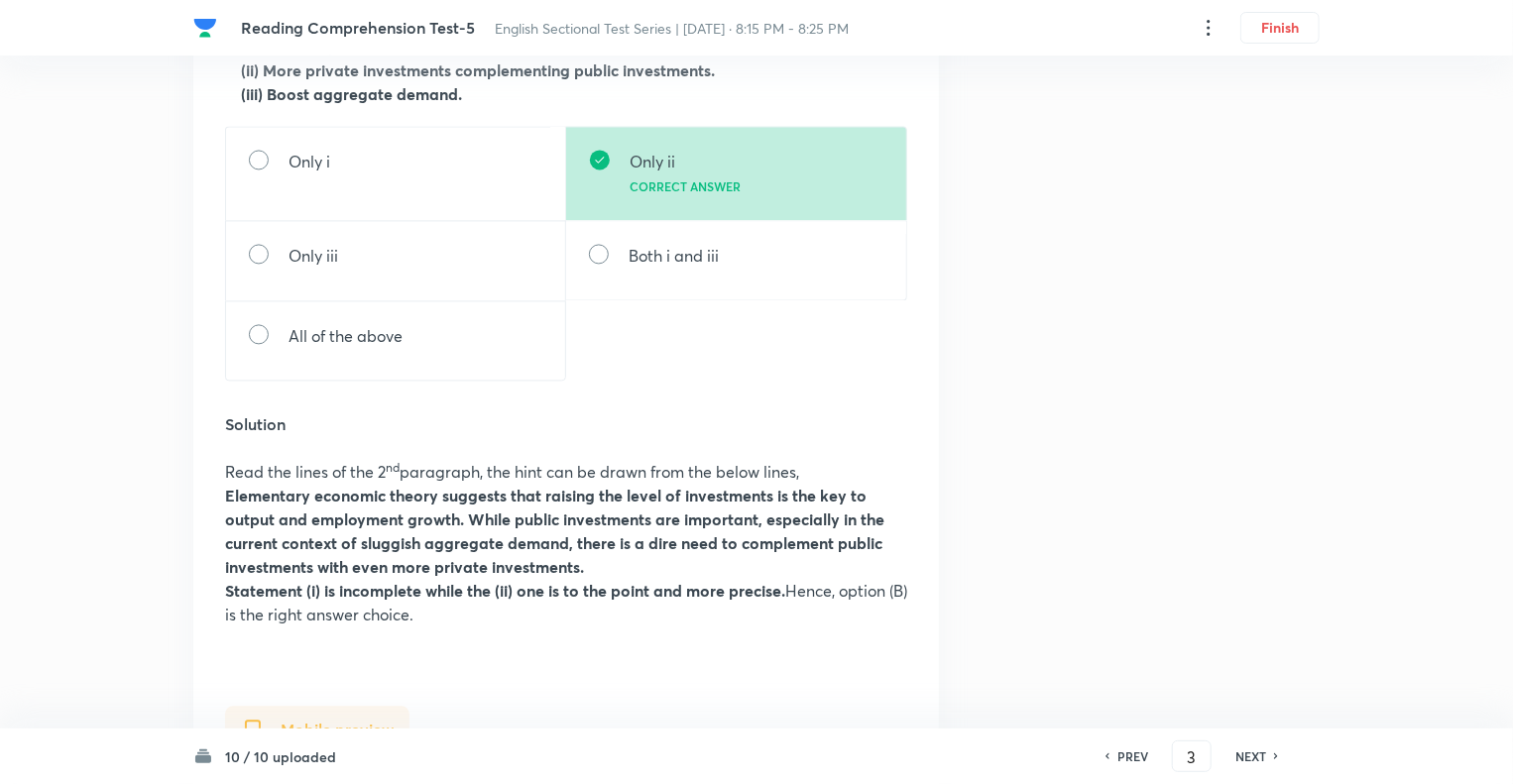 click on "NEXT" at bounding box center [1250, 756] 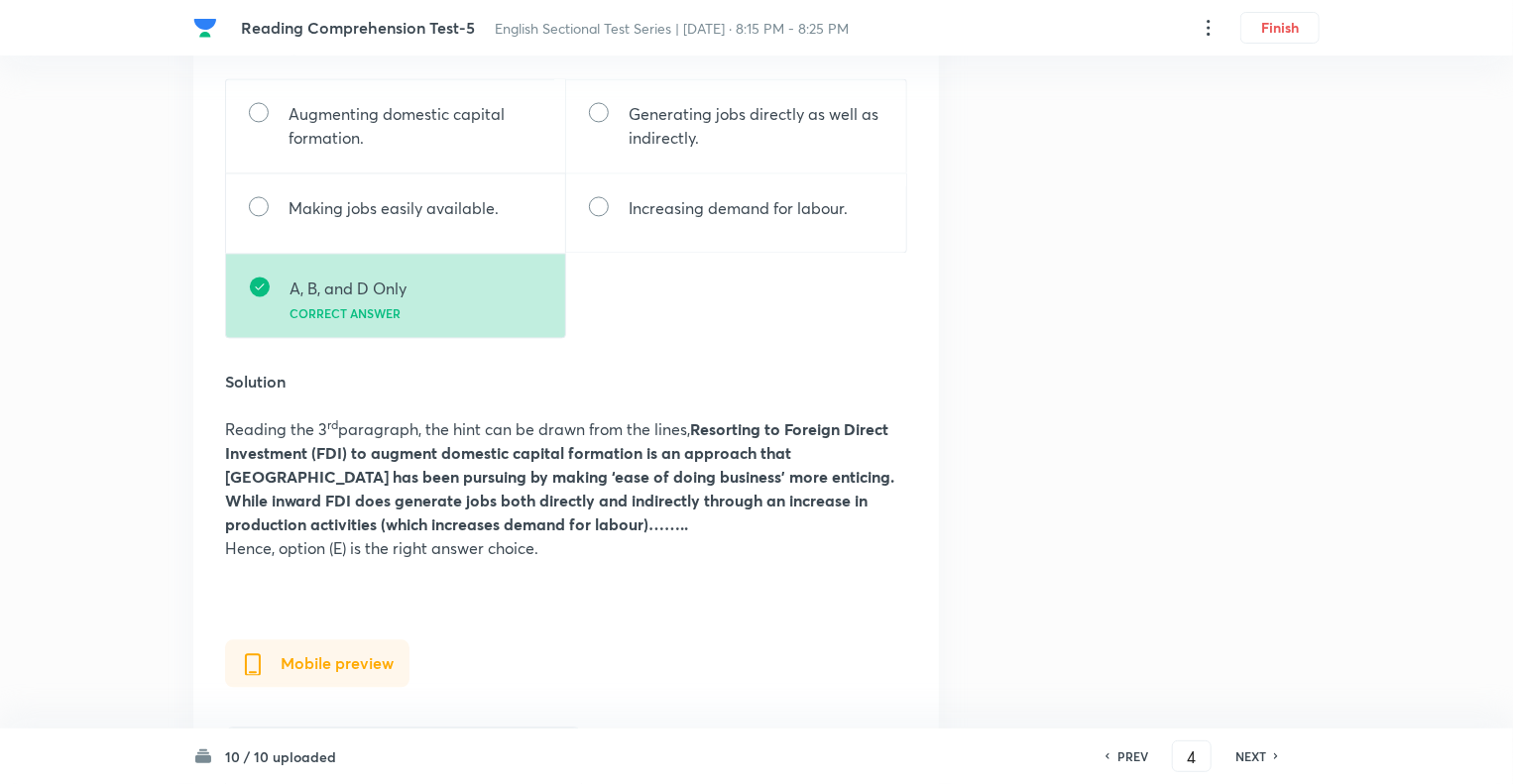 scroll, scrollTop: 0, scrollLeft: 0, axis: both 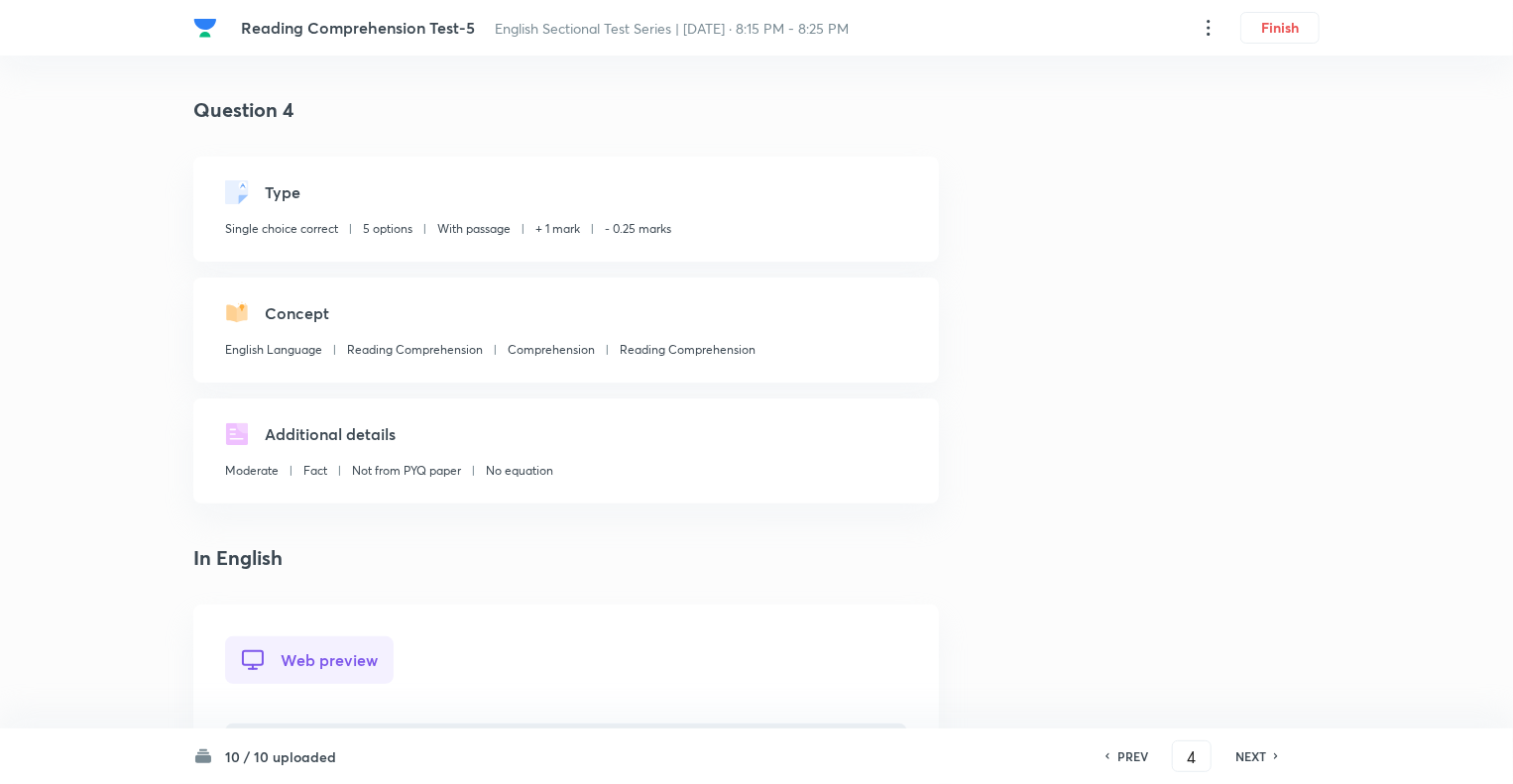 click on "PREV" at bounding box center (1132, 756) 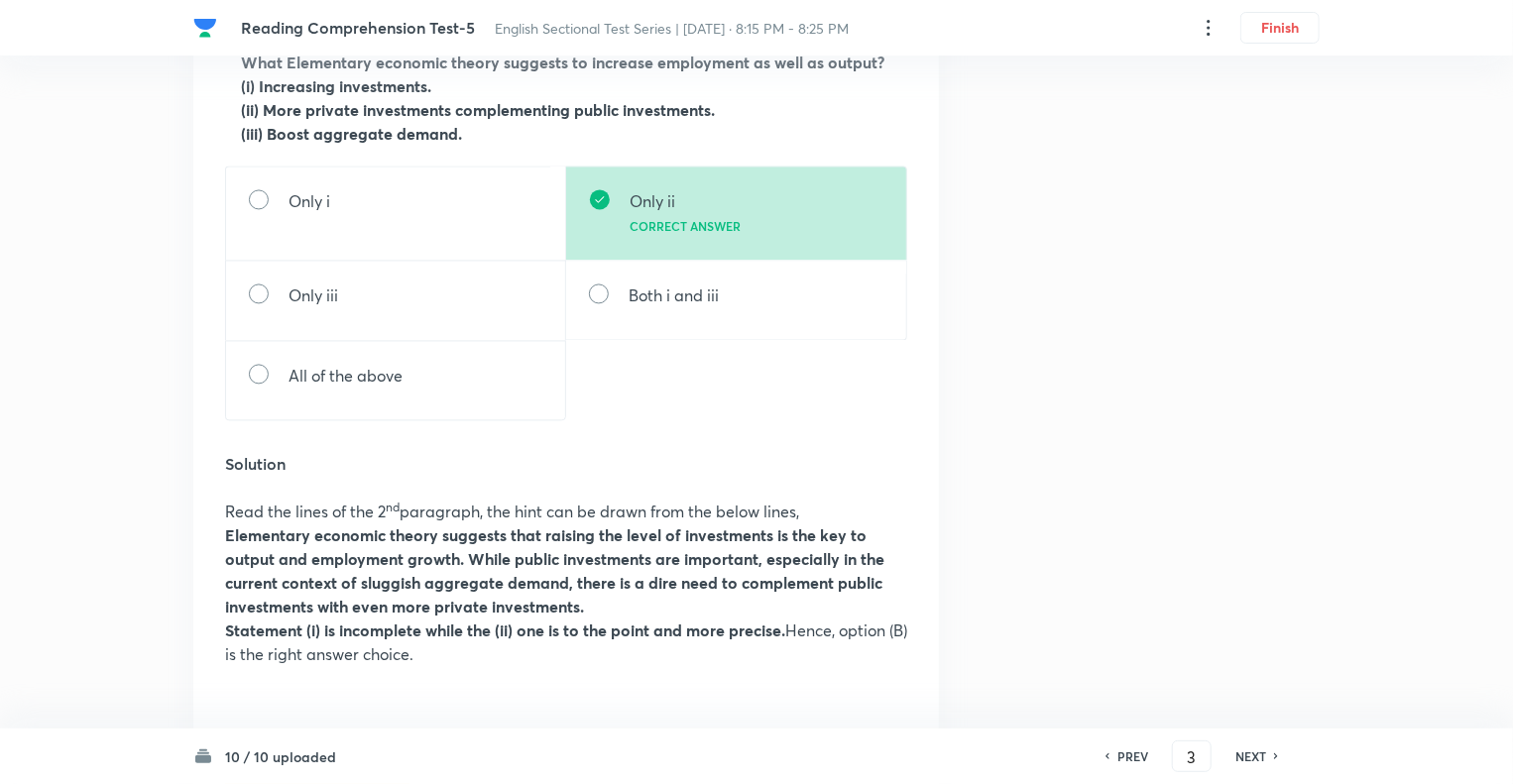 scroll, scrollTop: 1903, scrollLeft: 0, axis: vertical 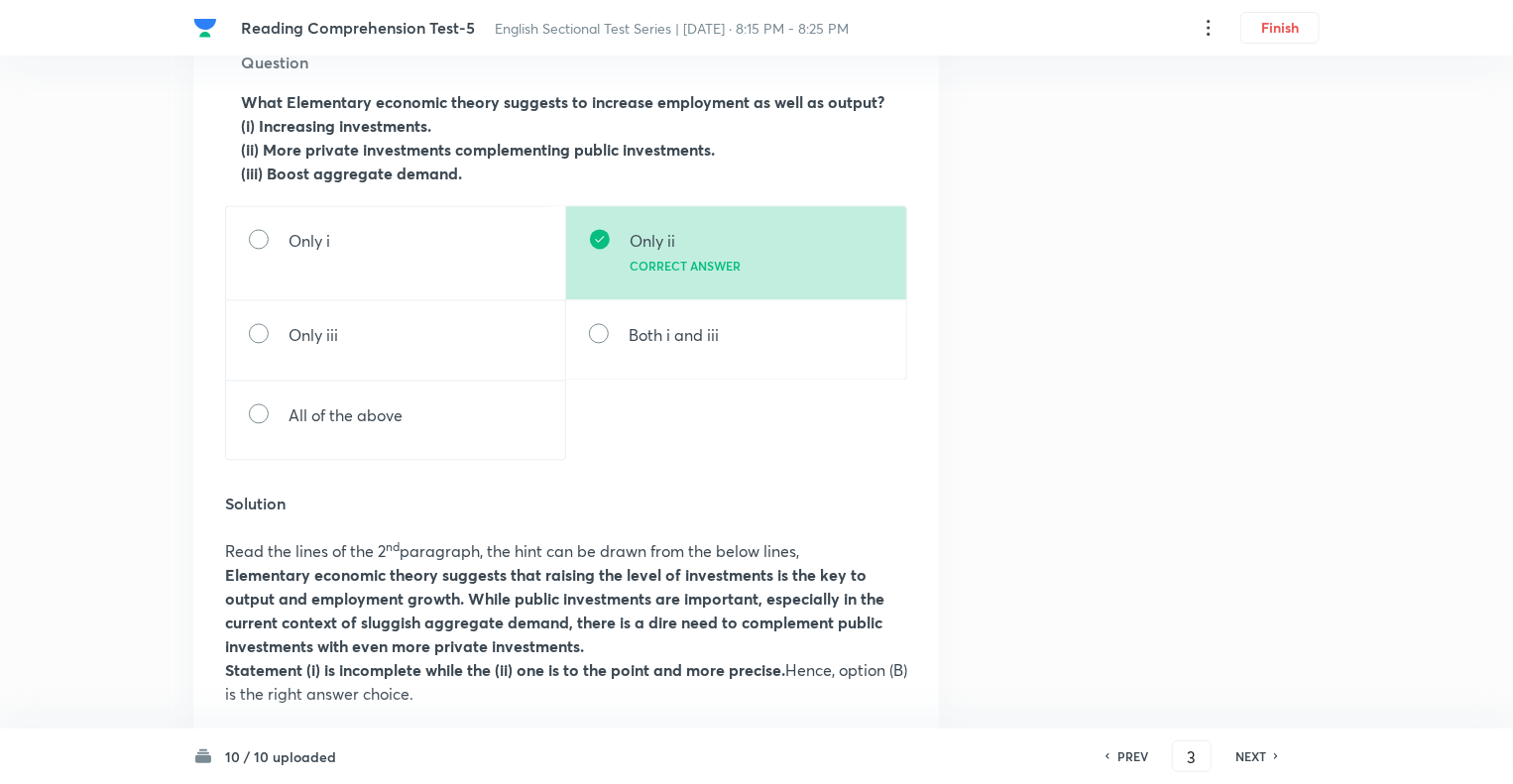 click on "NEXT" at bounding box center [1250, 756] 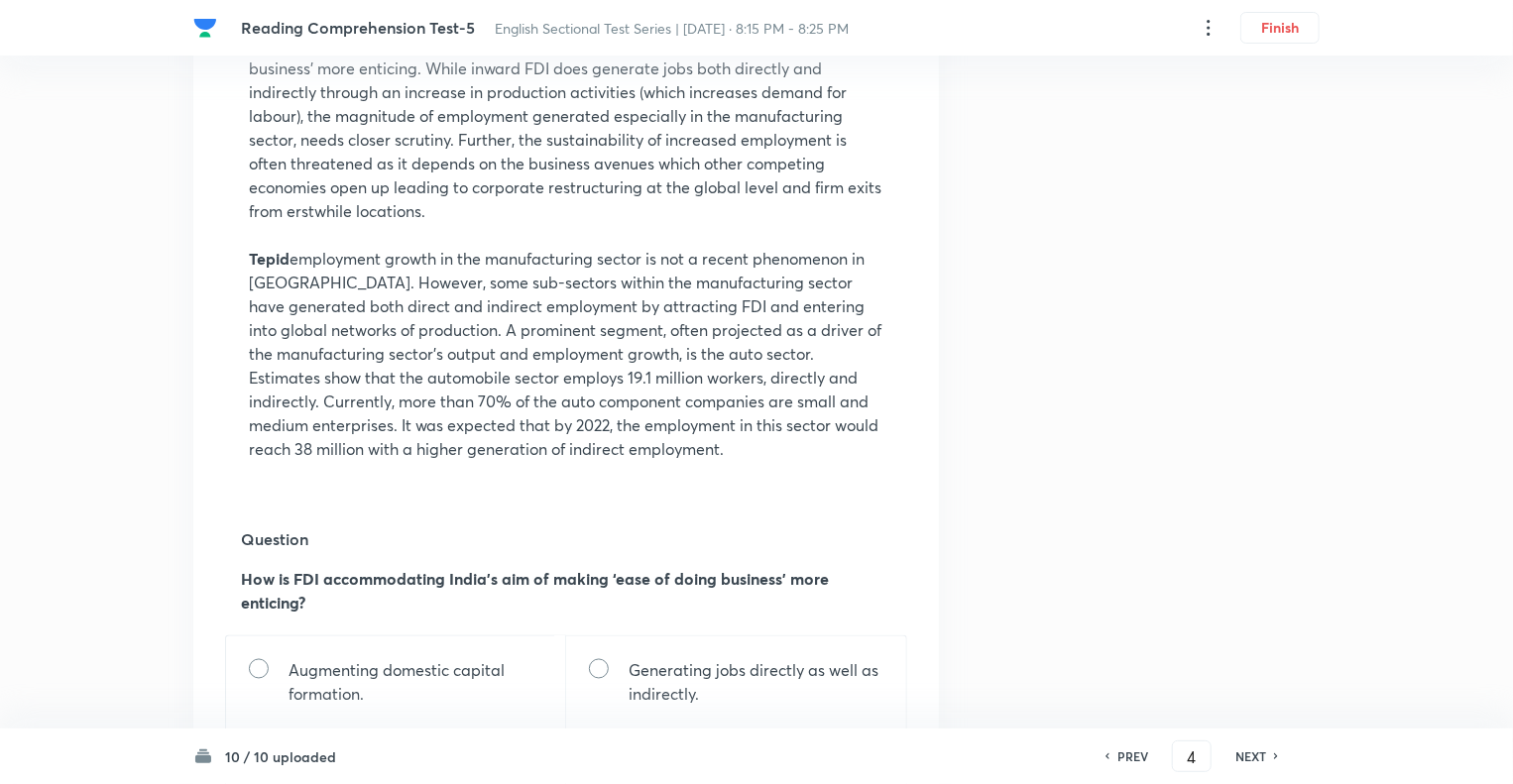 scroll, scrollTop: 1388, scrollLeft: 0, axis: vertical 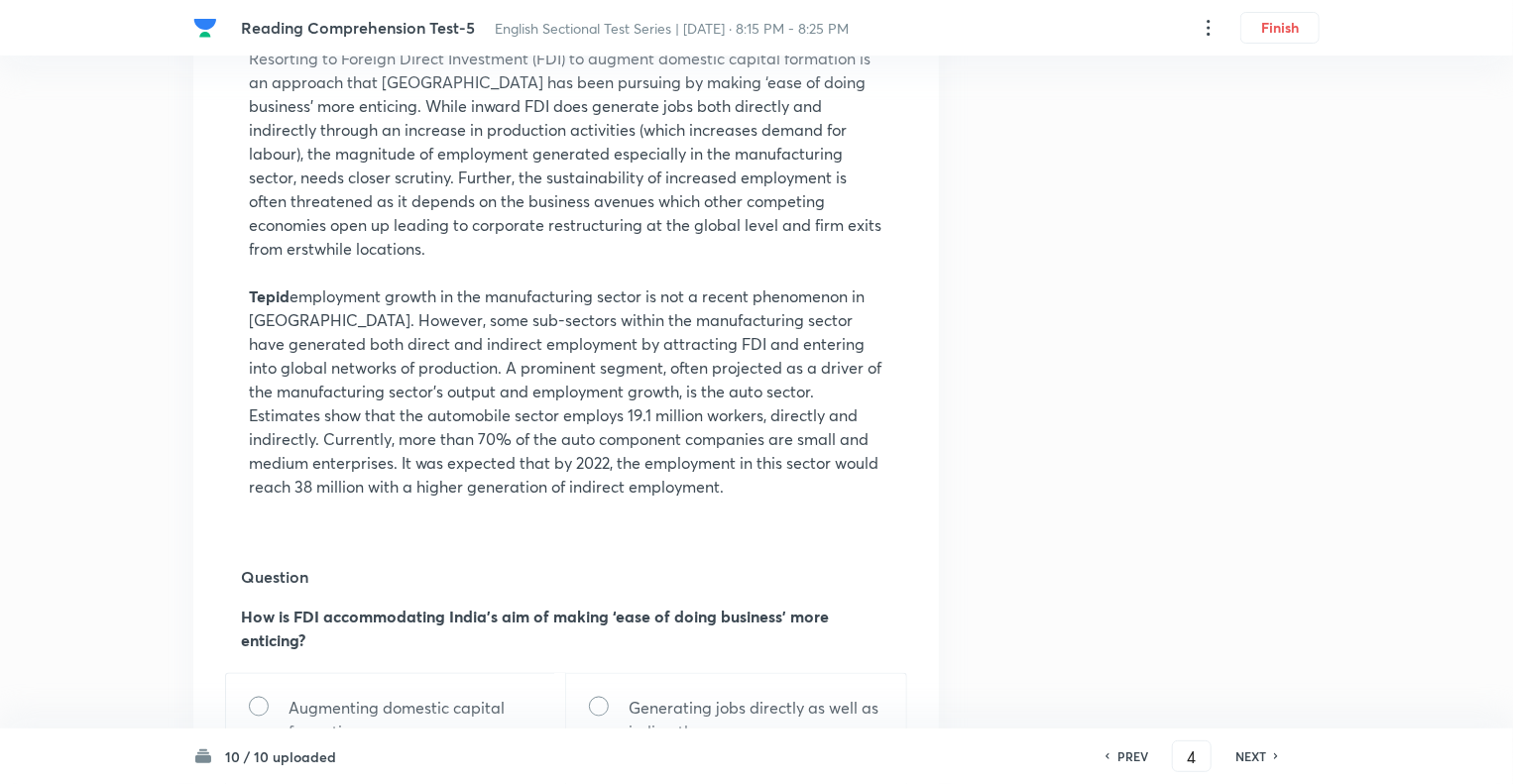 click on "NEXT" at bounding box center [1250, 756] 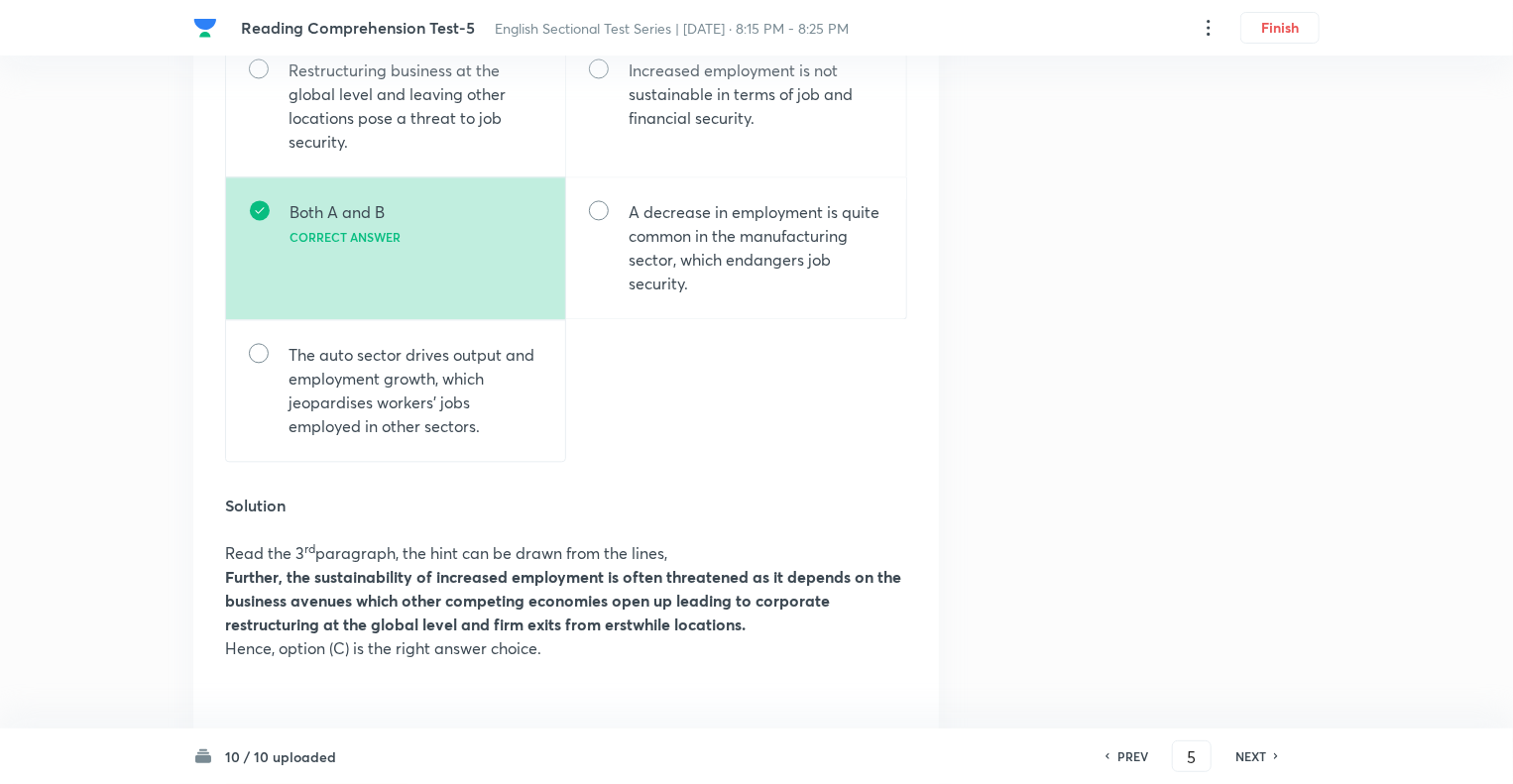 scroll, scrollTop: 2022, scrollLeft: 0, axis: vertical 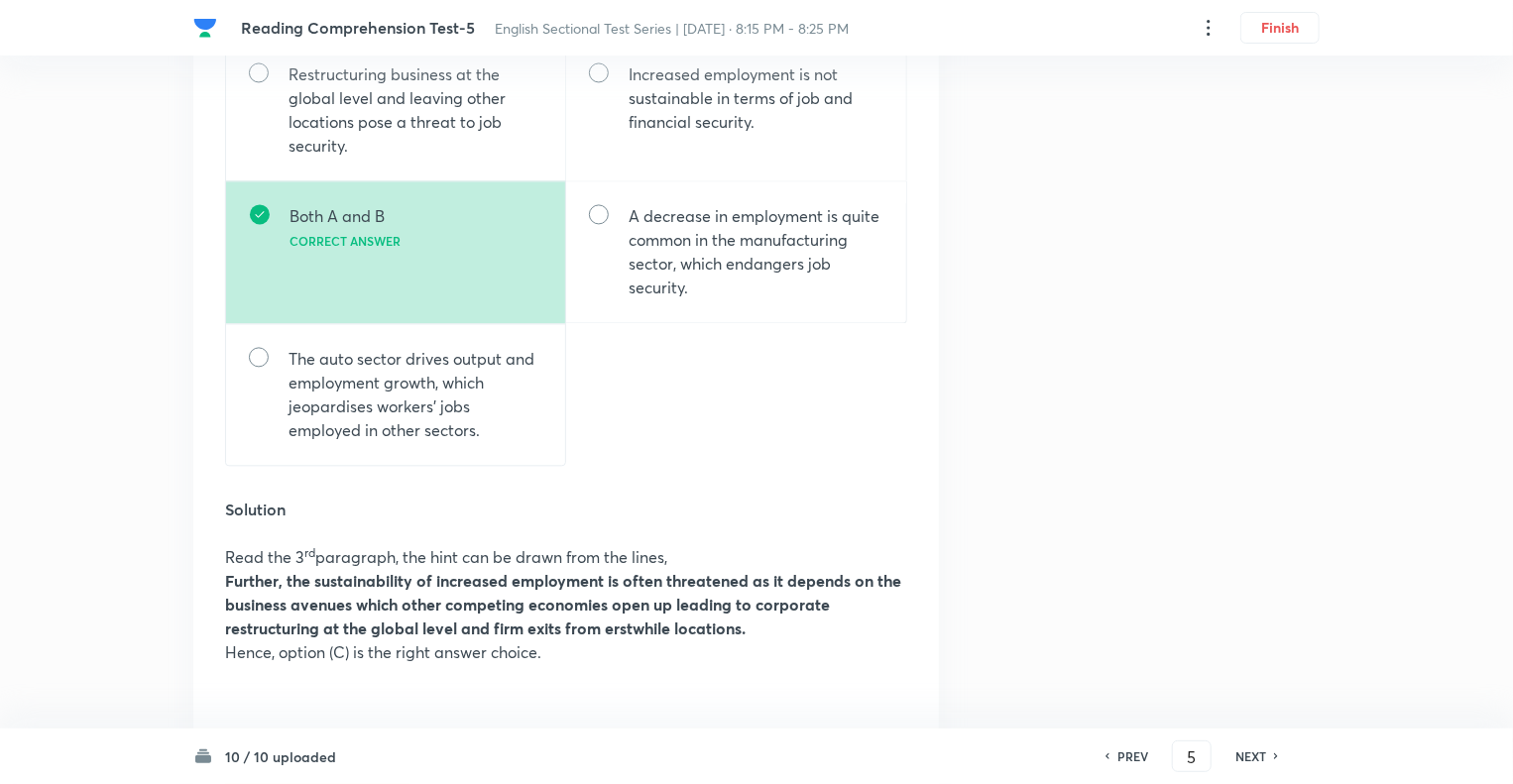 click on "Question 5 Type Single choice correct 5 options With passage + 1 mark - 0.25 marks Concept English Language Reading Comprehension Comprehension Reading Comprehension Additional details Moderate Fact Not from PYQ paper No equation In English Web preview Comprehension passage Read the following passage and answer the questions that follow. Some words are given in bold to help you while answering some questions. During normal times, seasonal labour released from agriculture gets accommodated in the construction sector, even though the ideal situation would be their movement to the factory sector. But, currently, the construction sector itself is shedding jobs, forcing workers to find employment in the household sector and low-end services. This non-availability of sufficient jobs in manufacturing and higher end services could be the  dampener  Tepid Question What does the author mean when he says, ‘The magnitude of employment generated, especially in the manufacturing sector, needs closer scrutiny’? Solution" at bounding box center (756, 148) 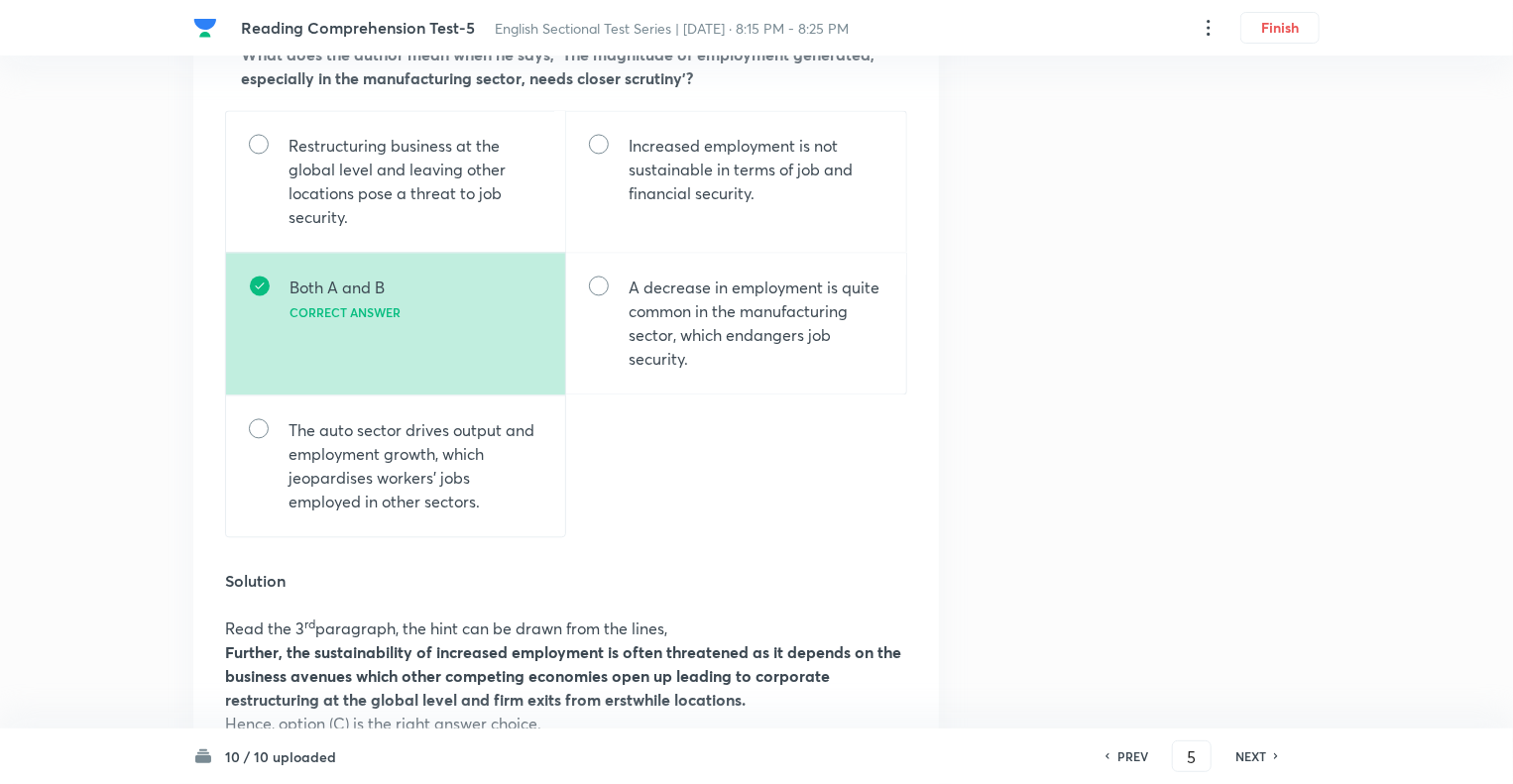 scroll, scrollTop: 1903, scrollLeft: 0, axis: vertical 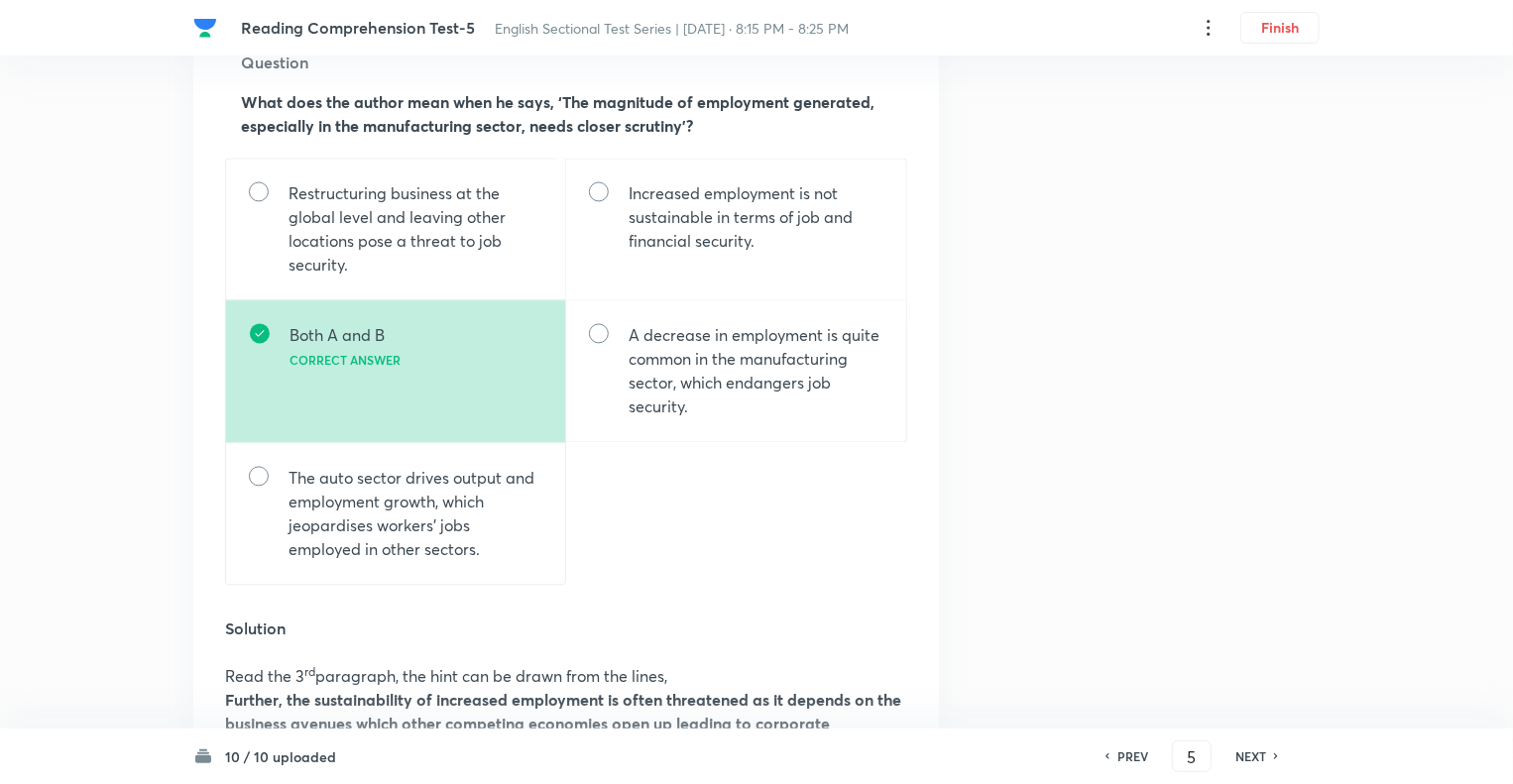 click on "NEXT" at bounding box center (1250, 756) 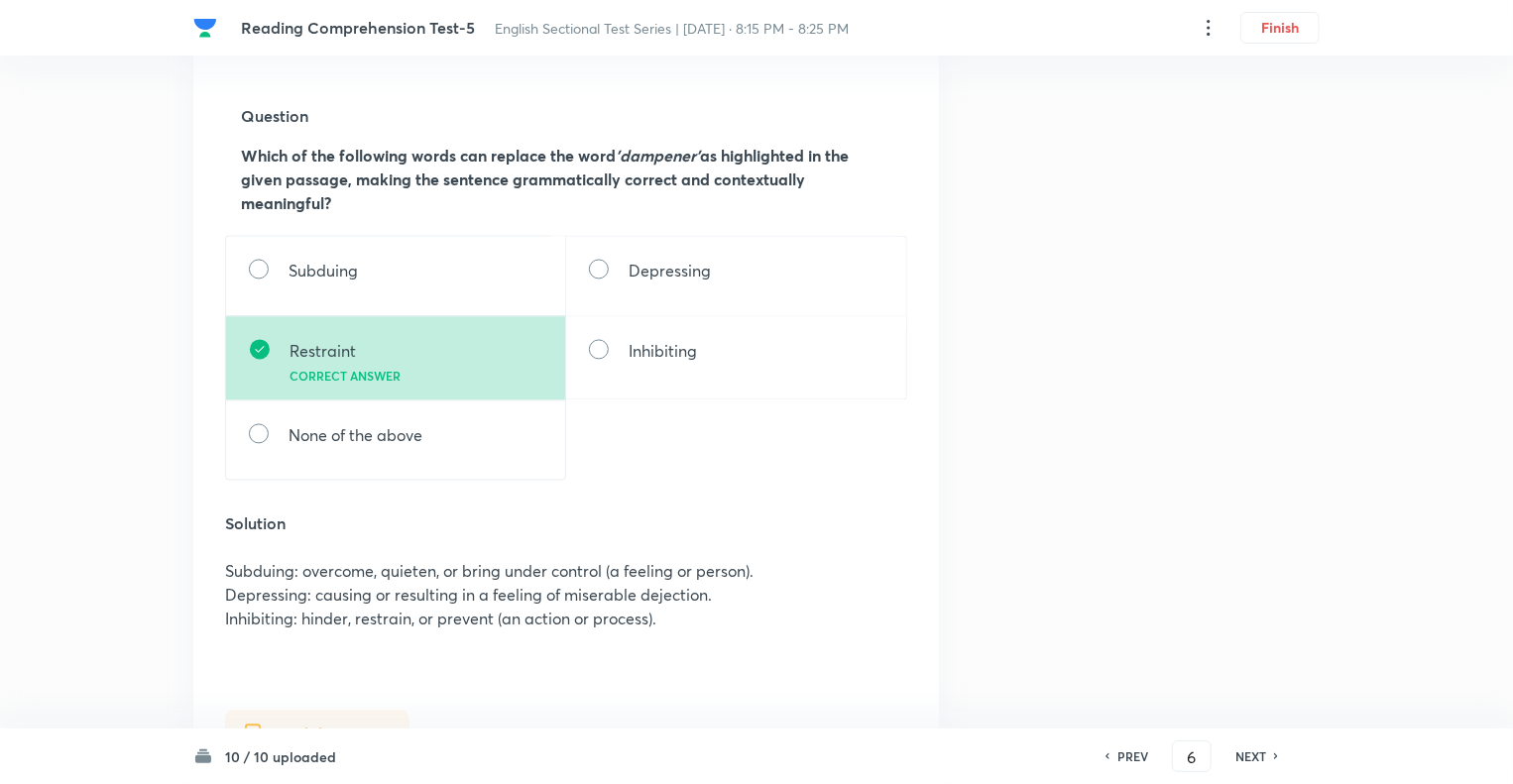 scroll, scrollTop: 1863, scrollLeft: 0, axis: vertical 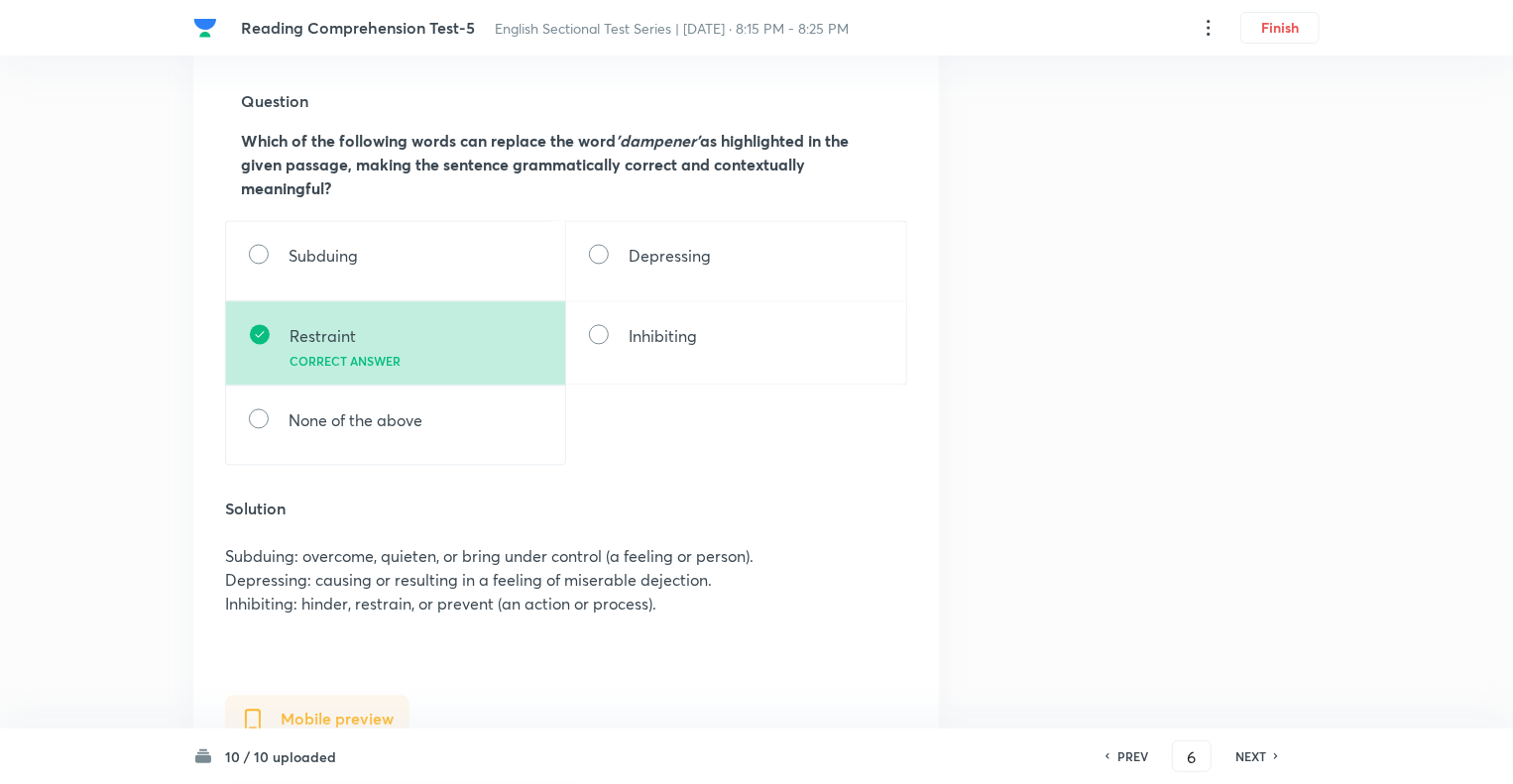 click on "Question 6 Type Single choice correct 5 options With passage + 1 mark - 0.25 marks Concept English Language Reading Comprehension Comprehension Reading Comprehension Additional details Moderate Fact Not from PYQ paper No equation In English Web preview Comprehension passage Read the following passage and answer the questions that follow. Some words are given in bold to help you while answering some questions. During normal times, seasonal labour released from agriculture gets accommodated in the construction sector, even though the ideal situation would be their movement to the factory sector. But, currently, the construction sector itself is shedding jobs, forcing workers to find employment in the household sector and low-end services. This non-availability of sufficient jobs in manufacturing and higher end services could be the  dampener  Tepid Question Which of the following words can replace the word  'dampener' Subduing Depressing Restraint Correct answer Inhibiting None of the above  Solution dampener" at bounding box center (756, 60) 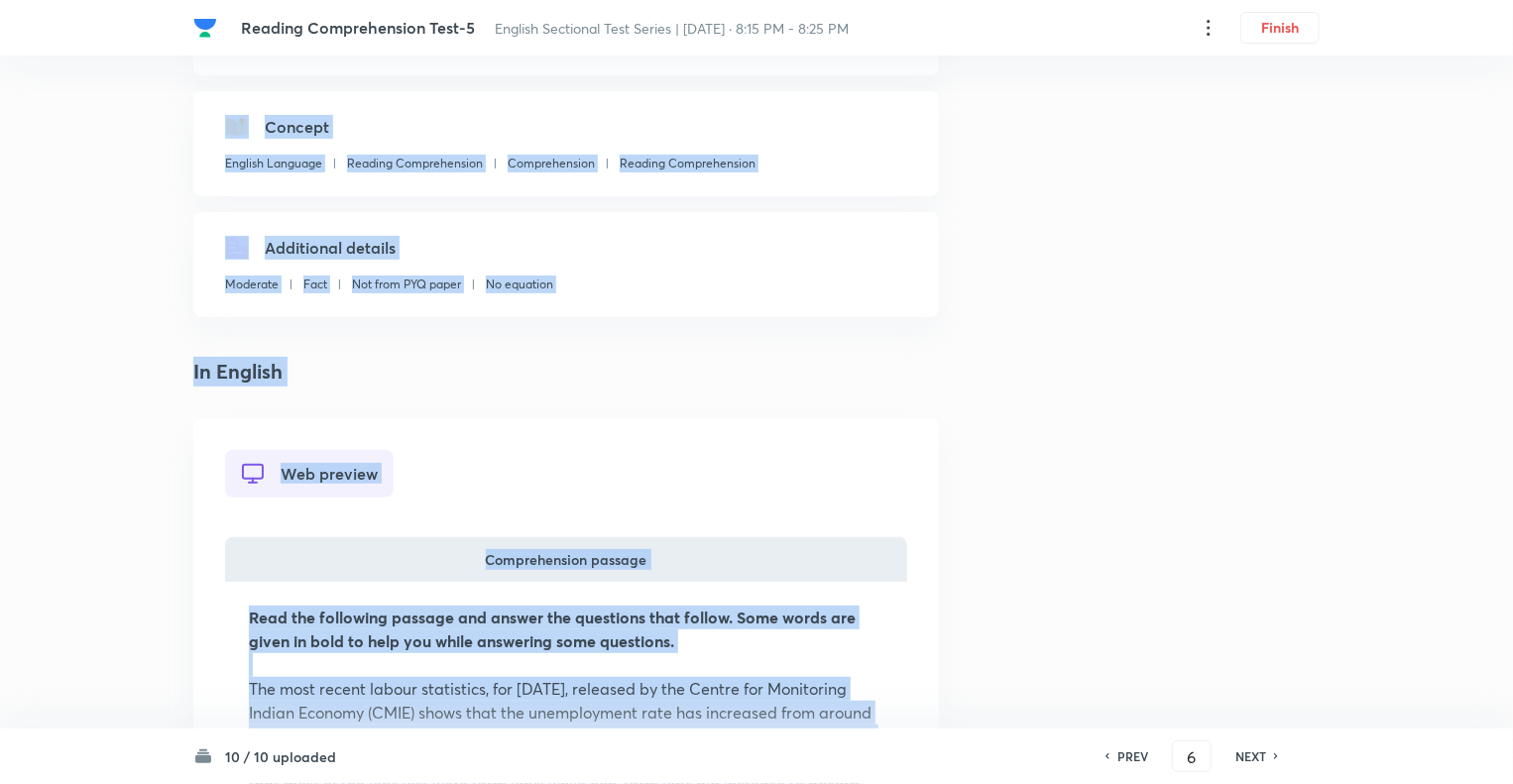 drag, startPoint x: 662, startPoint y: 621, endPoint x: 239, endPoint y: -18, distance: 766.32239 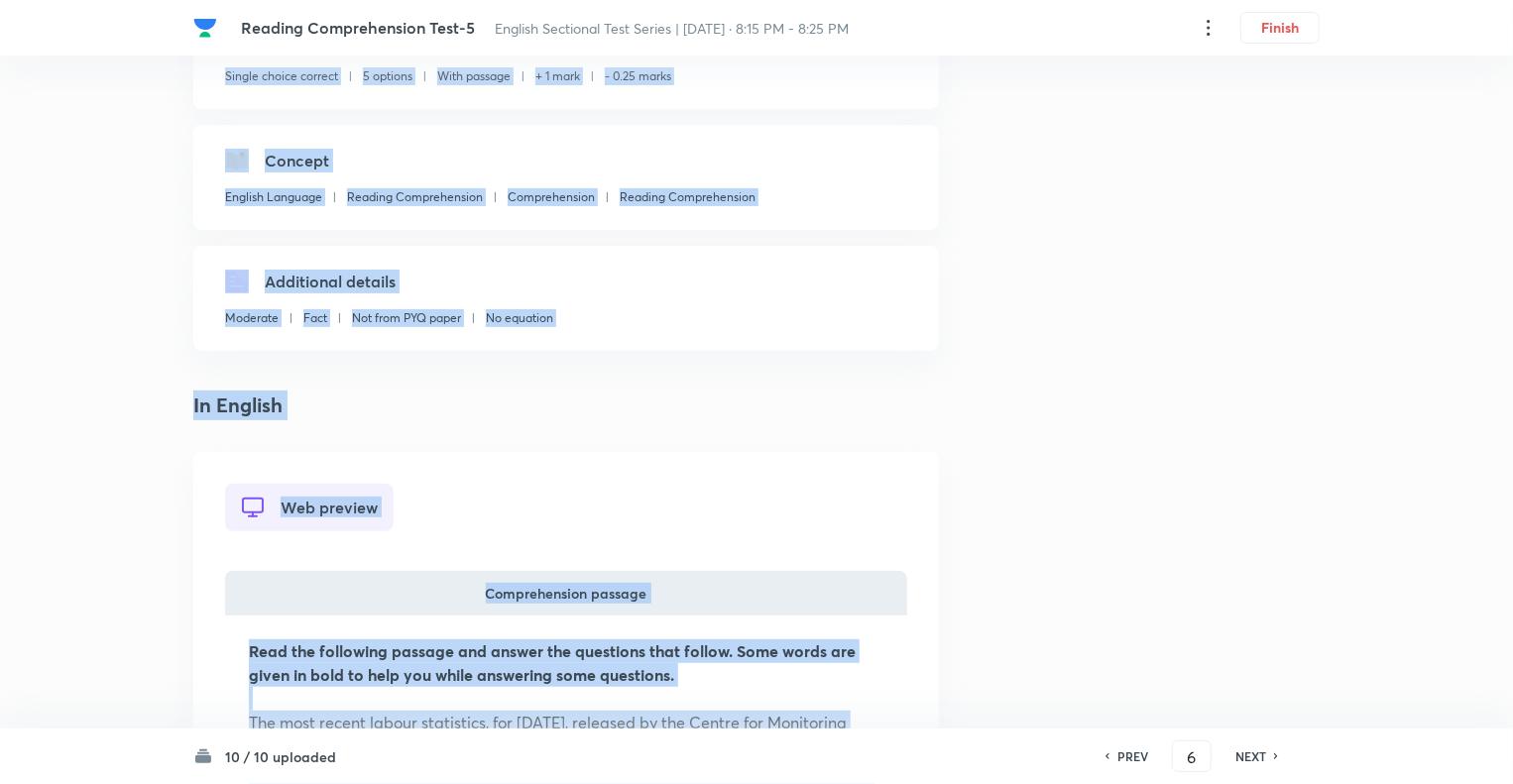 copy on "Type Single choice correct 5 options With passage + 1 mark - 0.25 marks Concept English Language Reading Comprehension Comprehension Reading Comprehension Additional details Moderate Fact Not from PYQ paper No equation In English Web preview Comprehension passage Read the following passage and answer the questions that follow. Some words are given in bold to help you while answering some questions. The most recent labour statistics, for August 2021, released by the Centre for Monitoring Indian Economy (CMIE) shows that the unemployment rate has increased from around 7% in July to 8.3% for August 2021. In absolute terms, employment shrunk from 399.7 million in July to 397.8 million, that is, 1.9 million jobs were lost in one month. Sectoral analysis shows that most of the jobs lost were farm jobs; while non-farm jobs did increase to absorb some of these, the quality of new jobs generated is a matter of concern. While employment in agriculture fell by 8.7 million, non-farm jobs increased by 6.8 million, main..." 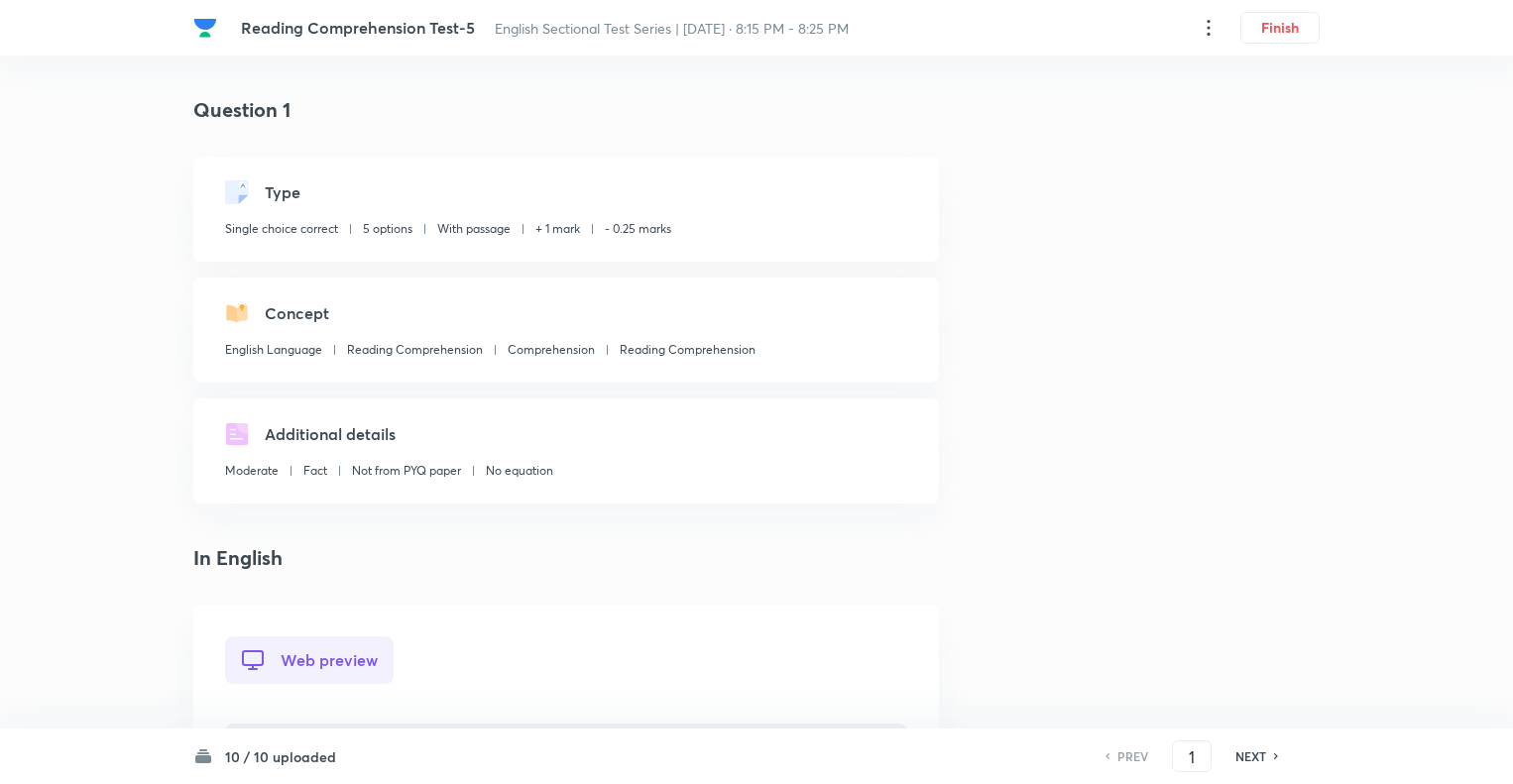 scroll, scrollTop: 153, scrollLeft: 0, axis: vertical 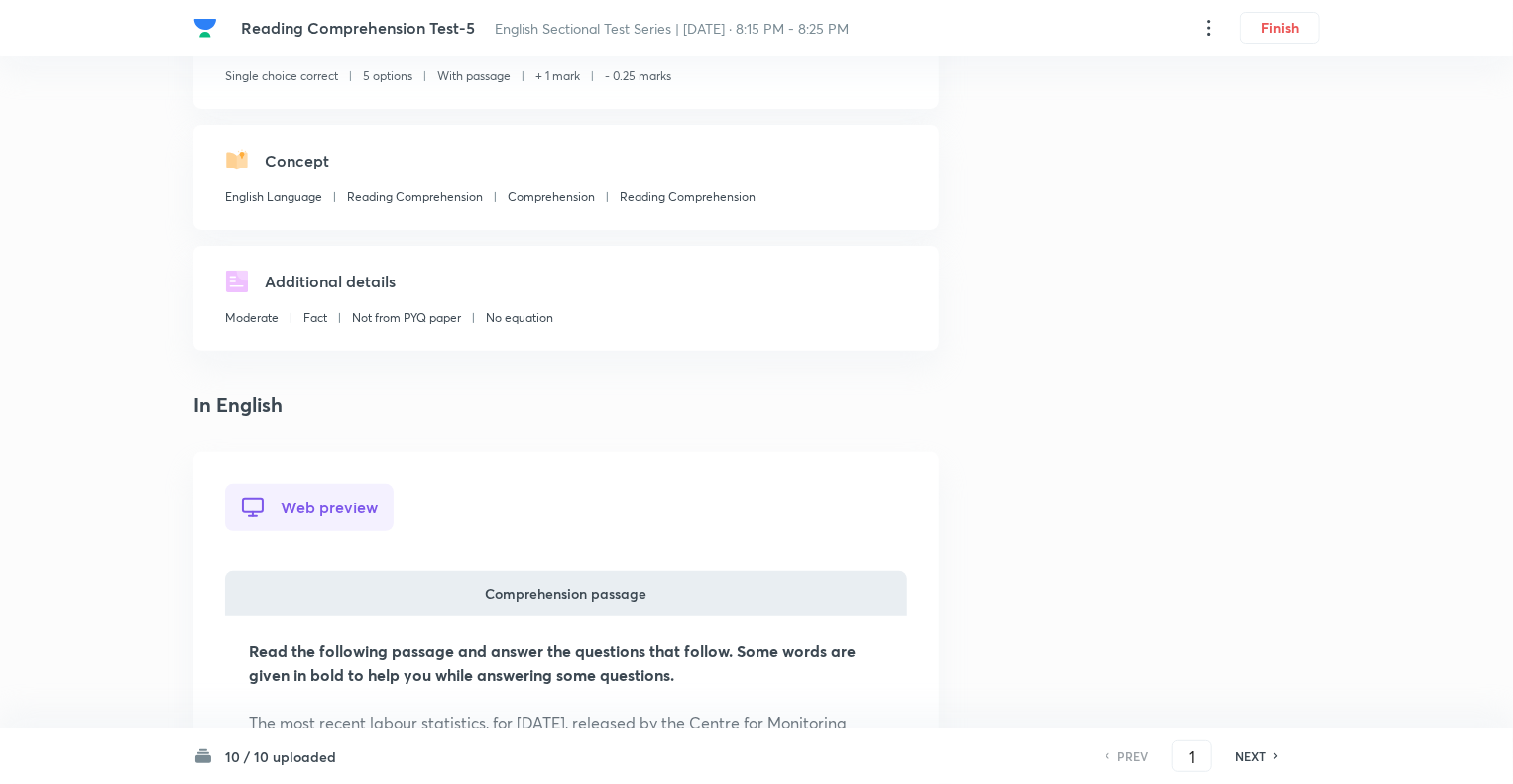click on "NEXT" at bounding box center (1250, 756) 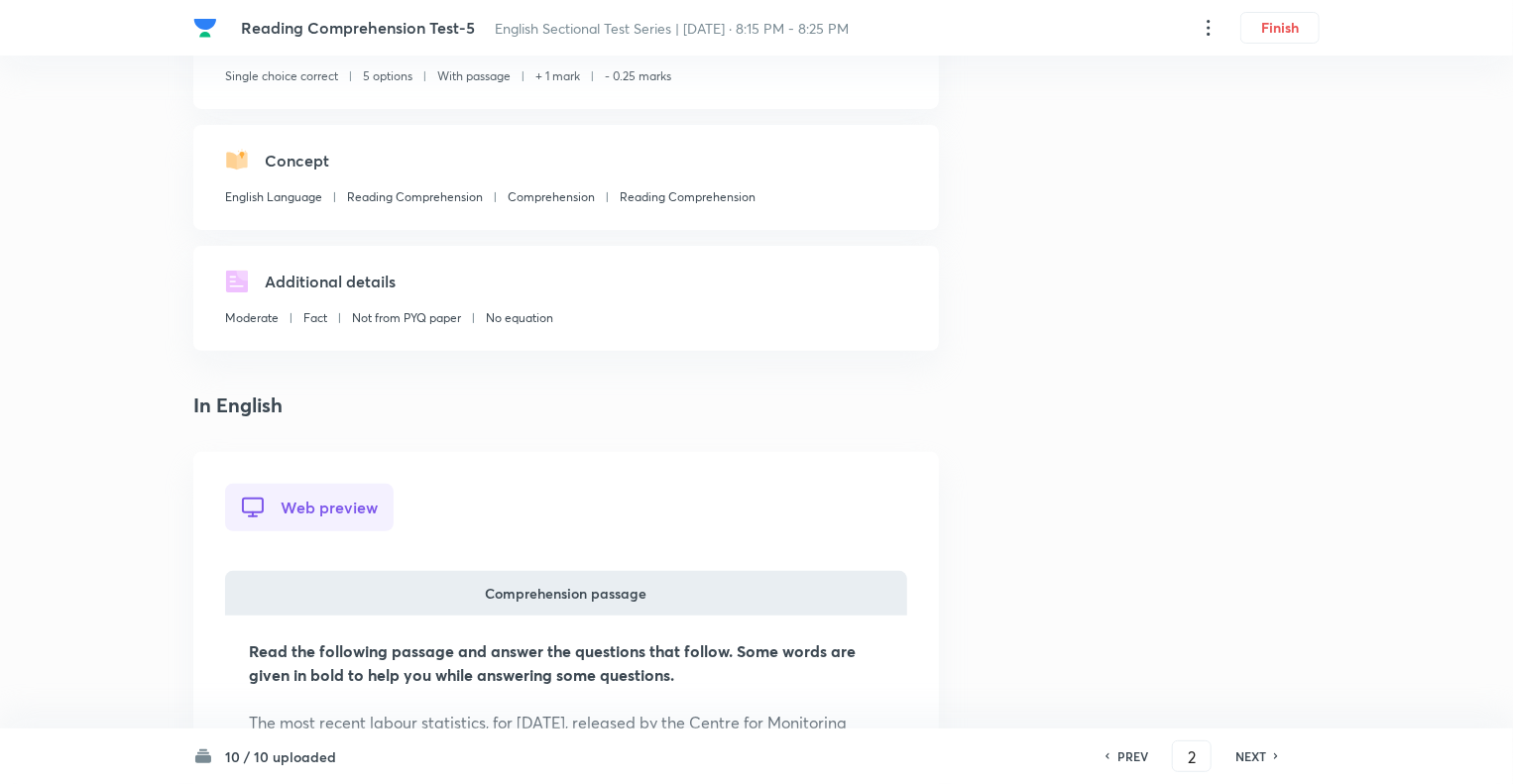 scroll, scrollTop: 0, scrollLeft: 0, axis: both 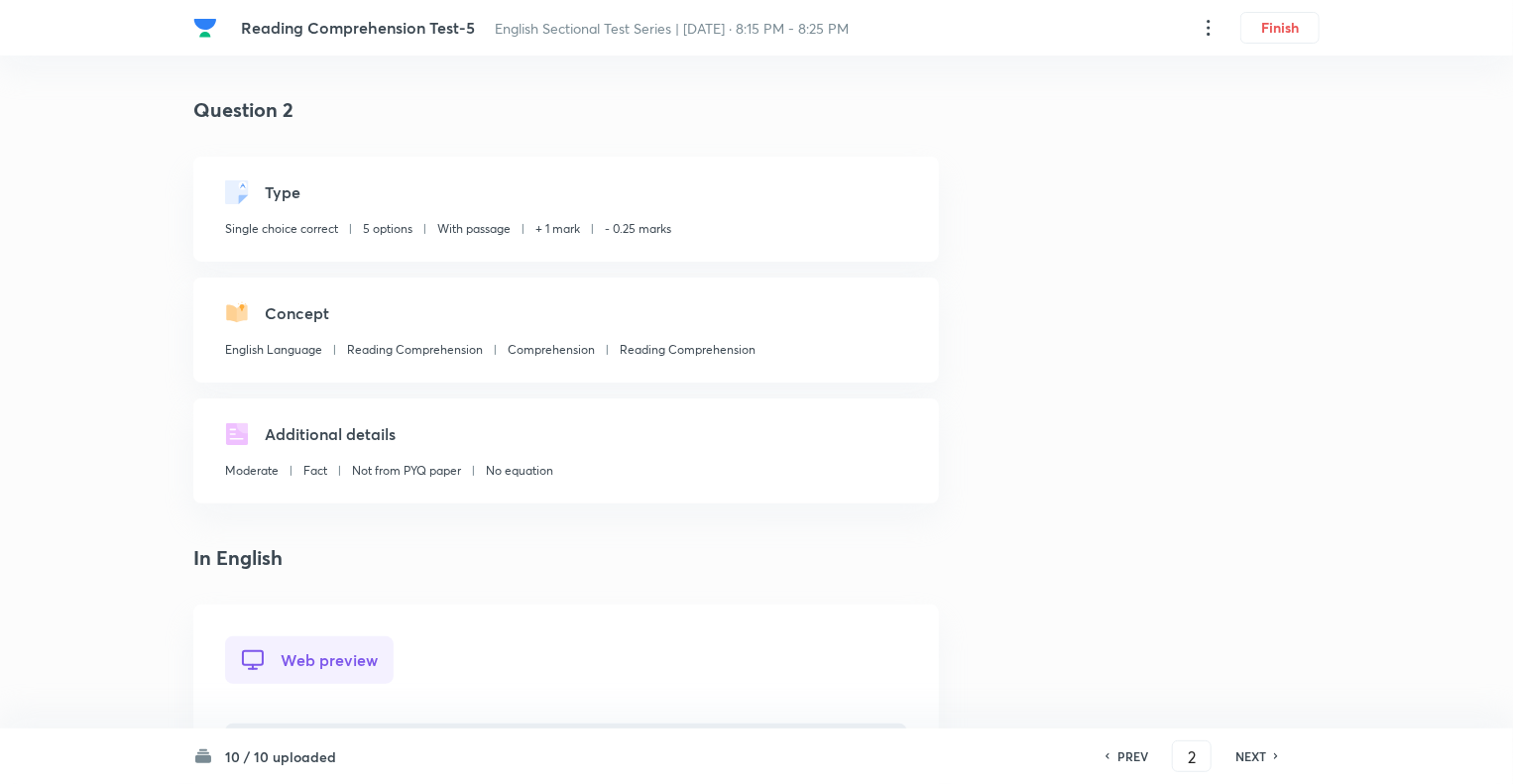 click on "NEXT" at bounding box center [1250, 756] 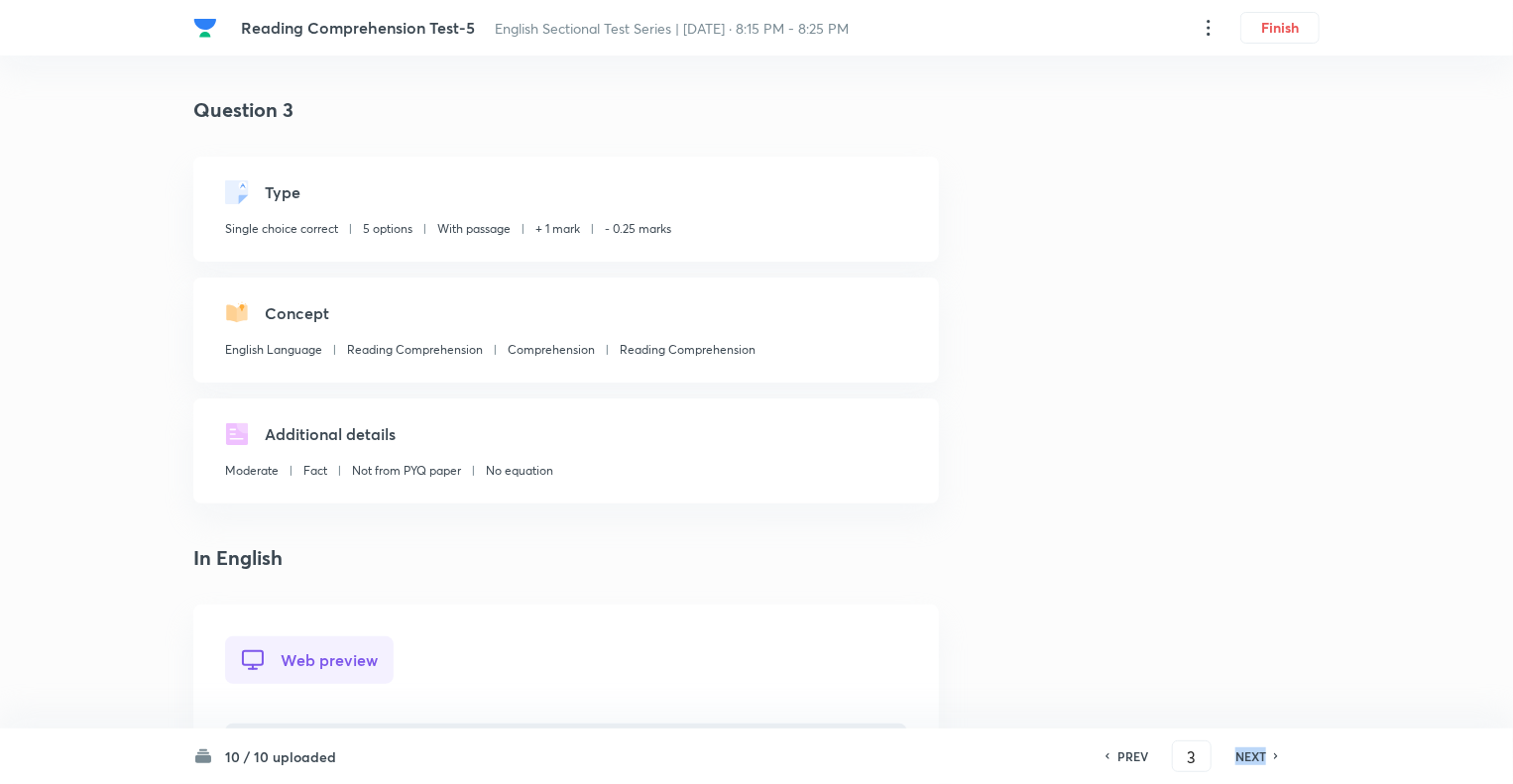 click on "NEXT" at bounding box center [1250, 756] 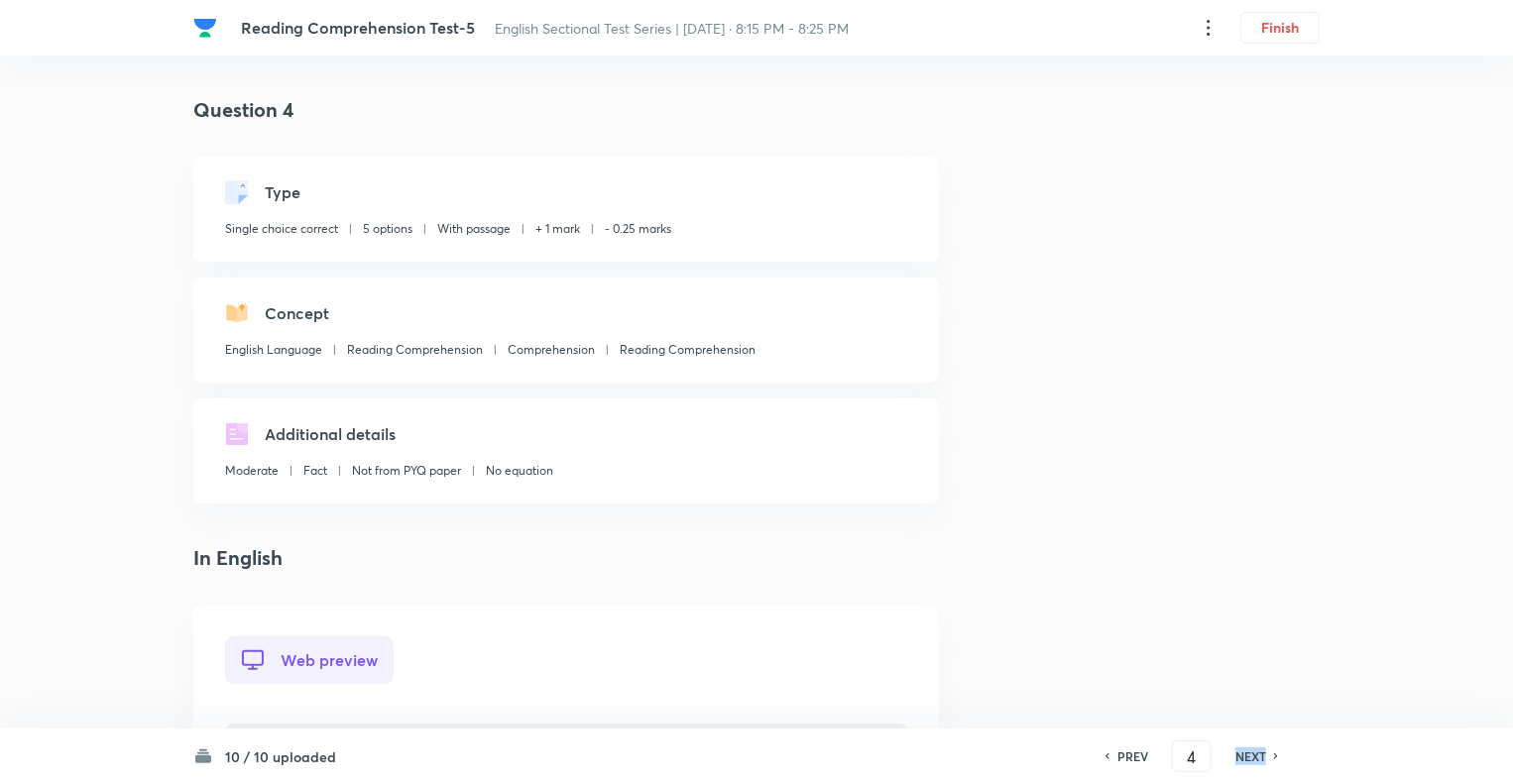 click on "NEXT" at bounding box center (1250, 756) 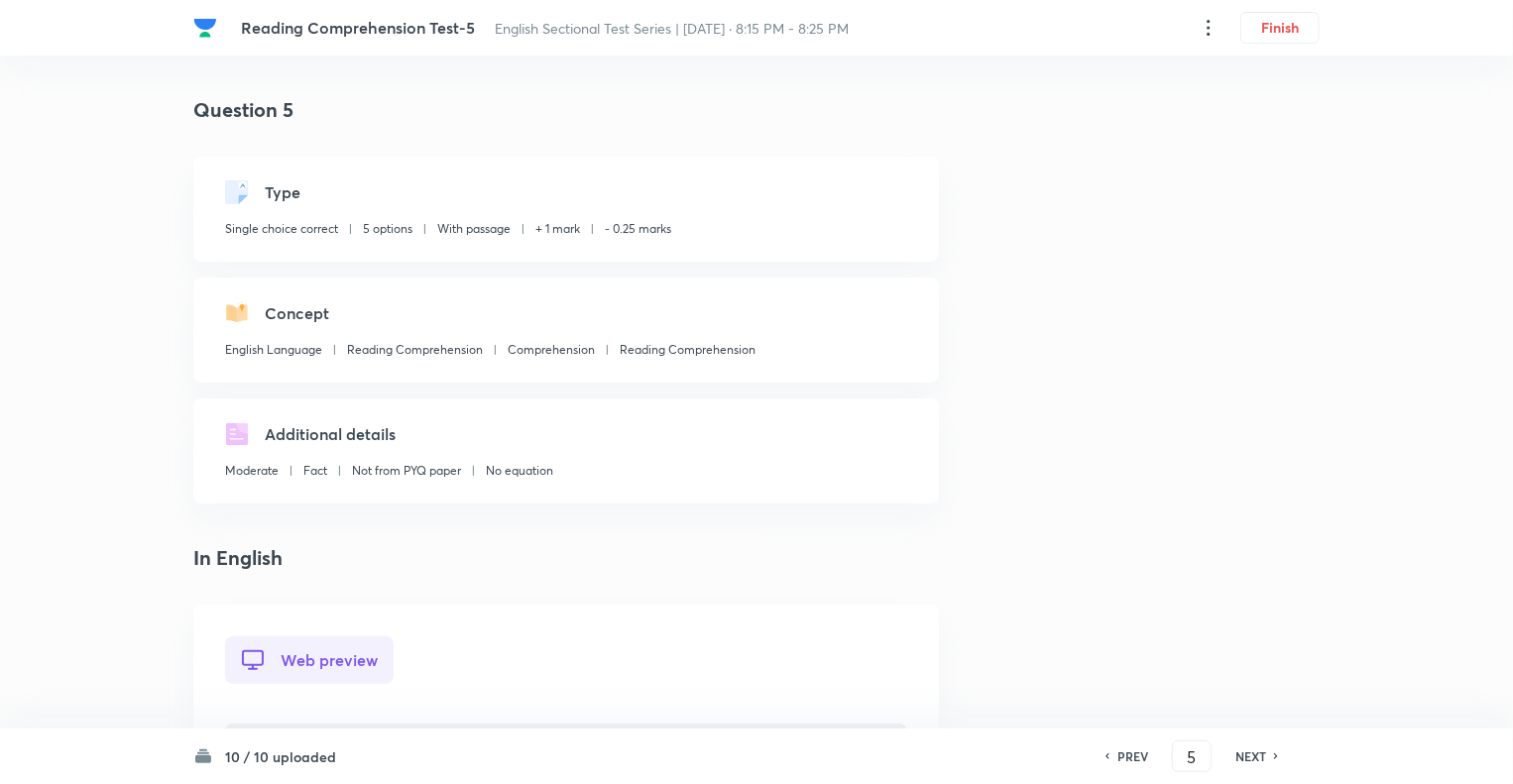 click on "NEXT" at bounding box center (1250, 756) 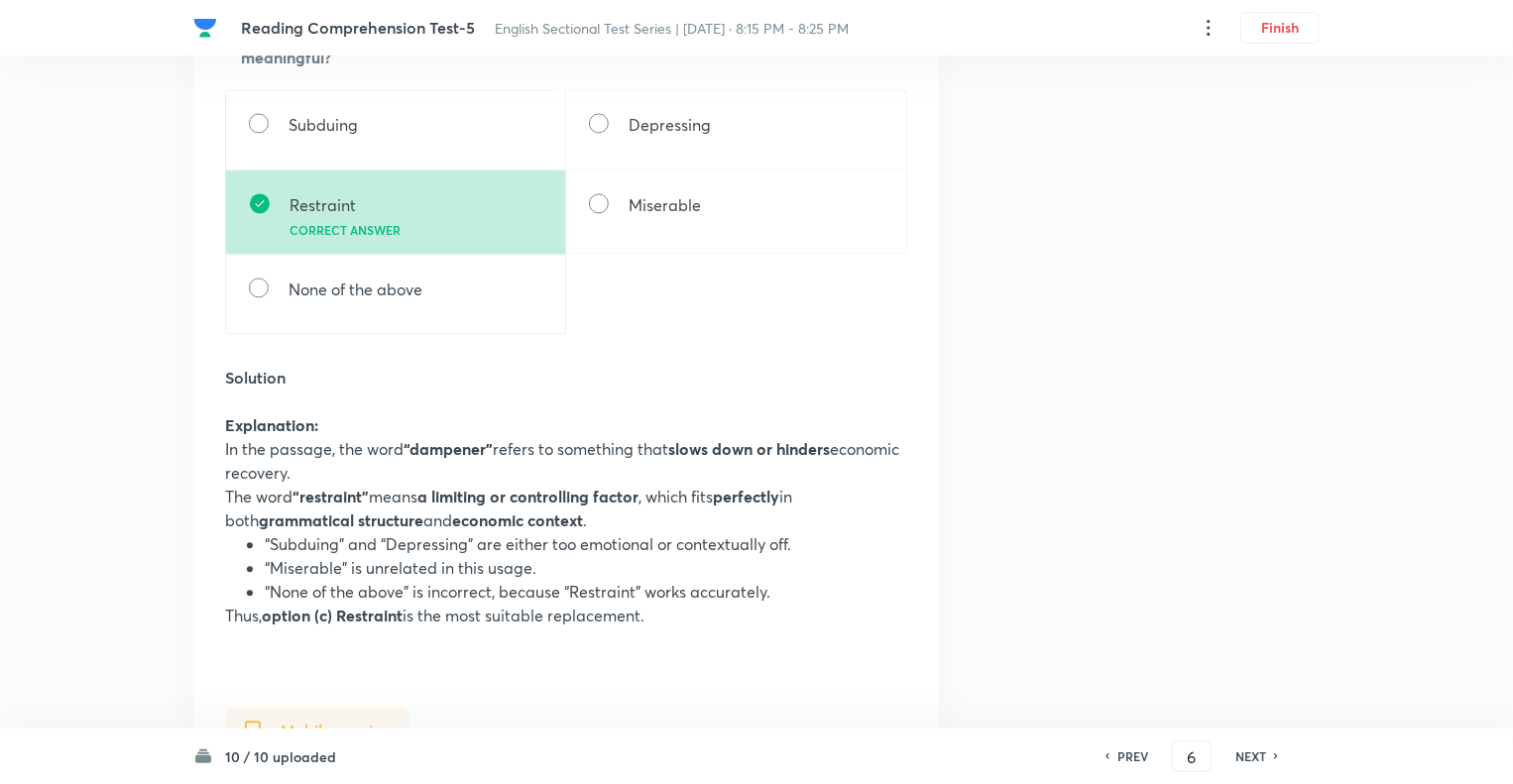 scroll, scrollTop: 2022, scrollLeft: 0, axis: vertical 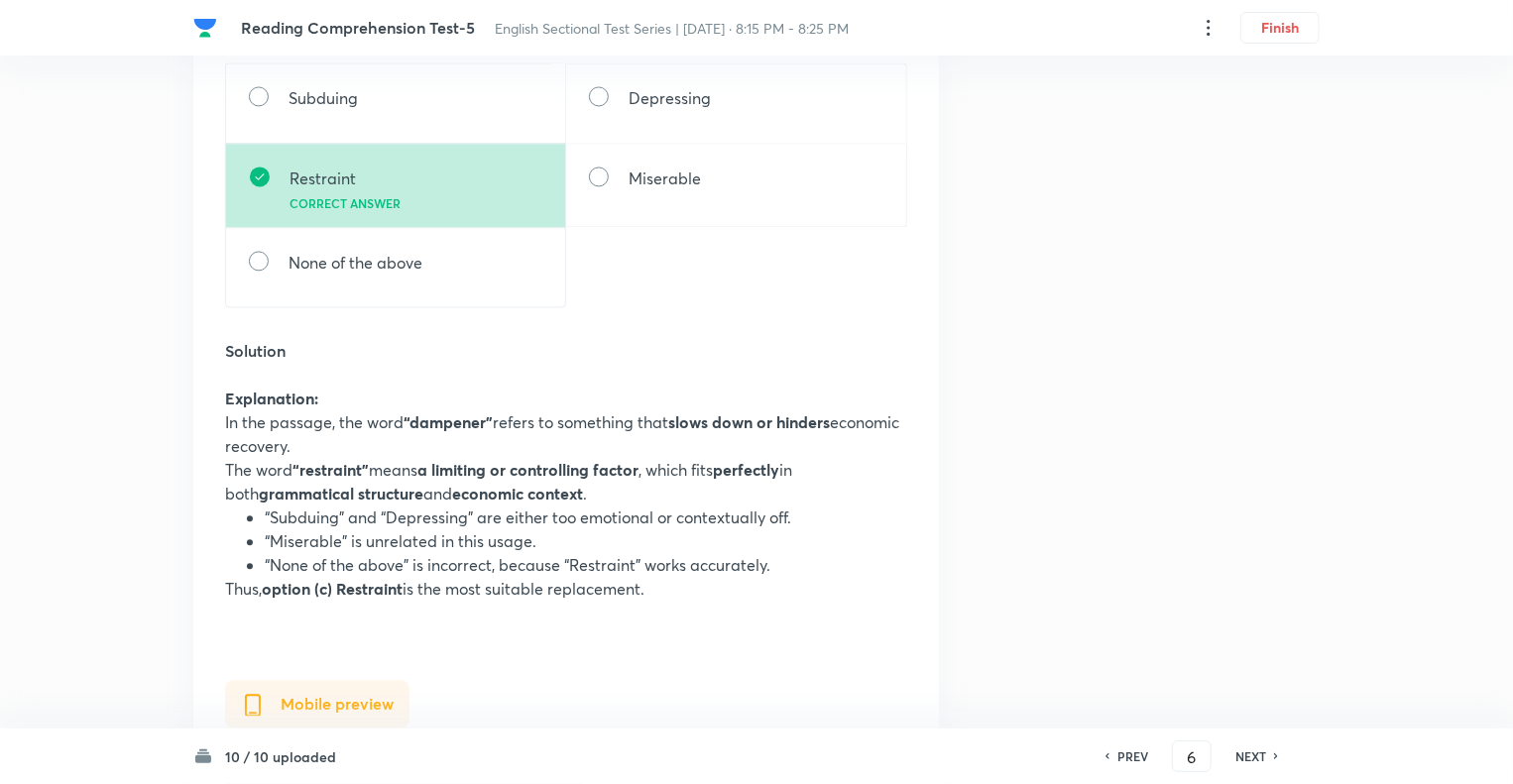 click on "NEXT" at bounding box center (1250, 756) 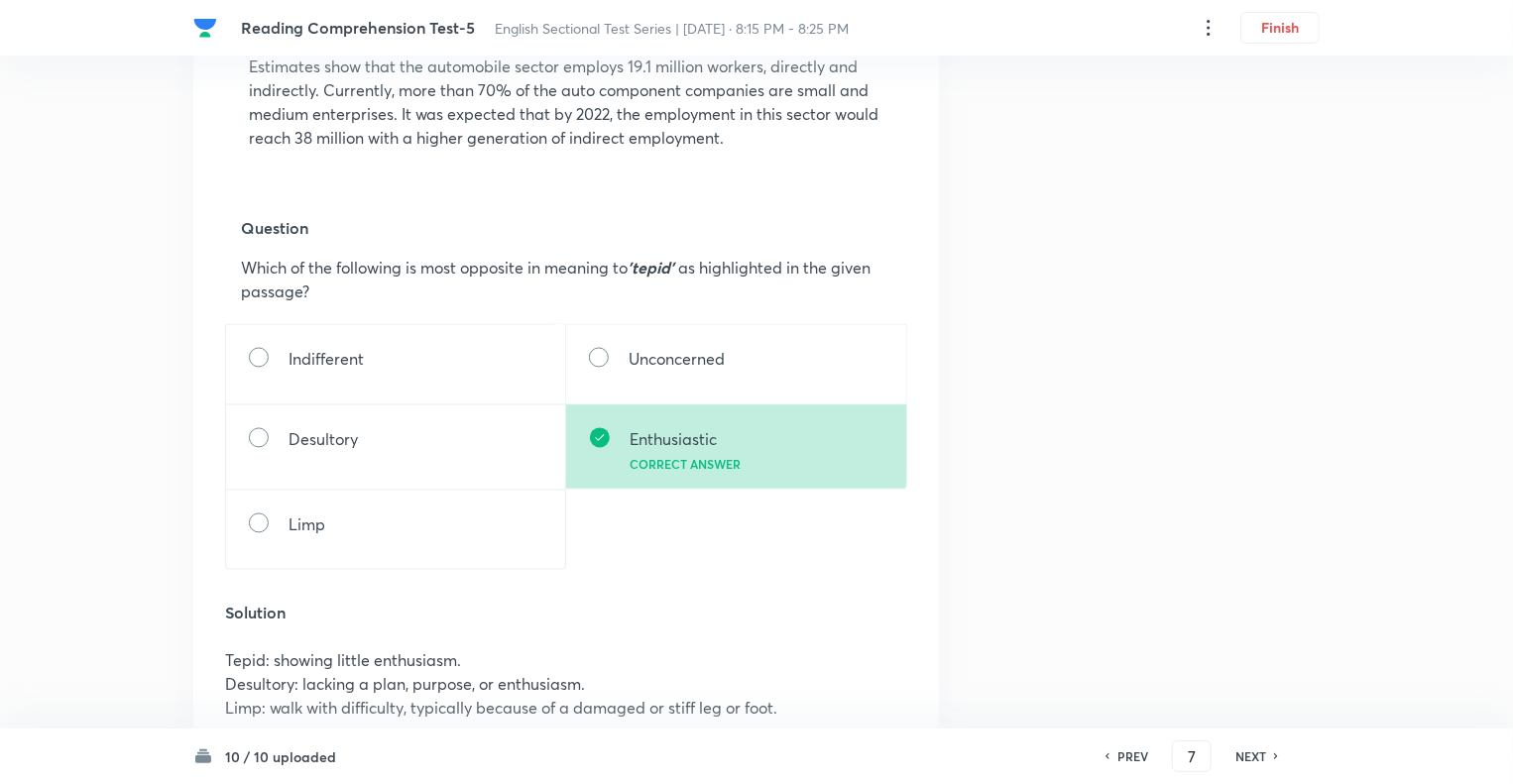 scroll, scrollTop: 1824, scrollLeft: 0, axis: vertical 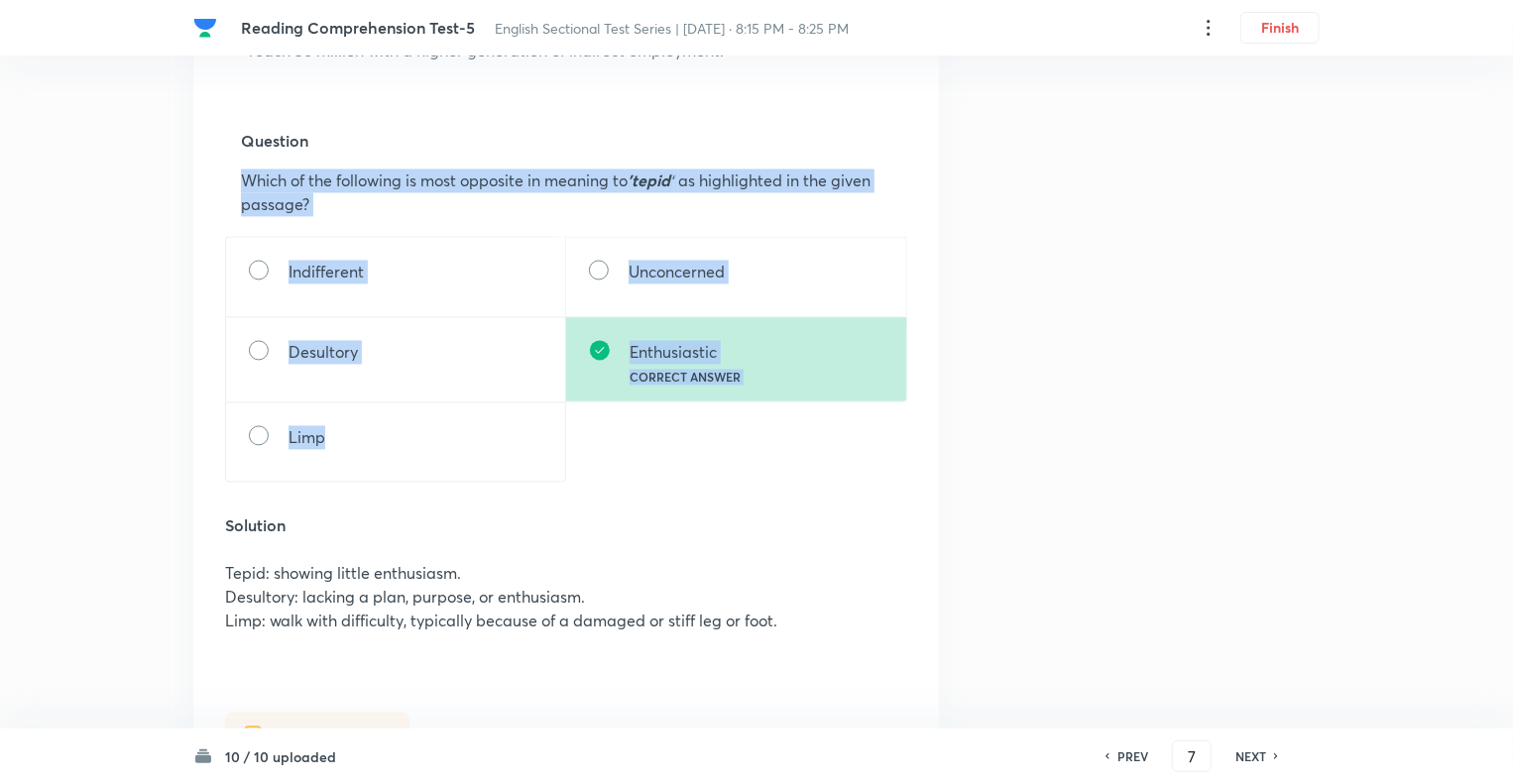 drag, startPoint x: 407, startPoint y: 465, endPoint x: 237, endPoint y: 205, distance: 310.64449 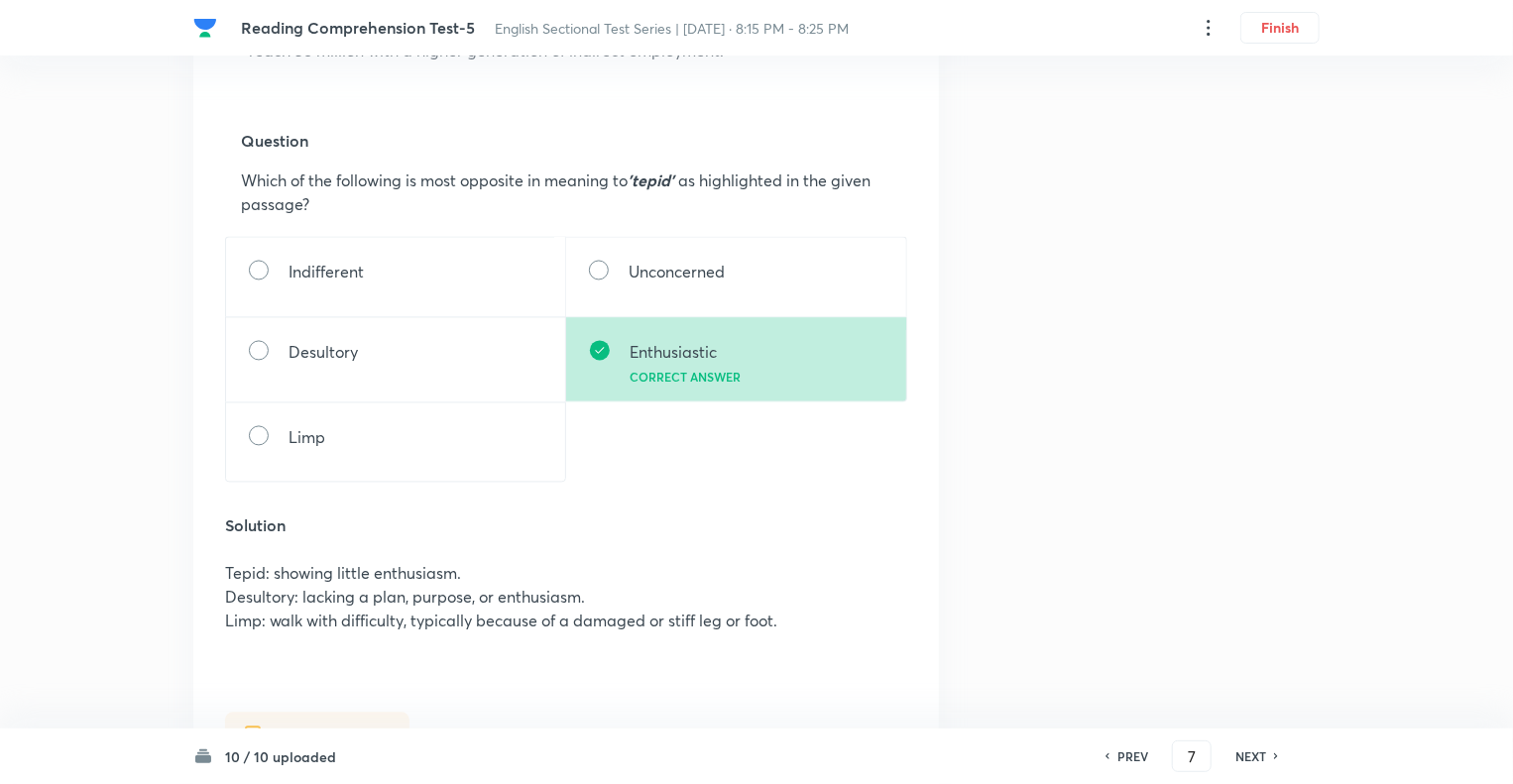 click on "Question 7 Type Single choice correct 5 options With passage + 1 mark - 0.25 marks Concept English Language Reading Comprehension Comprehension Reading Comprehension Additional details Moderate Fact Not from PYQ paper No equation In English Web preview Comprehension passage Read the following passage and answer the questions that follow. Some words are given in bold to help you while answering some questions. During normal times, seasonal labour released from agriculture gets accommodated in the construction sector, even though the ideal situation would be their movement to the factory sector. But, currently, the construction sector itself is shedding jobs, forcing workers to find employment in the household sector and low-end services. This non-availability of sufficient jobs in manufacturing and higher end services could be the  dampener  Tepid Question Which of the following is most opposite in meaning to  'tepid'   as highlighted in the given passage? Indifferent Unconcerned Desultory Enthusiastic Limp" at bounding box center [756, 54] 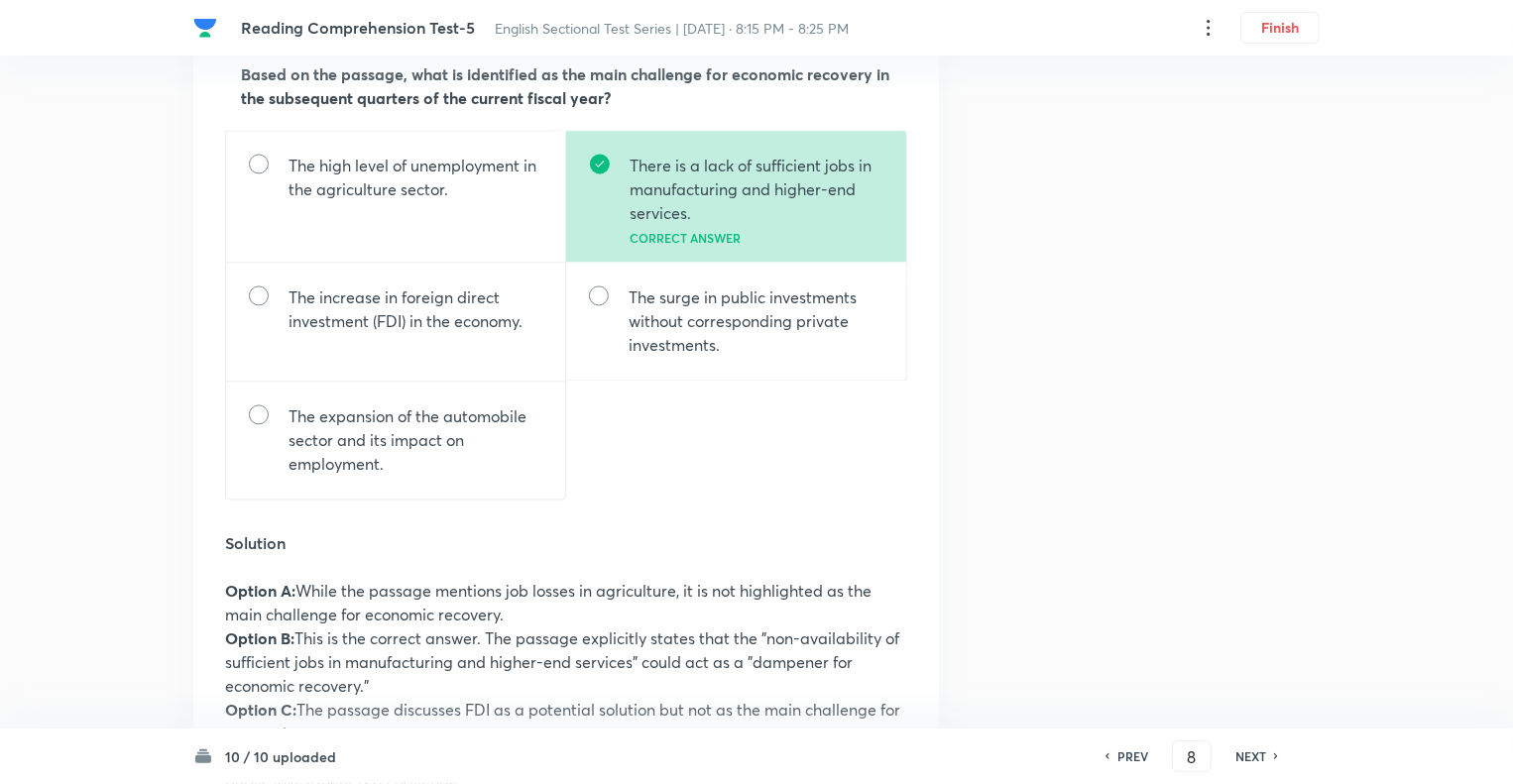 scroll, scrollTop: 1824, scrollLeft: 0, axis: vertical 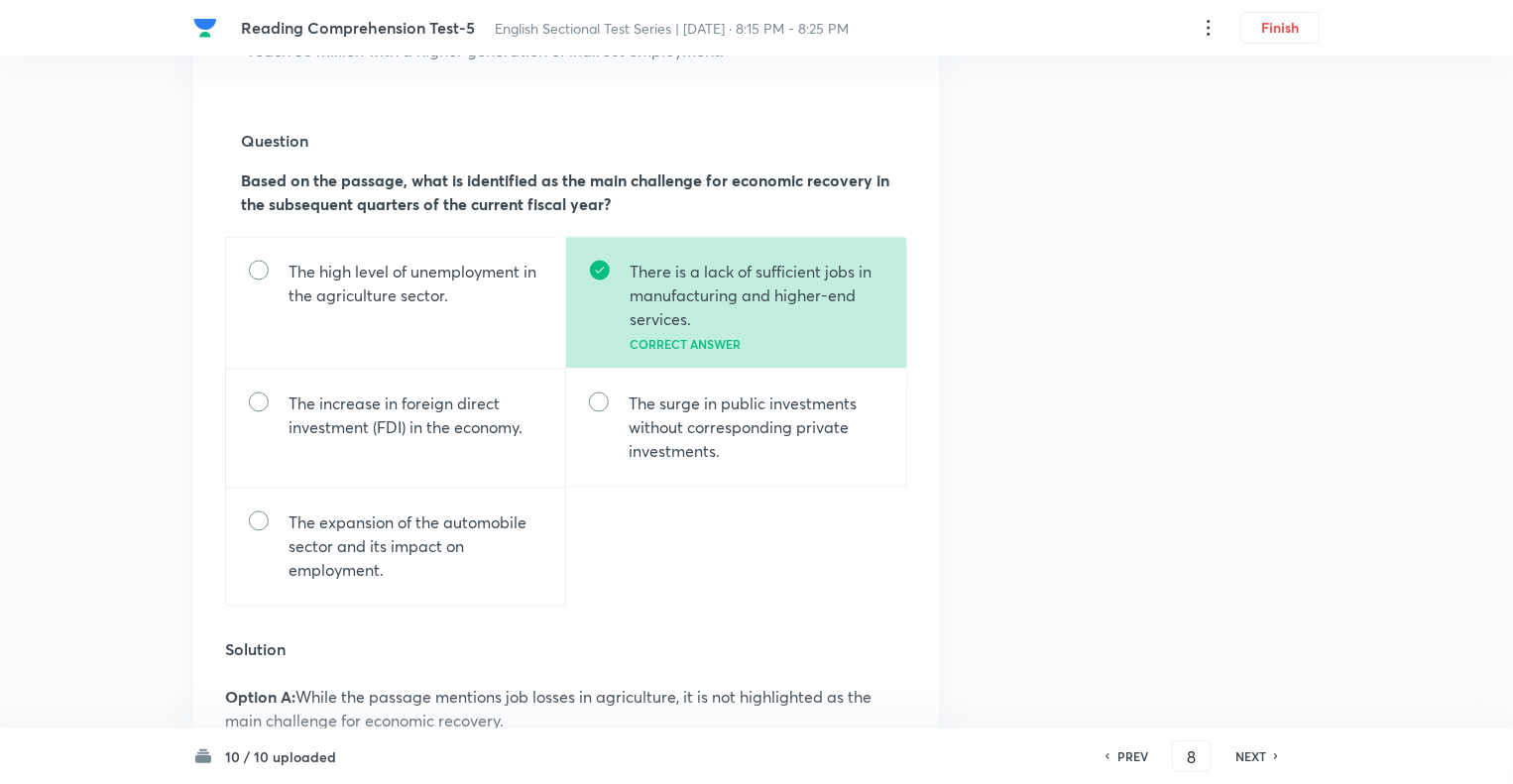 click on "NEXT" at bounding box center (1250, 756) 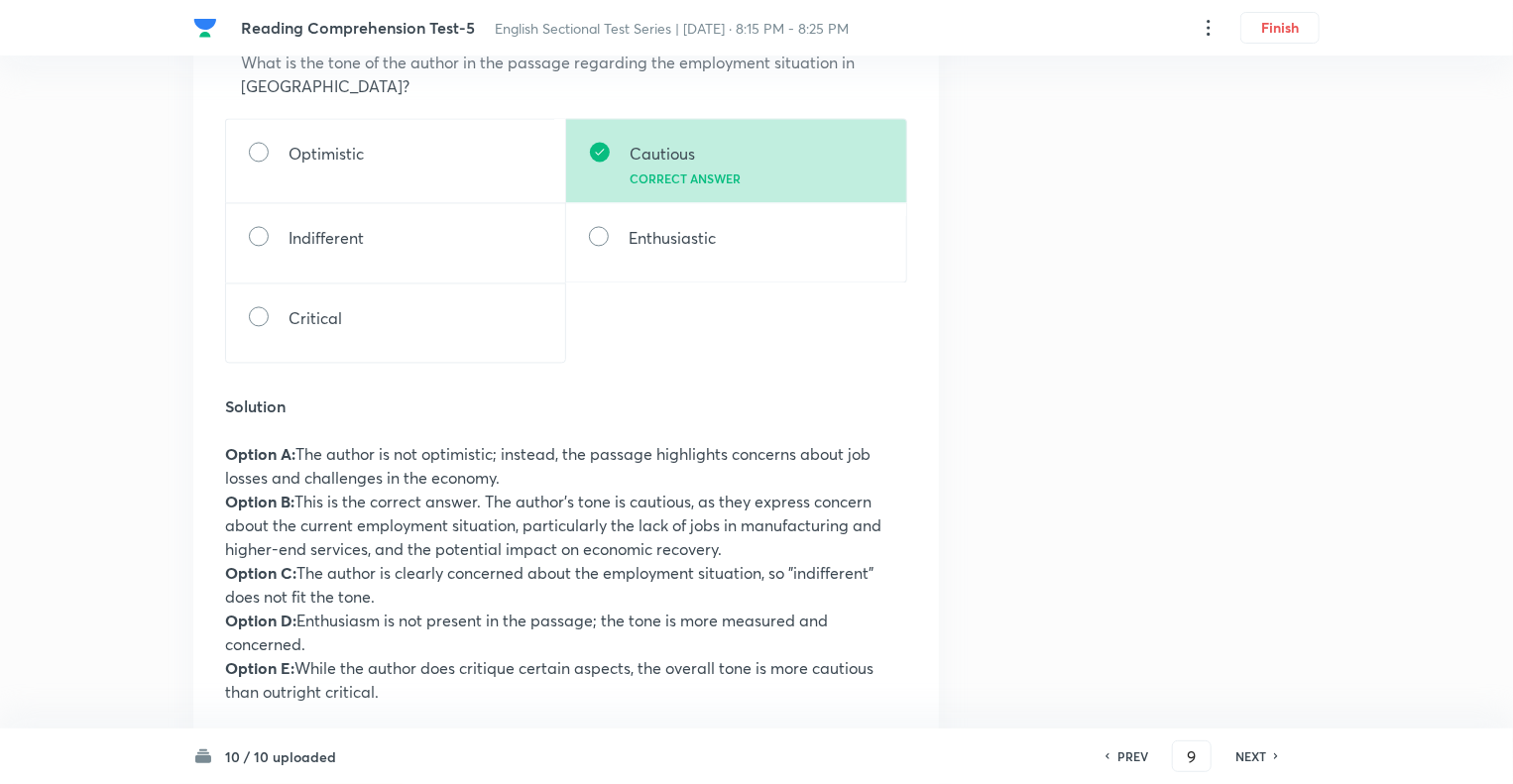 scroll, scrollTop: 1982, scrollLeft: 0, axis: vertical 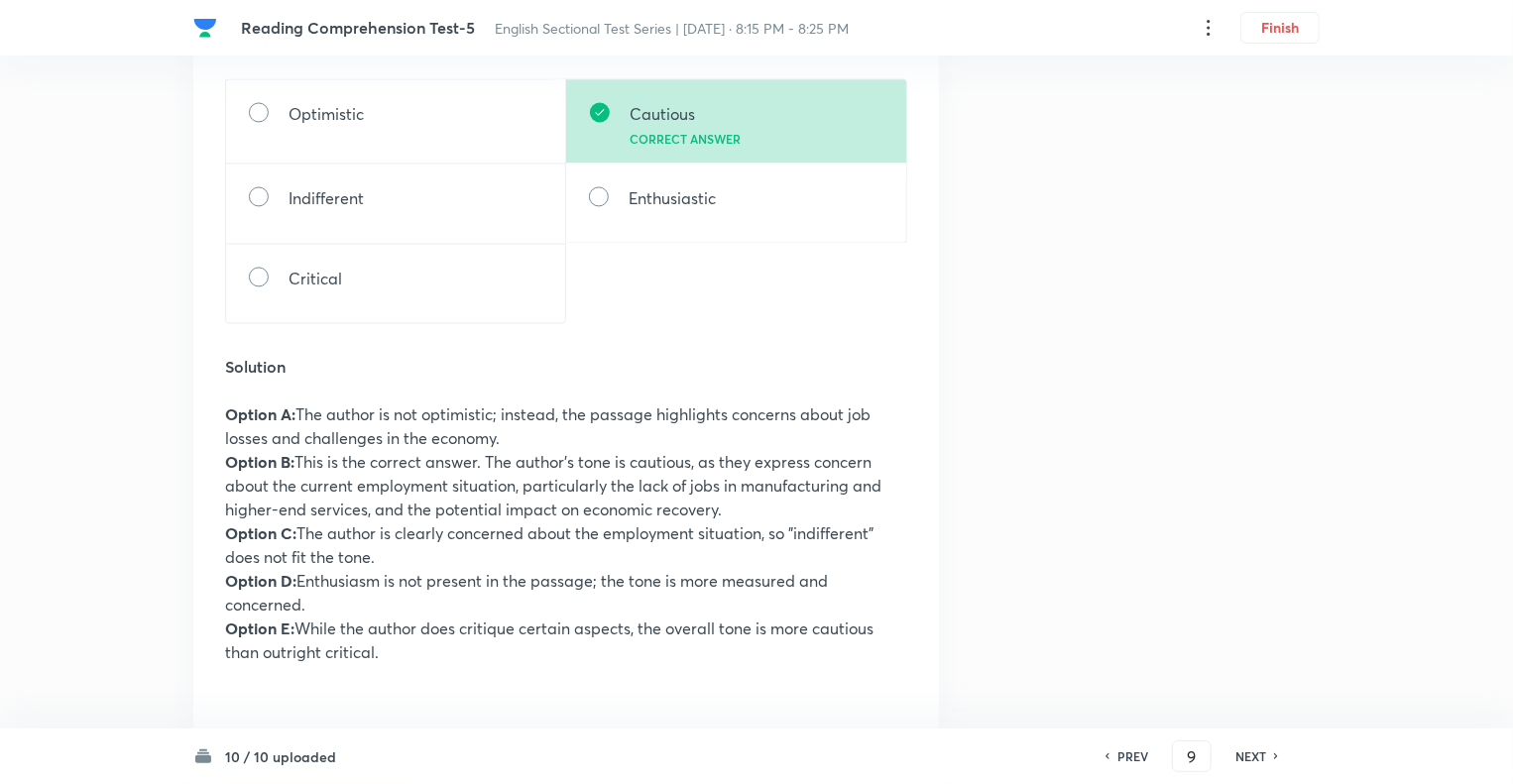 click on "NEXT" at bounding box center (1250, 756) 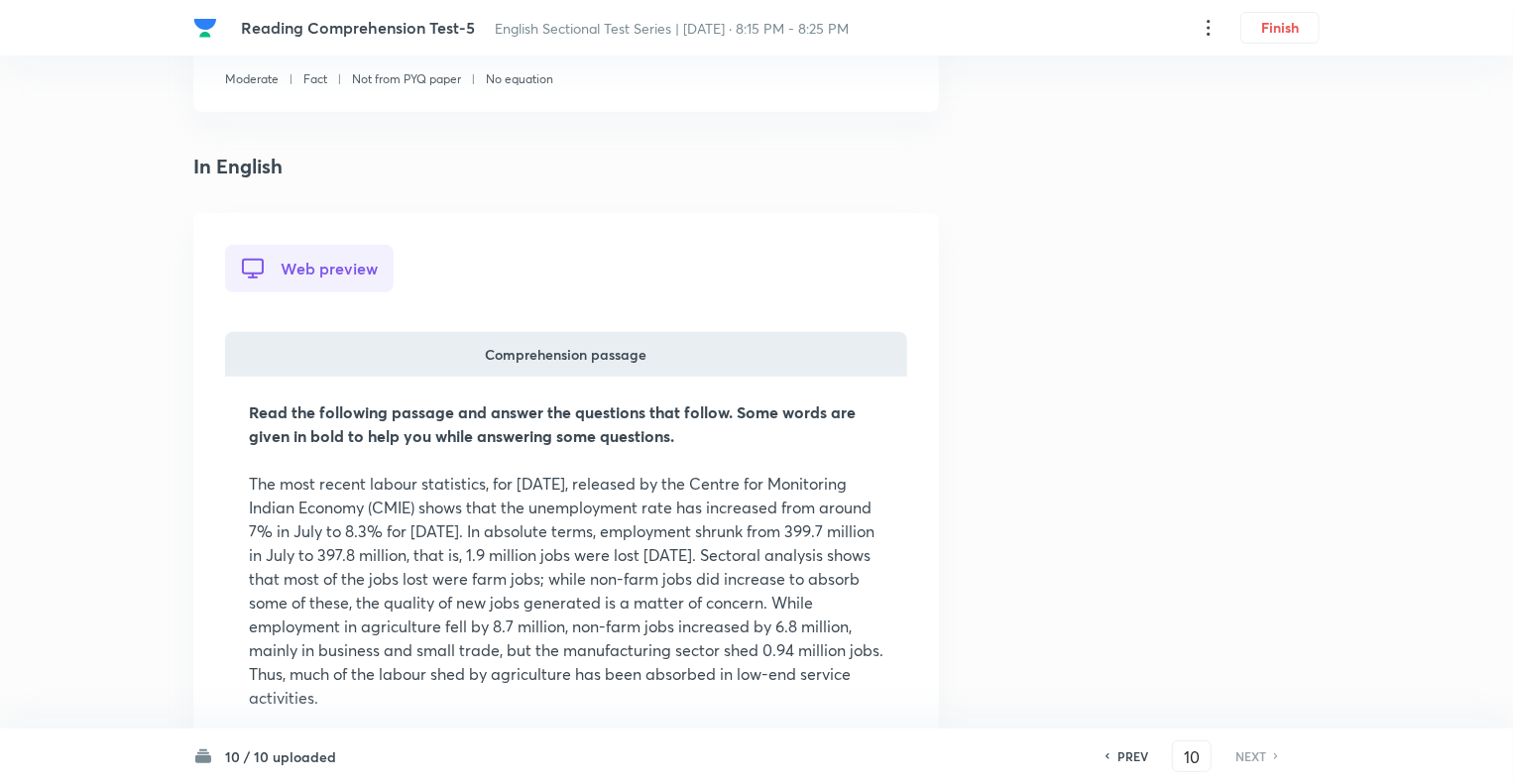 scroll, scrollTop: 396, scrollLeft: 0, axis: vertical 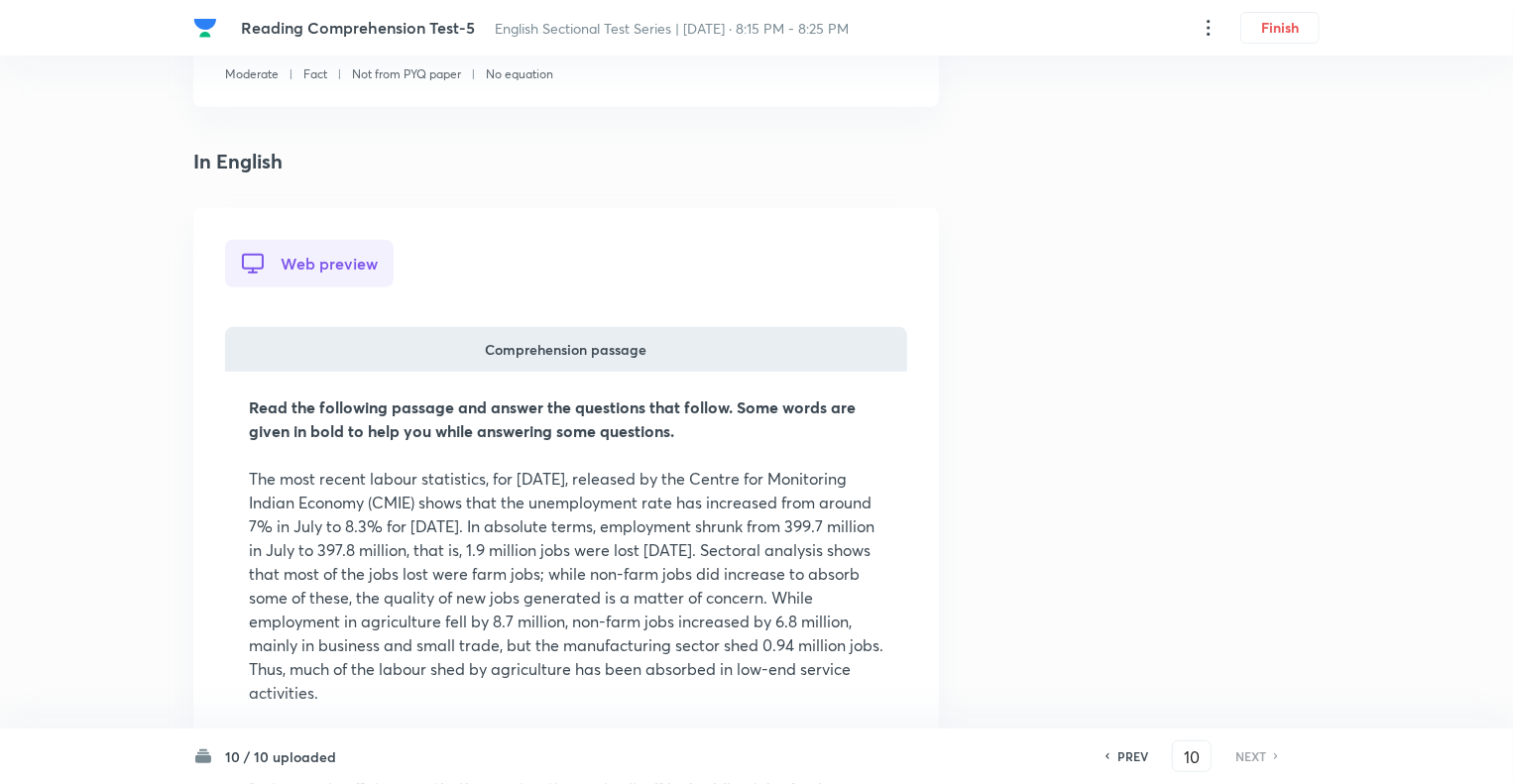 click on "PREV" at bounding box center (1132, 756) 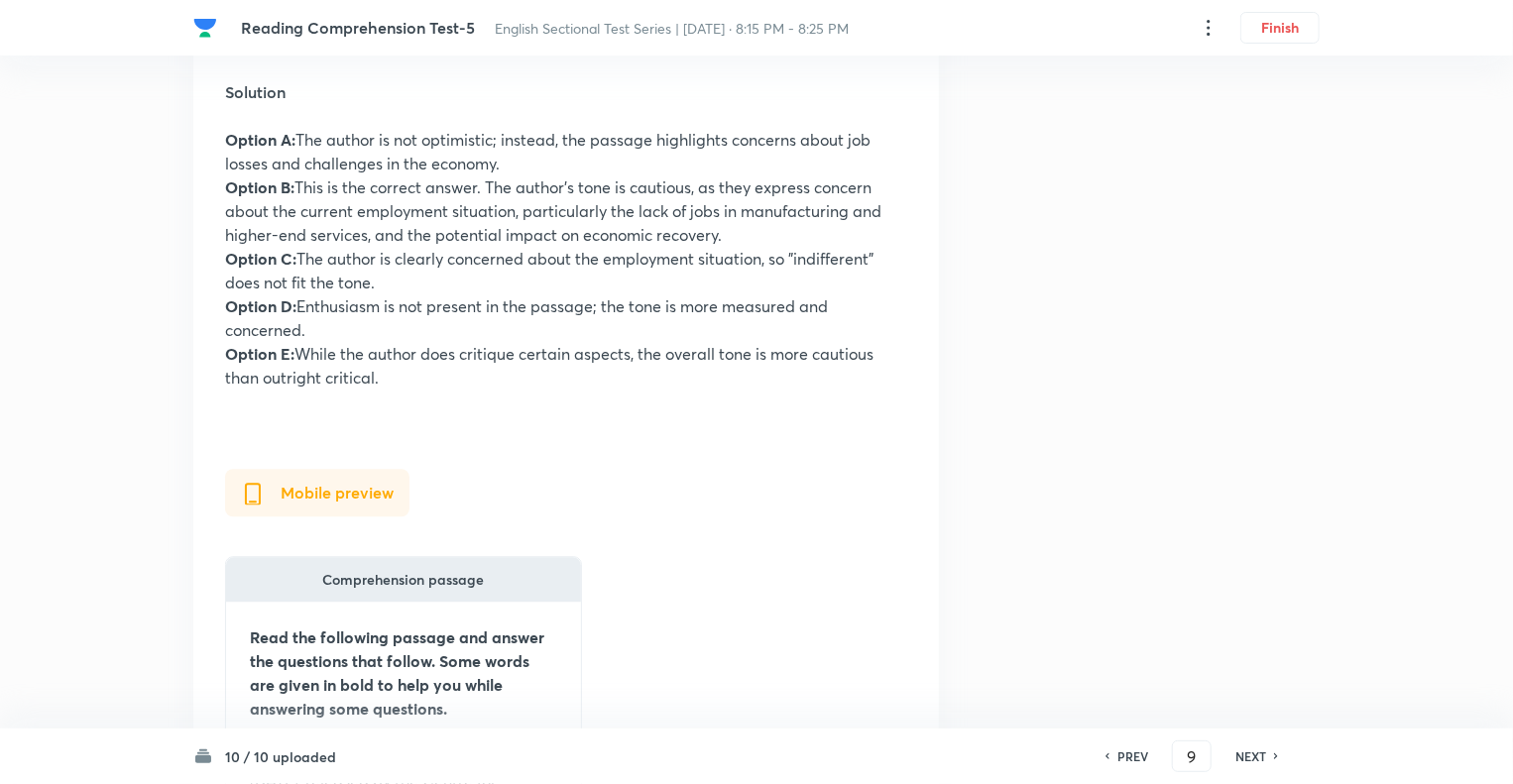 scroll, scrollTop: 2299, scrollLeft: 0, axis: vertical 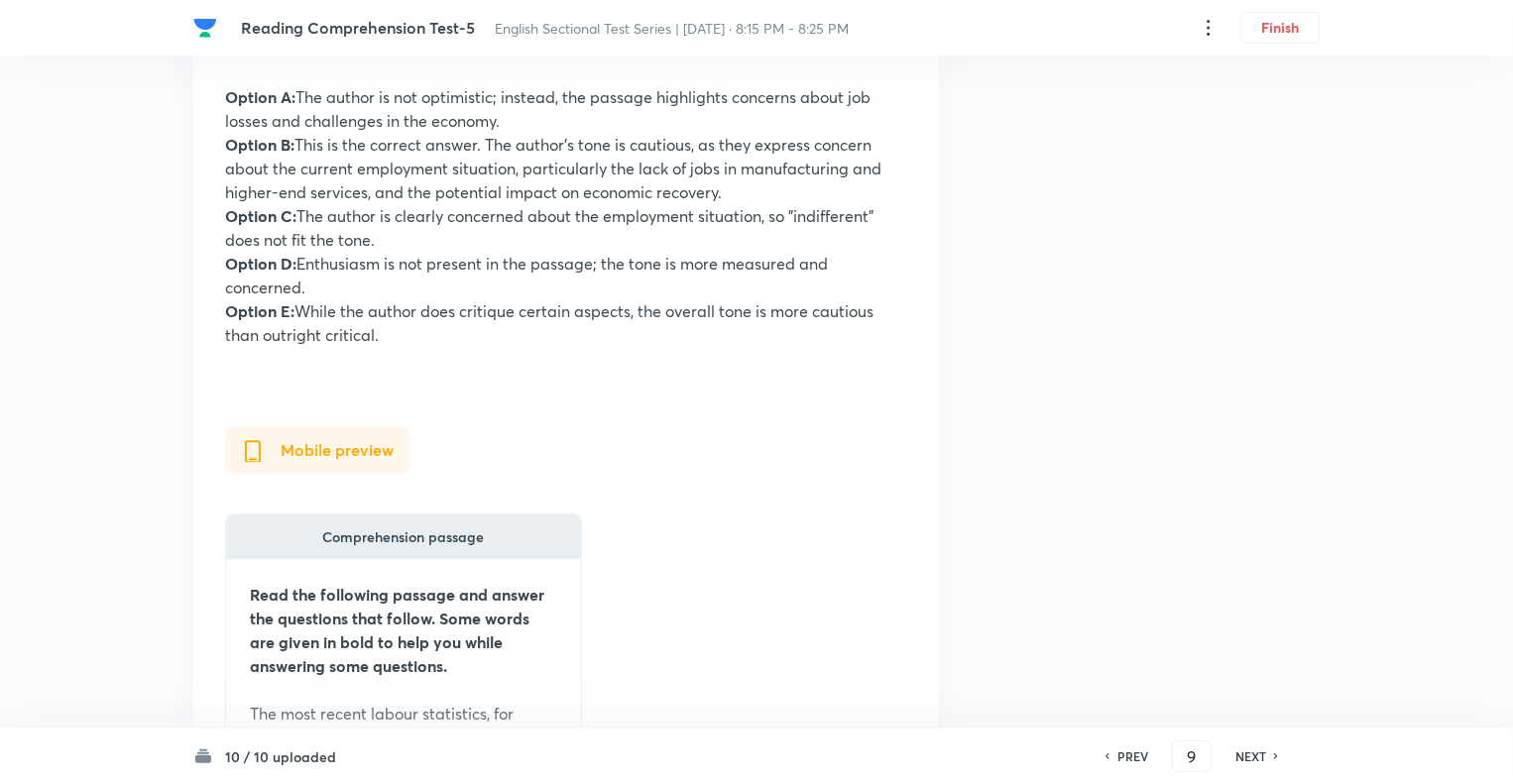 click on "NEXT" at bounding box center (1250, 756) 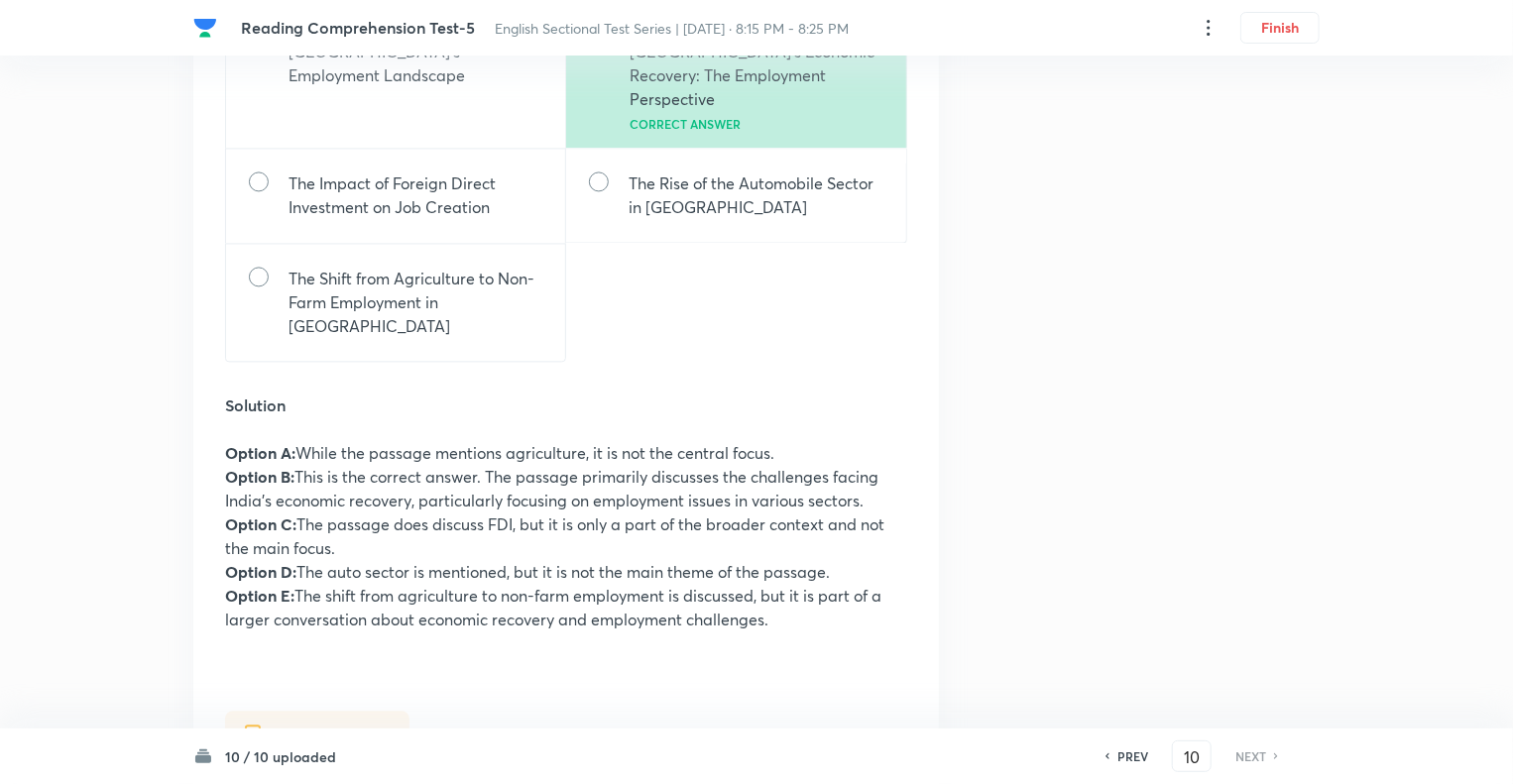 scroll, scrollTop: 2062, scrollLeft: 0, axis: vertical 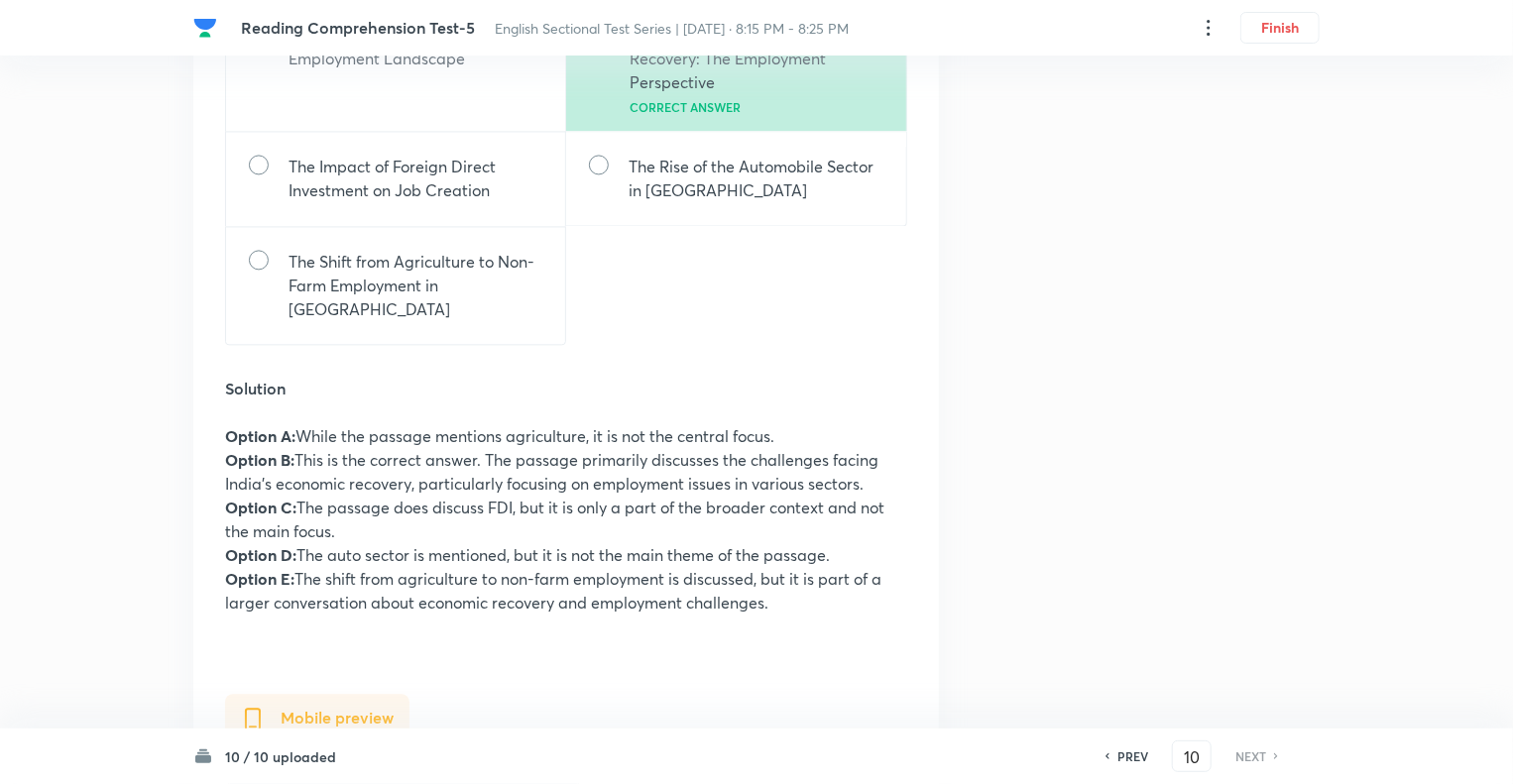 click on "PREV 10 ​ NEXT" at bounding box center (1192, 756) 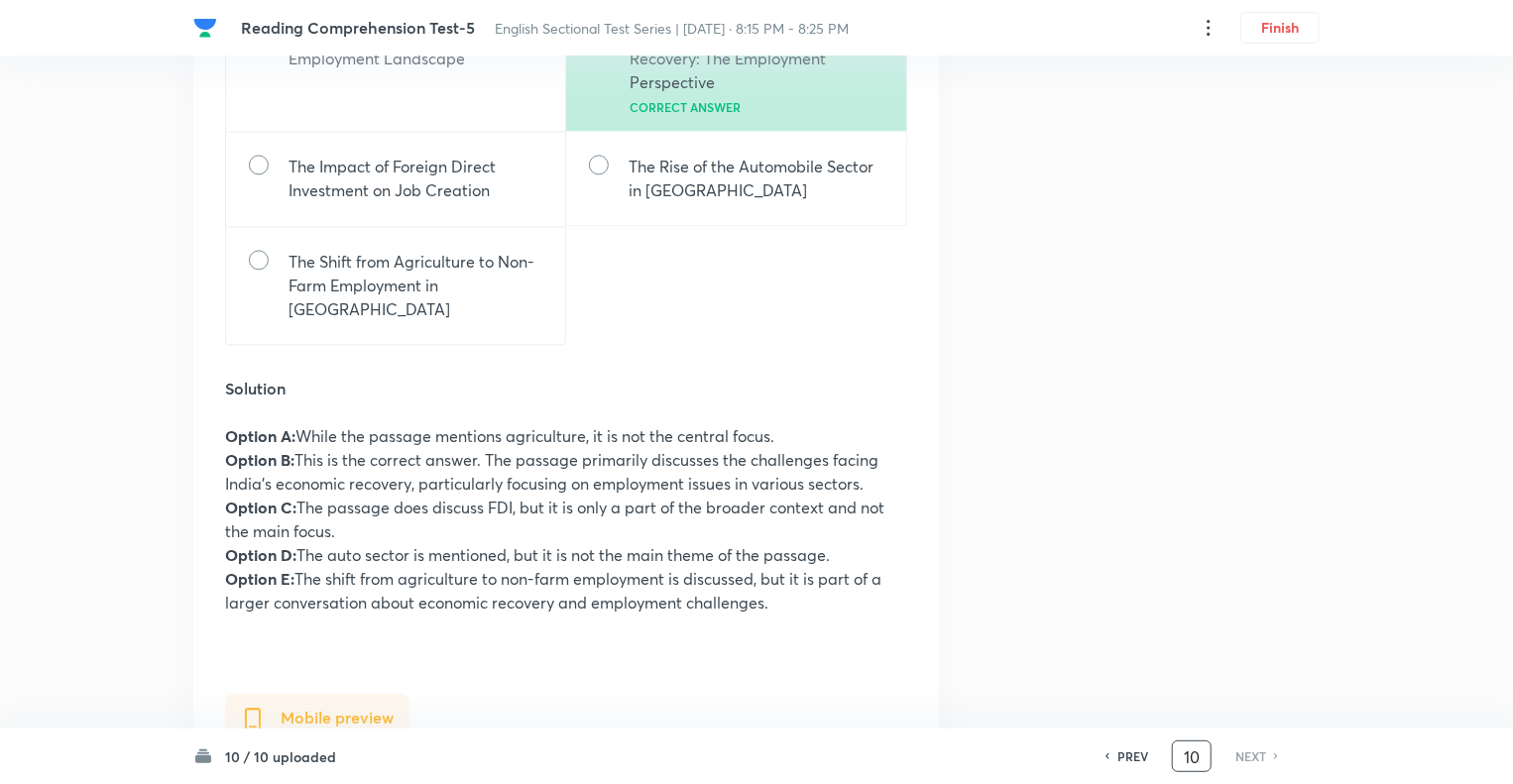 click on "10" at bounding box center [1192, 756] 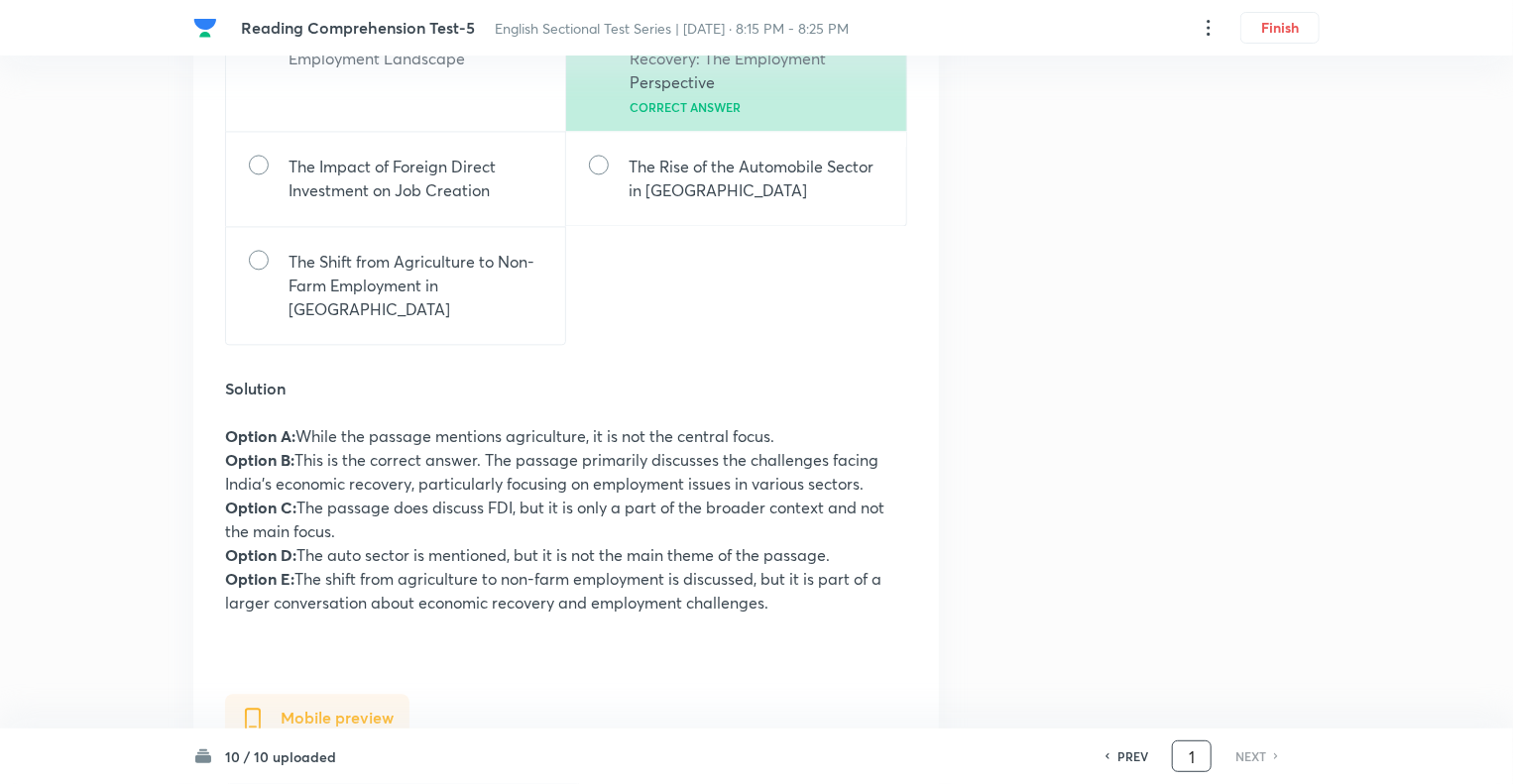 scroll, scrollTop: 0, scrollLeft: 0, axis: both 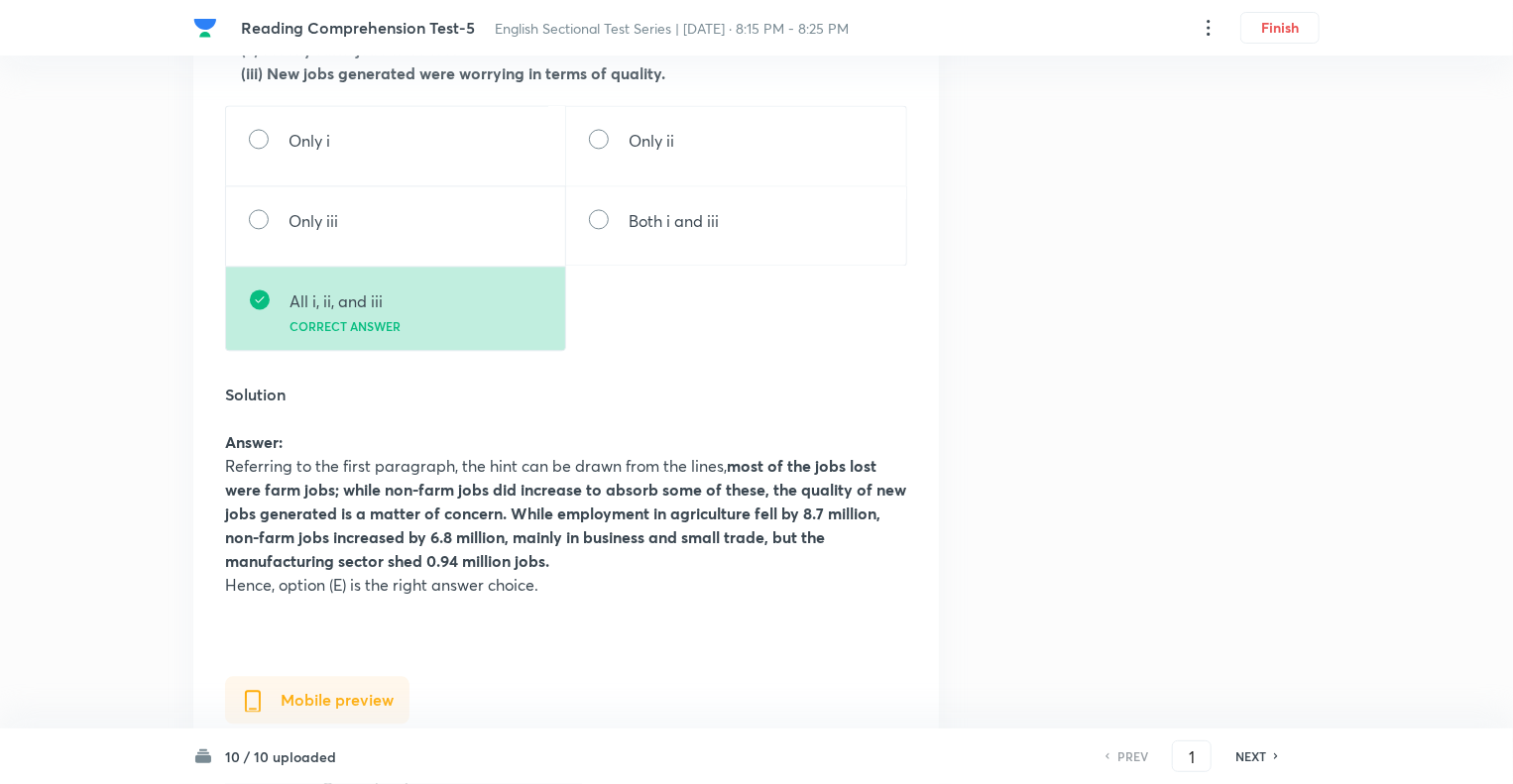 click on "NEXT" at bounding box center (1250, 756) 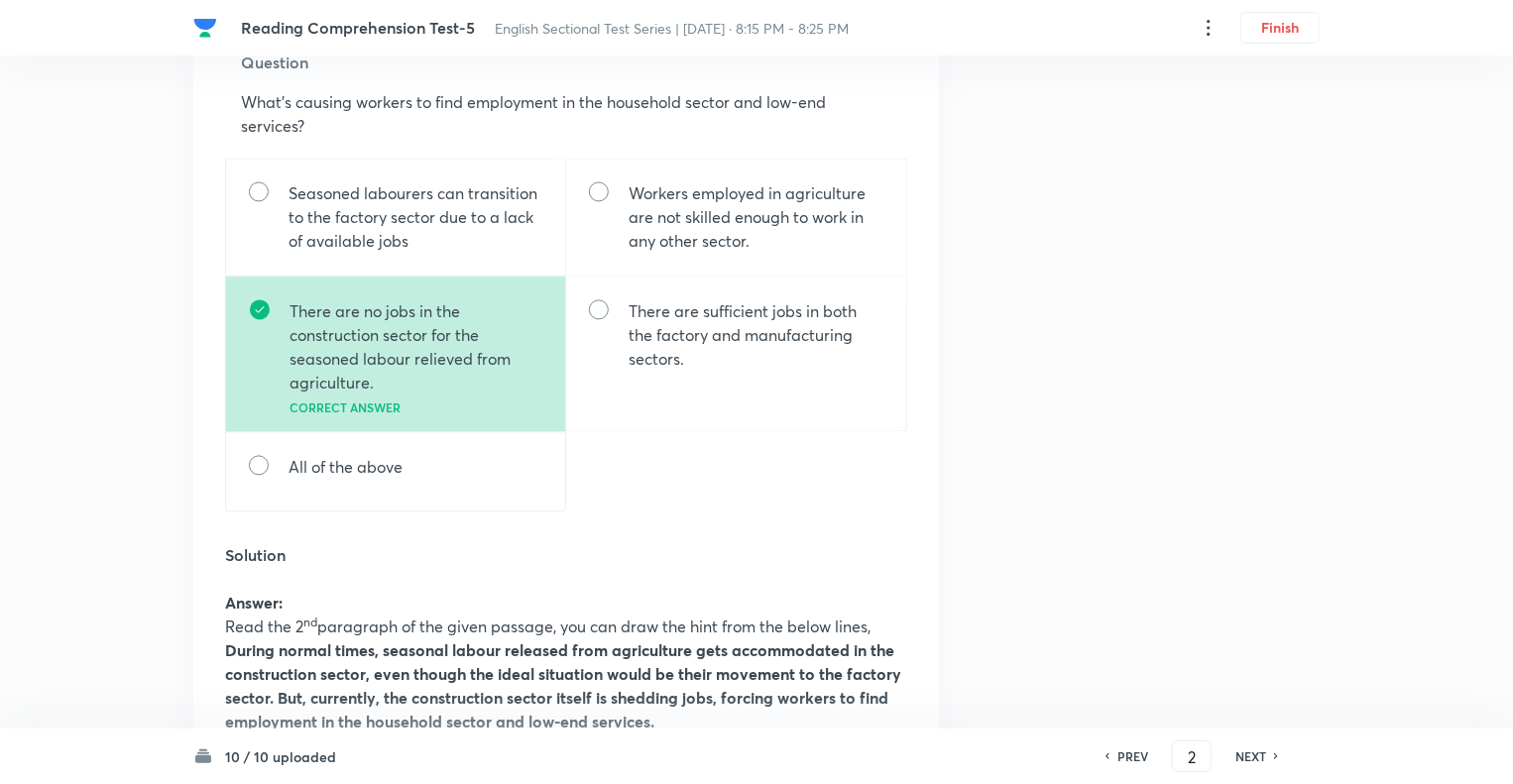 scroll, scrollTop: 1863, scrollLeft: 0, axis: vertical 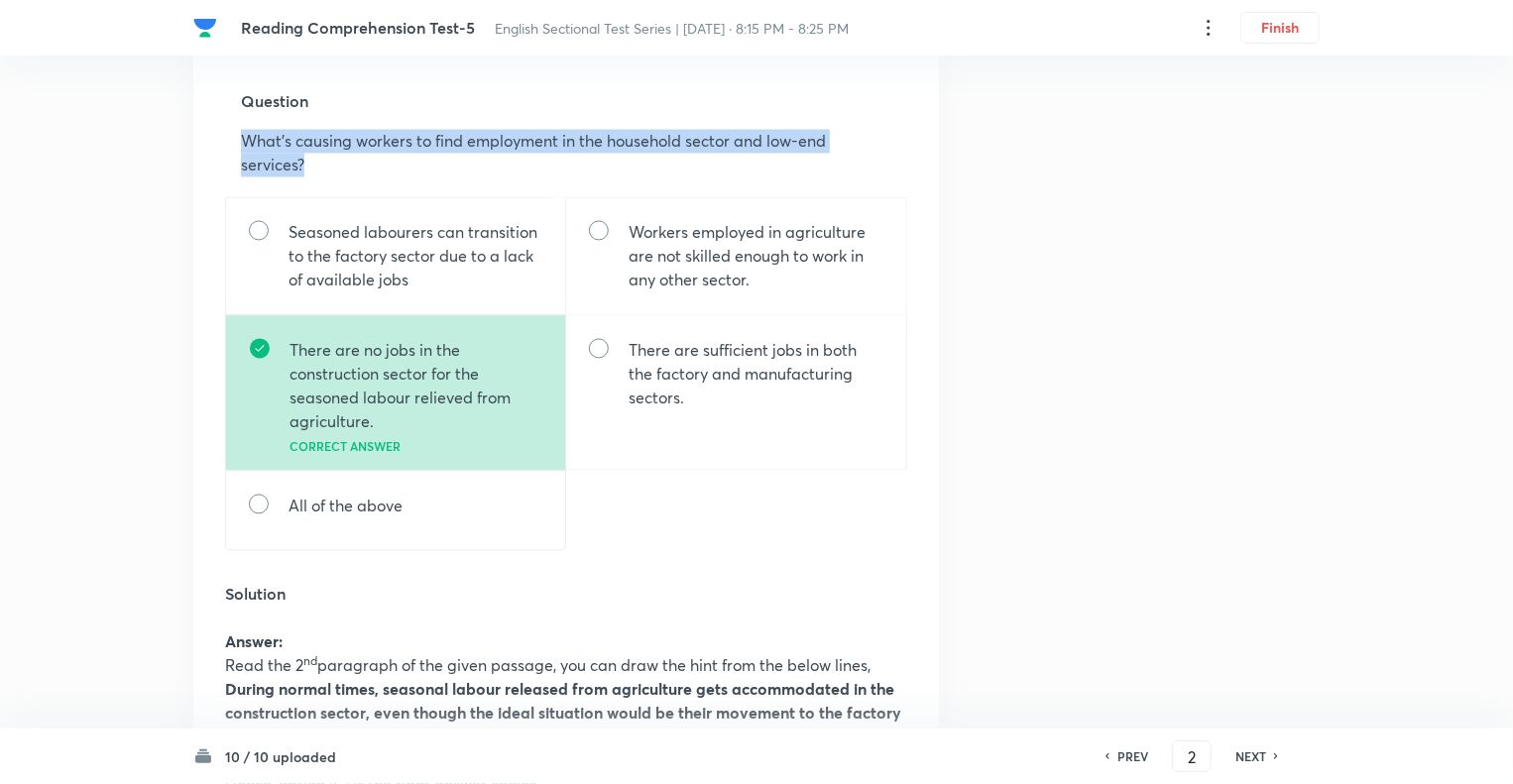 drag, startPoint x: 318, startPoint y: 186, endPoint x: 231, endPoint y: 156, distance: 92.02717 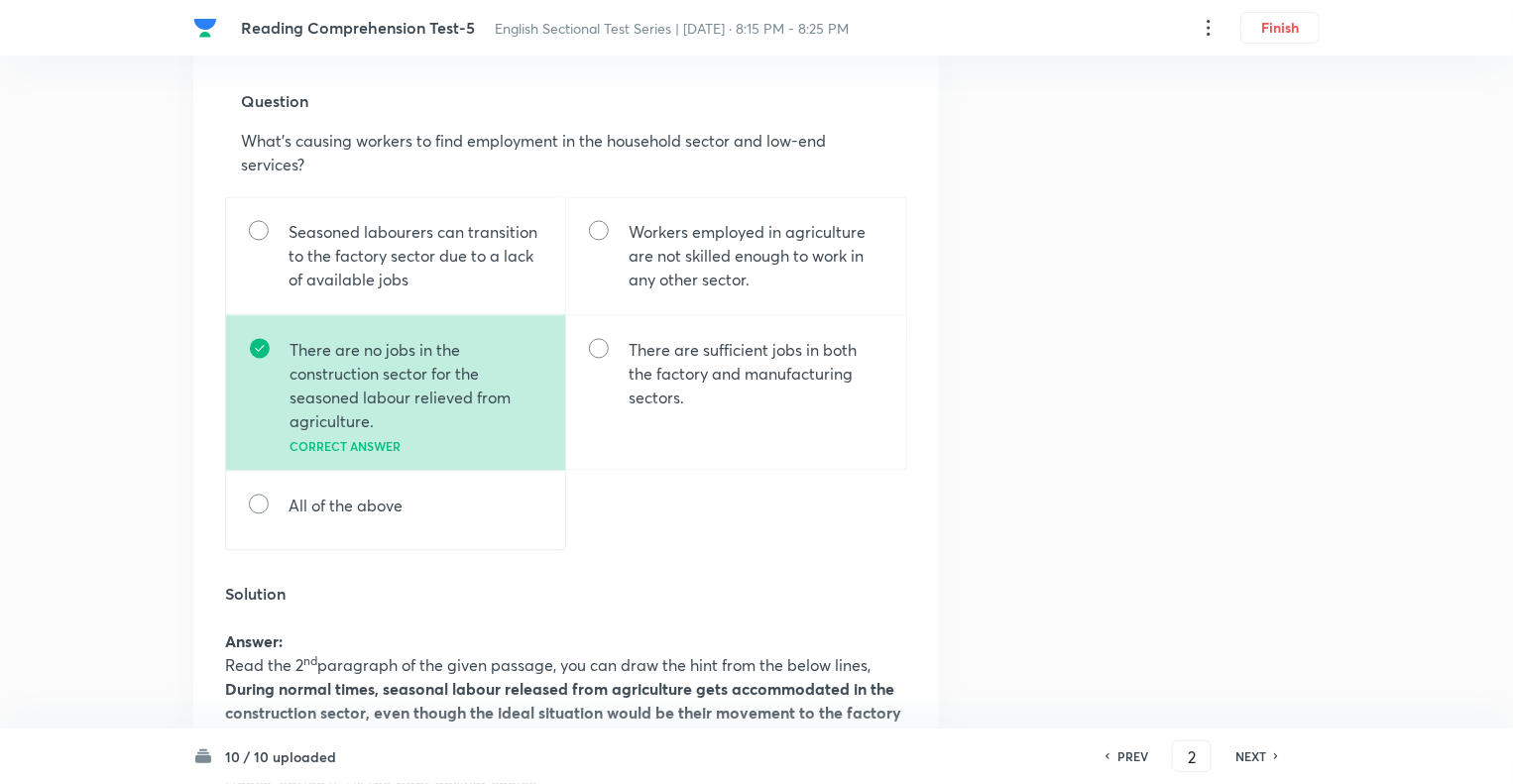 click on "PREV 2 ​ NEXT" at bounding box center [1192, 756] 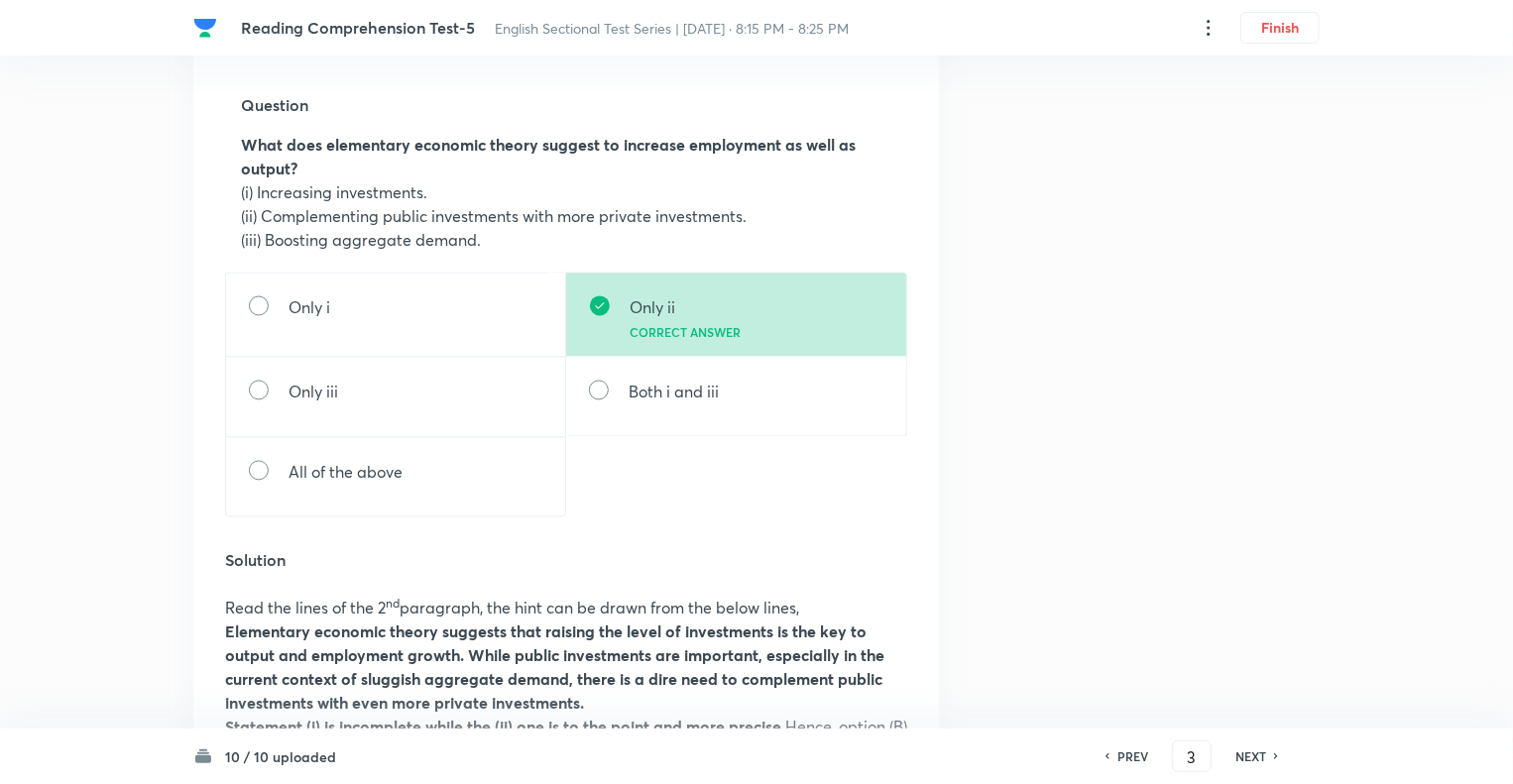 scroll, scrollTop: 1824, scrollLeft: 0, axis: vertical 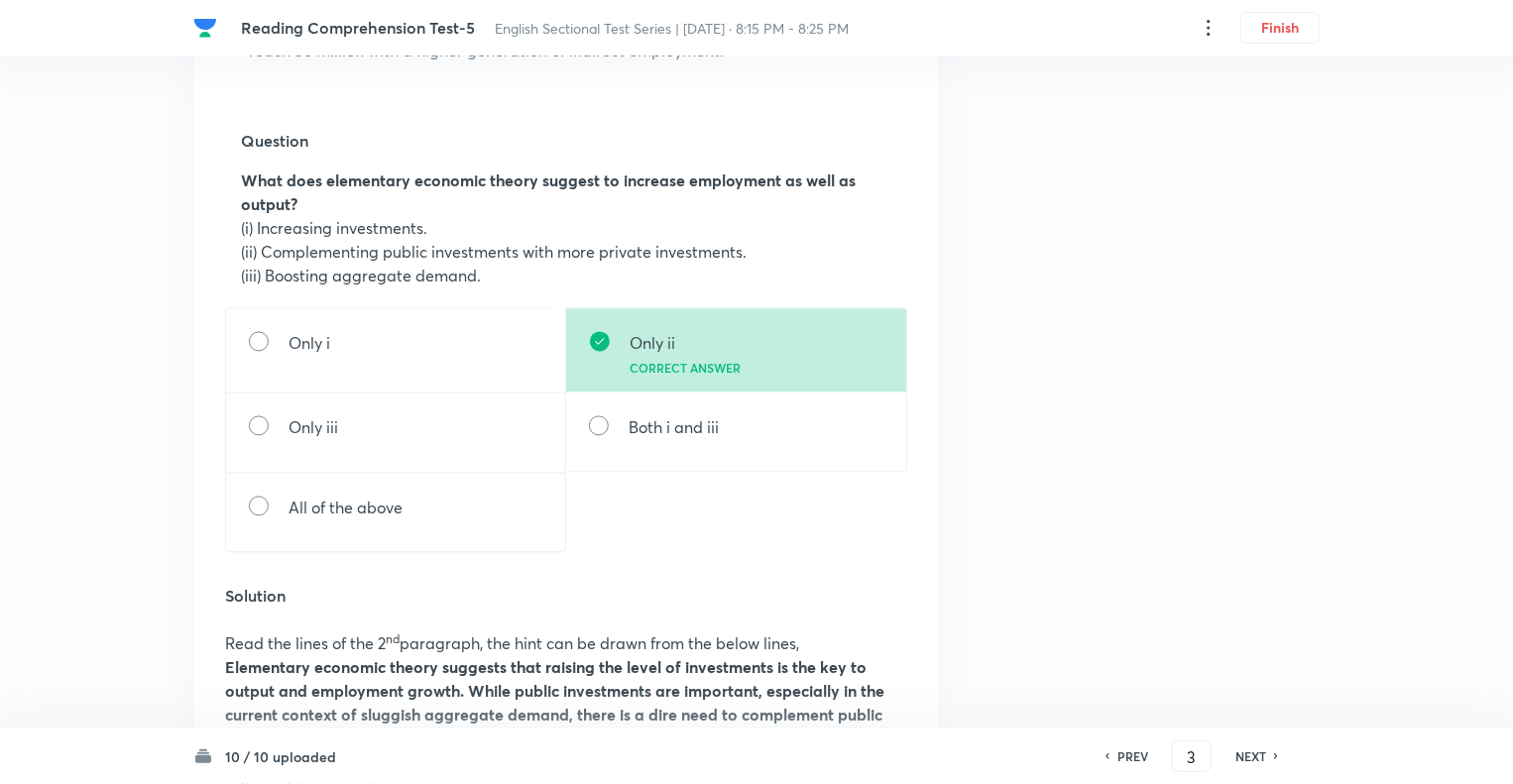 click on "NEXT" at bounding box center [1250, 756] 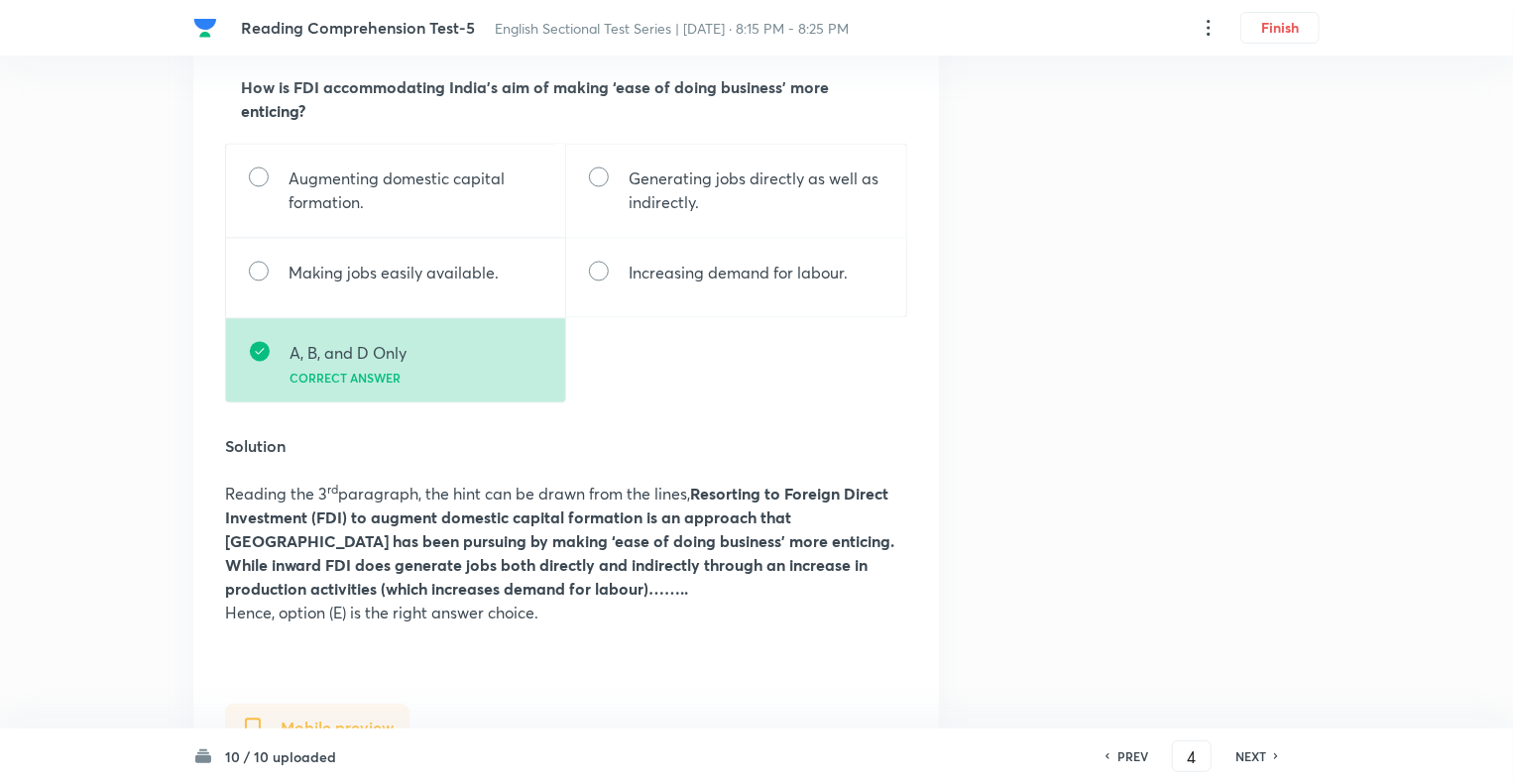 scroll, scrollTop: 1943, scrollLeft: 0, axis: vertical 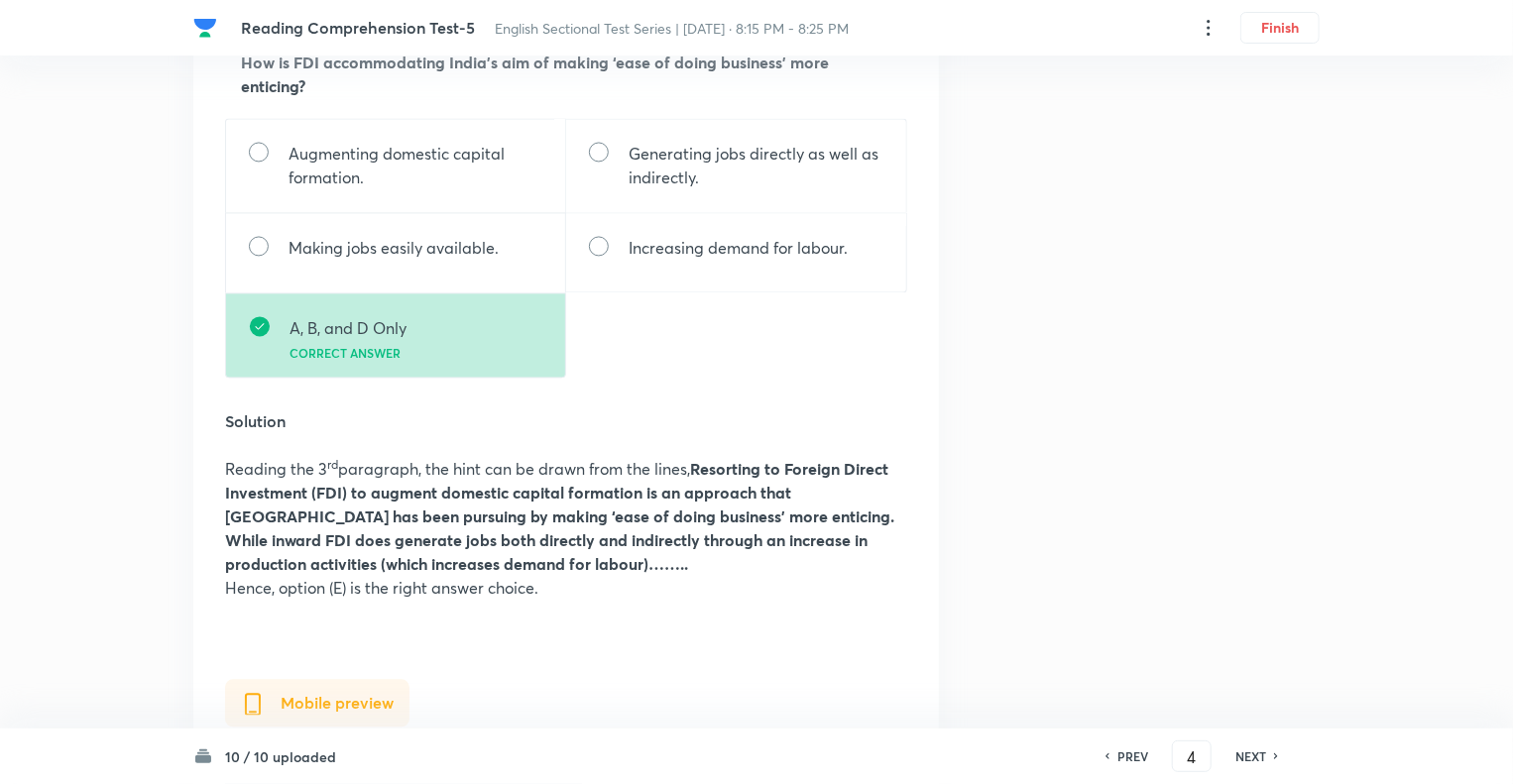 click on "NEXT" at bounding box center [1250, 756] 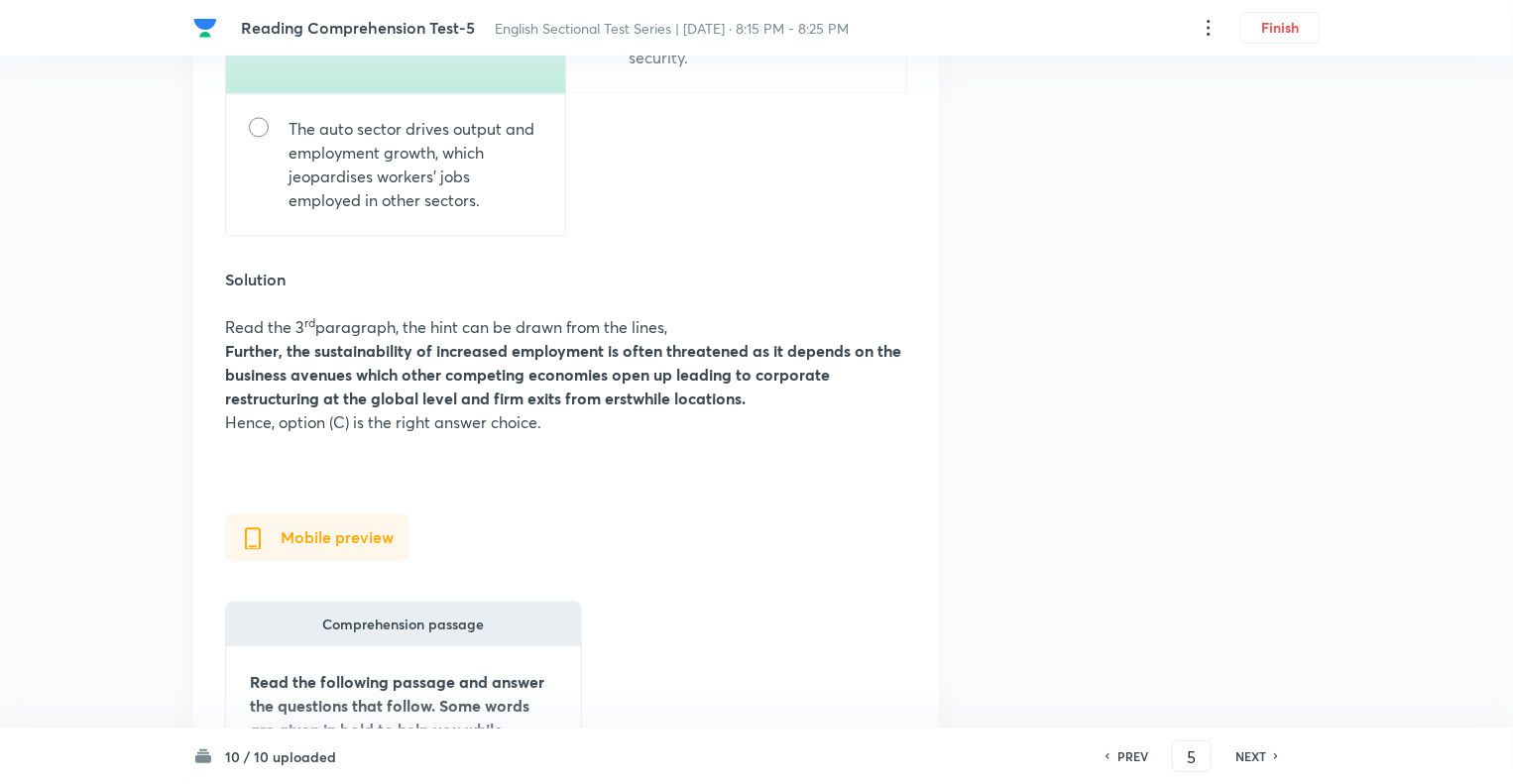 scroll, scrollTop: 2299, scrollLeft: 0, axis: vertical 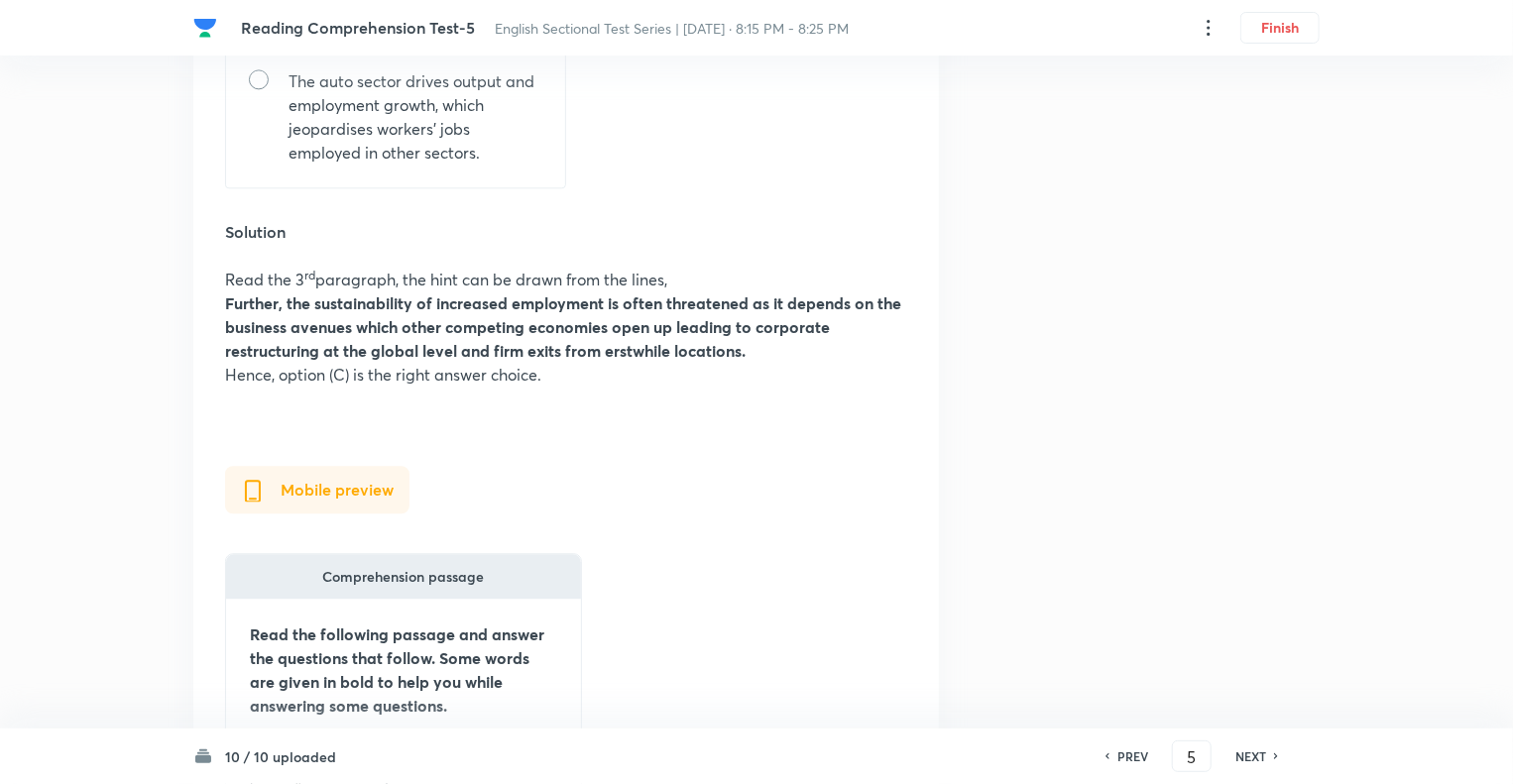 click on "PREV" at bounding box center (1132, 756) 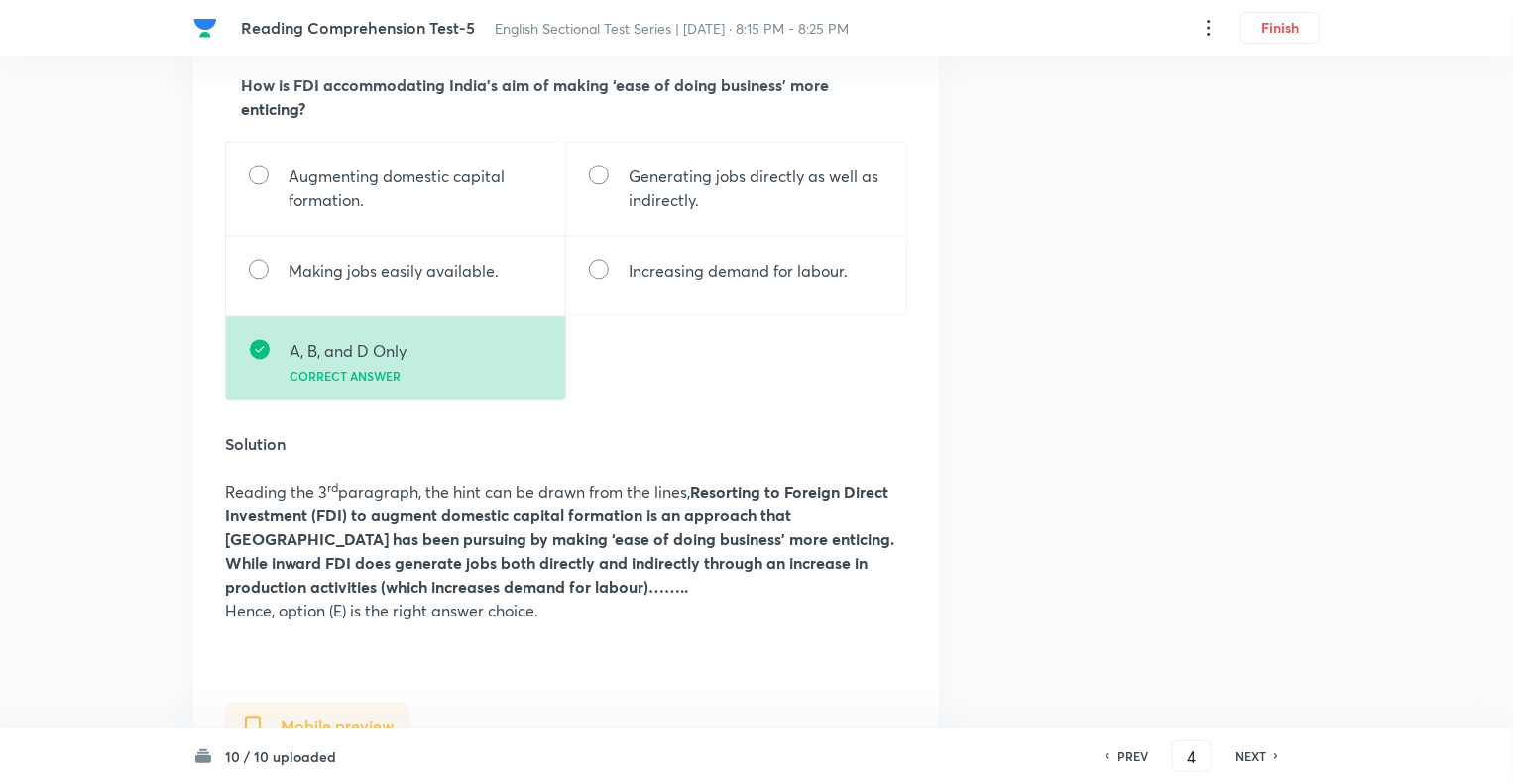 scroll, scrollTop: 1943, scrollLeft: 0, axis: vertical 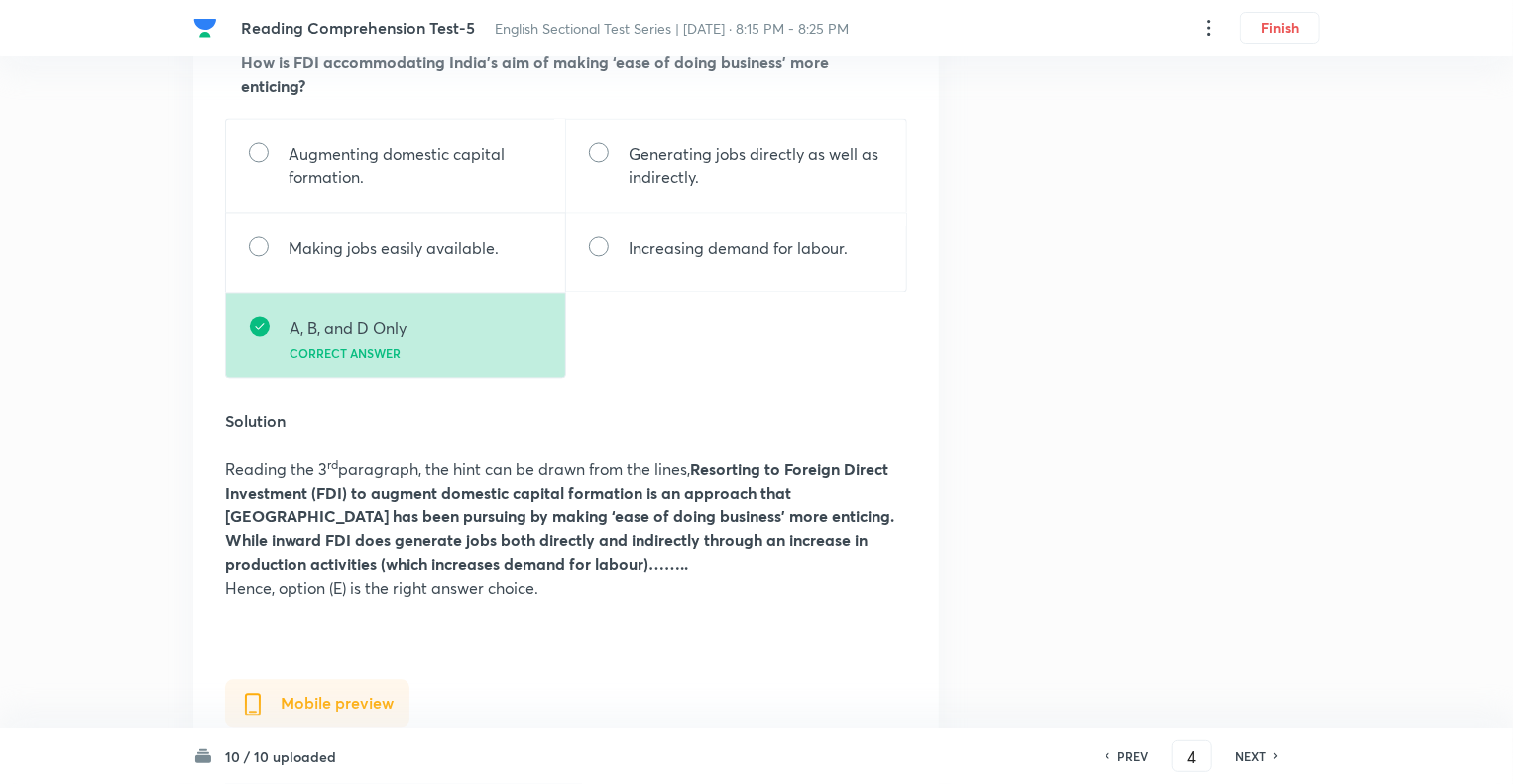 click on "NEXT" at bounding box center [1250, 756] 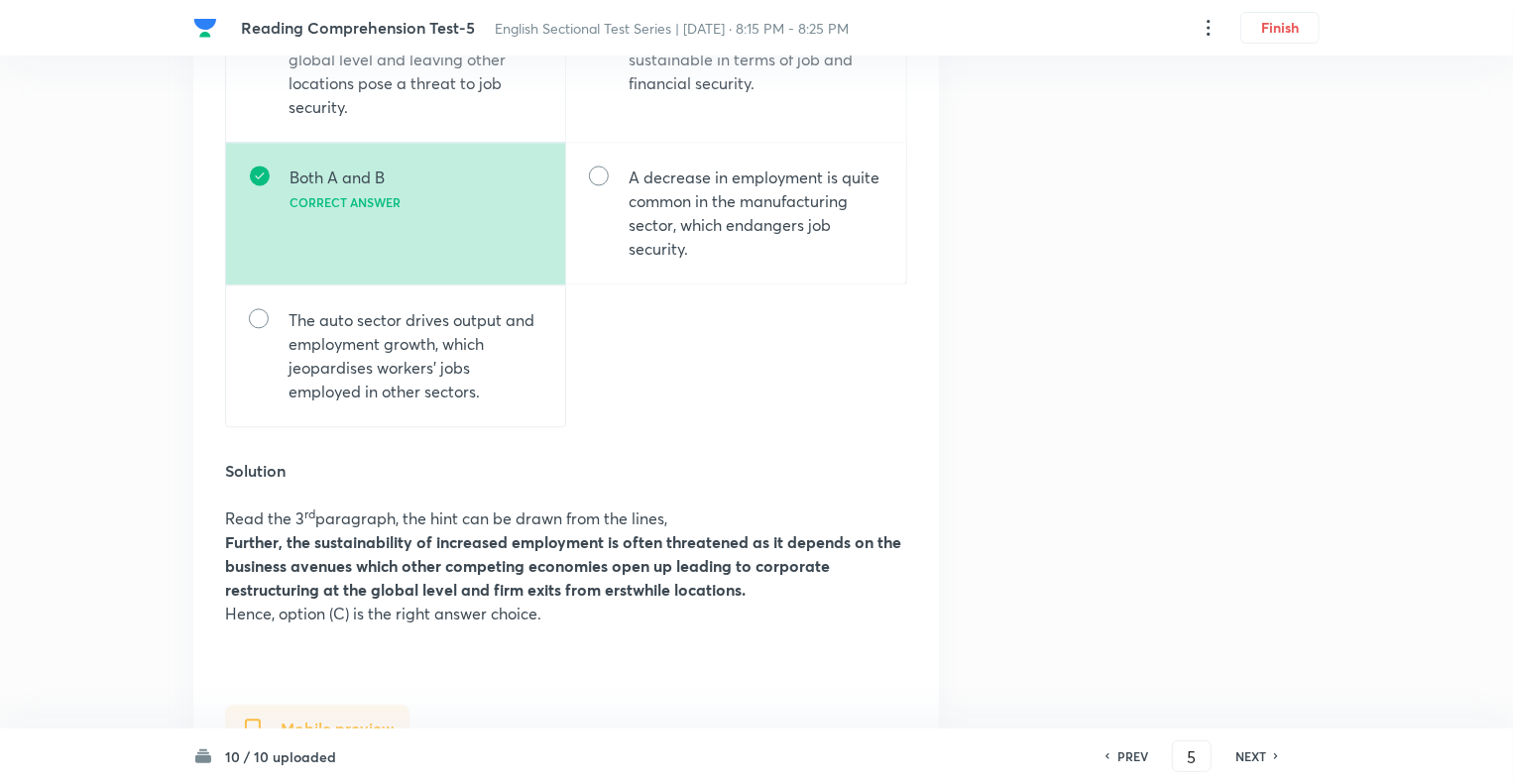 scroll, scrollTop: 2062, scrollLeft: 0, axis: vertical 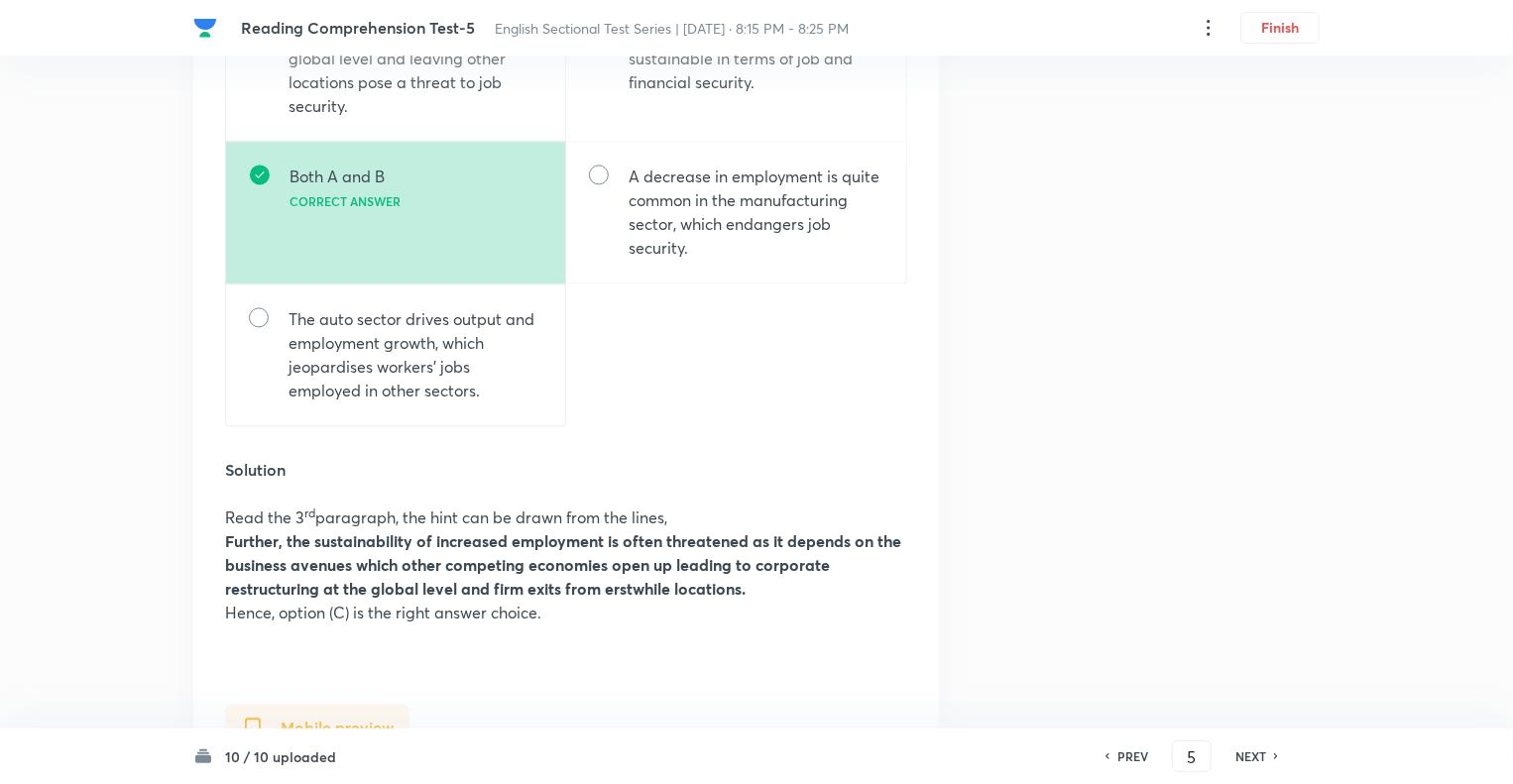 click on "NEXT" at bounding box center [1250, 756] 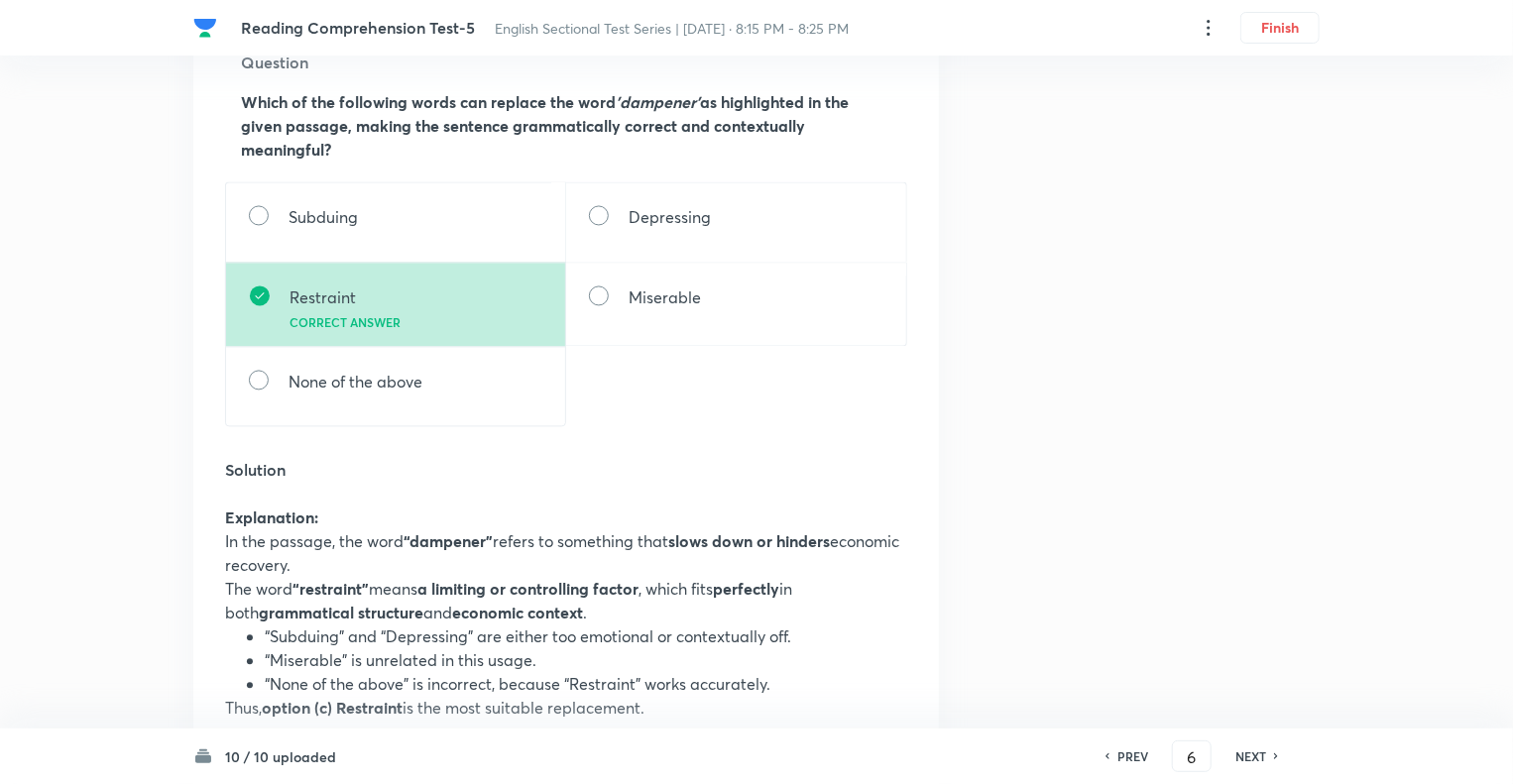 scroll, scrollTop: 1943, scrollLeft: 0, axis: vertical 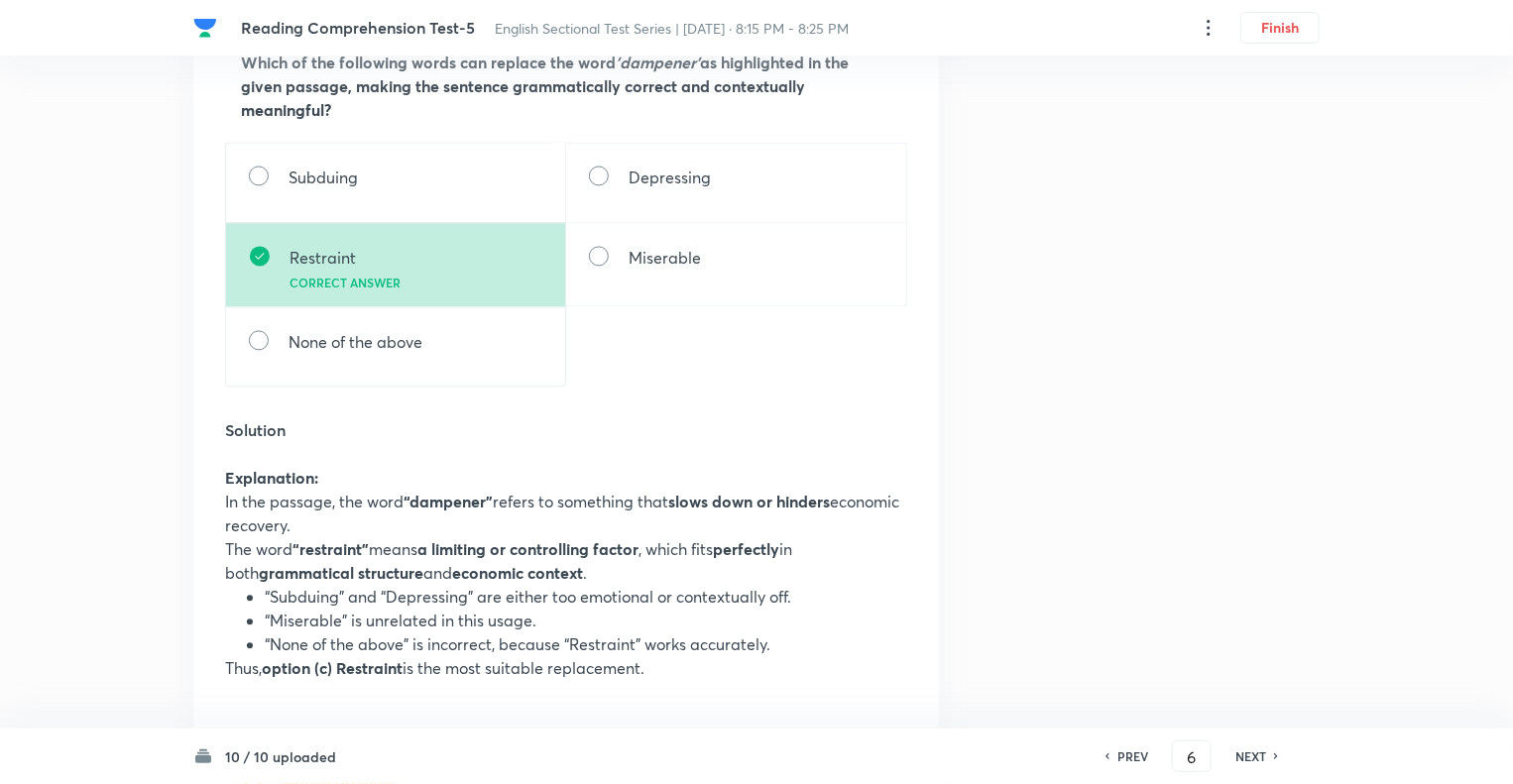 click on "NEXT" at bounding box center [1250, 756] 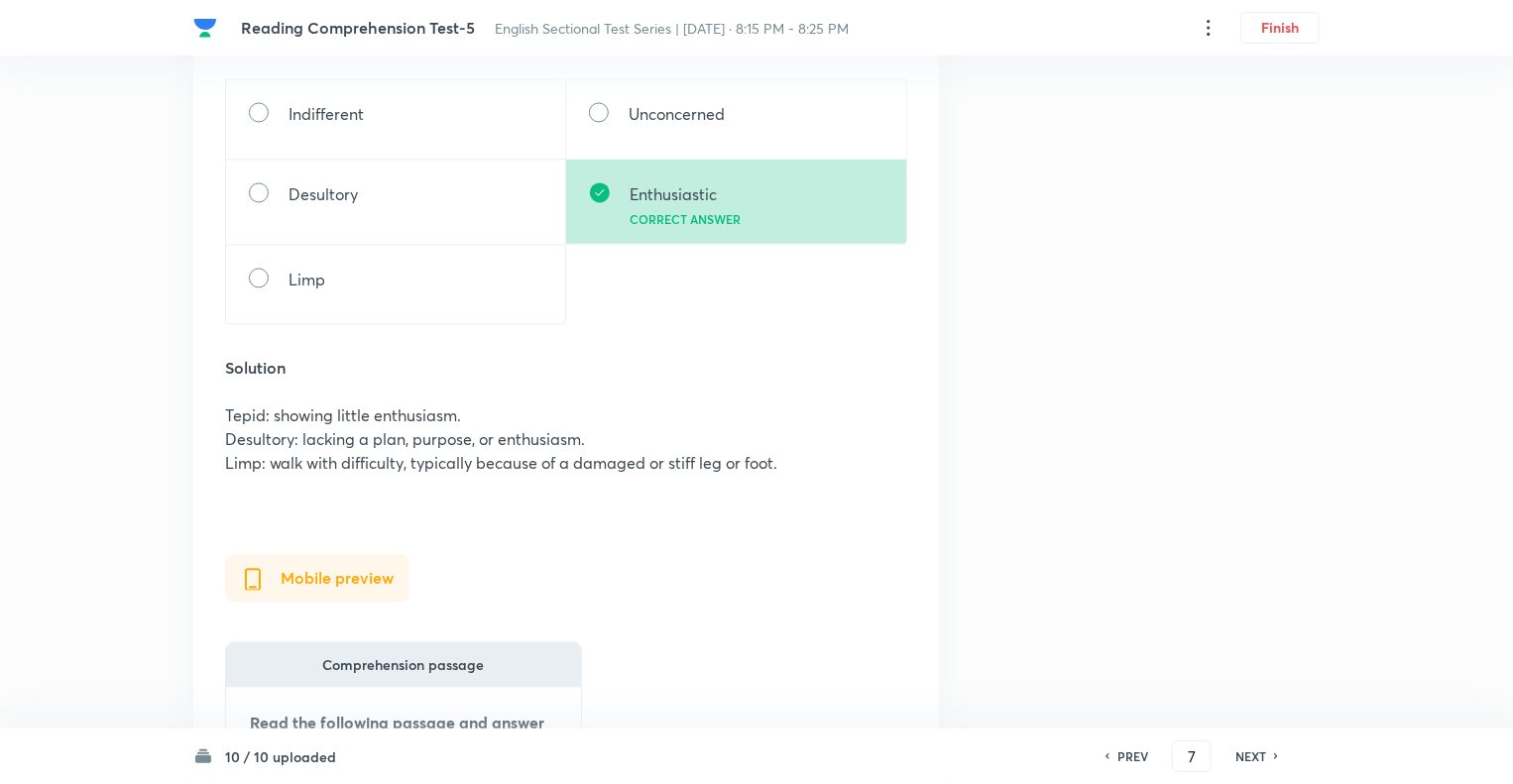 scroll, scrollTop: 1943, scrollLeft: 0, axis: vertical 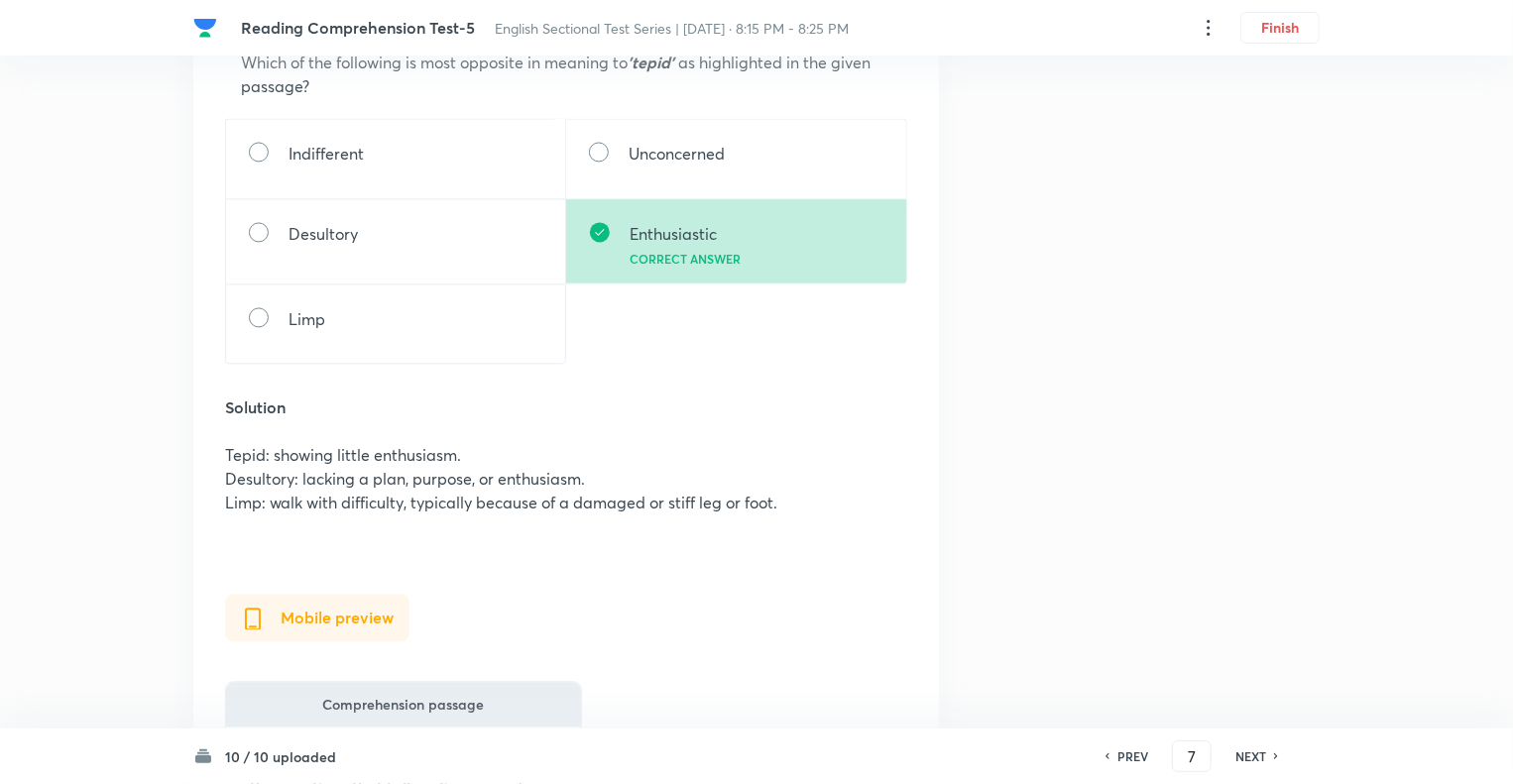 click on "NEXT" at bounding box center (1250, 756) 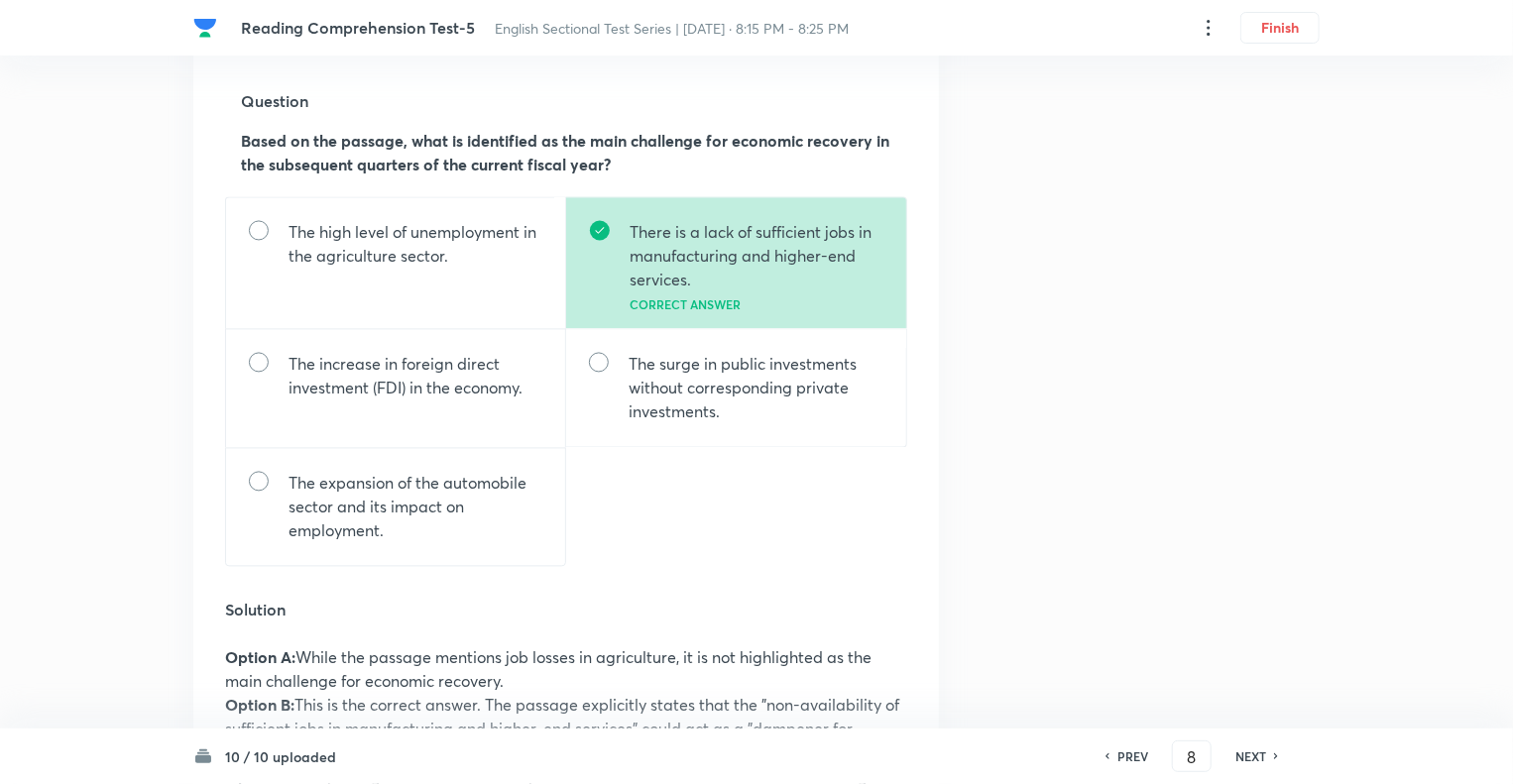 scroll, scrollTop: 1784, scrollLeft: 0, axis: vertical 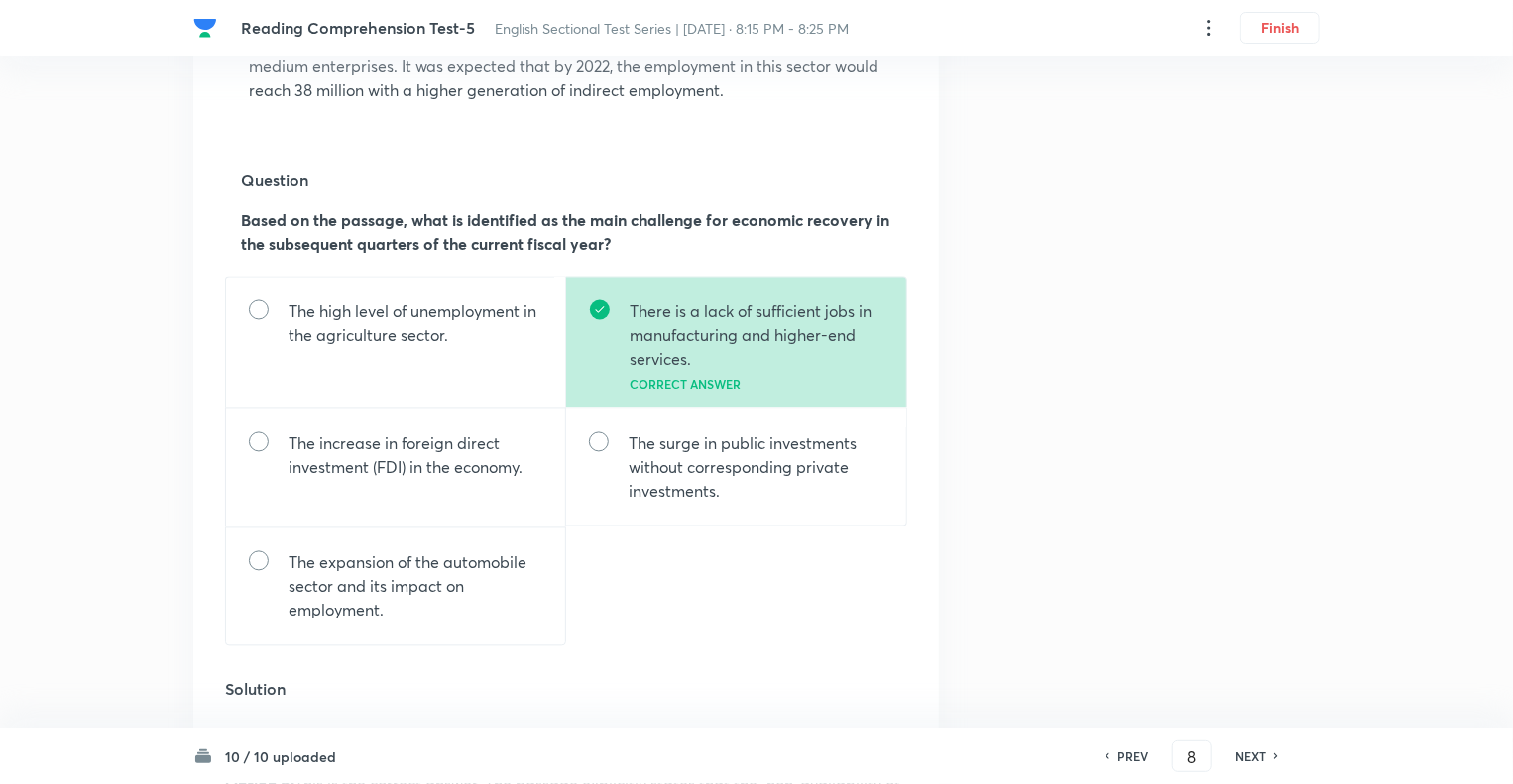 click on "NEXT" at bounding box center [1250, 756] 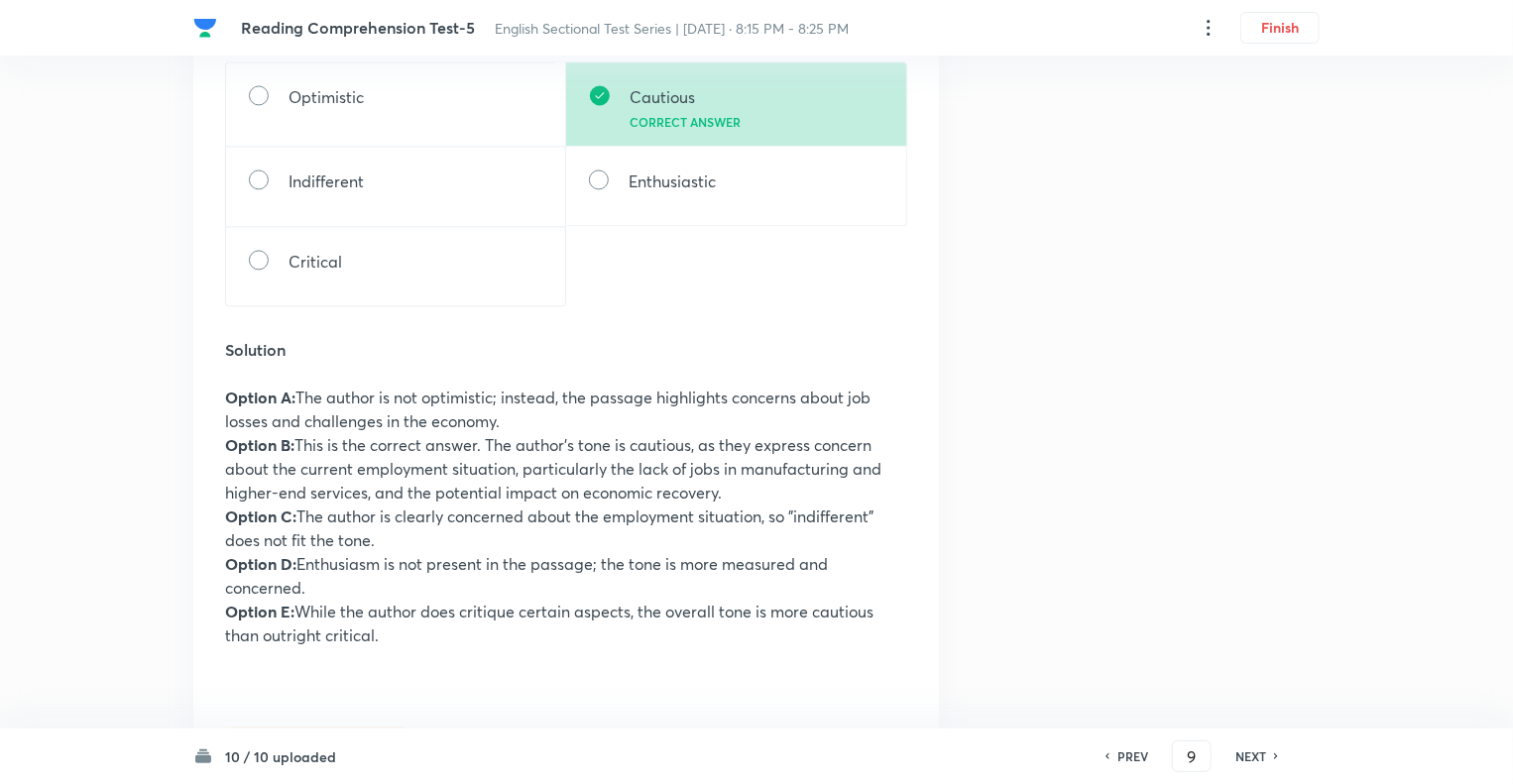 scroll, scrollTop: 2141, scrollLeft: 0, axis: vertical 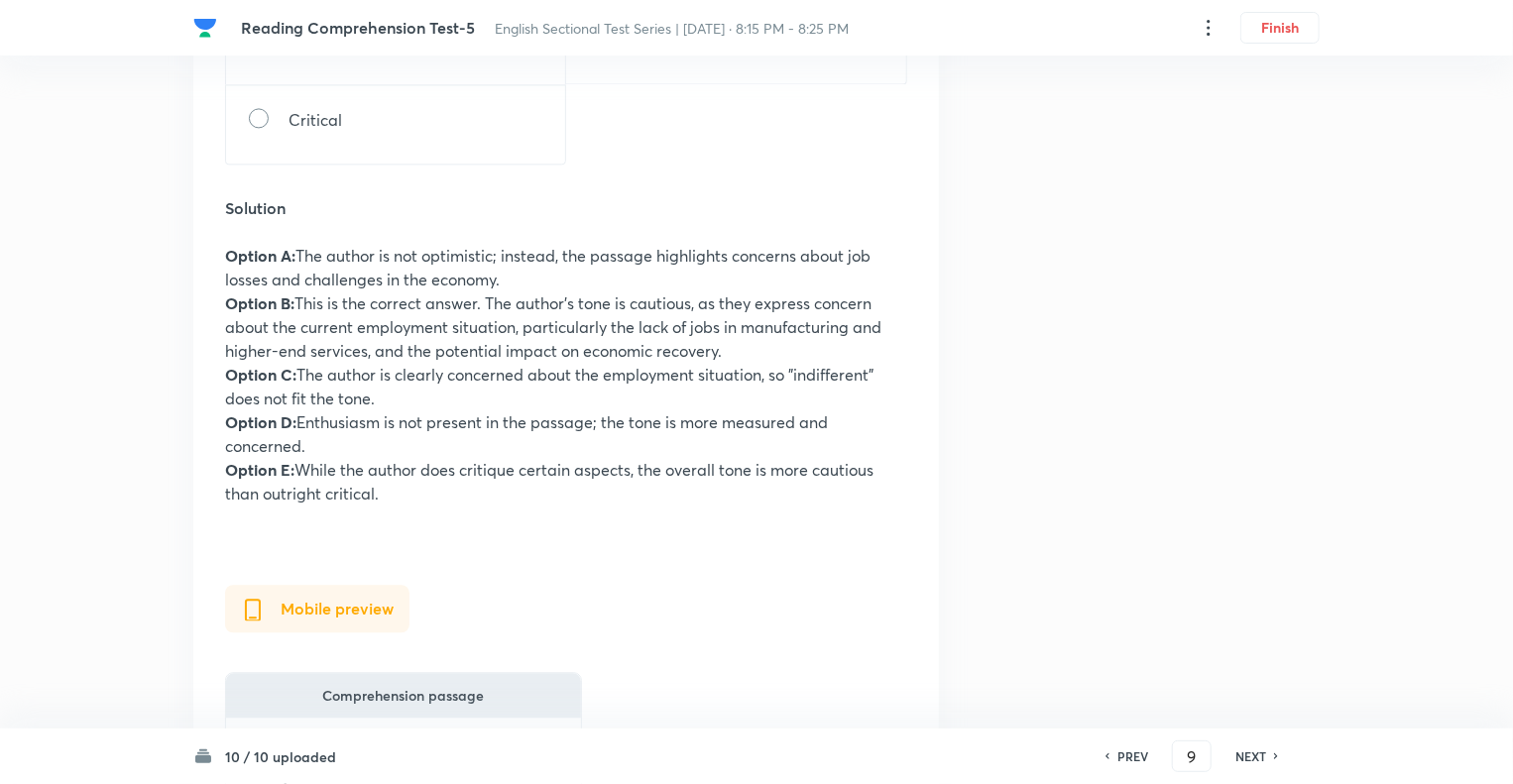 click on "NEXT" at bounding box center (1250, 756) 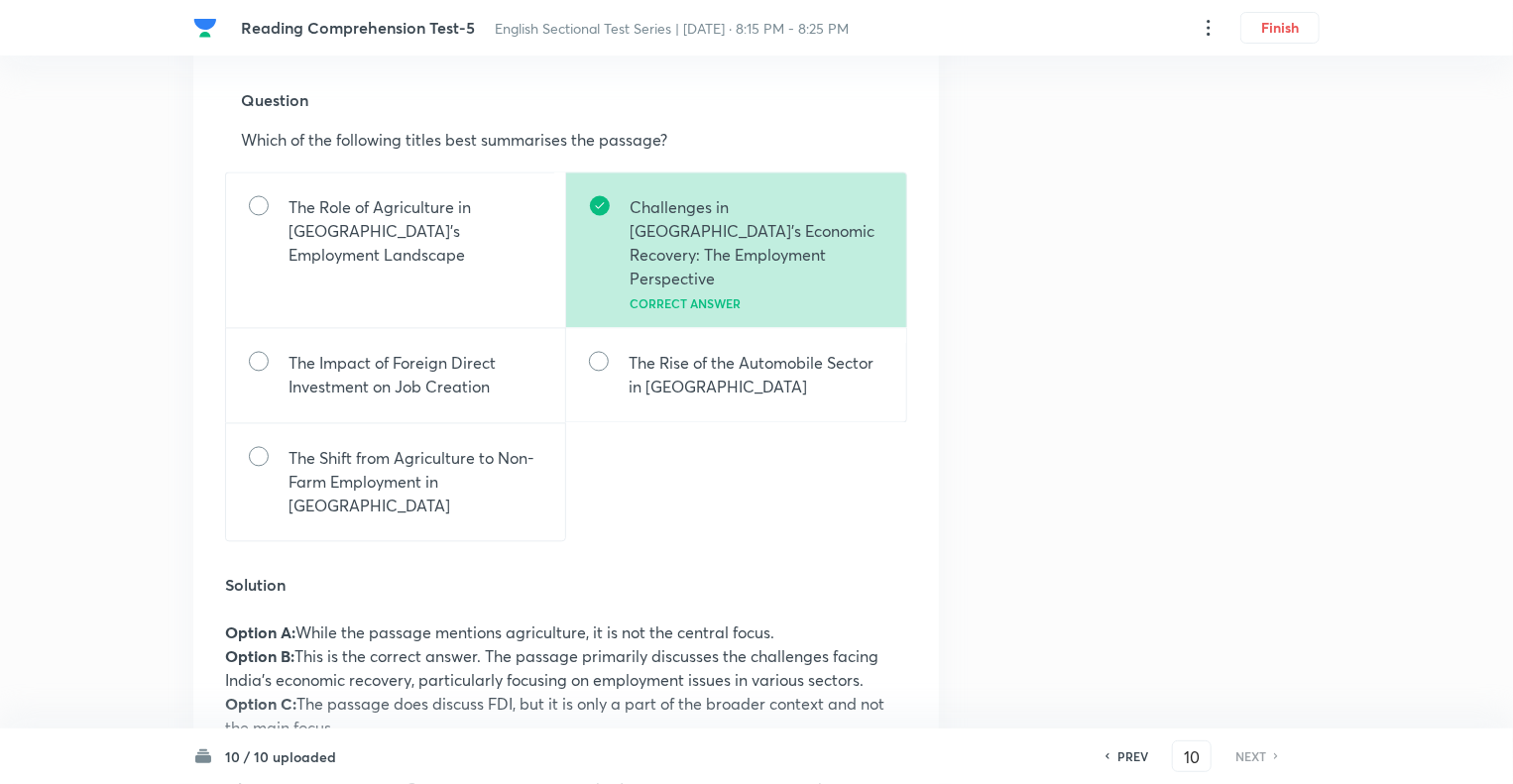 scroll, scrollTop: 1863, scrollLeft: 0, axis: vertical 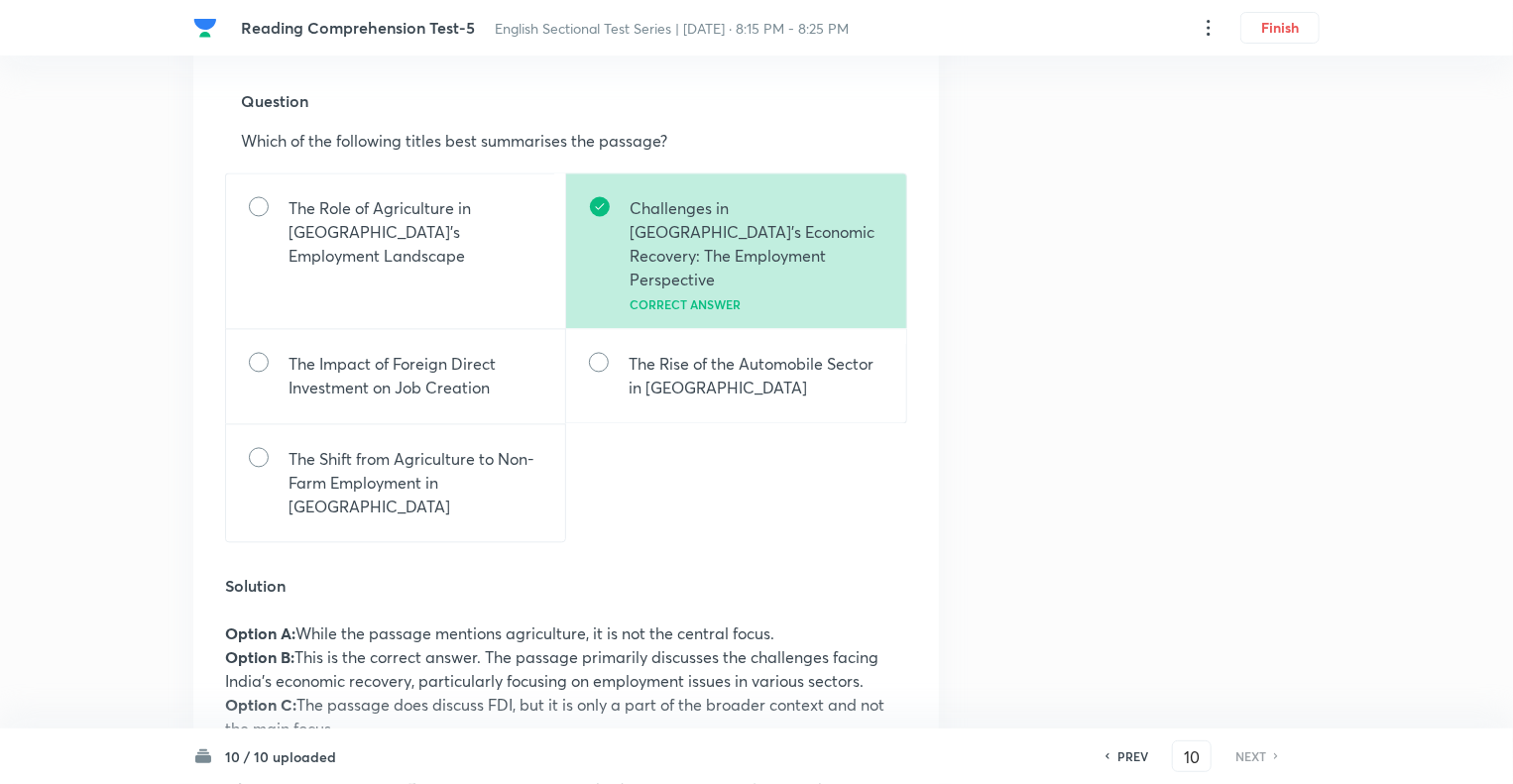 click on "PREV" at bounding box center (1132, 756) 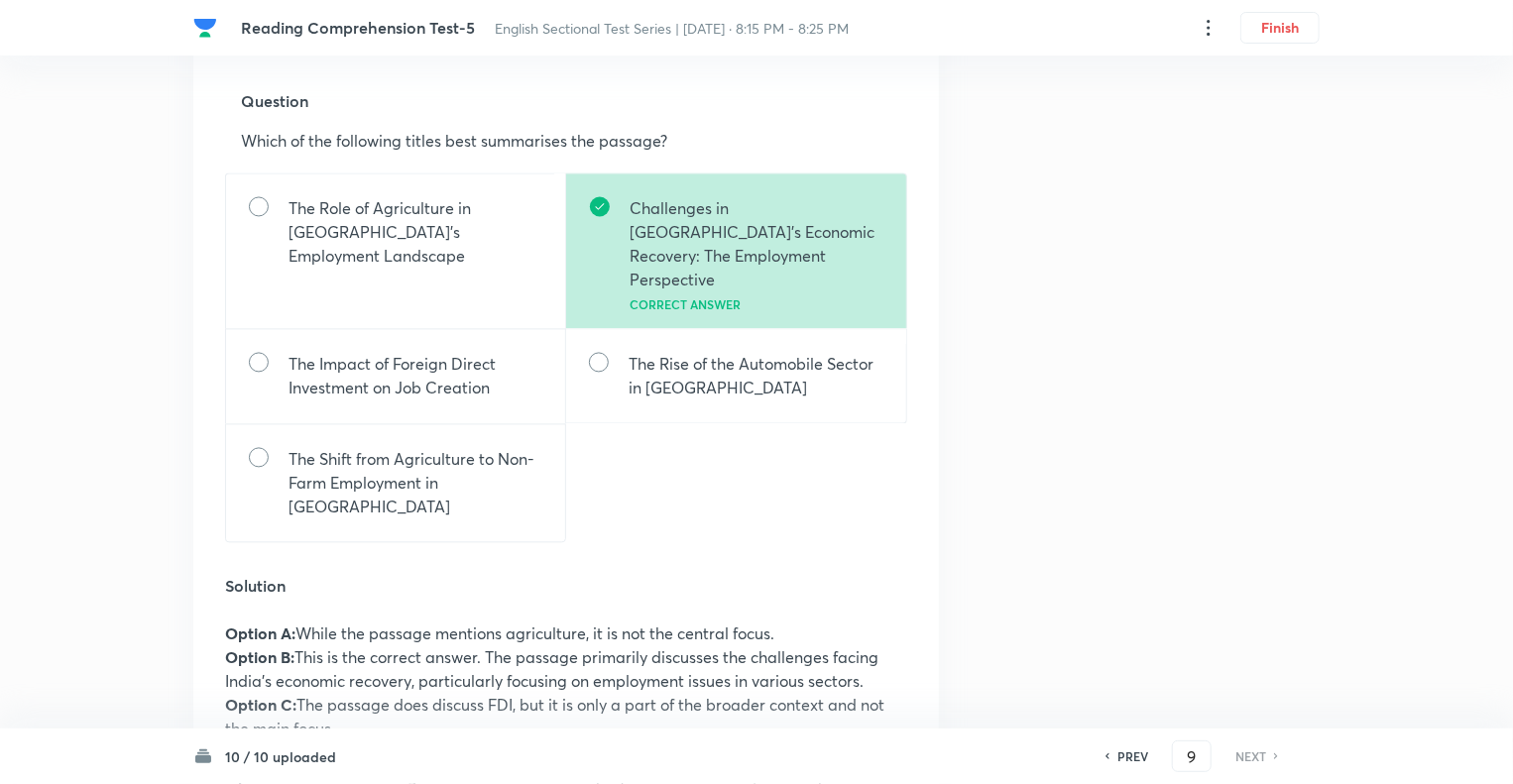 scroll, scrollTop: 0, scrollLeft: 0, axis: both 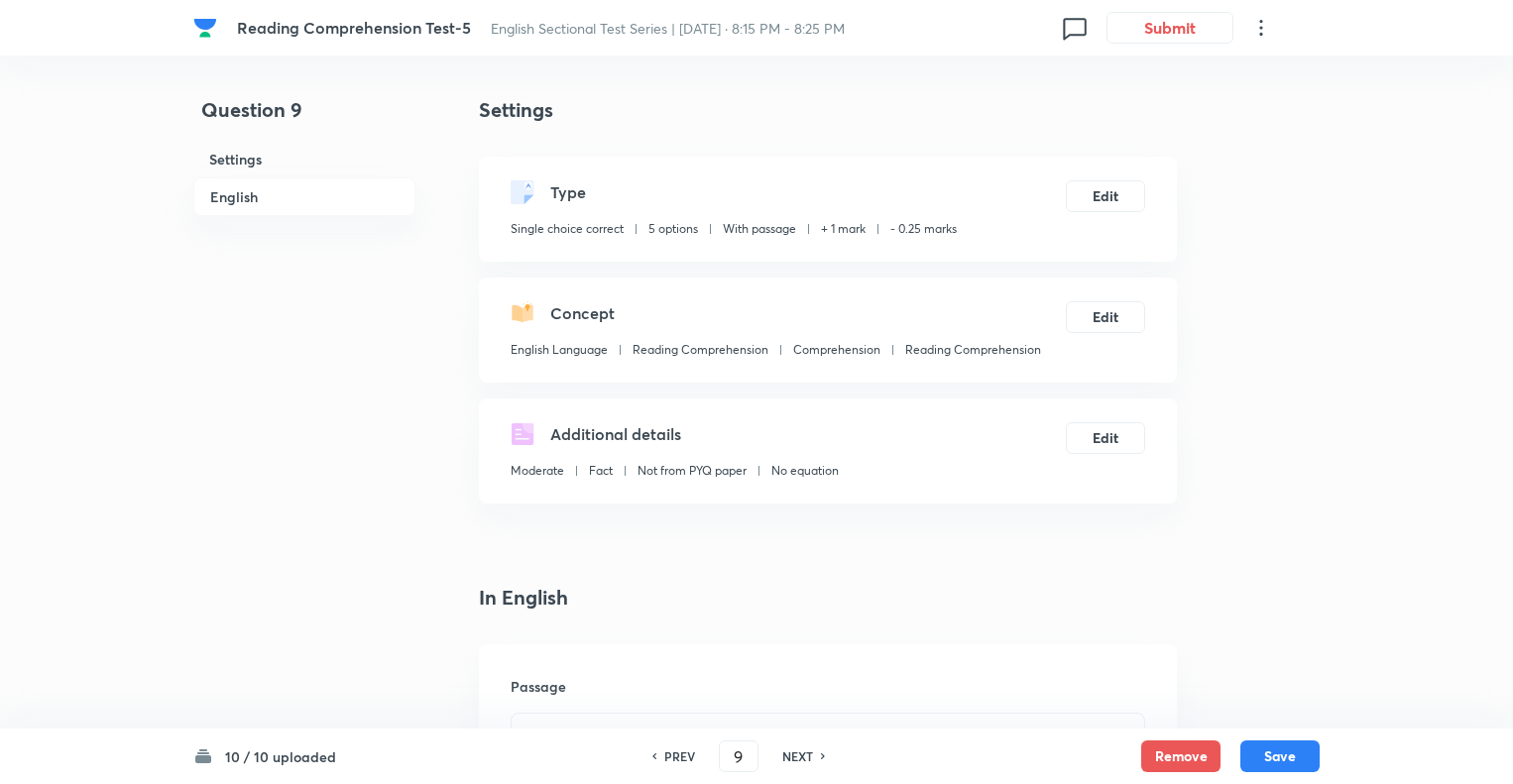 type 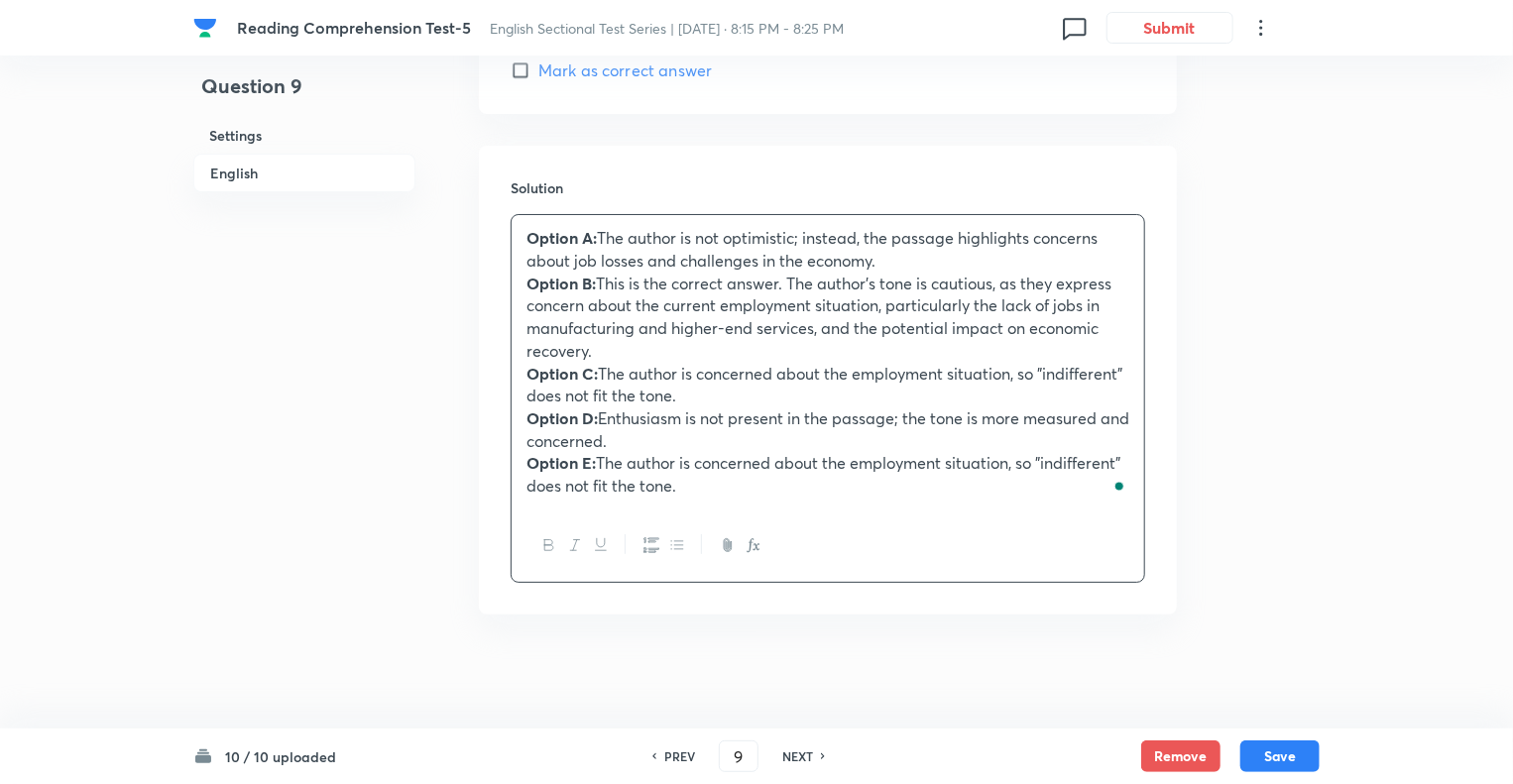 scroll, scrollTop: 0, scrollLeft: 0, axis: both 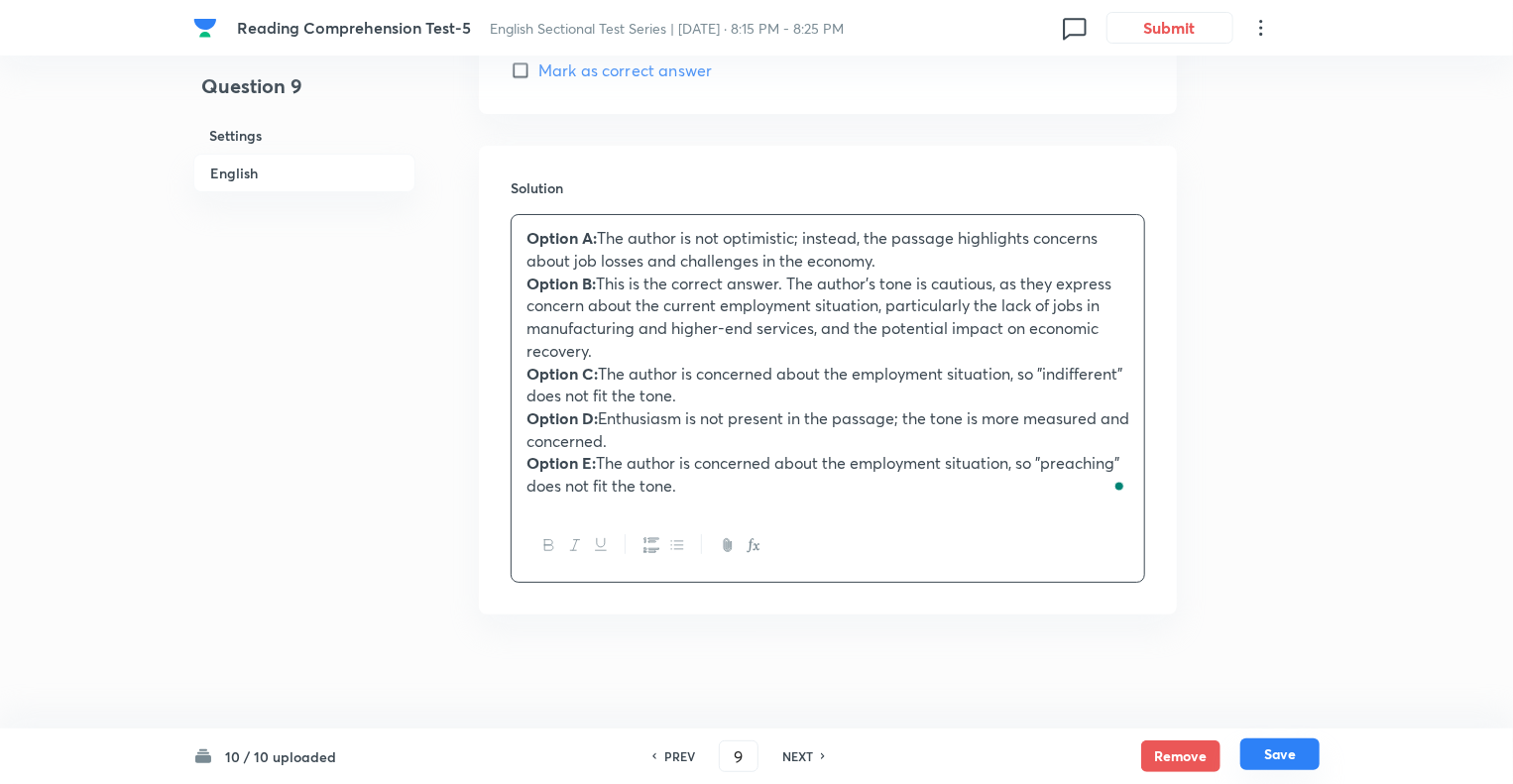 click on "Save" at bounding box center [1280, 754] 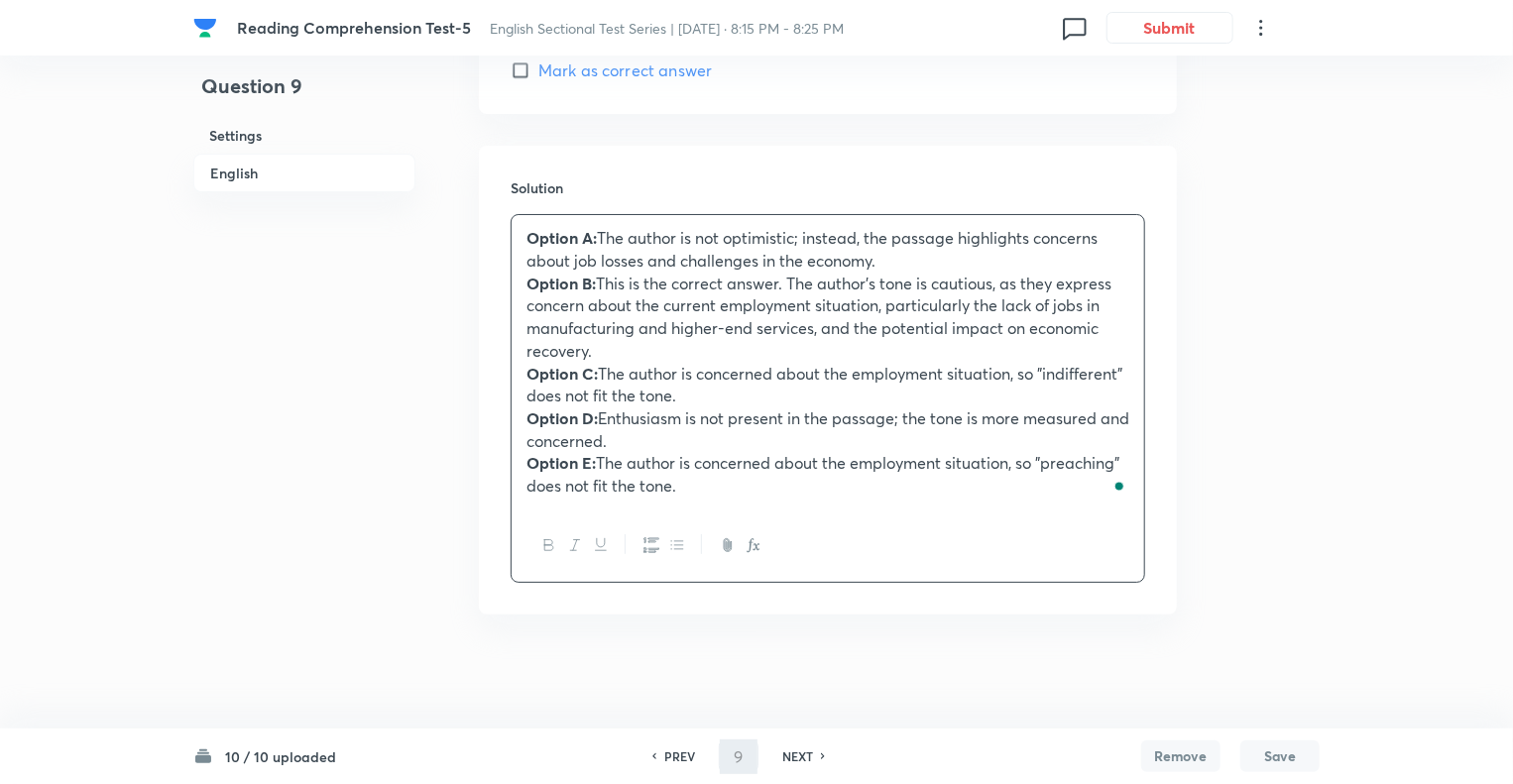 type on "10" 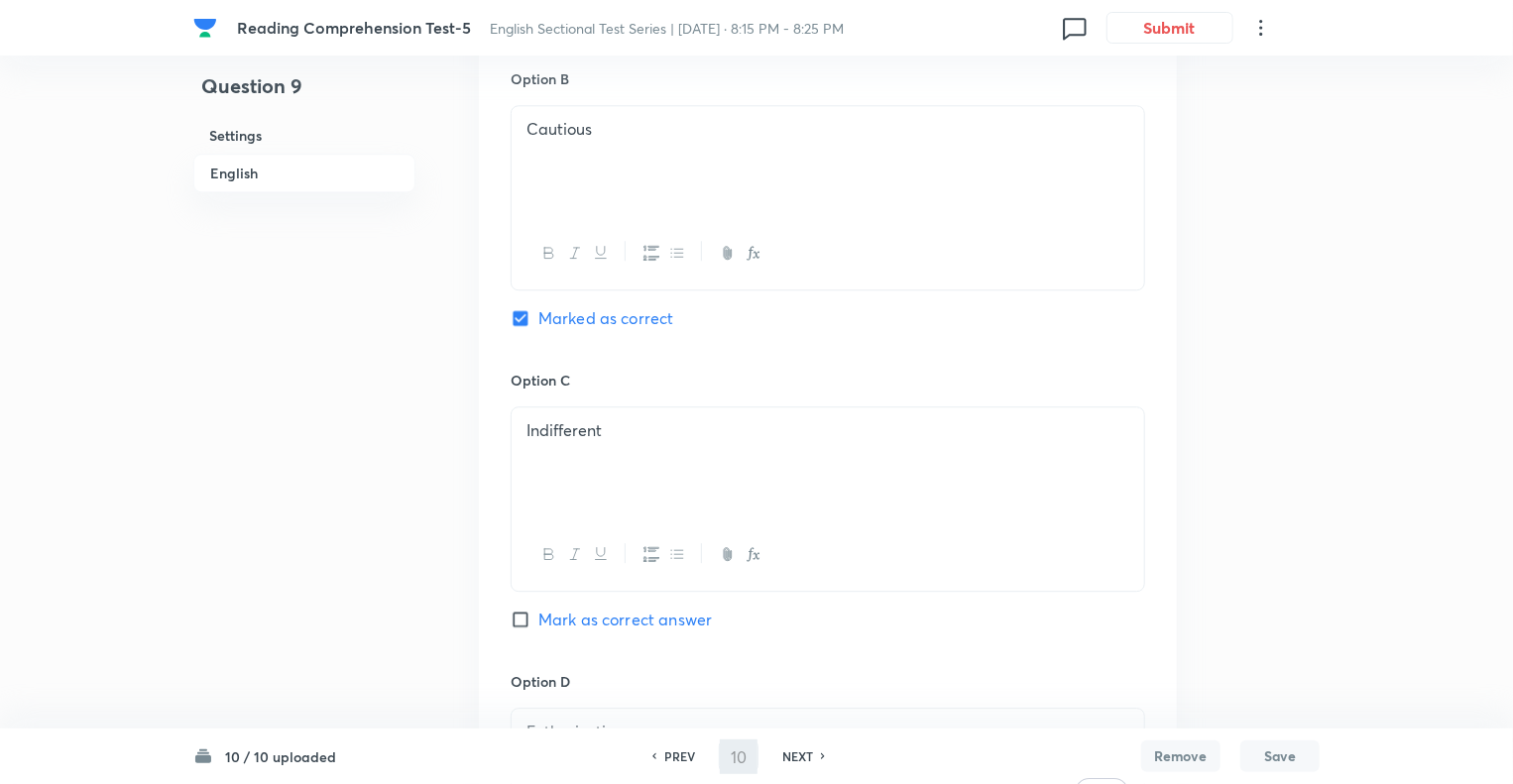 checkbox on "true" 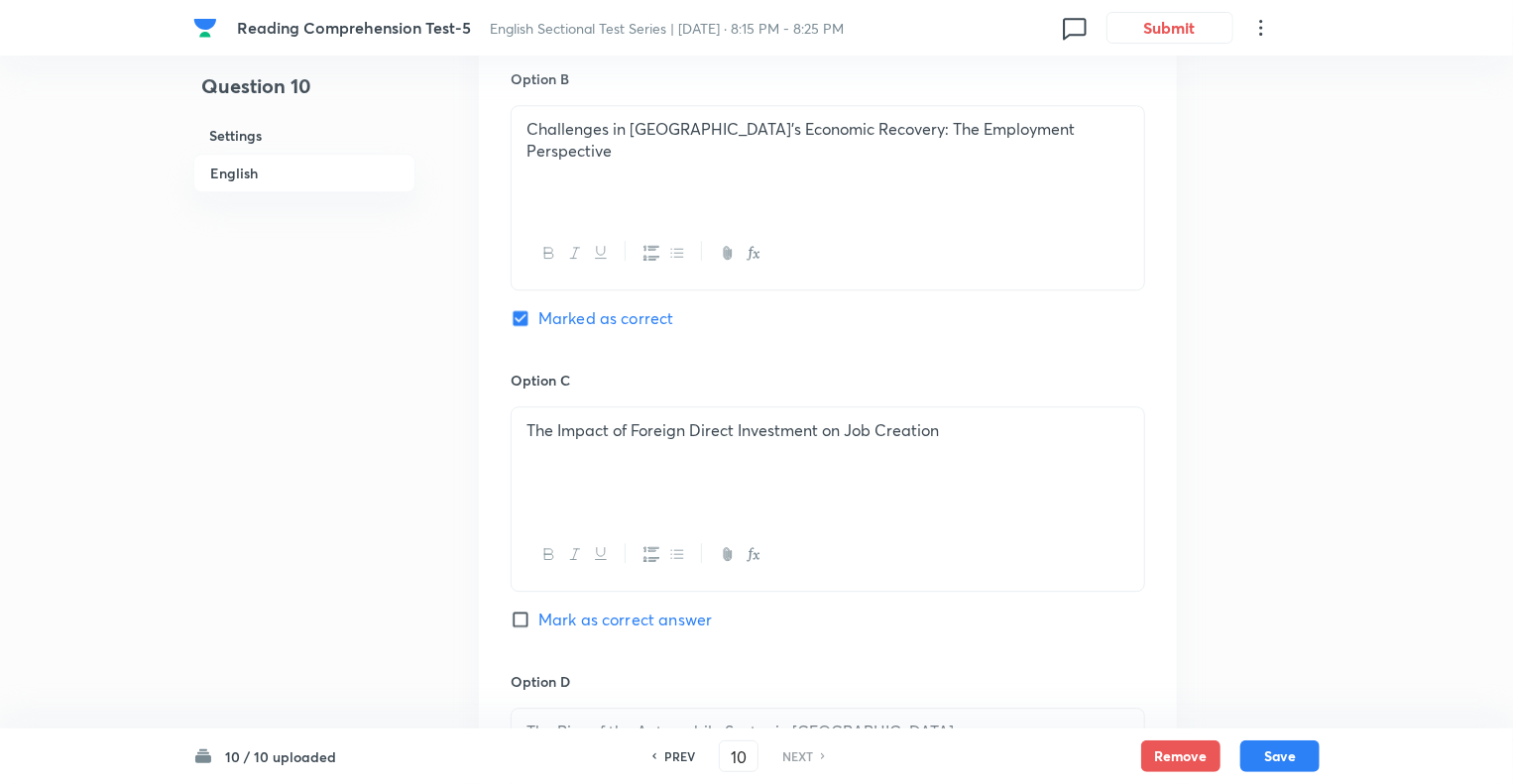scroll, scrollTop: 3532, scrollLeft: 0, axis: vertical 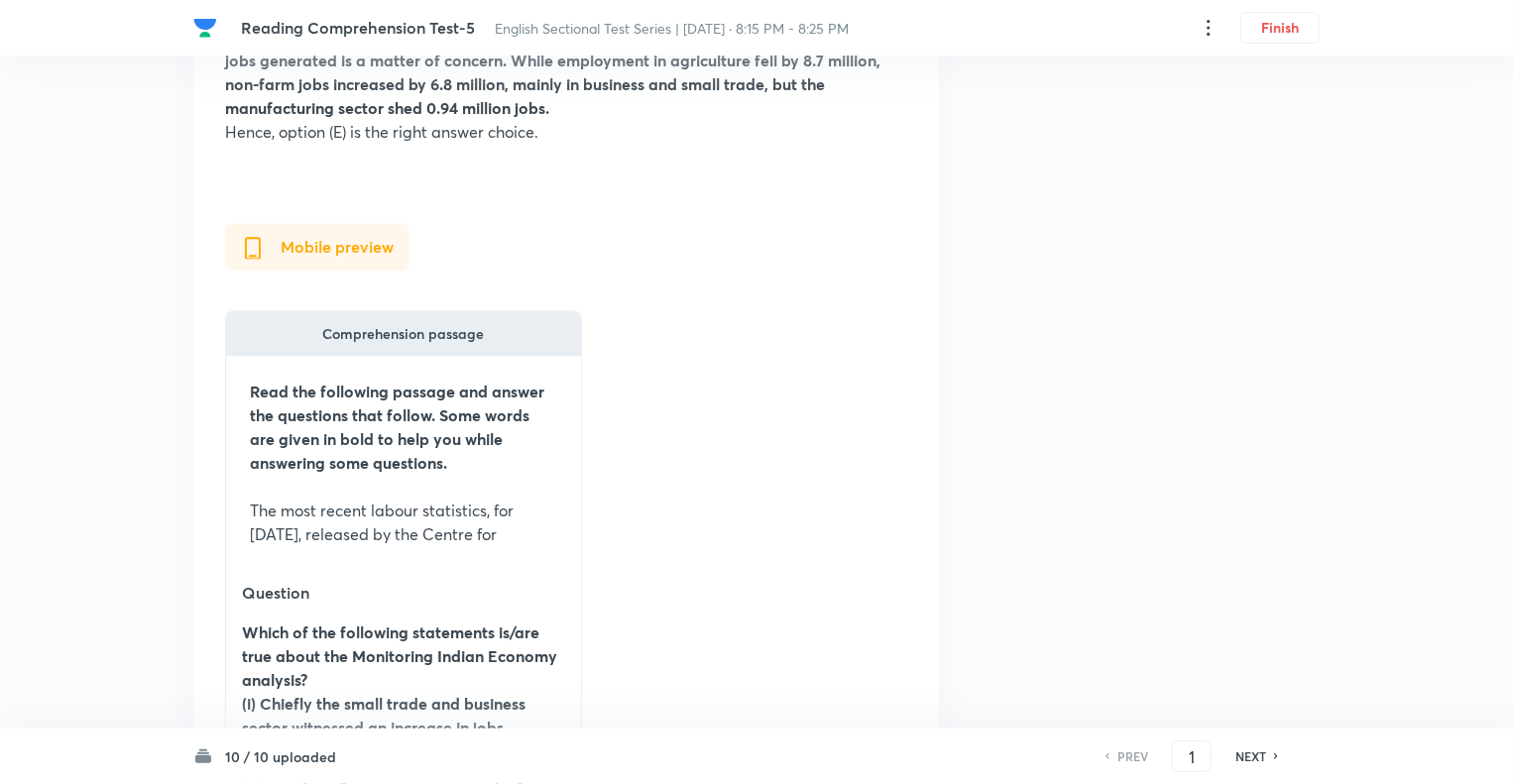 click on "NEXT" at bounding box center [1250, 756] 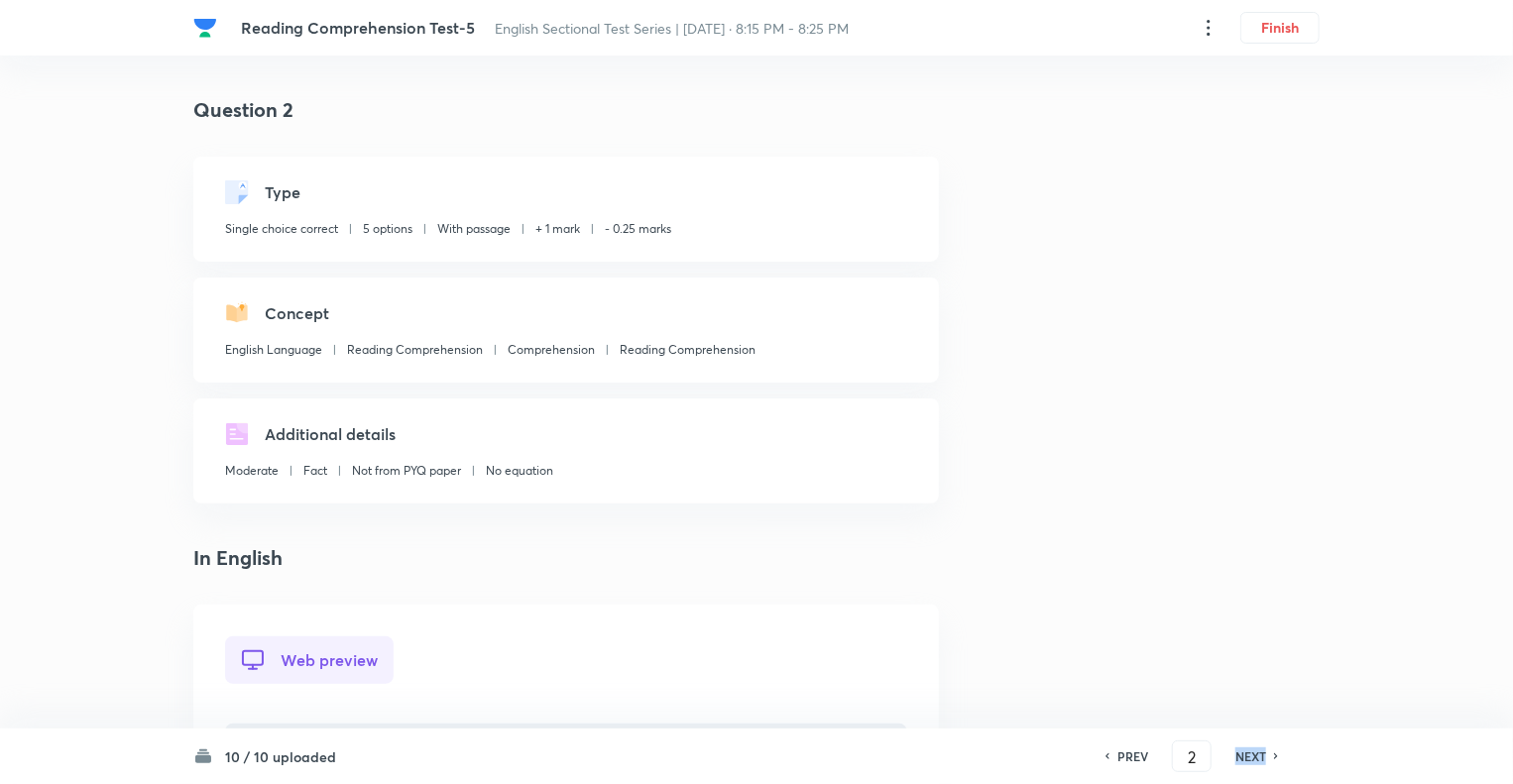 click on "NEXT" at bounding box center (1250, 756) 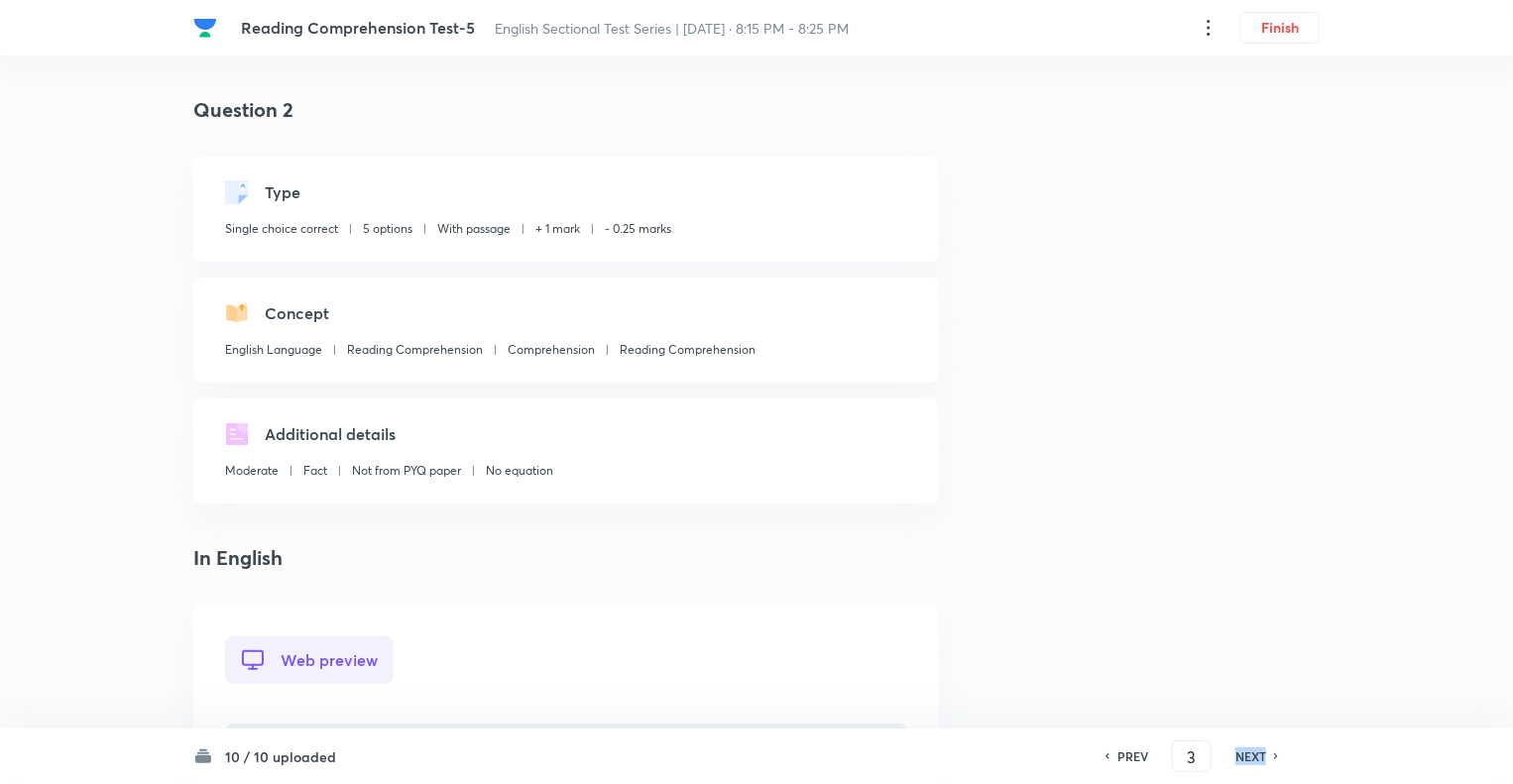 click on "NEXT" at bounding box center [1250, 756] 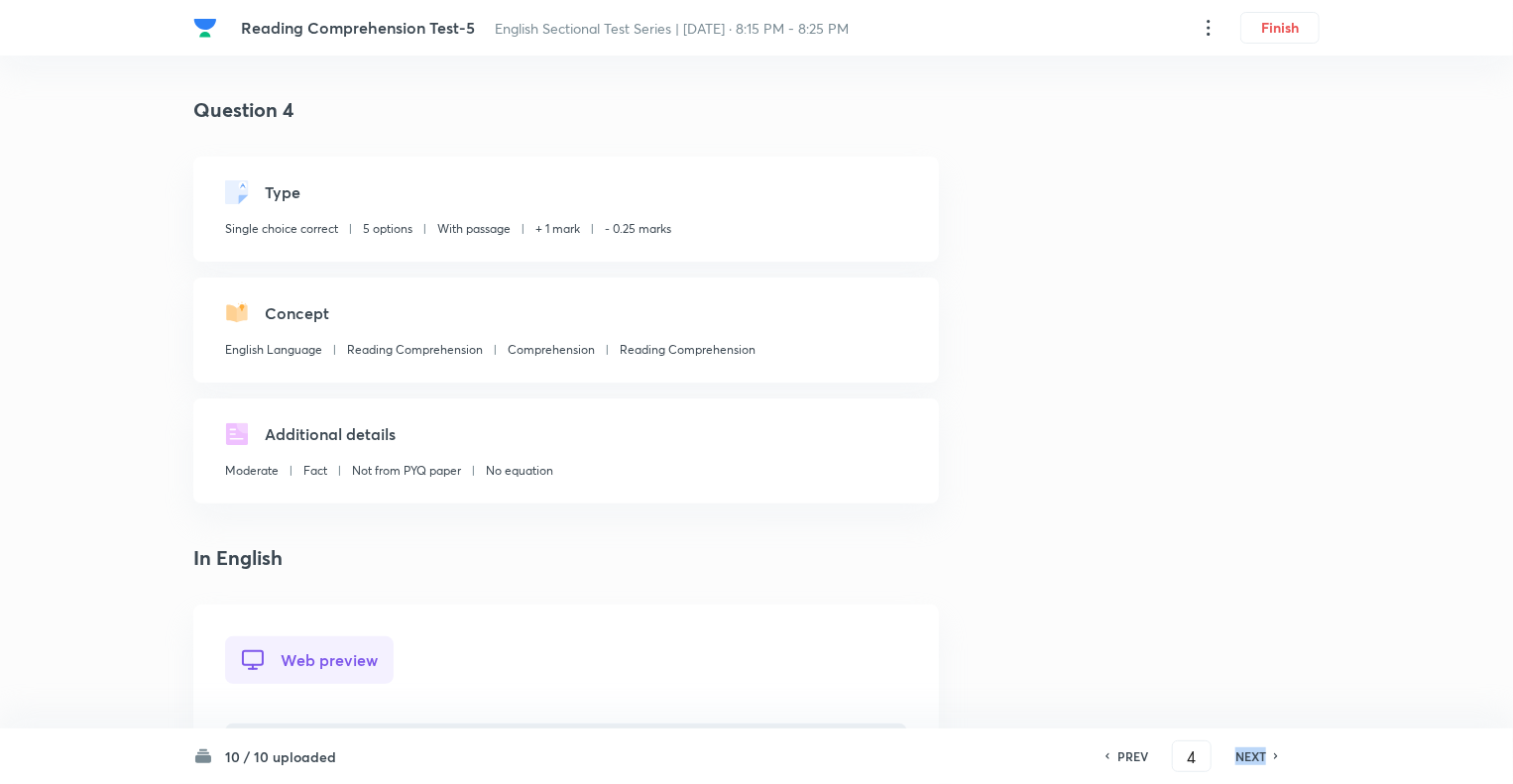 click on "NEXT" at bounding box center (1250, 756) 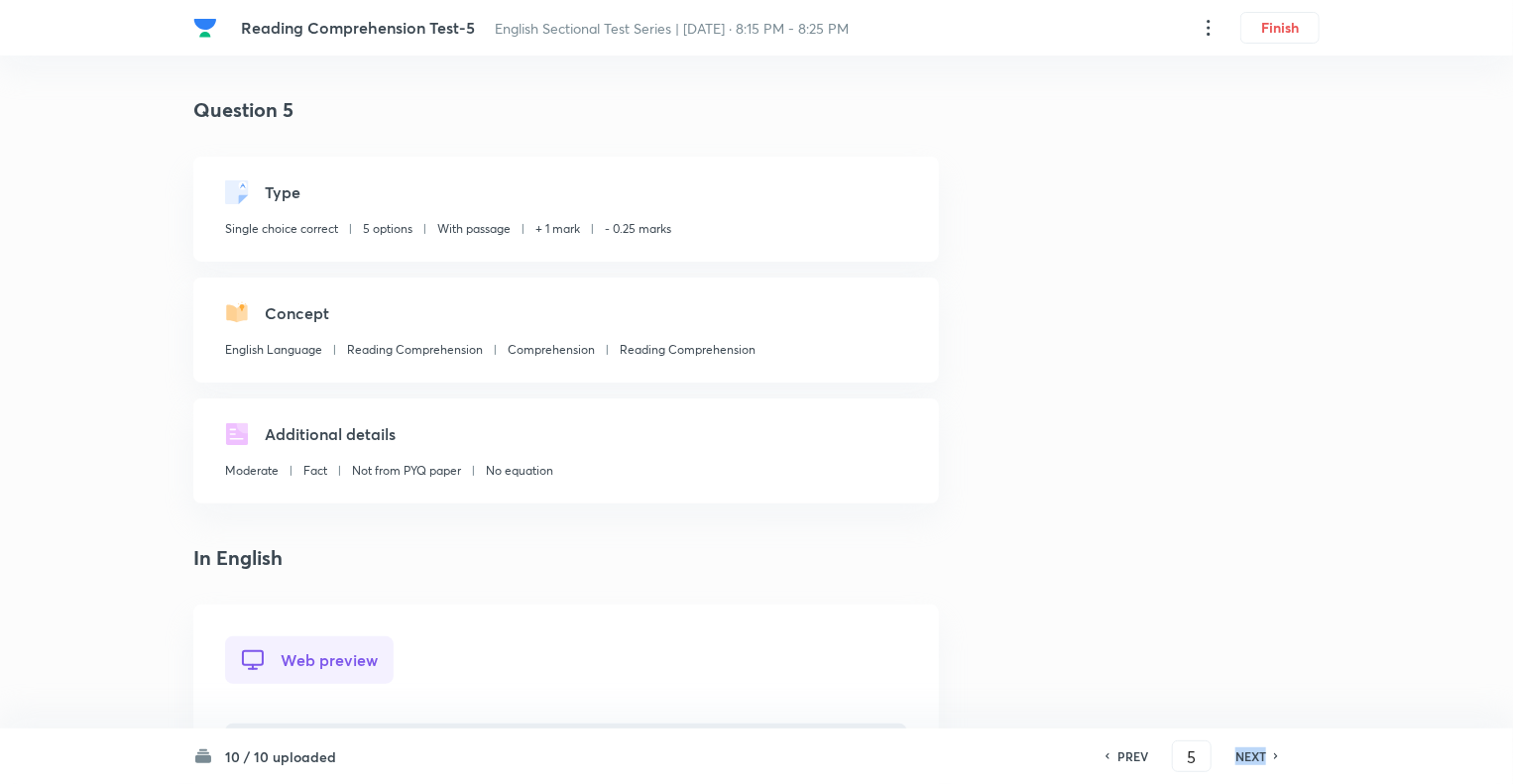 click on "NEXT" at bounding box center [1250, 756] 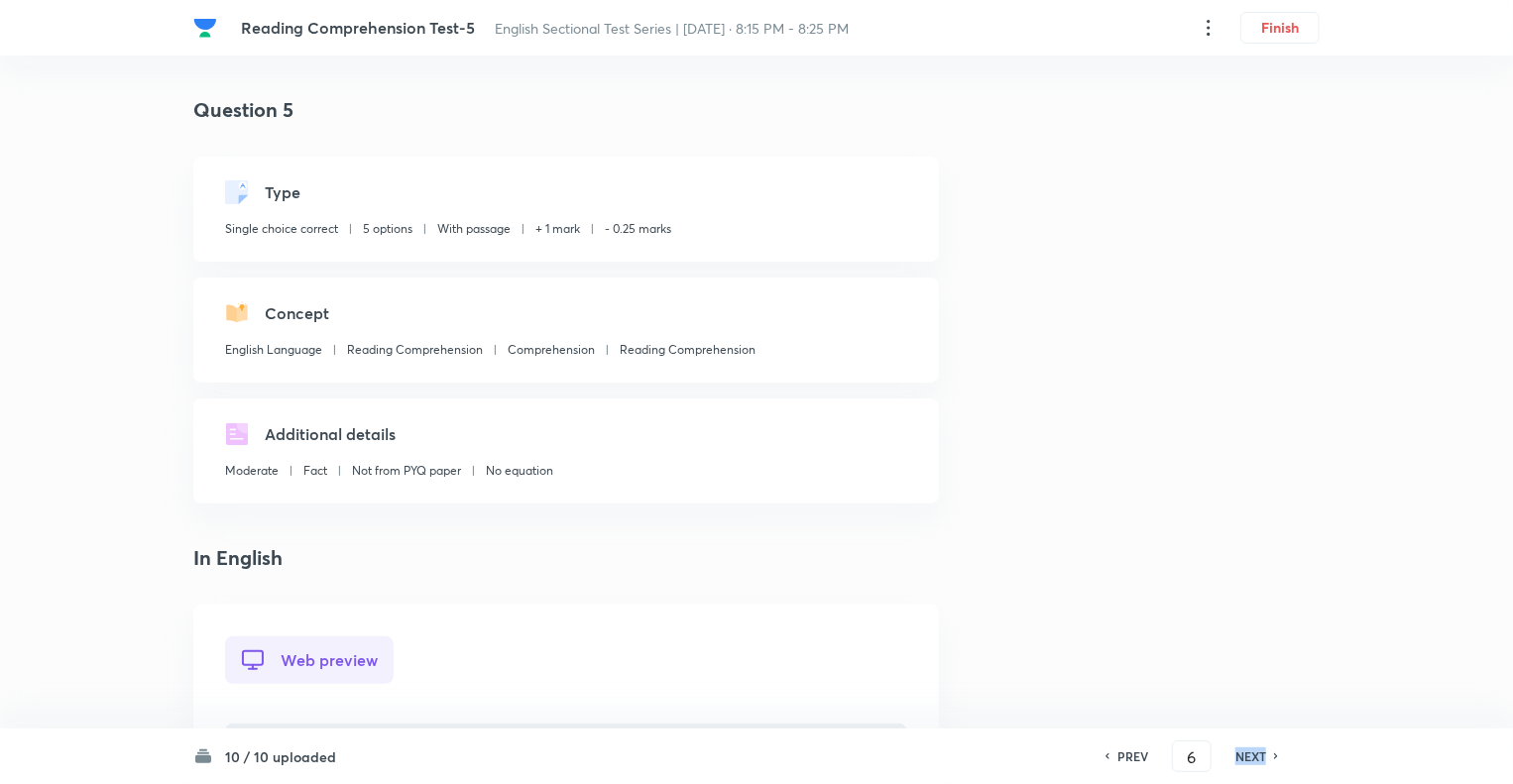 click on "NEXT" at bounding box center [1250, 756] 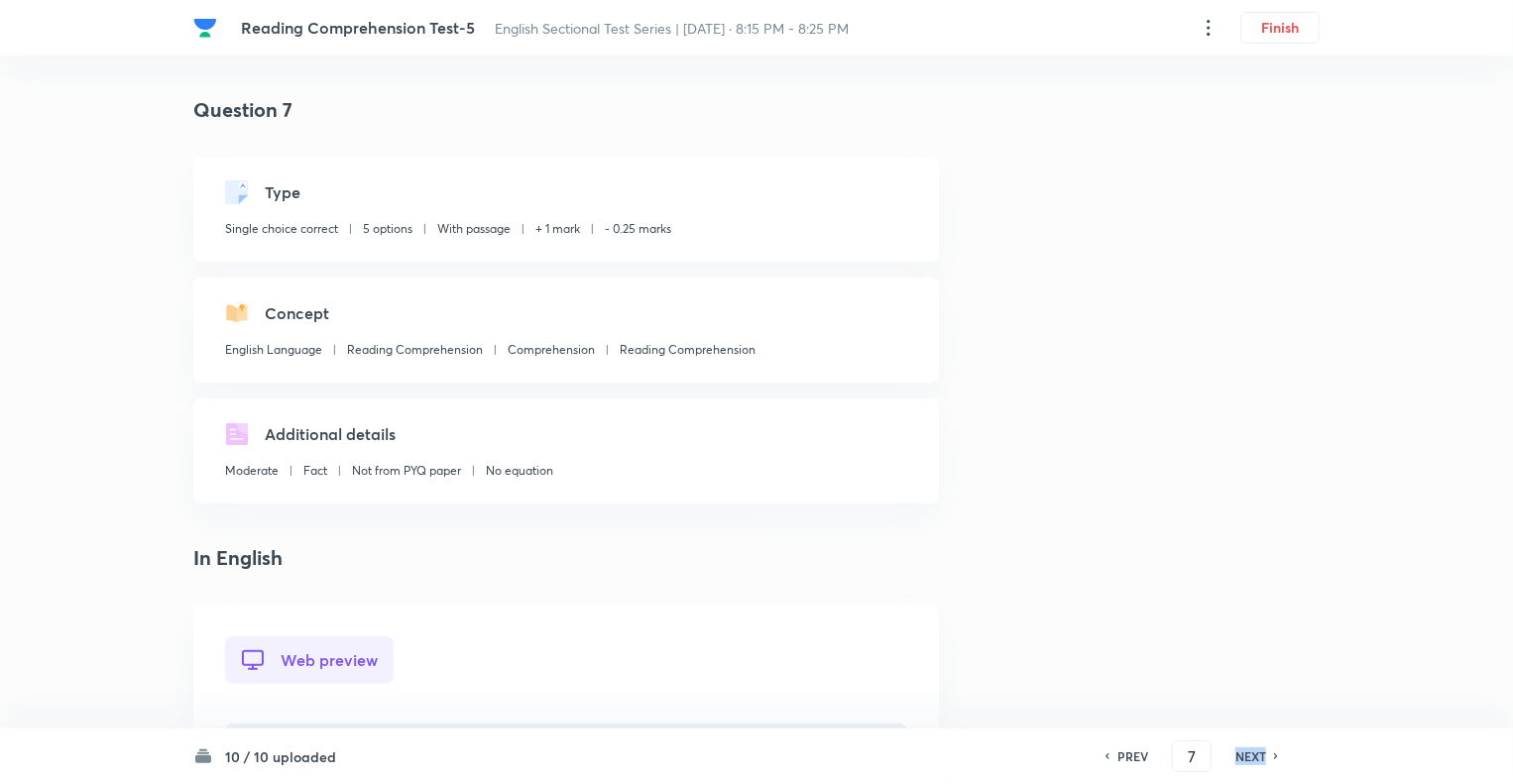 click on "NEXT" at bounding box center (1250, 756) 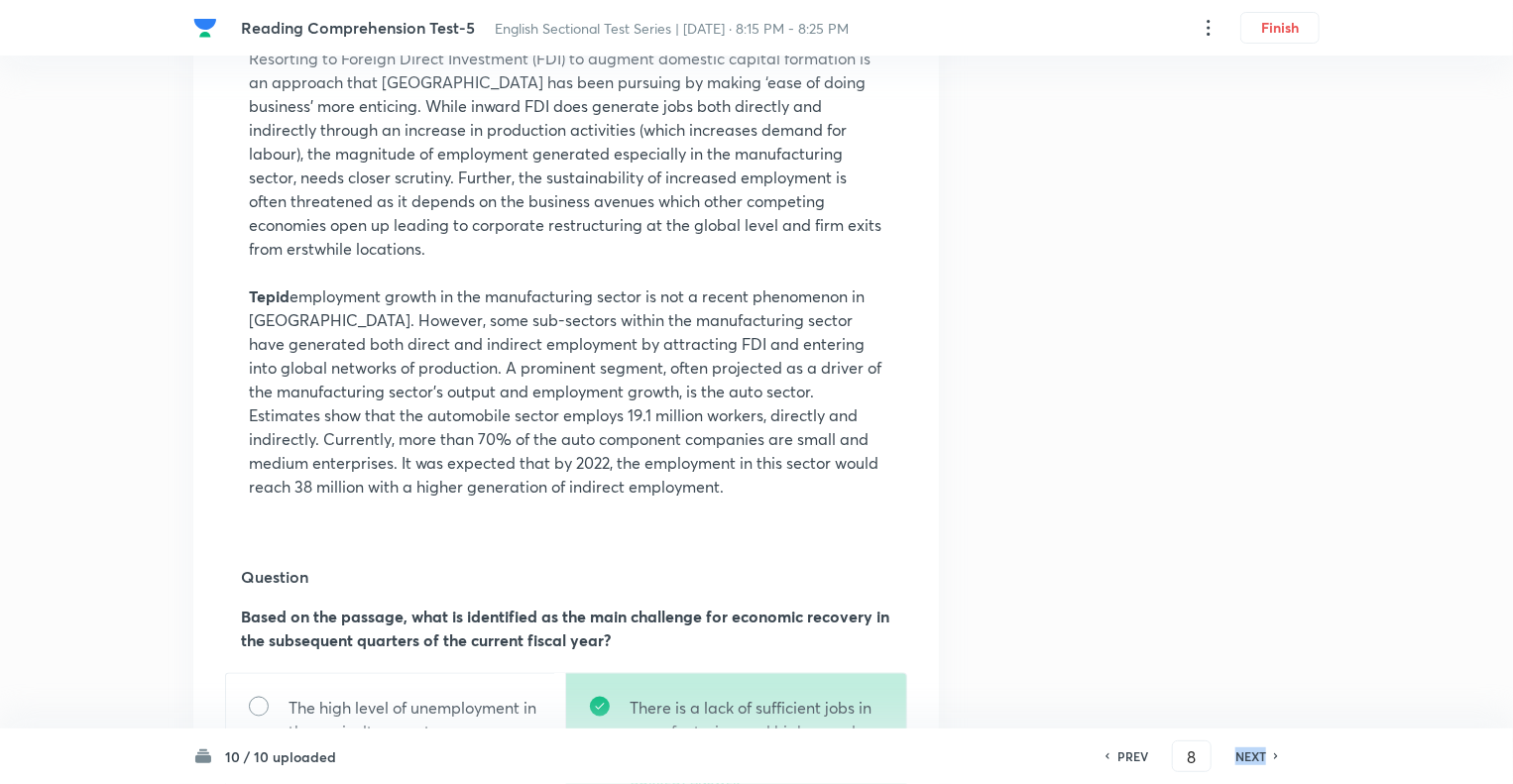 click on "NEXT" at bounding box center (1250, 756) 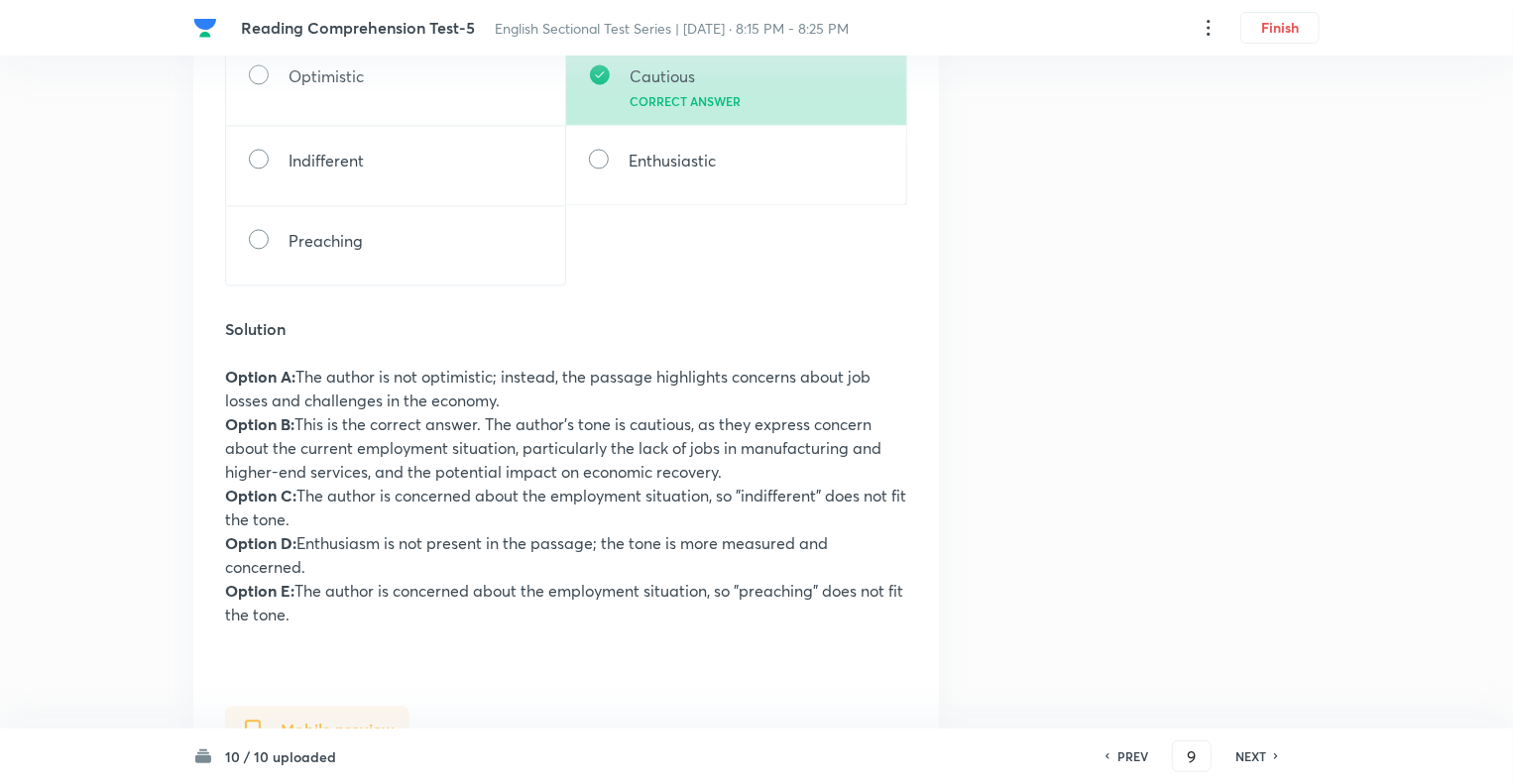 scroll, scrollTop: 2022, scrollLeft: 0, axis: vertical 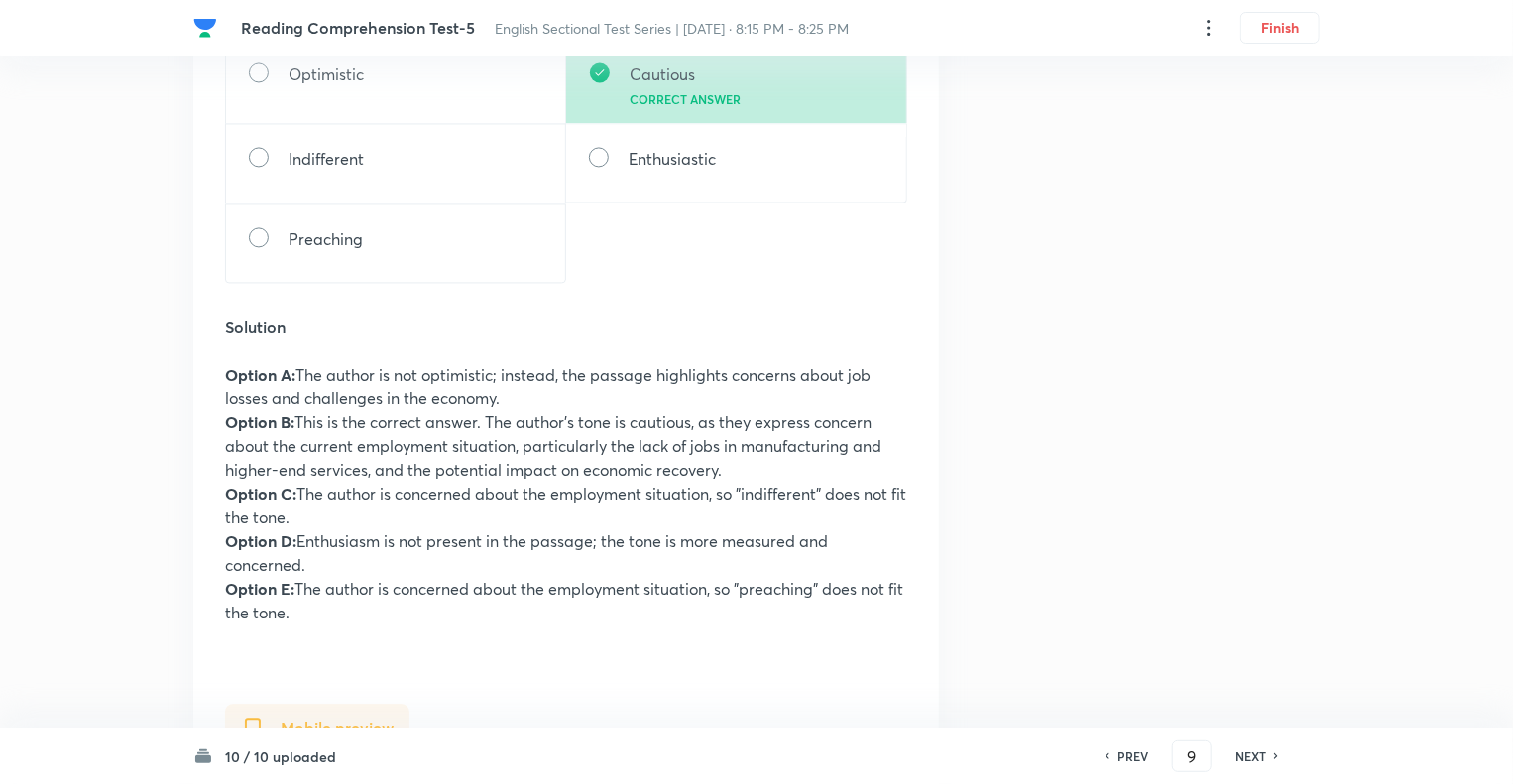click on "NEXT" at bounding box center [1250, 756] 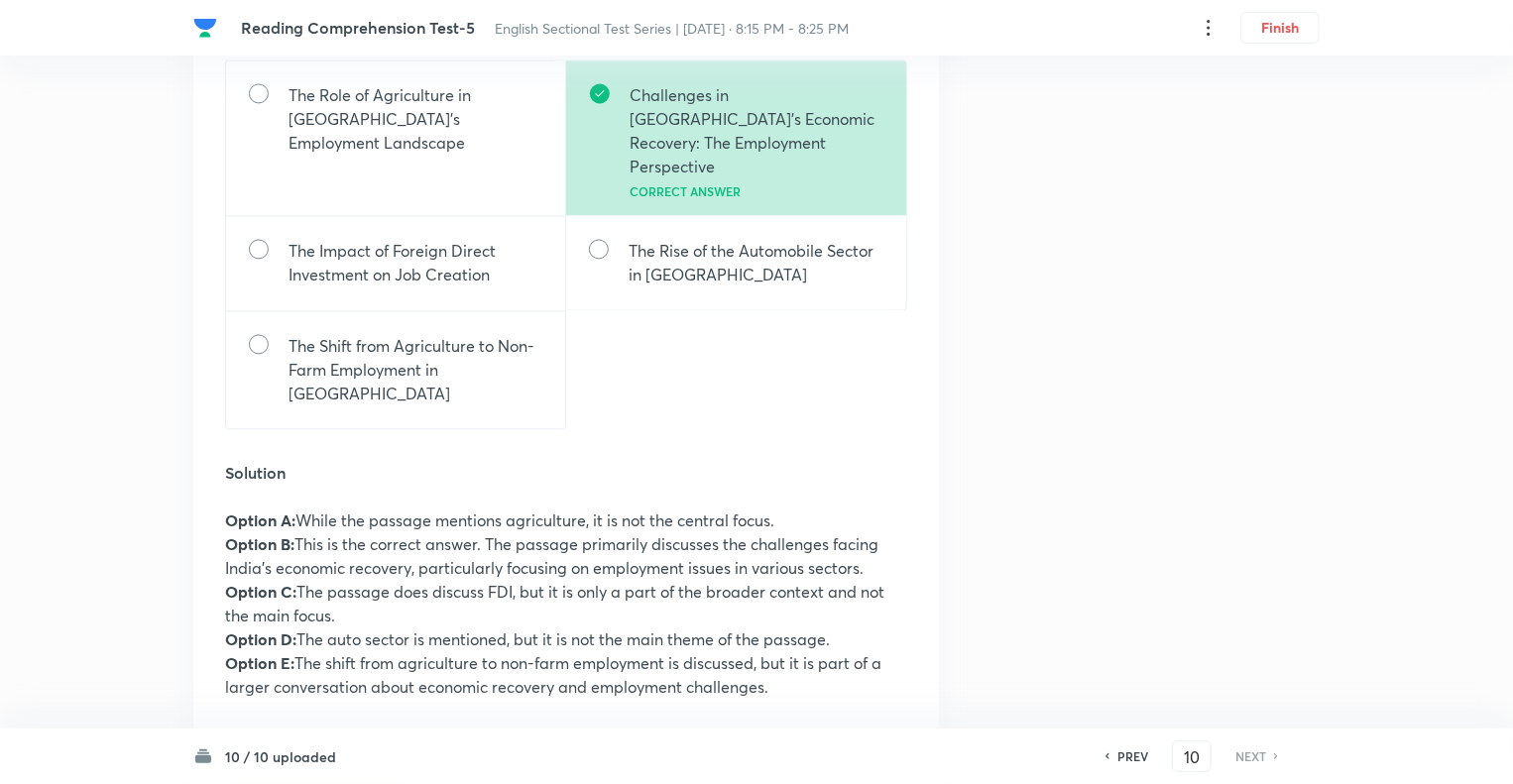 scroll, scrollTop: 1982, scrollLeft: 0, axis: vertical 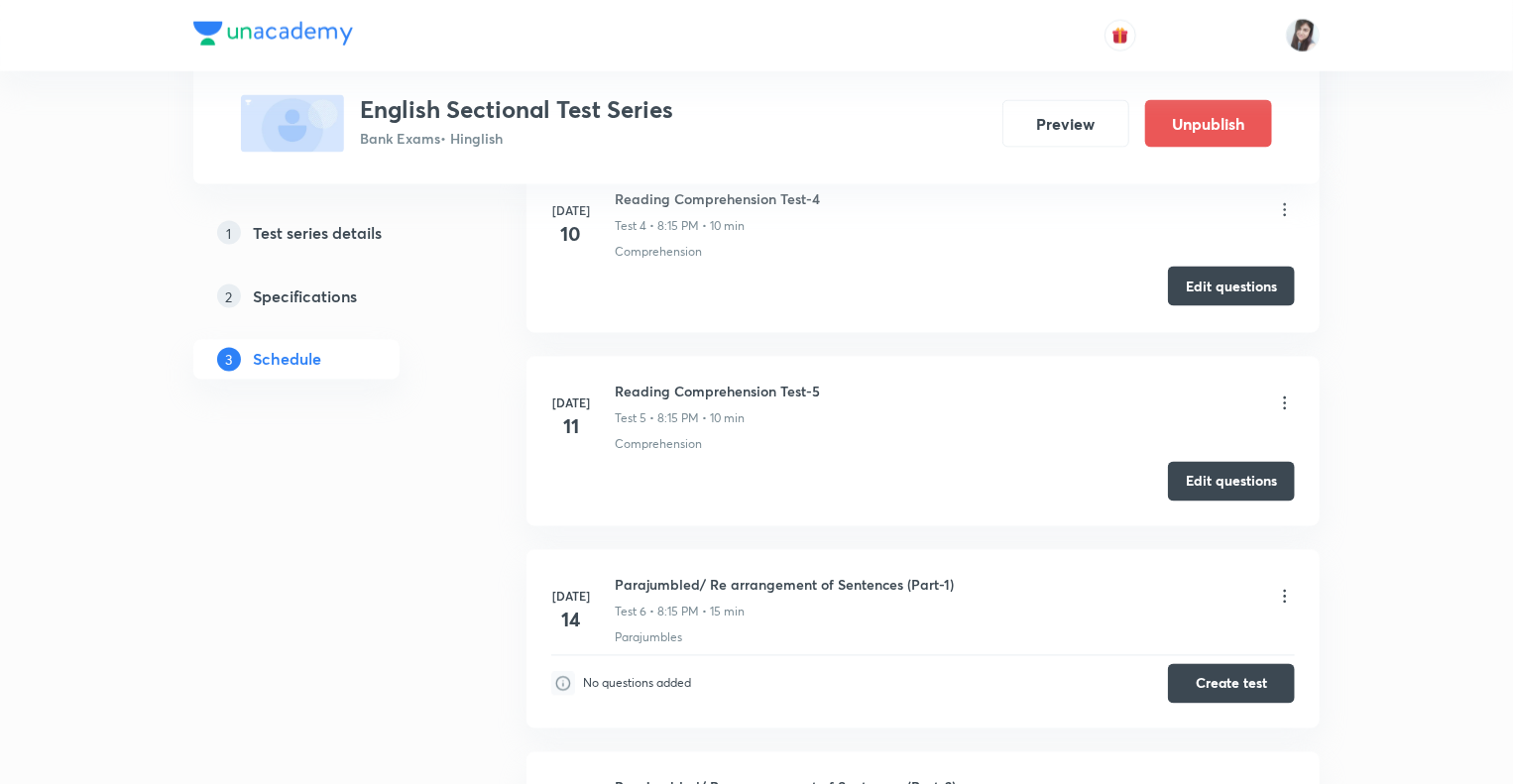 click on "Edit questions" at bounding box center (1231, 286) 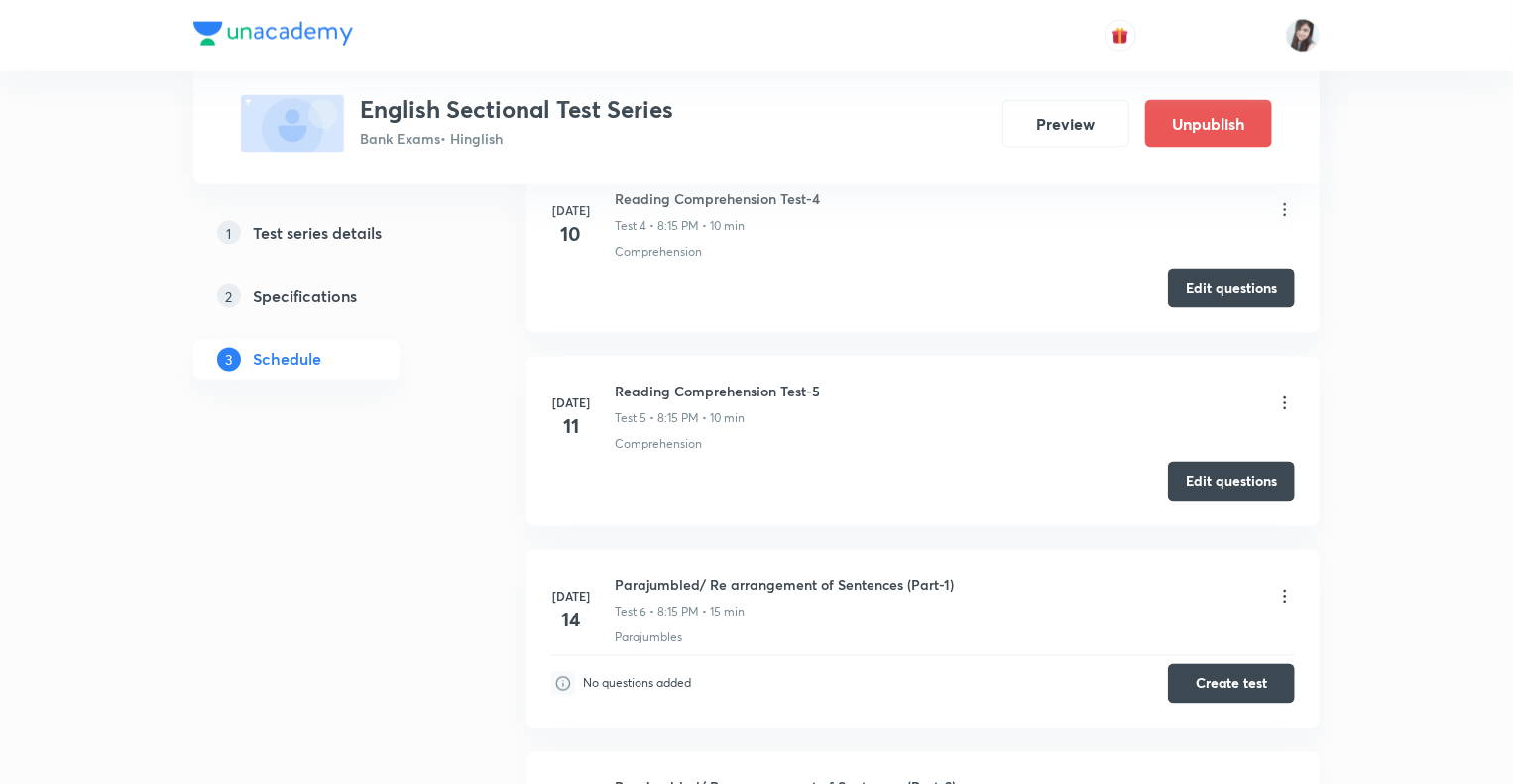 click on "Test Series English Sectional Test Series Bank Exams  • Hinglish Preview Unpublish 1 Test series details 2 Specifications 3 Schedule Schedule •  10  tests Session  11 Live class Test Session title 0/99 ​ Schedule for [DATE] 8:10 PM ​ Duration (in minutes) ​ Sub-concepts ​ Add Cancel [DATE] Reading Comprehension Test-1 Test 1 • 8:15 PM • 10 min Comprehension Edit questions [DATE] Reading Comprehension Test-2 Test 2 • 8:15 PM • 10 min Comprehension Edit questions [DATE] Reading Comprehension Test-3 Test 3 • 8:15 PM • 10 min Comprehension Edit questions [DATE] Reading Comprehension Test-4 Test 4 • 8:15 PM • 10 min Comprehension Edit questions [DATE] Reading Comprehension Test-5 Test 5 • 8:15 PM • 10 min Comprehension Edit questions [DATE] Parajumbled/ Re arrangement of Sentences (Part-1) Test 6 • 8:15 PM • 15 min Parajumbles No questions added  Create test [DATE] Parajumbled/ Re arrangement of Sentences (Part-2) Test 7 • 8:15 PM • 15 min Parajumbles No questions added" at bounding box center (756, 68) 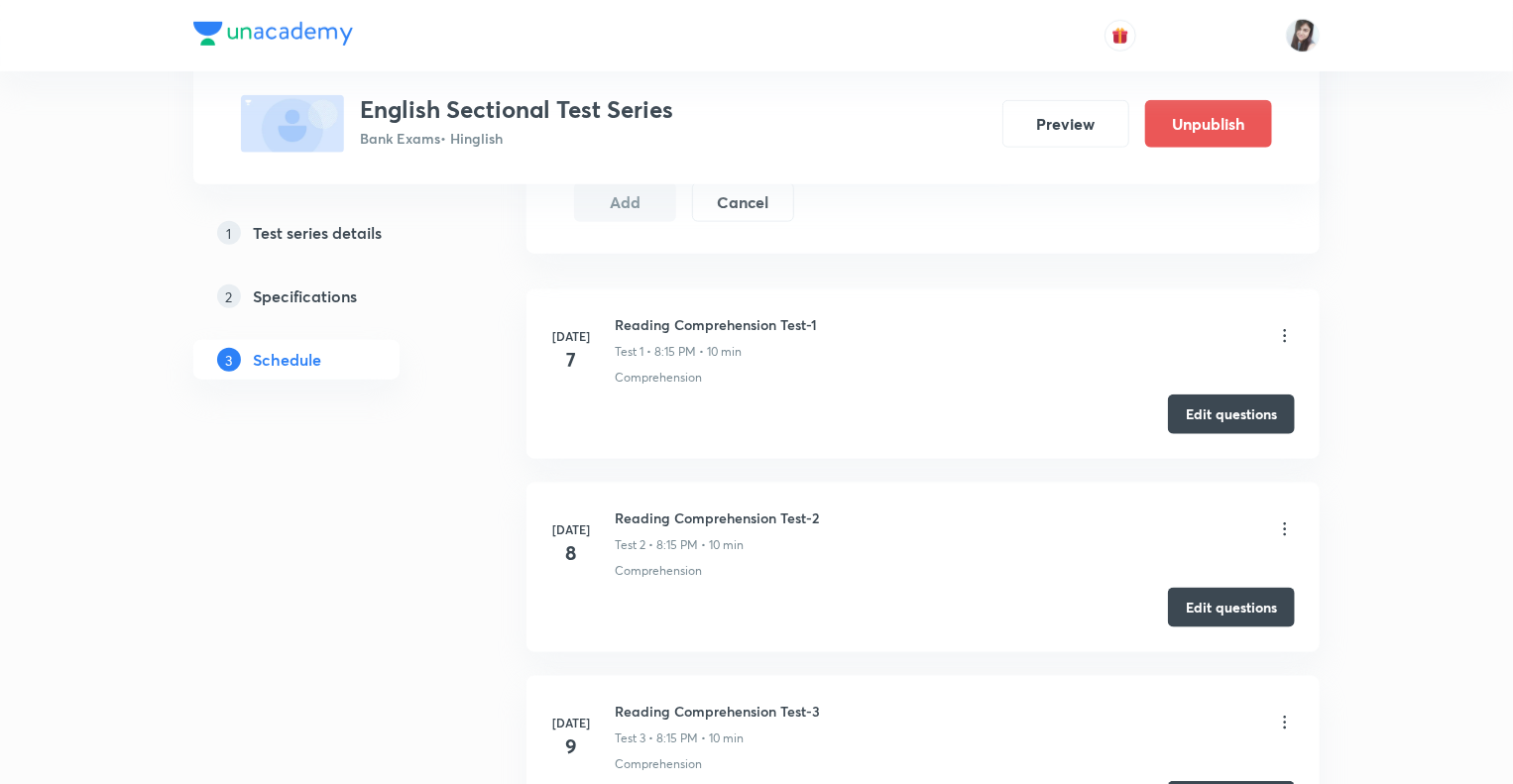 scroll, scrollTop: 873, scrollLeft: 0, axis: vertical 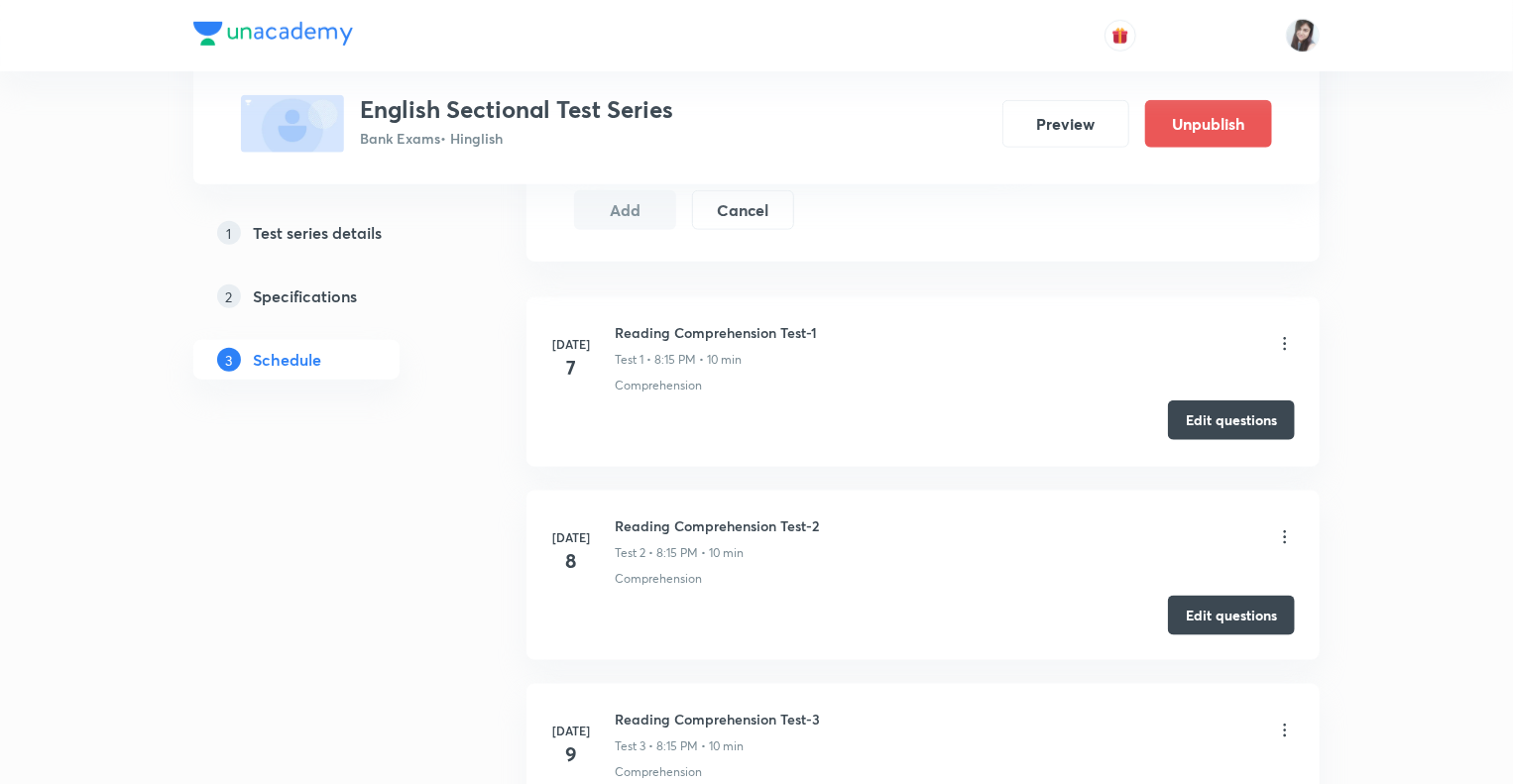 click on "Edit questions" at bounding box center (1231, 420) 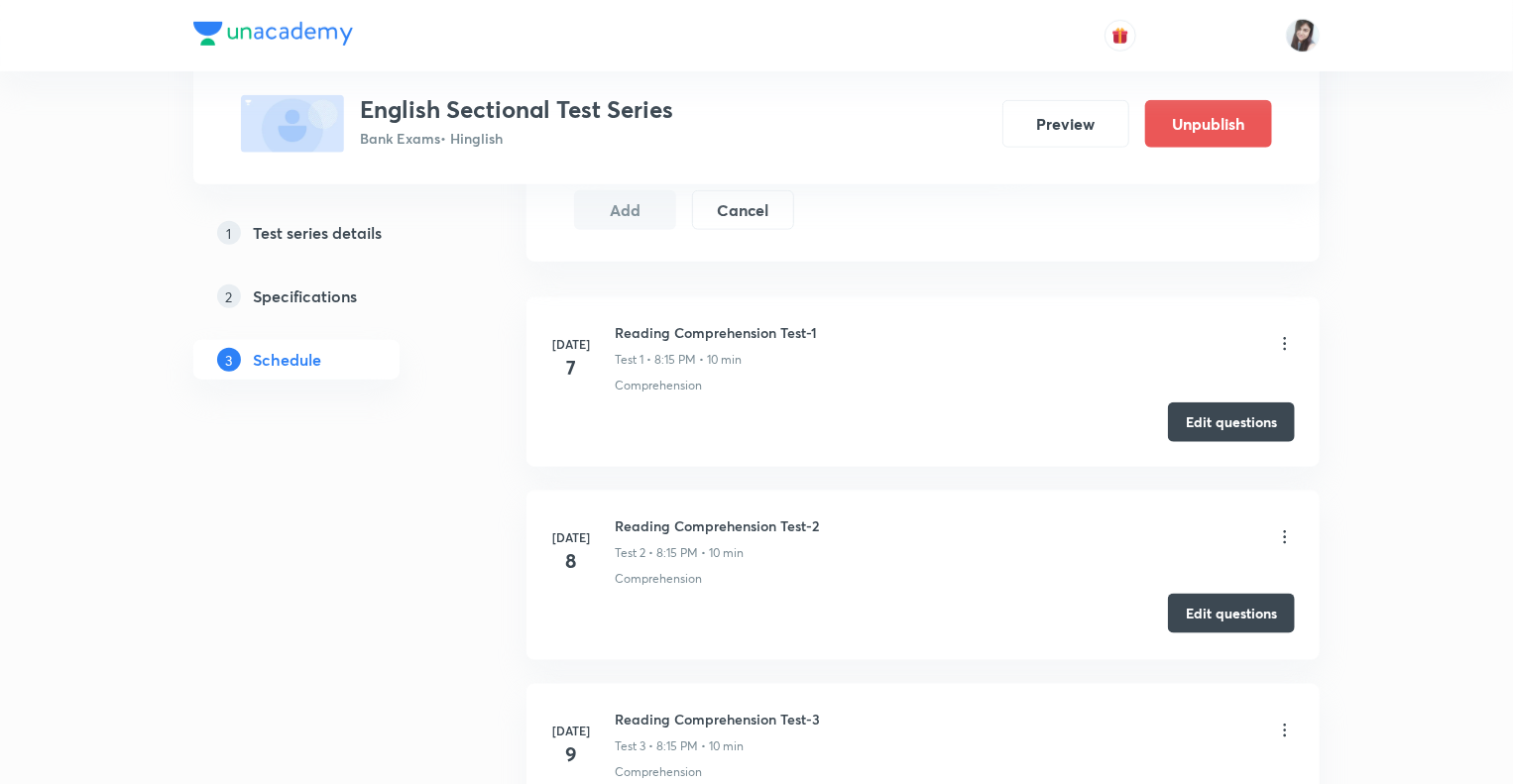 click on "Edit questions" at bounding box center [1231, 614] 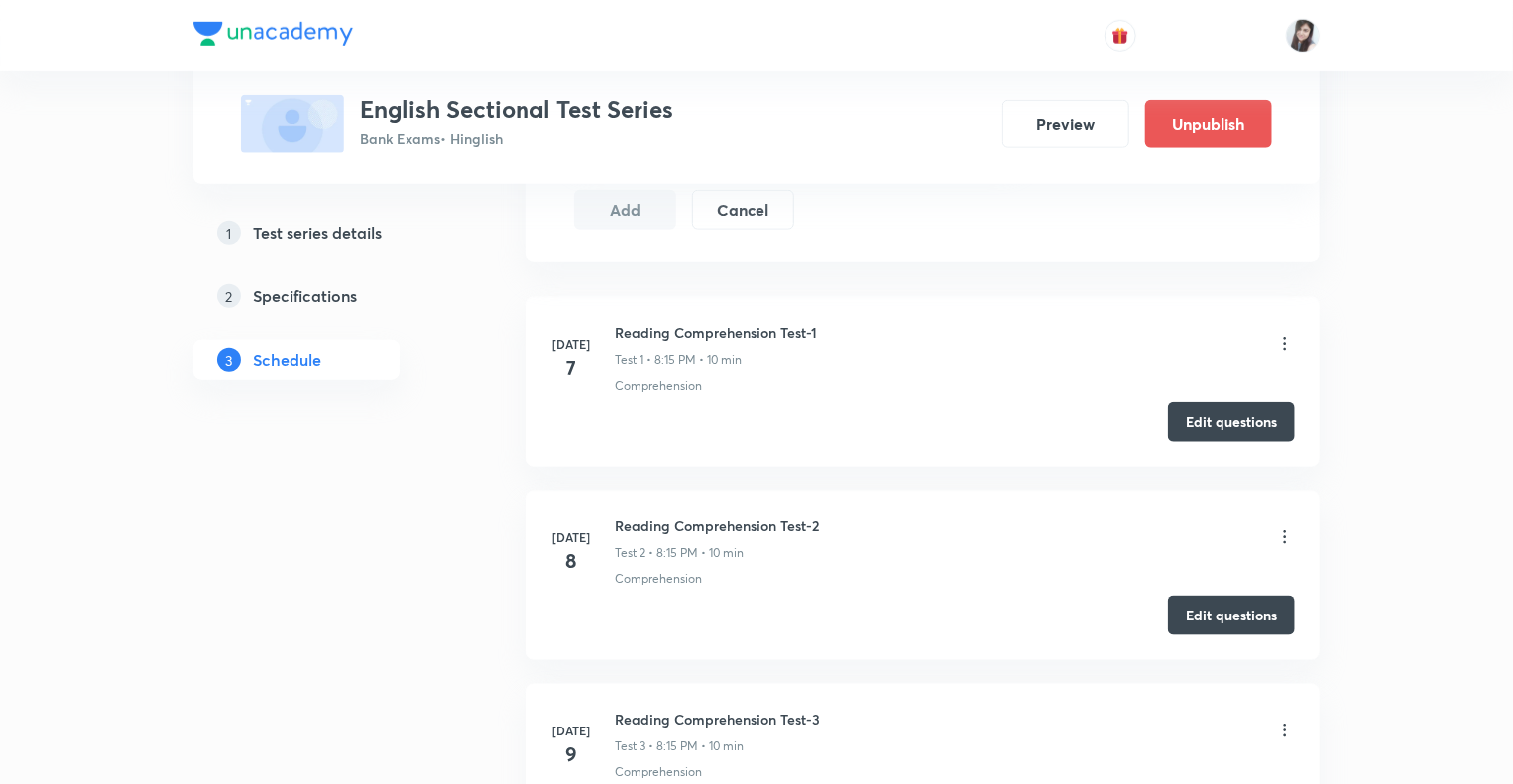click on "1 Test series details 2 Specifications 3 Schedule" at bounding box center (328, 932) 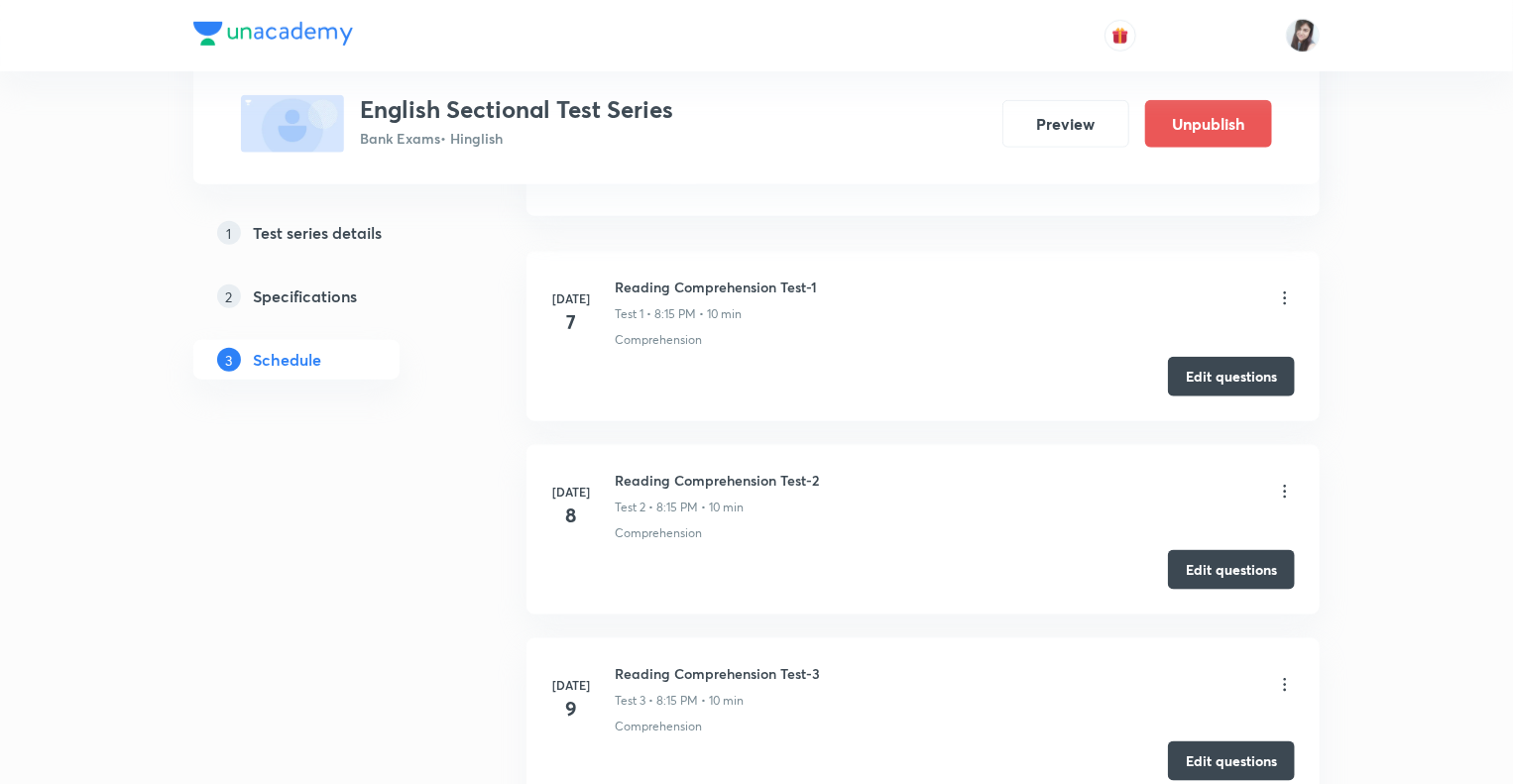 scroll, scrollTop: 1111, scrollLeft: 0, axis: vertical 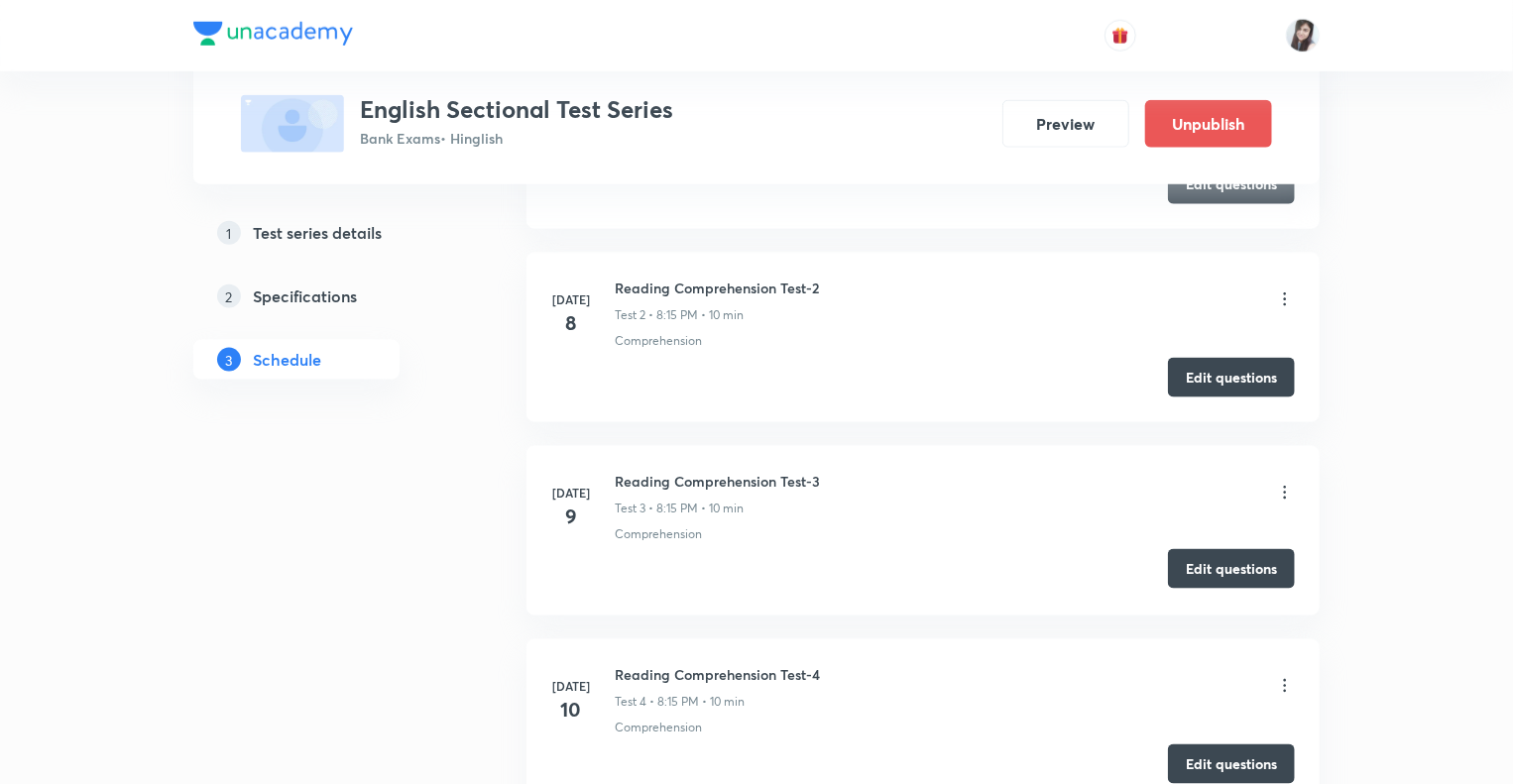 click on "Edit questions" at bounding box center [1231, 569] 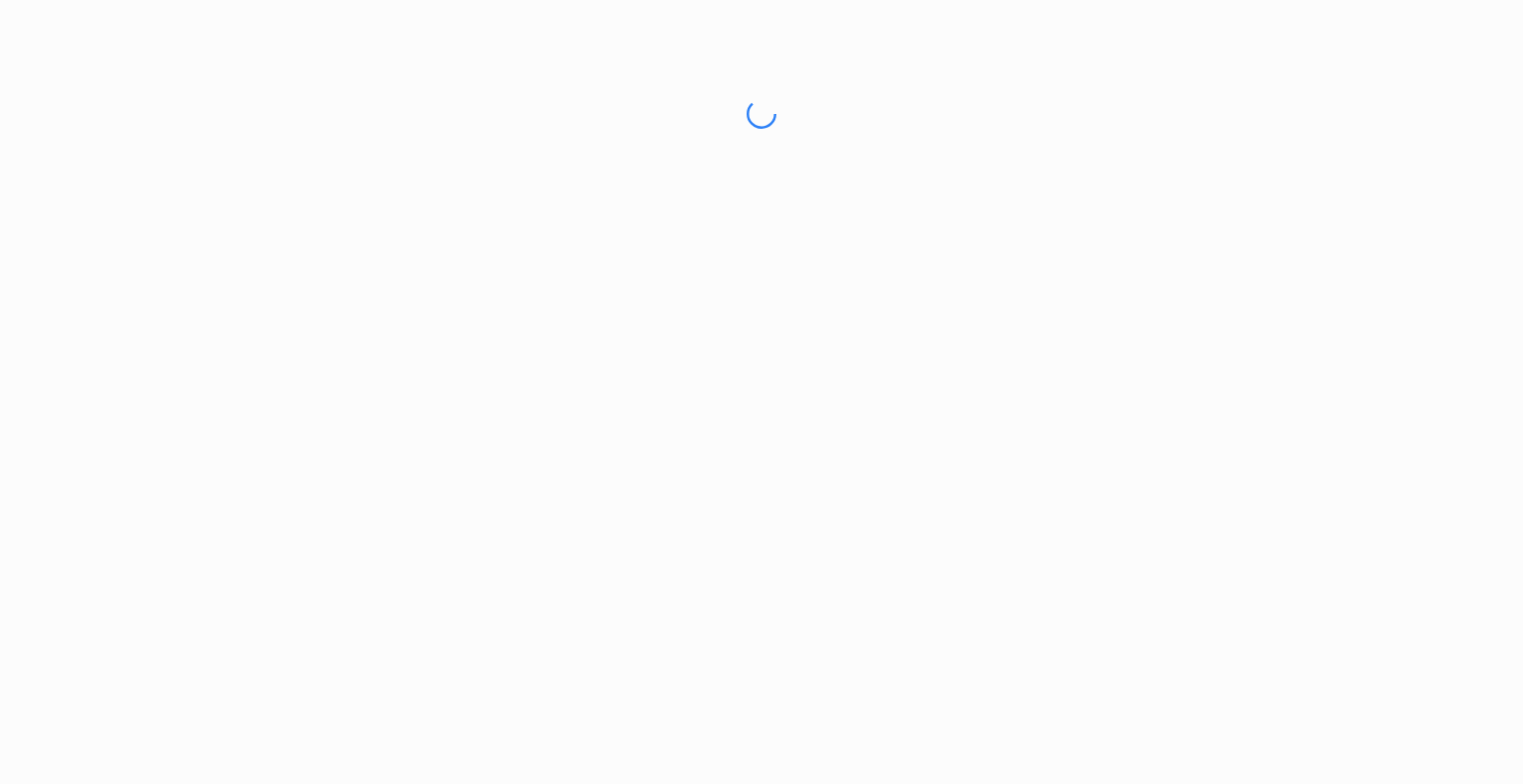 scroll, scrollTop: 0, scrollLeft: 0, axis: both 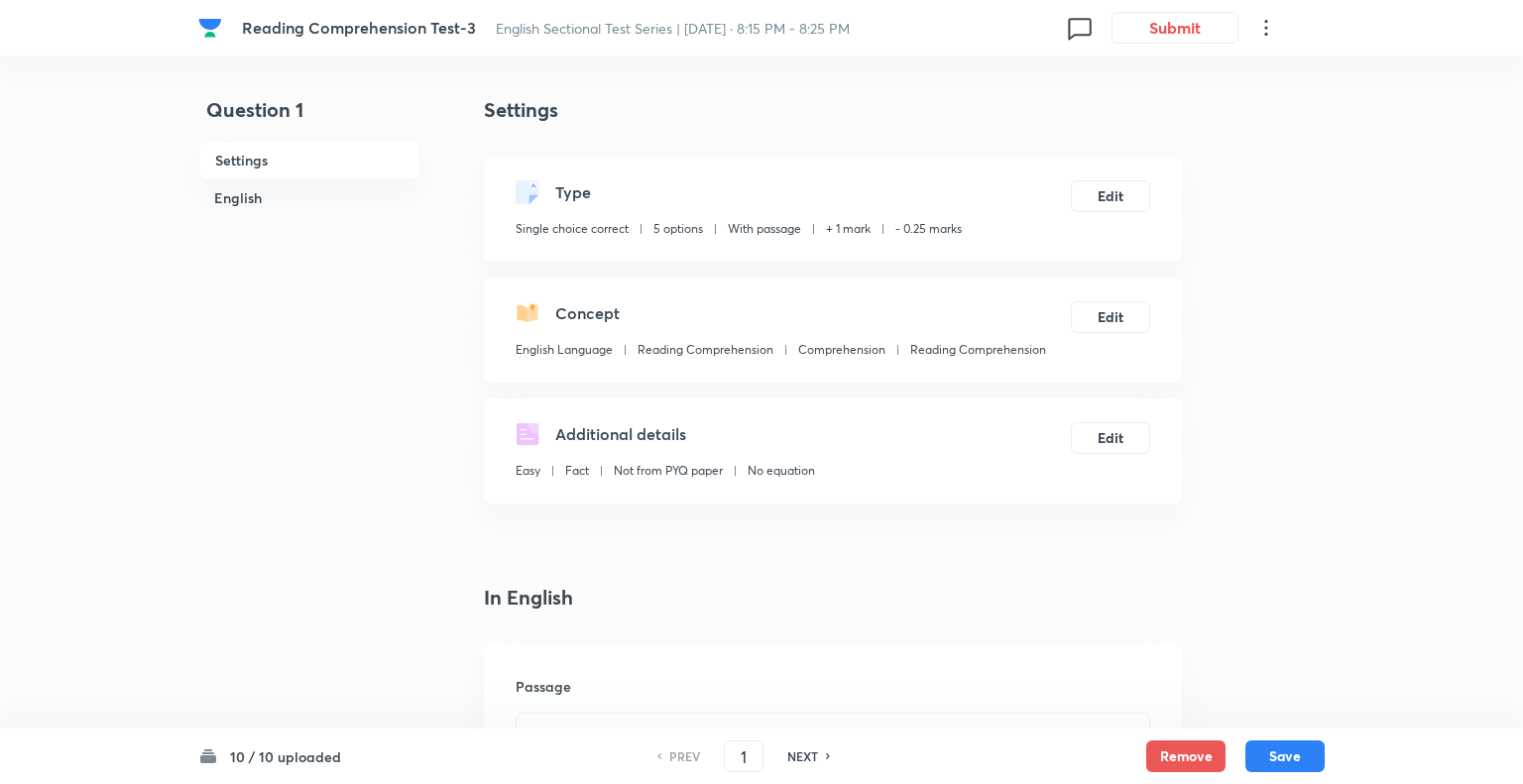 checkbox on "true" 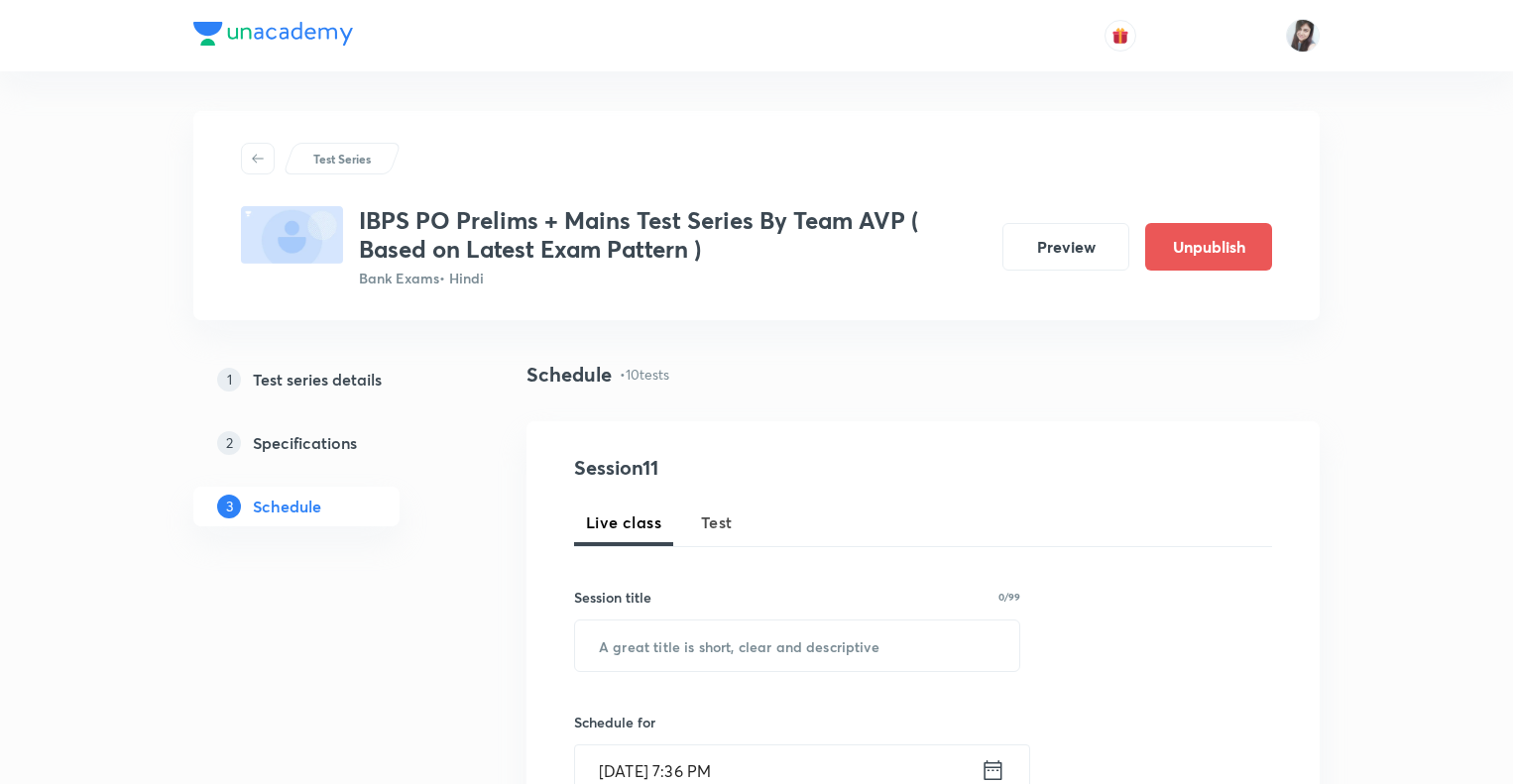 scroll, scrollTop: 1348, scrollLeft: 0, axis: vertical 